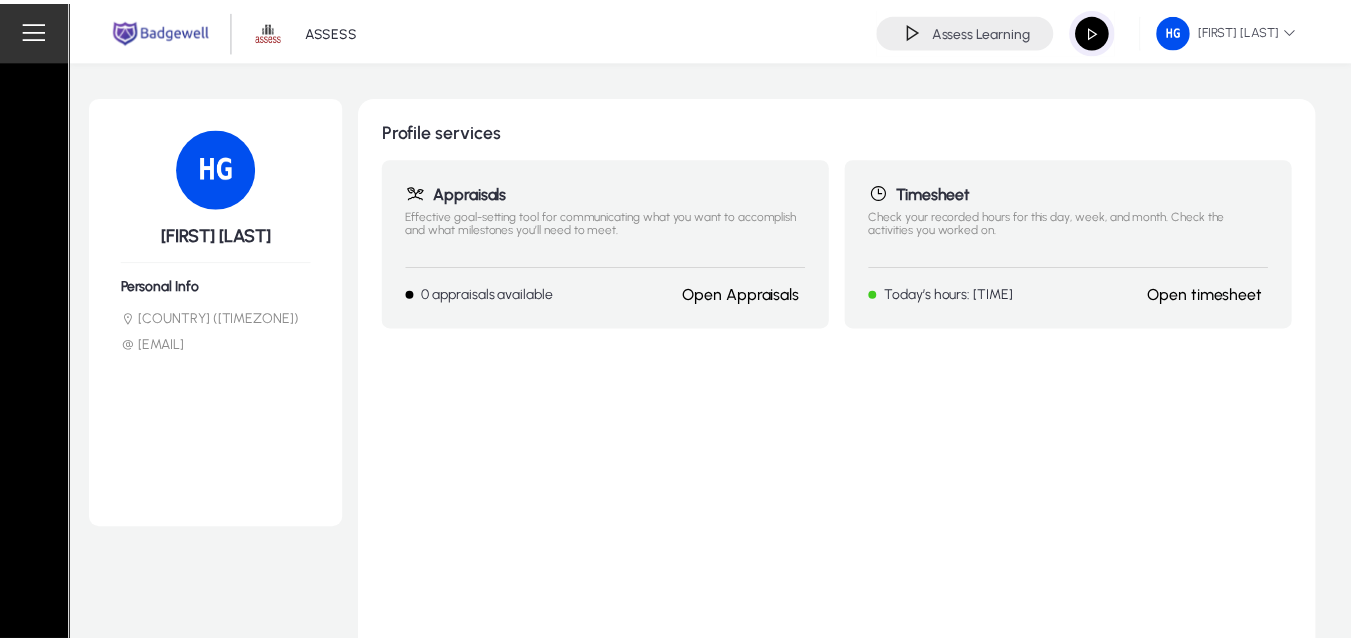 scroll, scrollTop: 0, scrollLeft: 0, axis: both 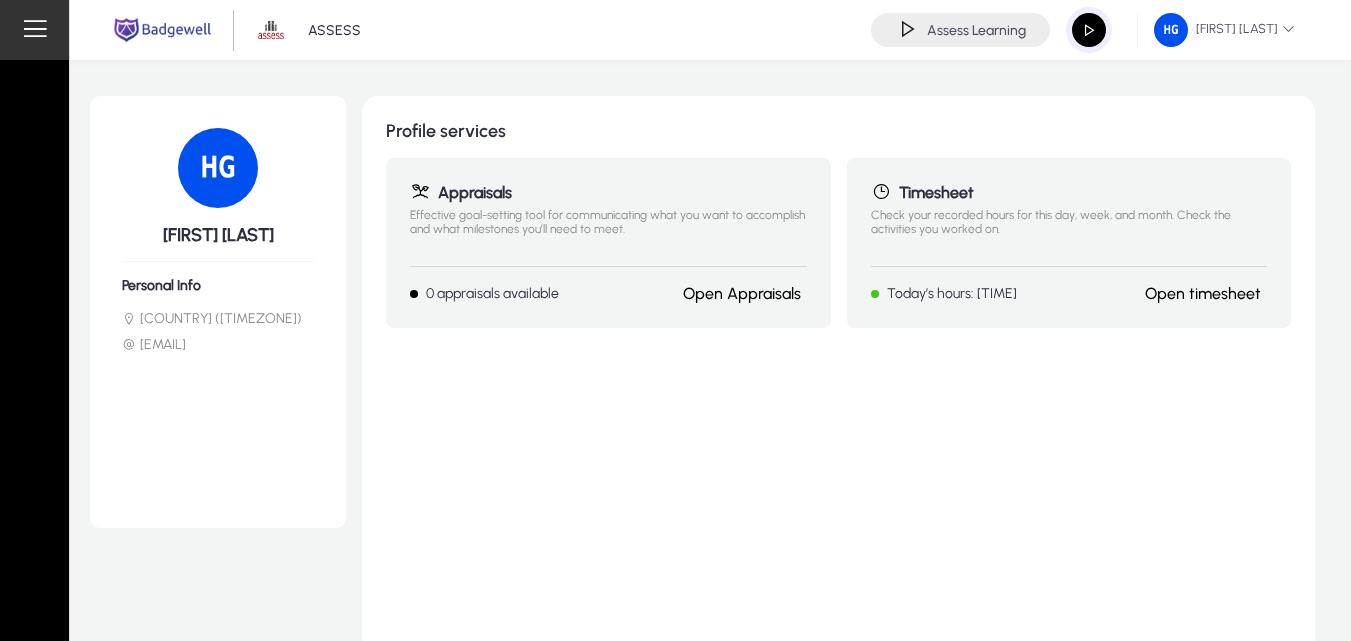 click on "Open timesheet" 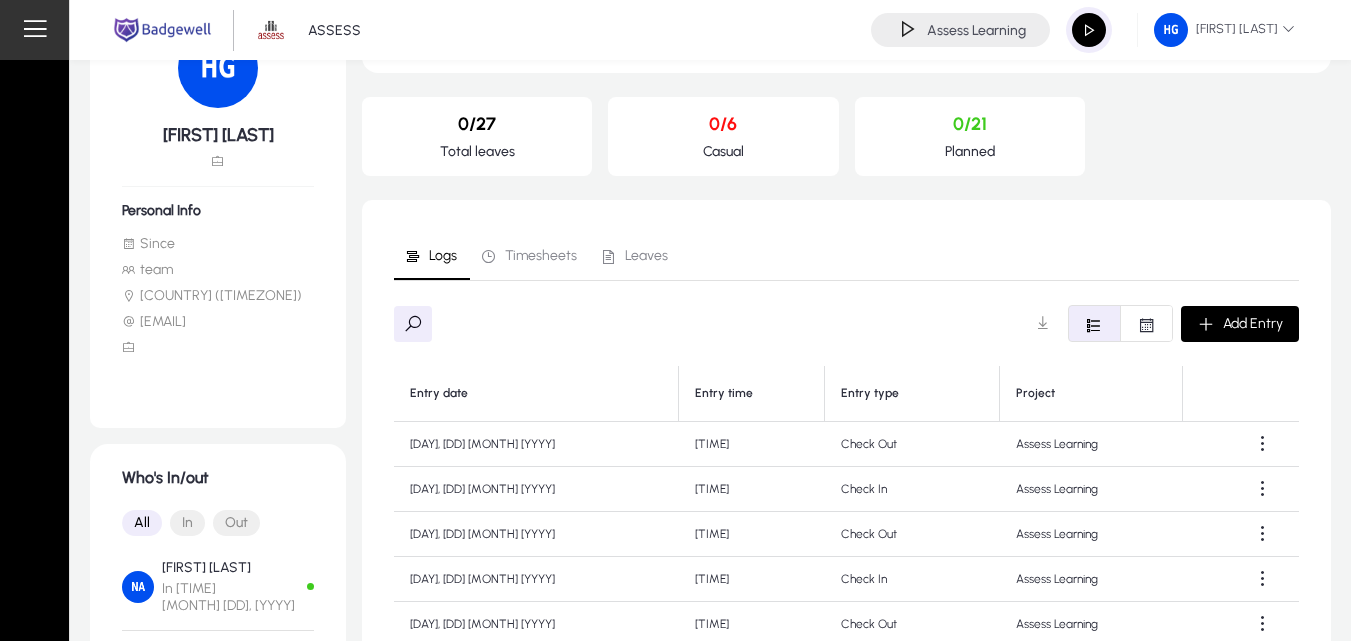 scroll, scrollTop: 0, scrollLeft: 0, axis: both 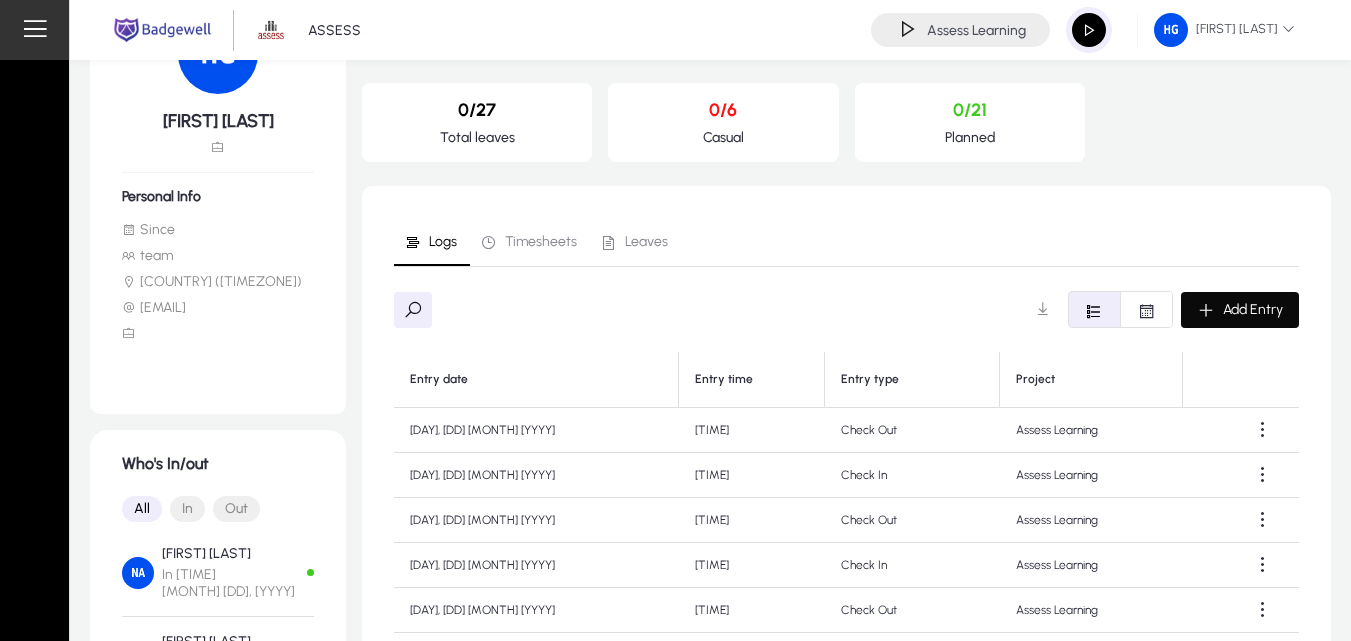 click on "Add Entry" 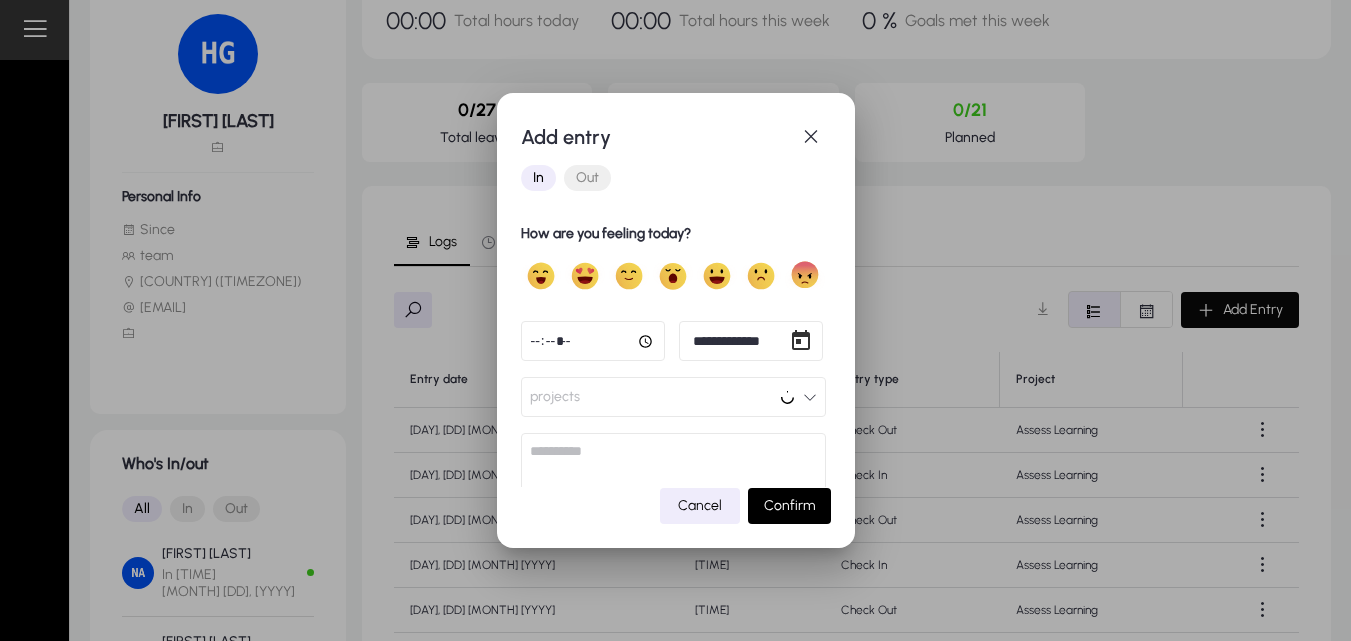 scroll, scrollTop: 0, scrollLeft: 0, axis: both 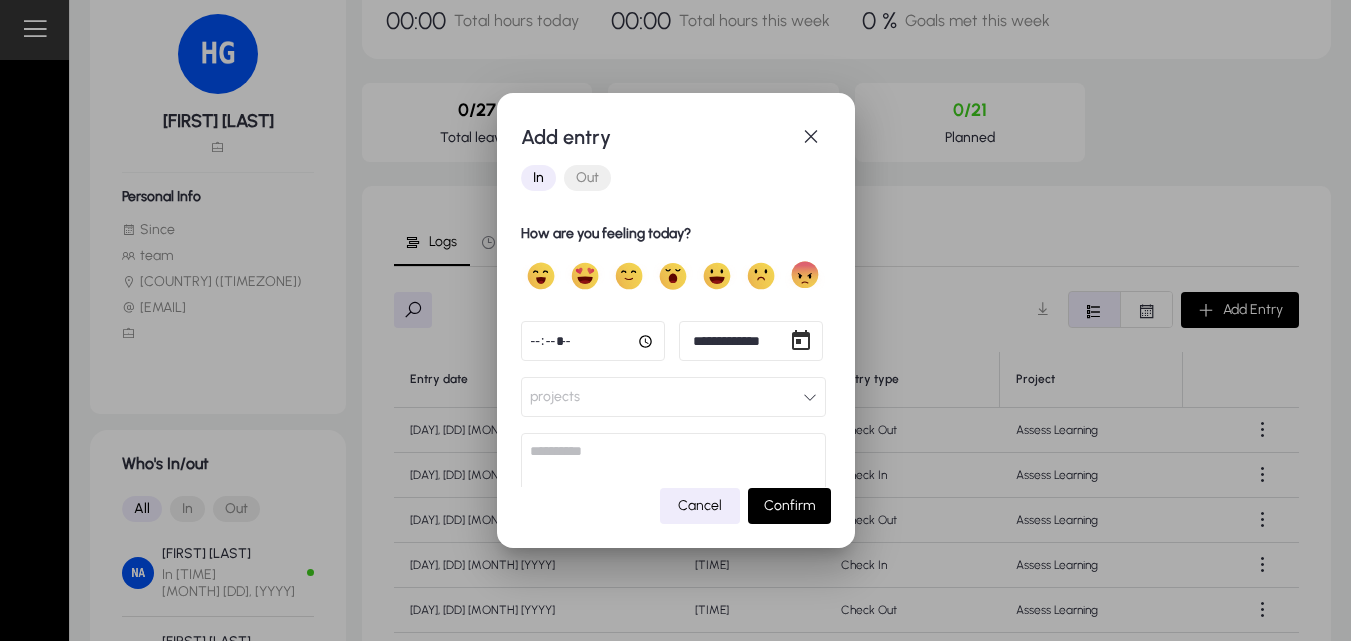 click on "**********" at bounding box center [675, 320] 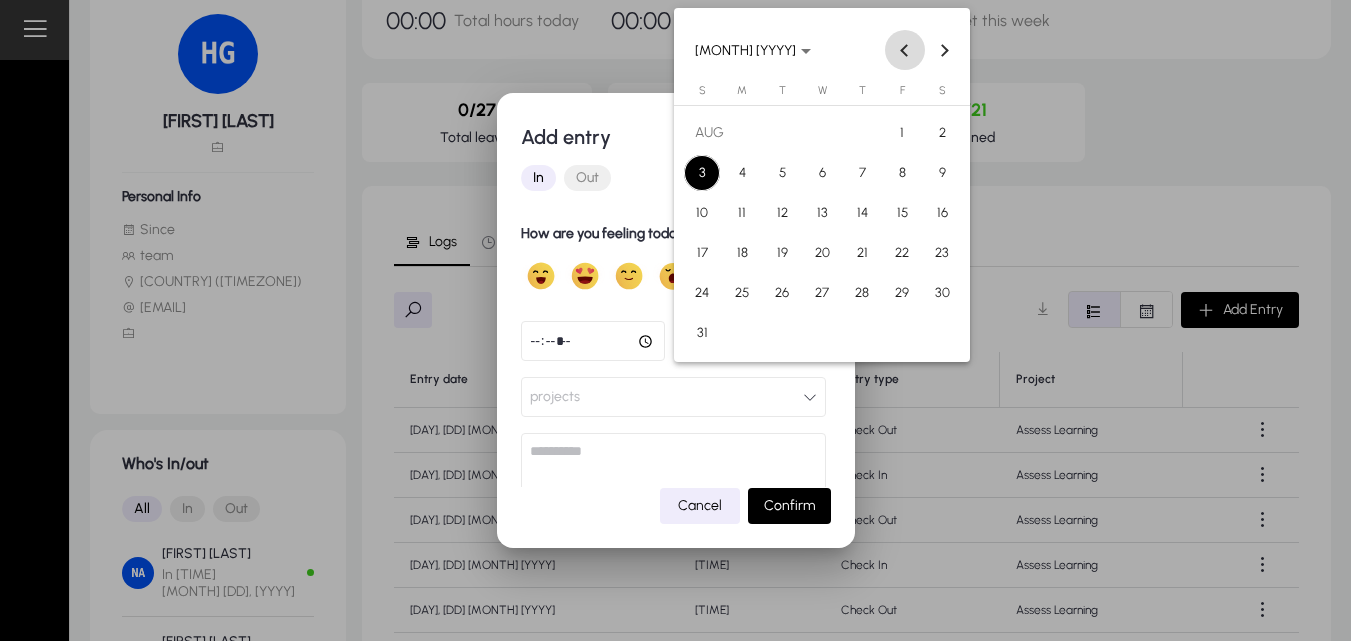 click at bounding box center [905, 50] 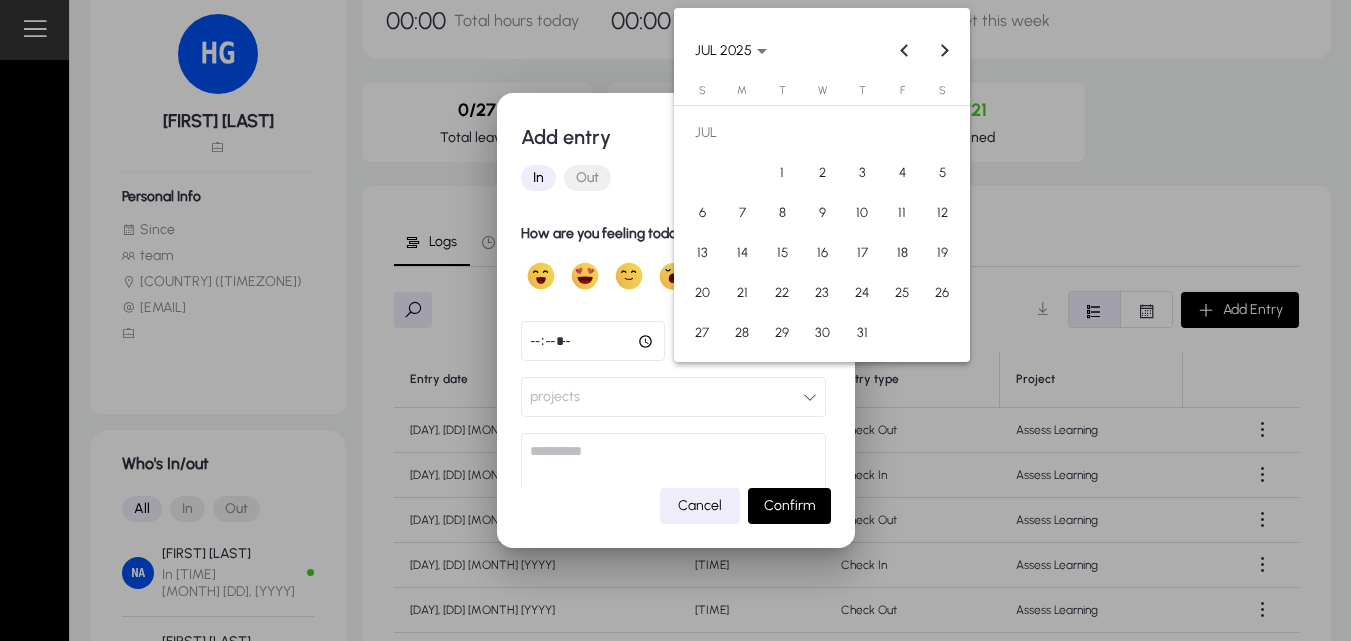 click on "21" at bounding box center [742, 293] 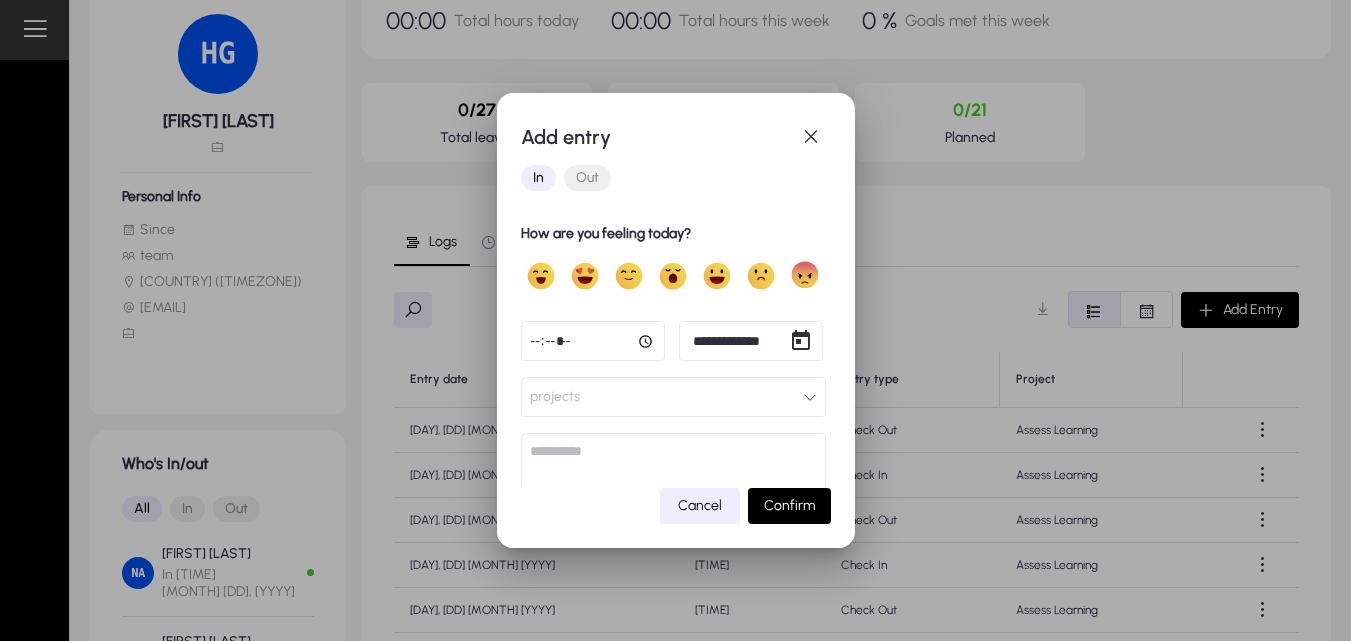 type on "**********" 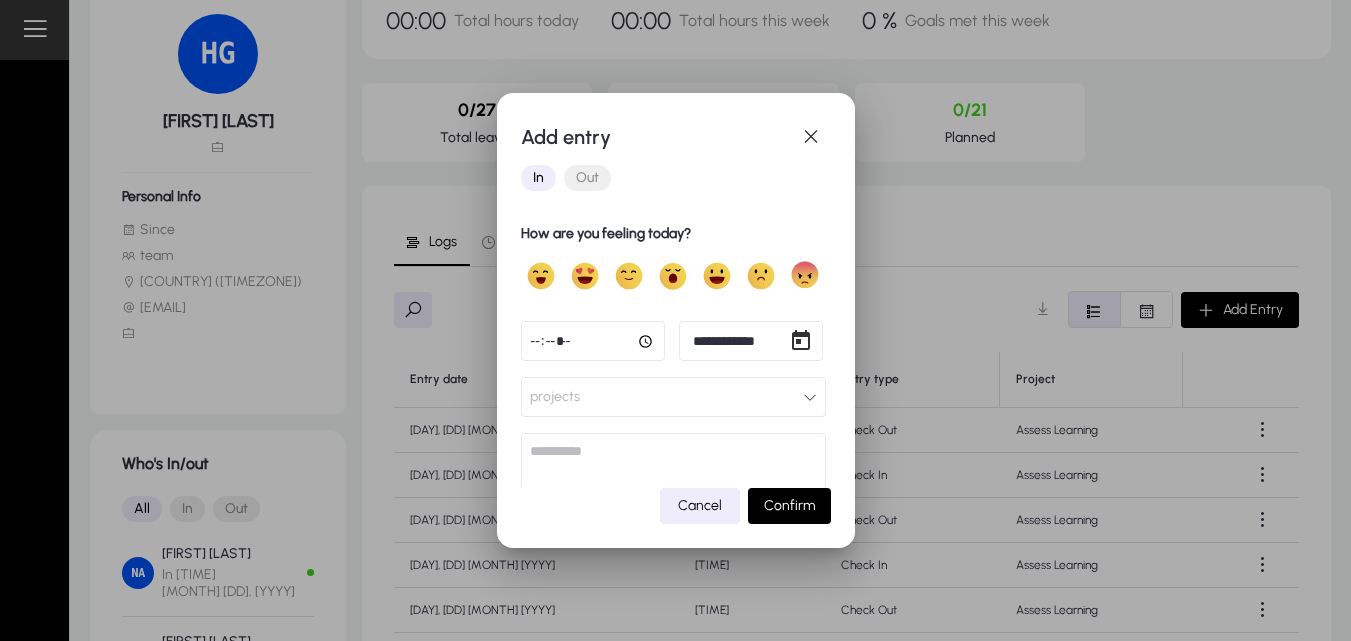 click 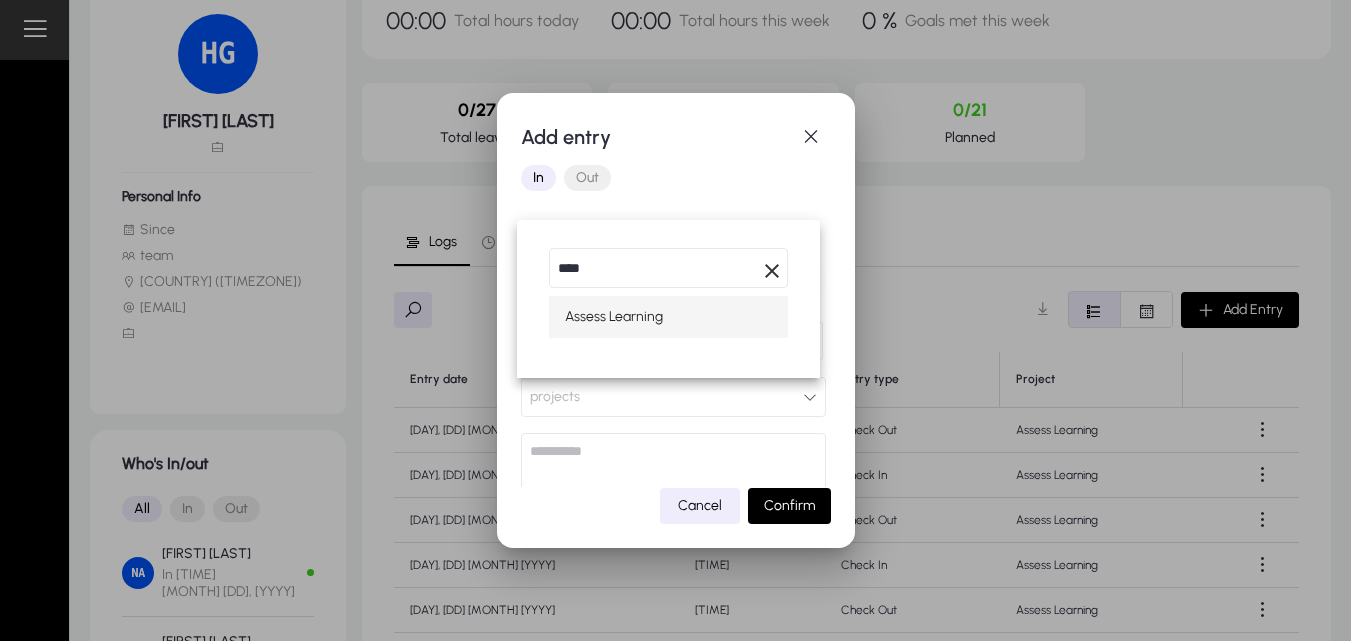 type on "****" 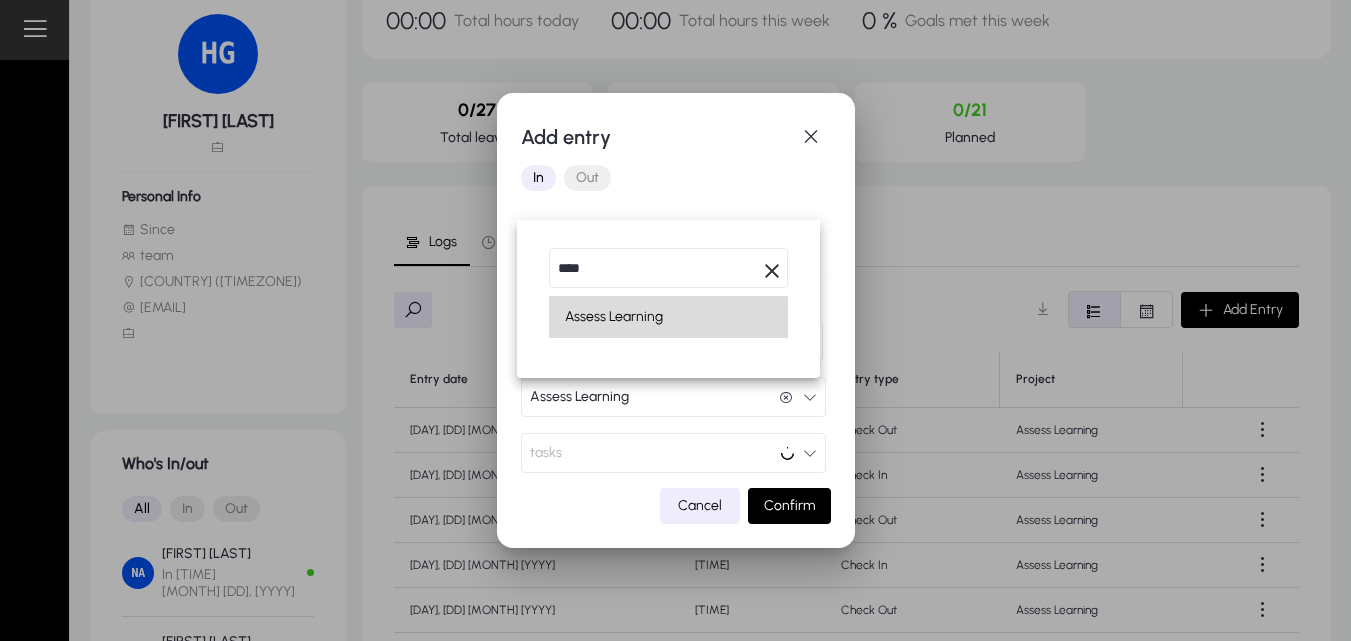 scroll, scrollTop: 1, scrollLeft: 0, axis: vertical 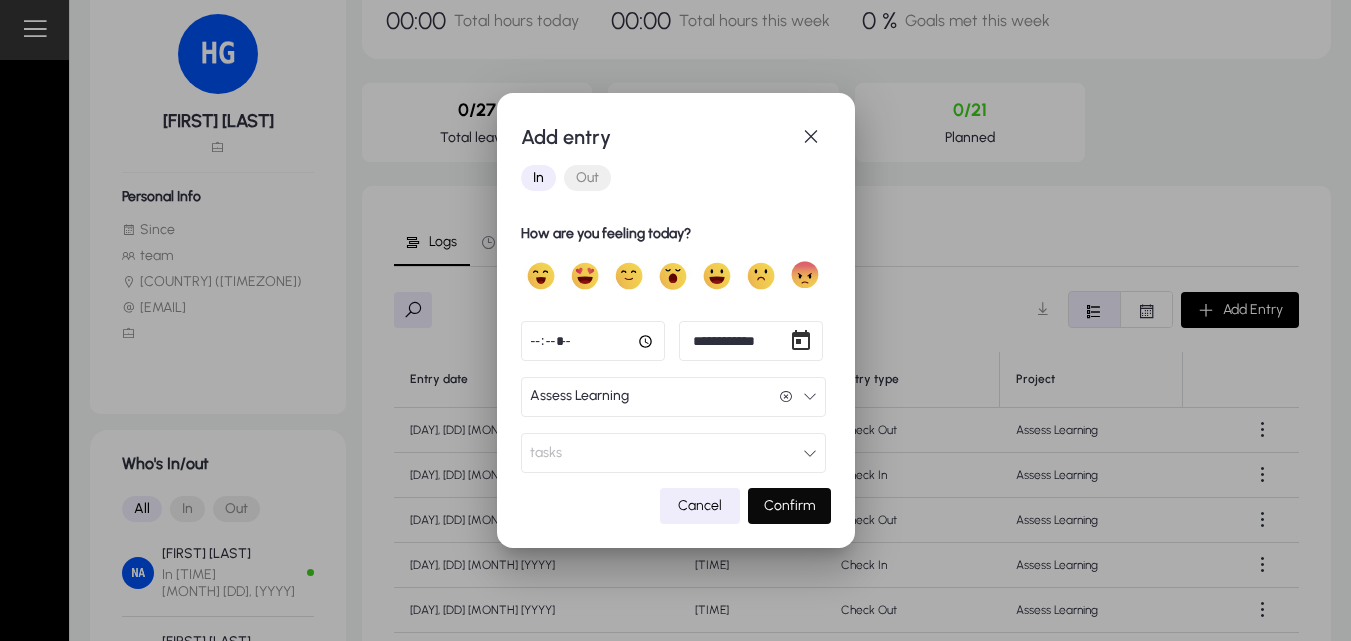 click 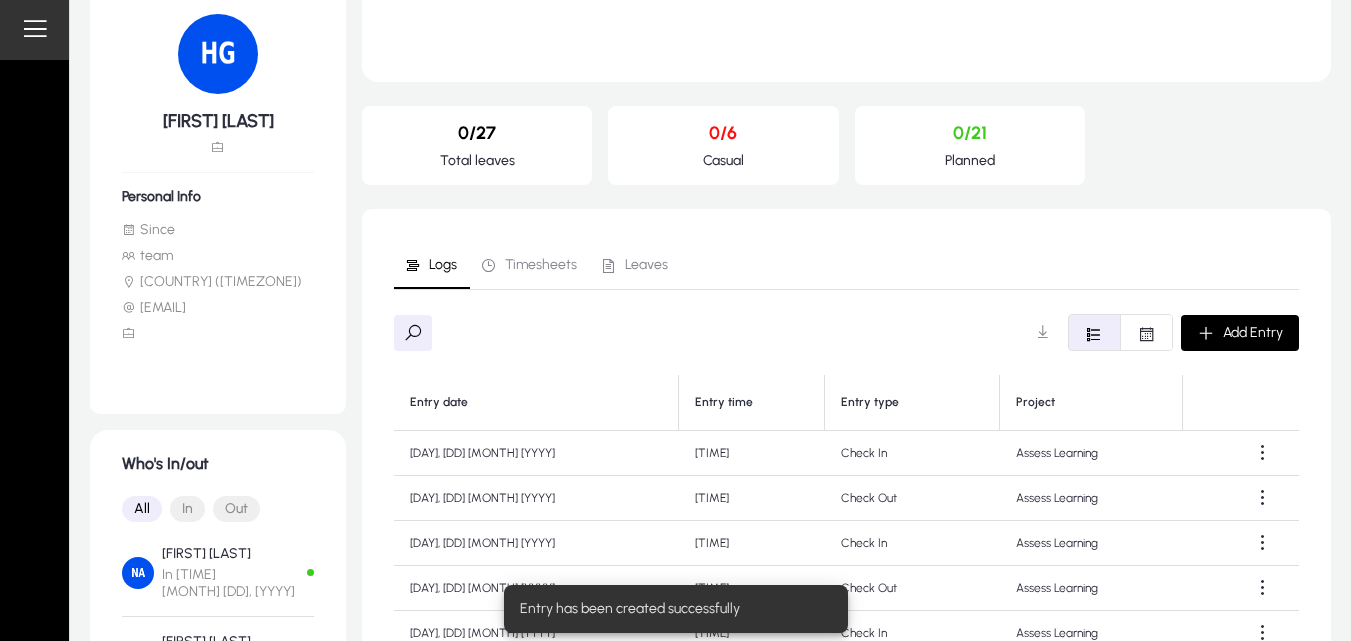scroll, scrollTop: 136, scrollLeft: 0, axis: vertical 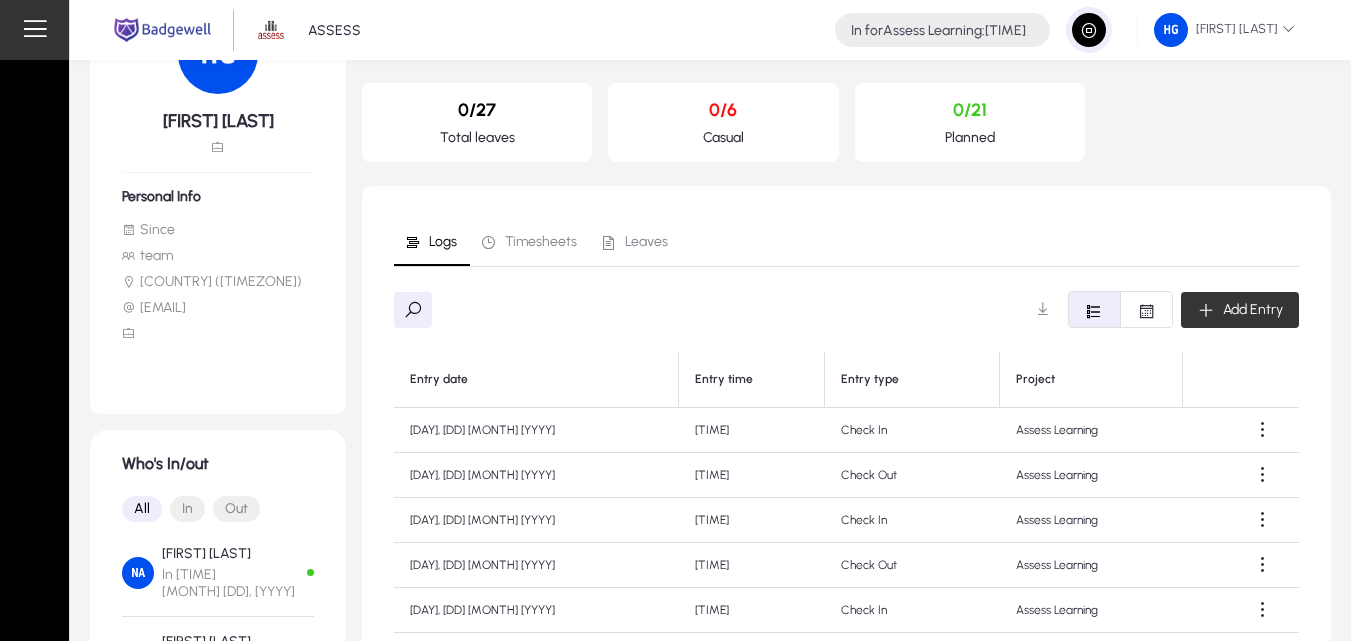 click 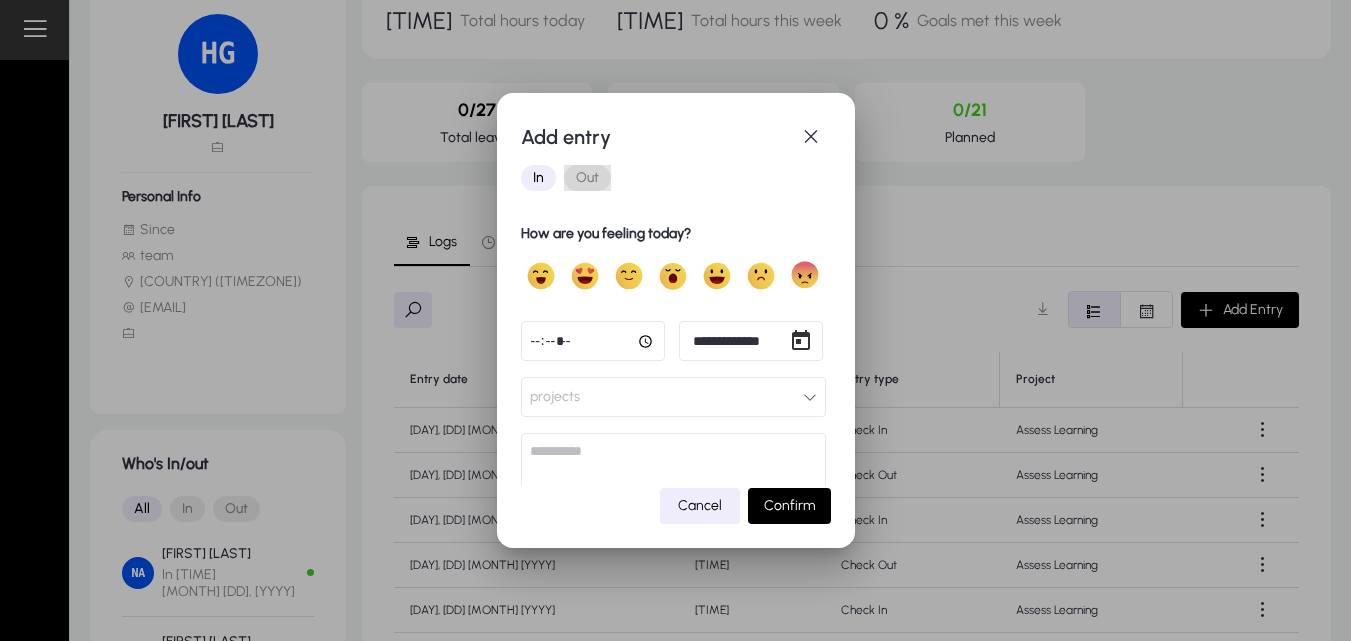 click on "Out" at bounding box center [587, 178] 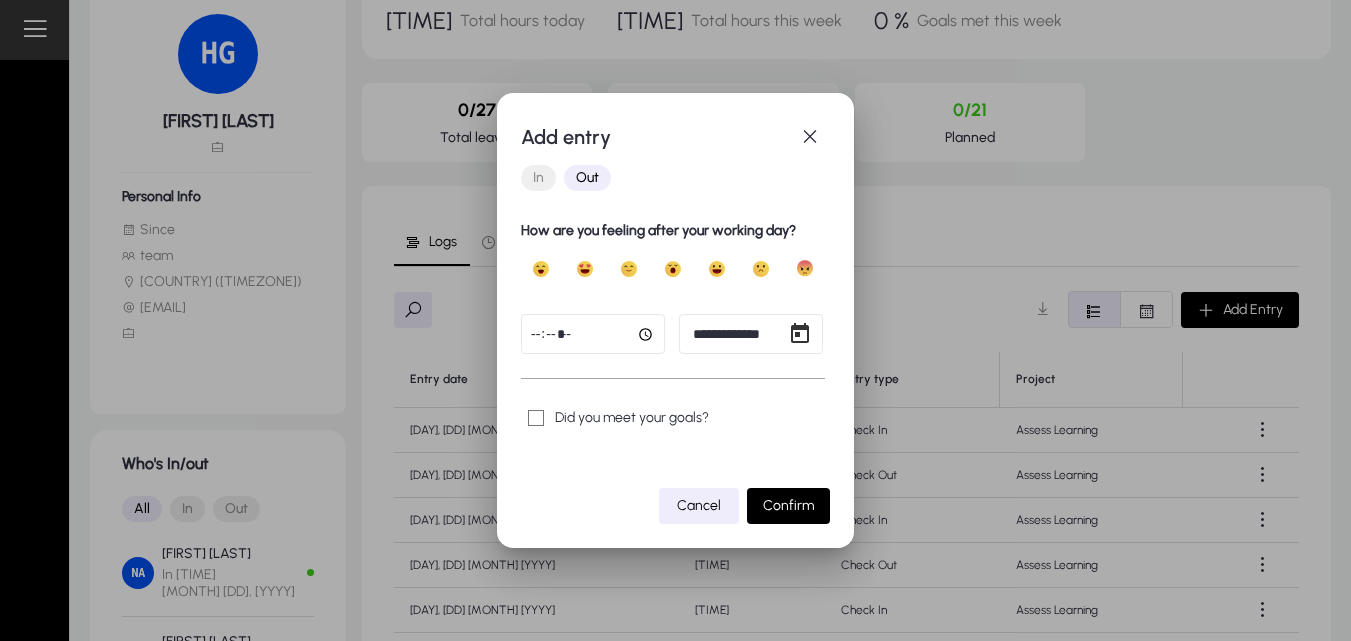 click on "**********" at bounding box center (675, 320) 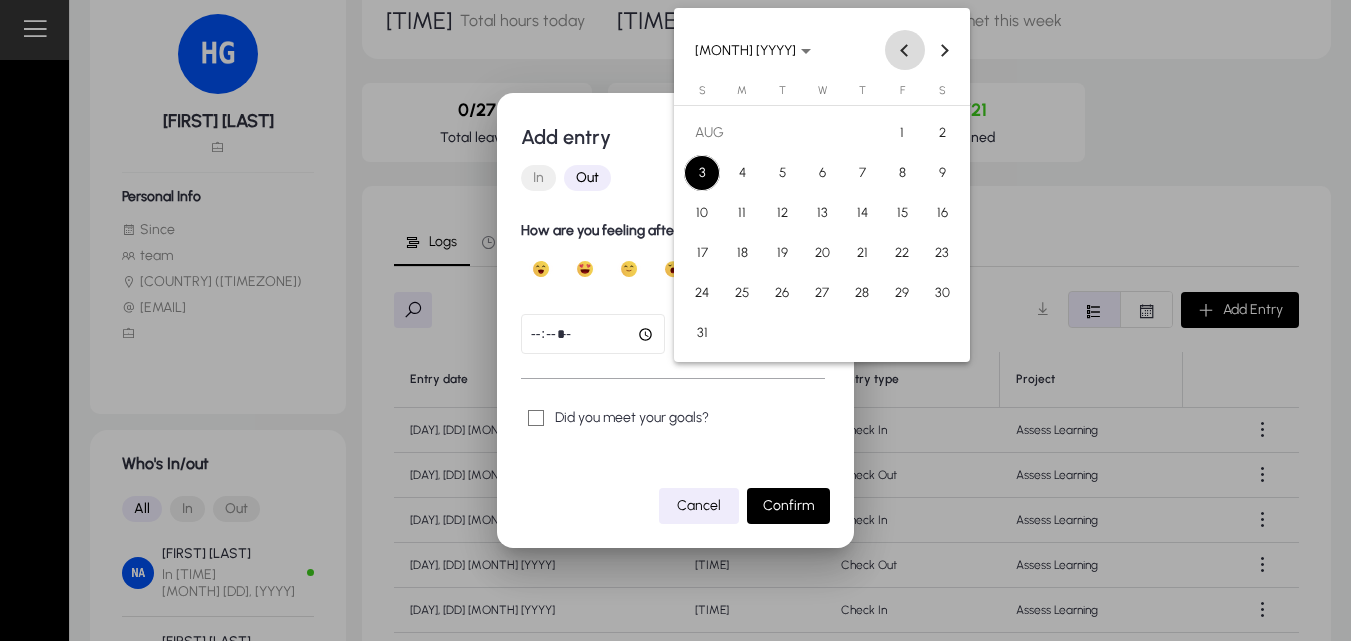 click at bounding box center (905, 50) 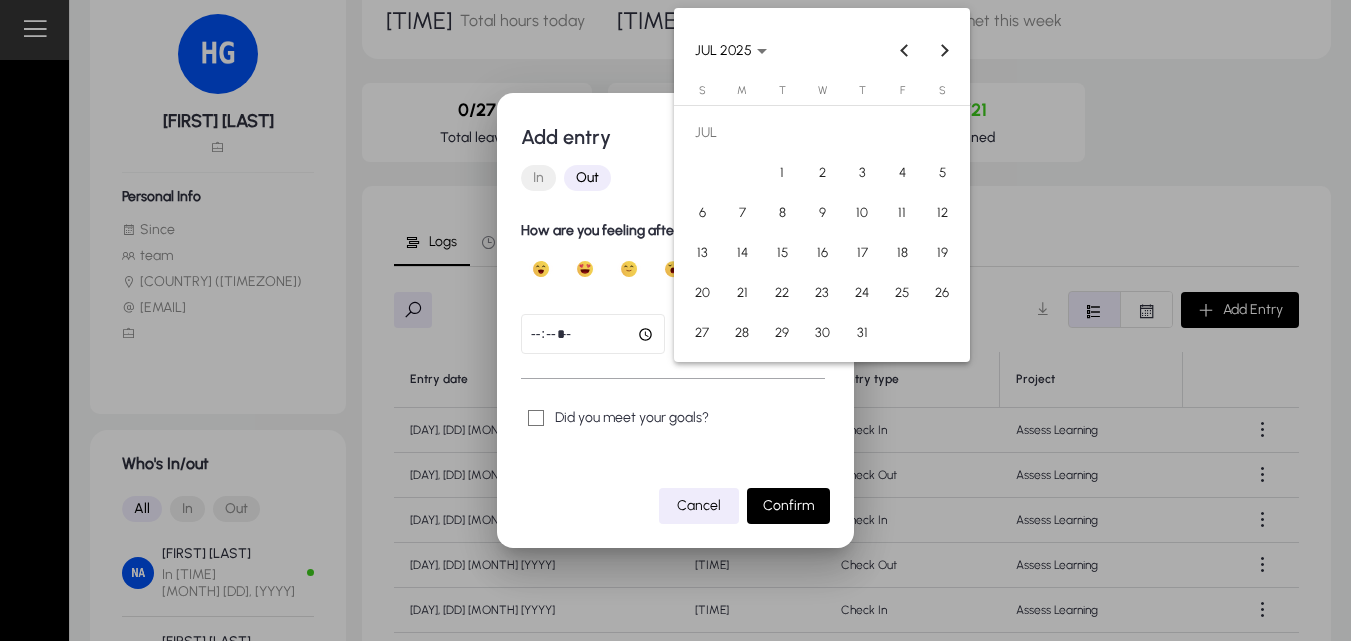click on "21" at bounding box center (742, 293) 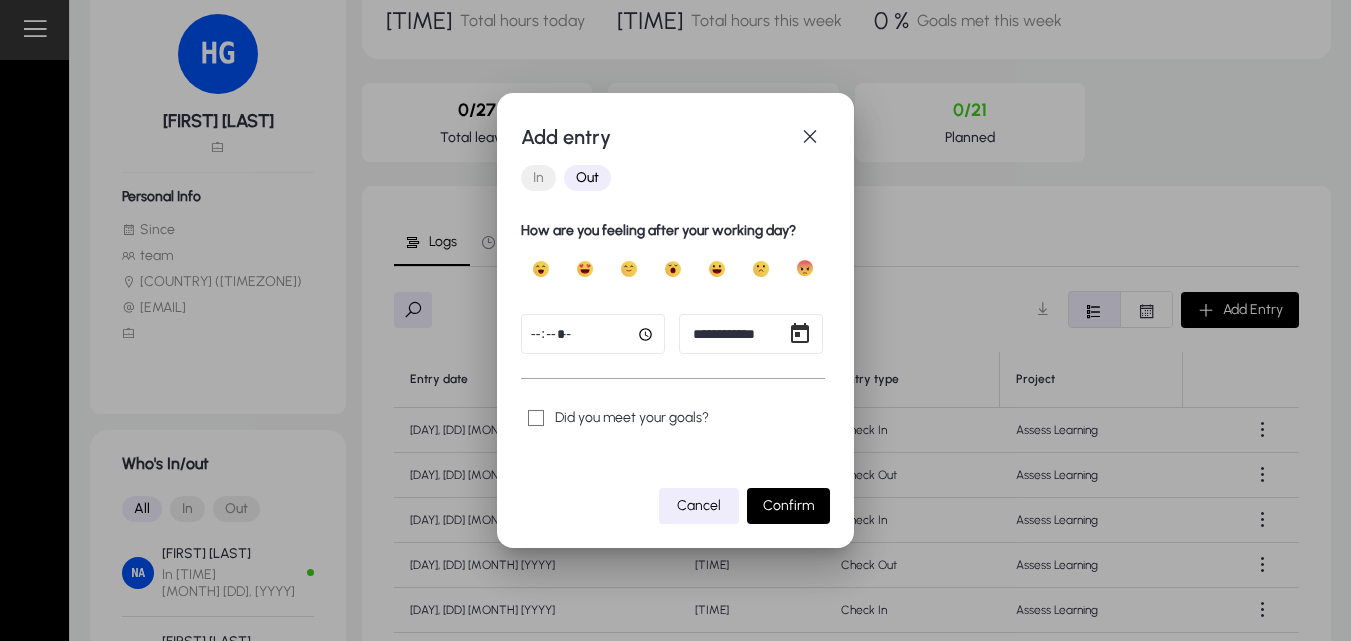 click 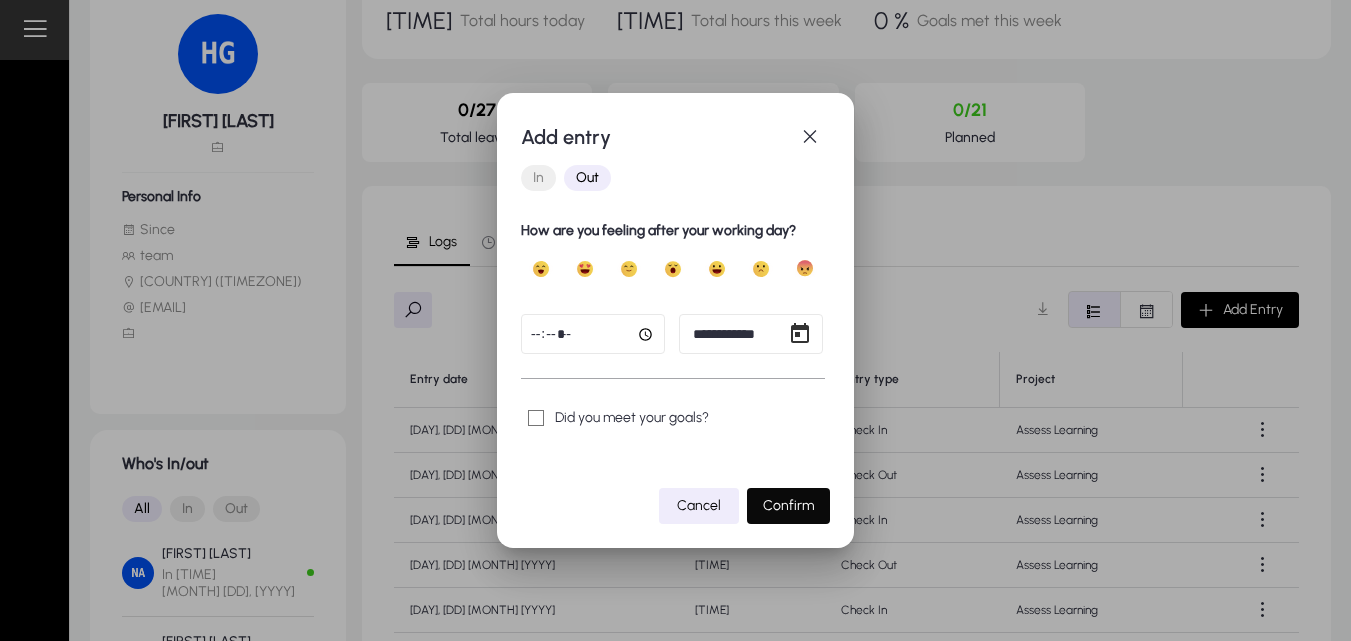 click 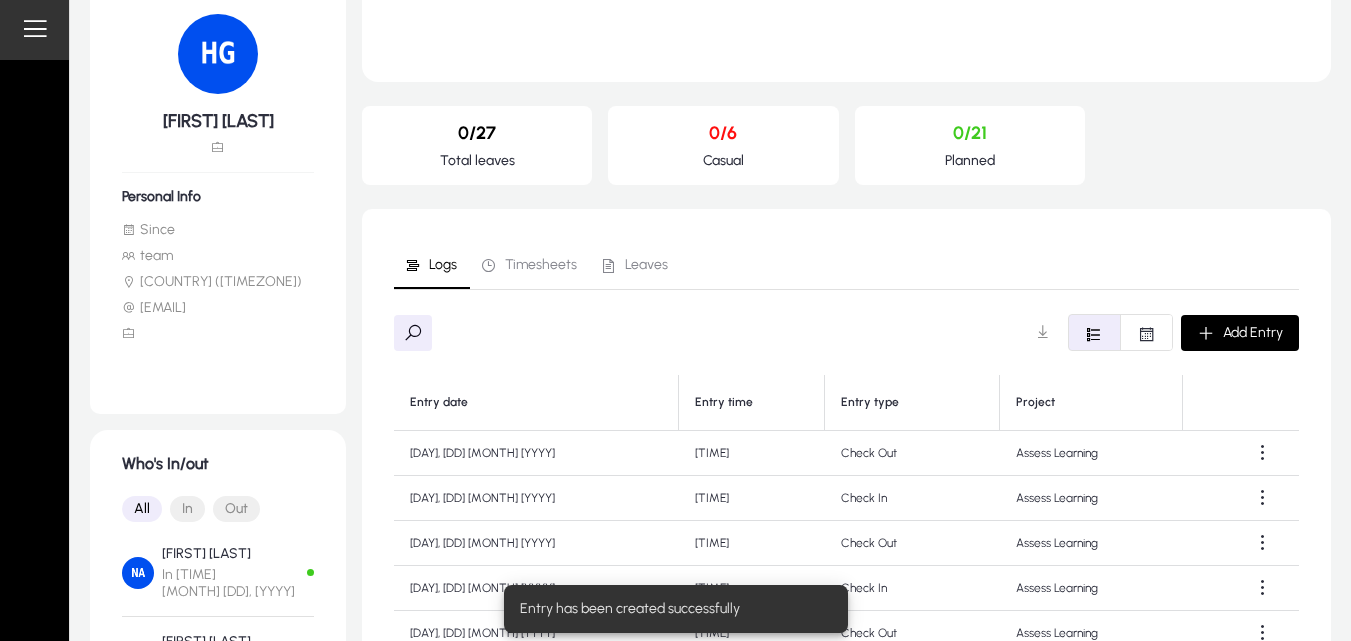 scroll, scrollTop: 136, scrollLeft: 0, axis: vertical 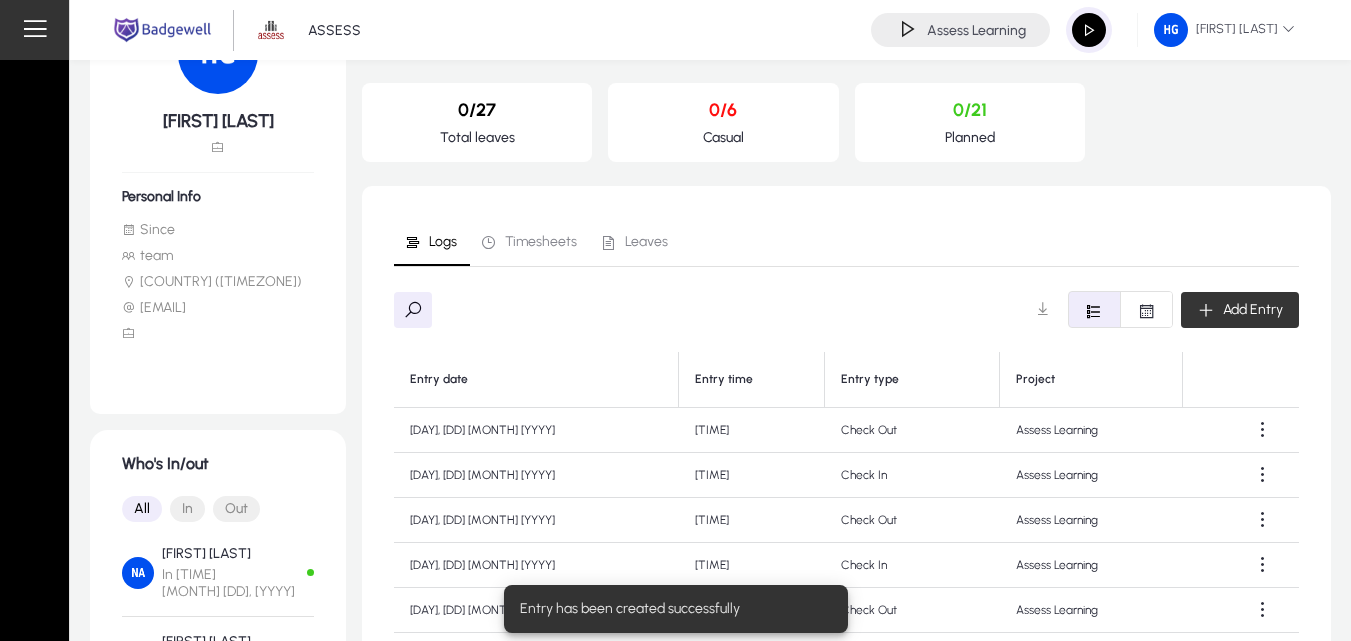 click on "Add Entry" 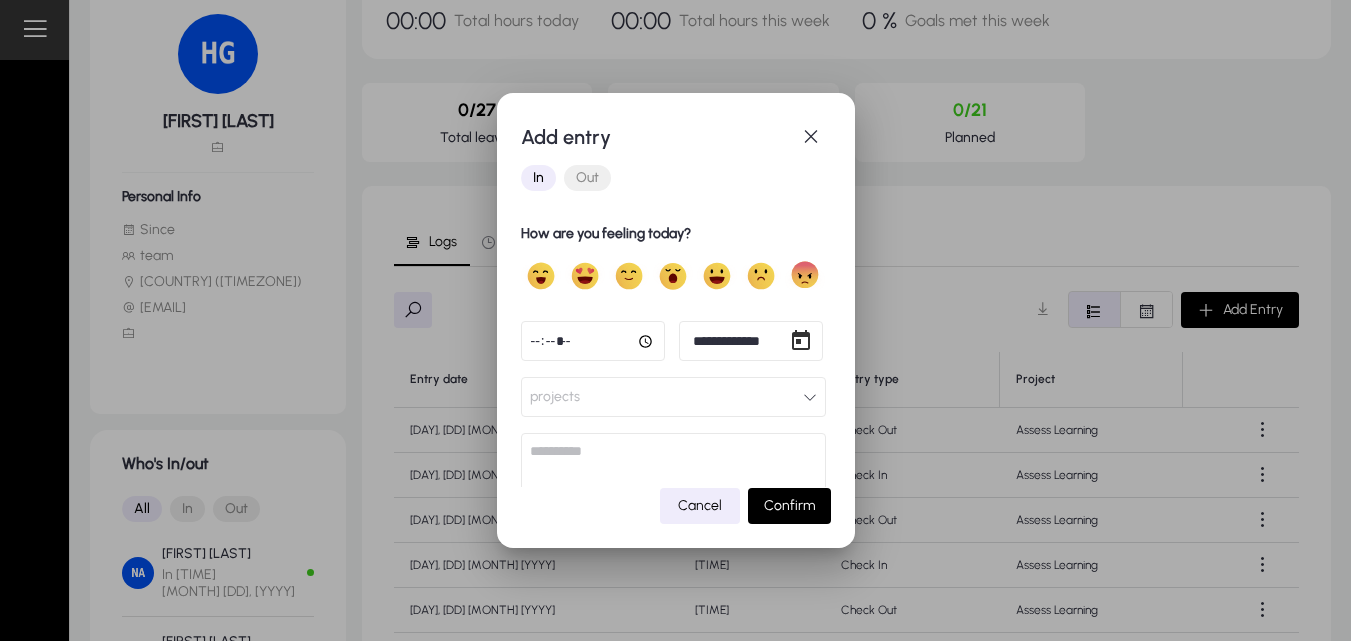 click on "**********" at bounding box center [675, 320] 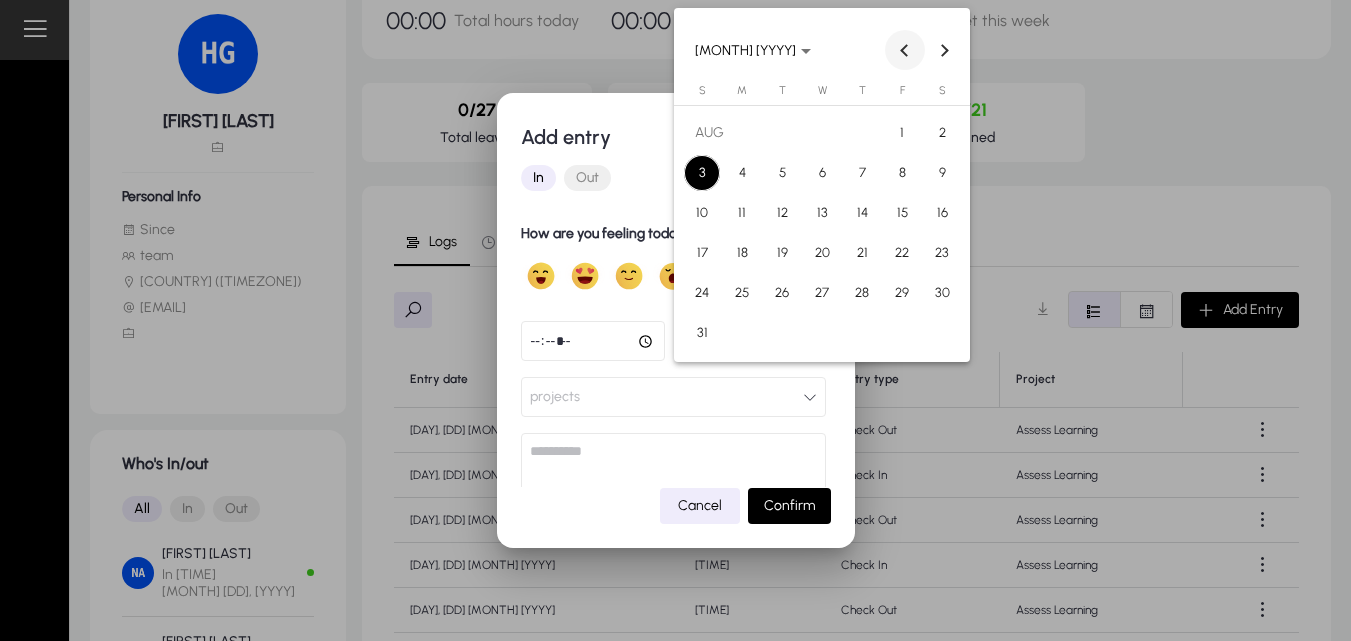click at bounding box center [905, 50] 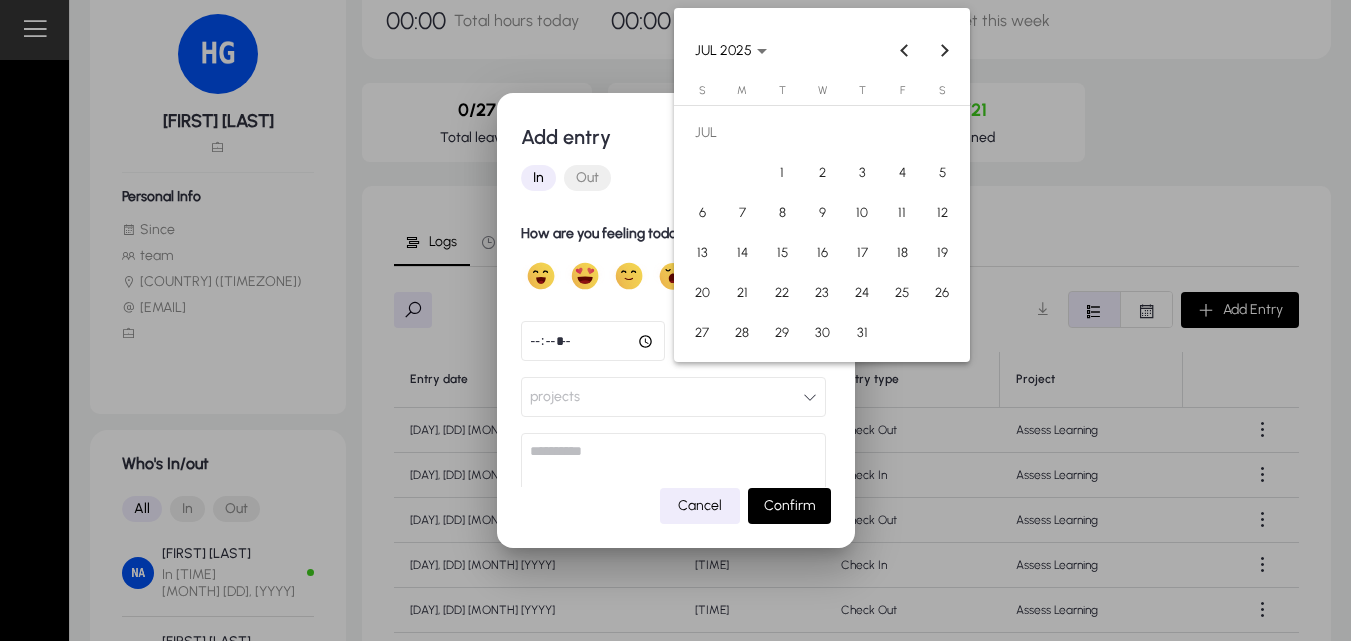 click on "22" at bounding box center [782, 293] 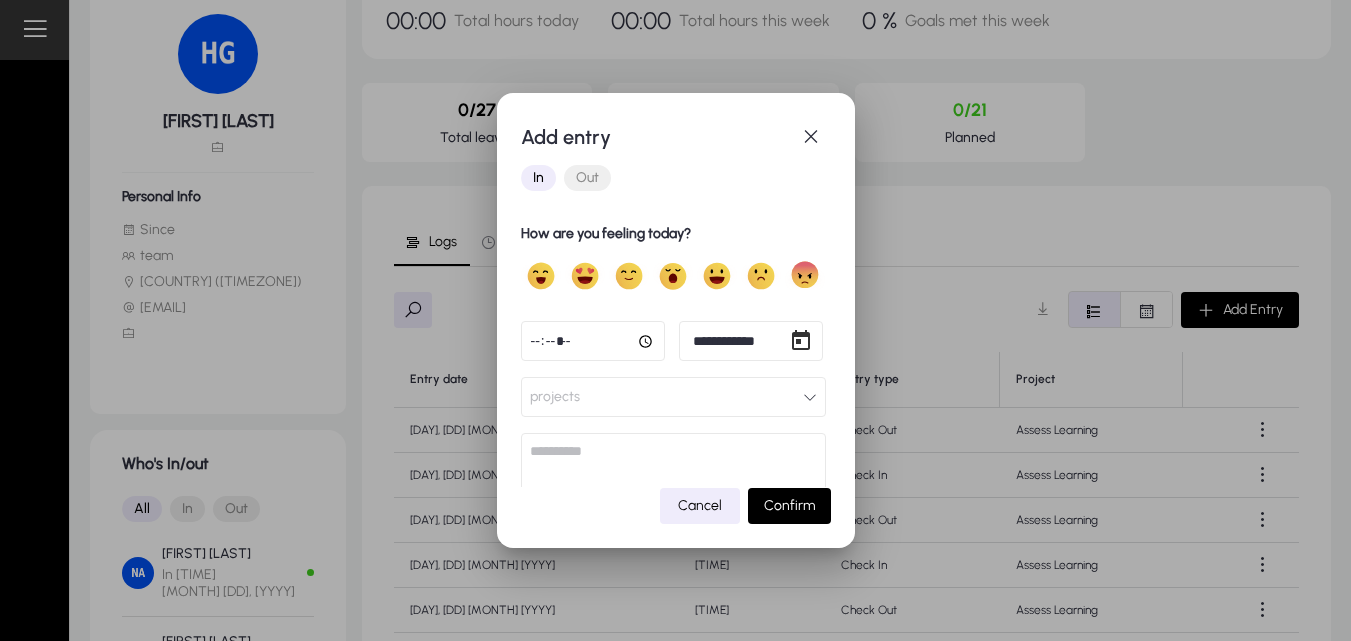 click 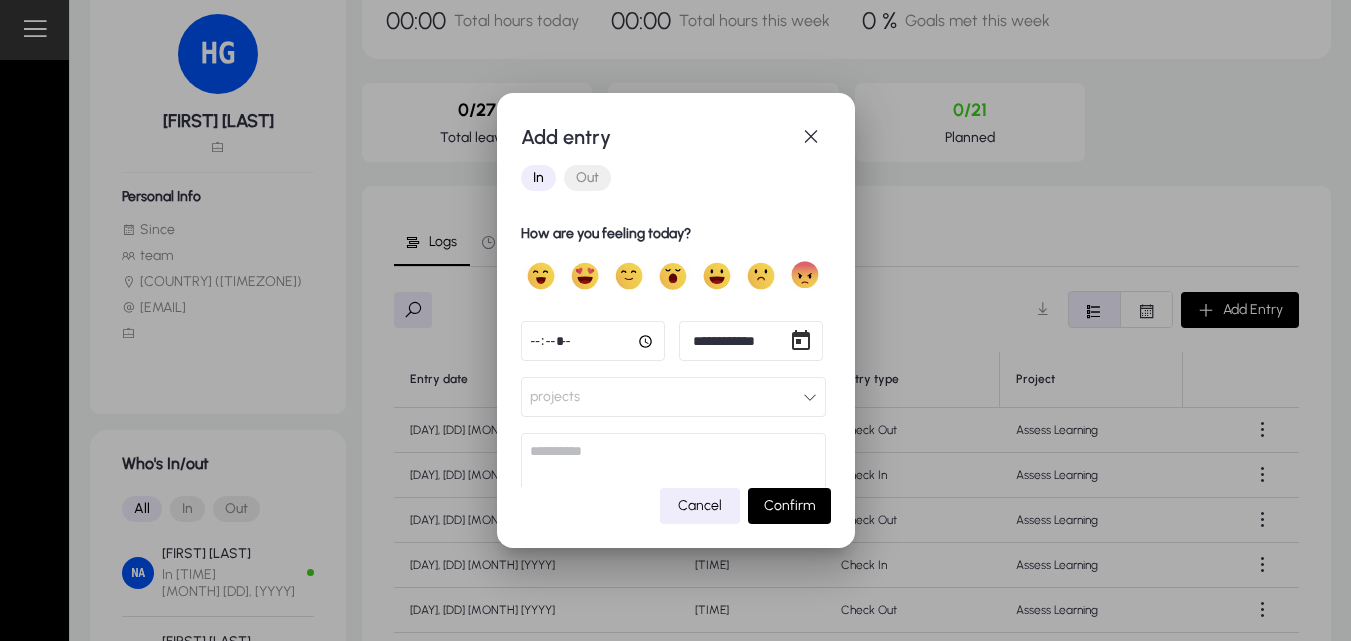 click on "projects" 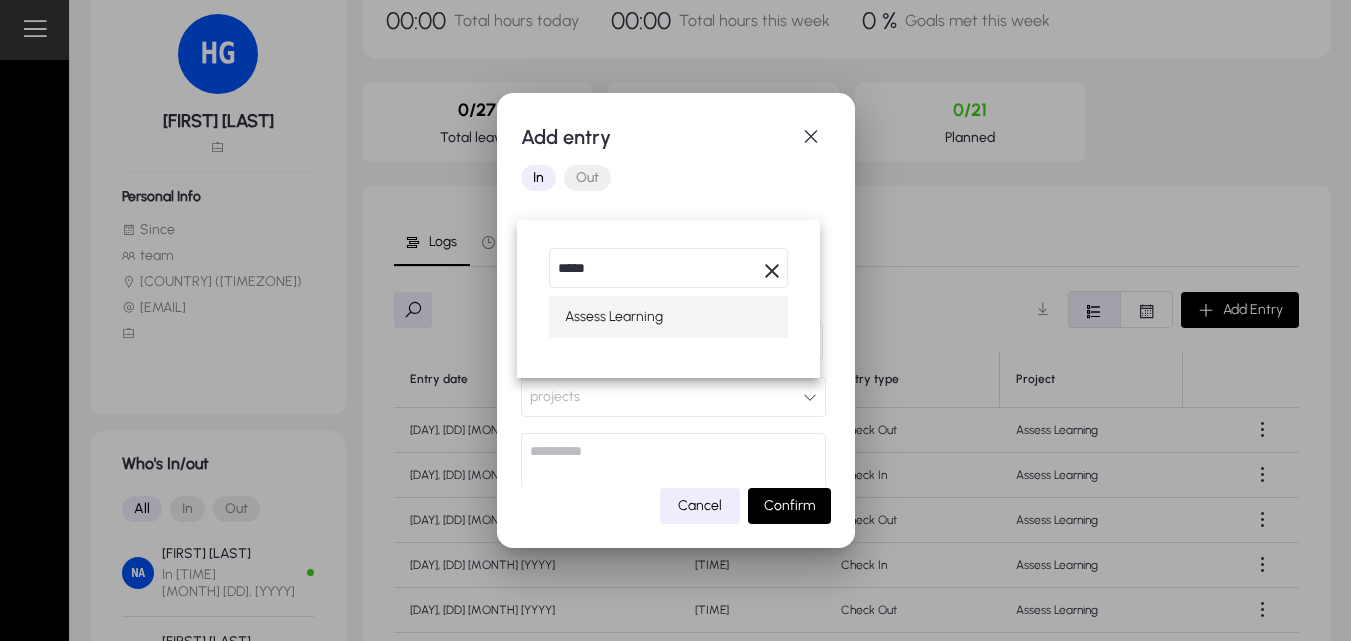 type on "*****" 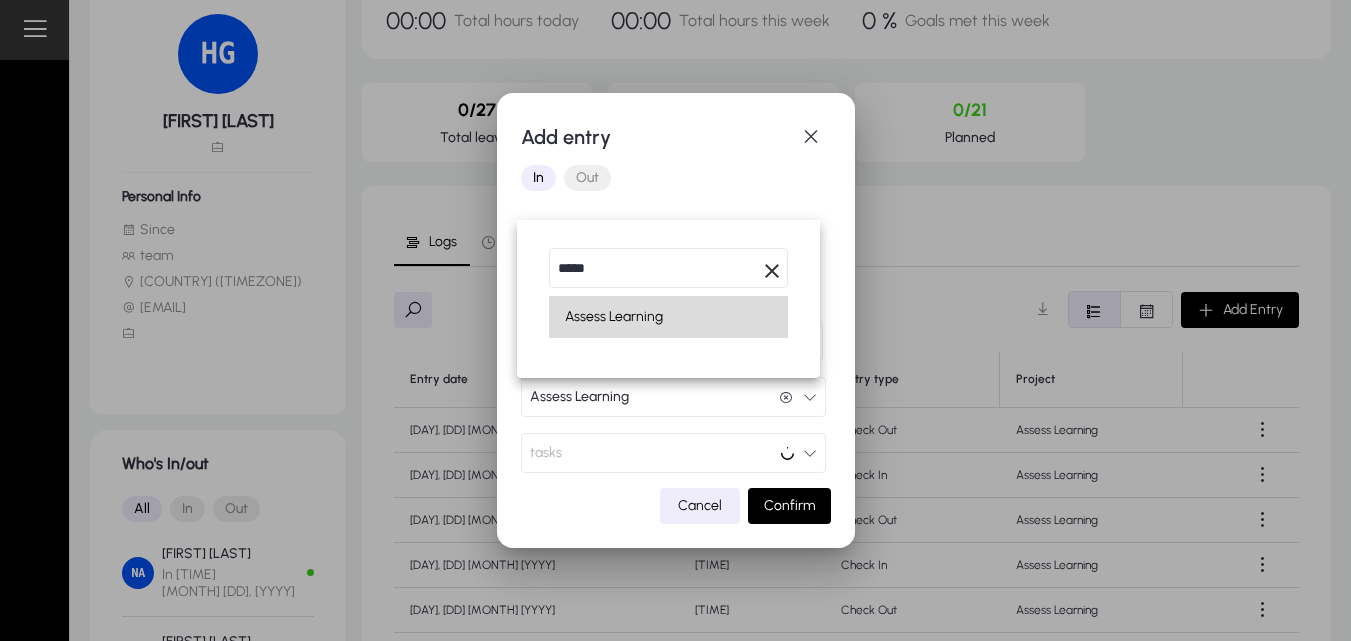 scroll, scrollTop: 1, scrollLeft: 0, axis: vertical 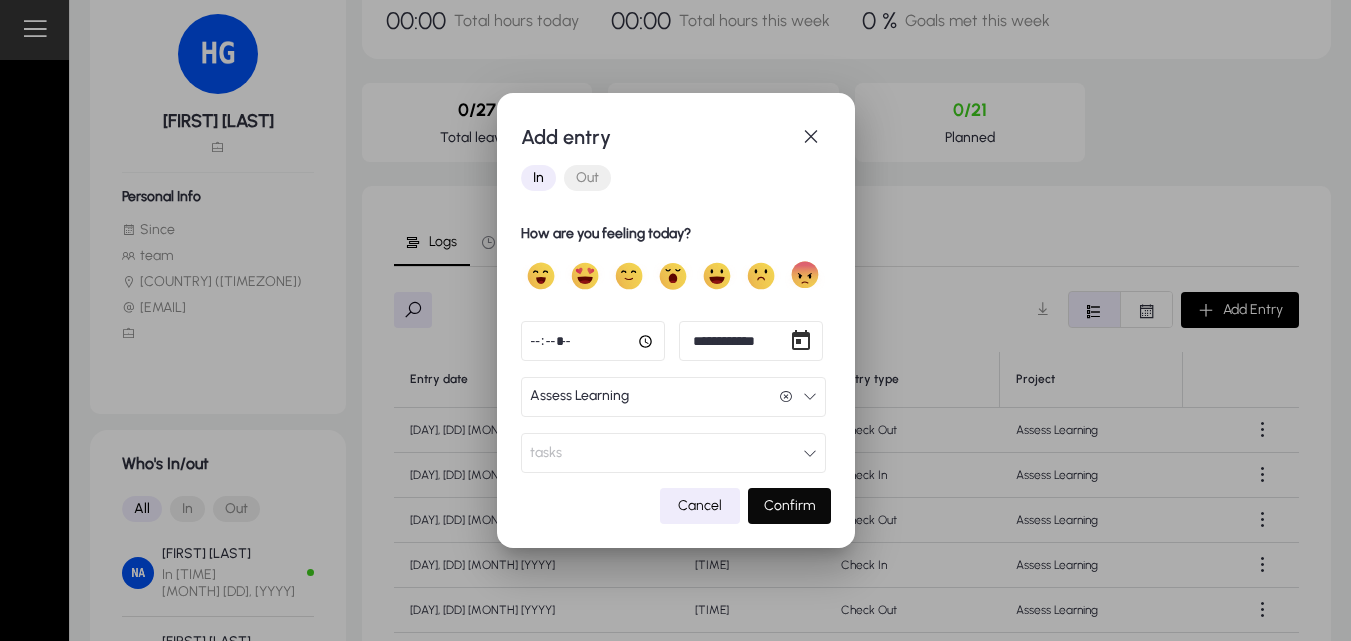 click 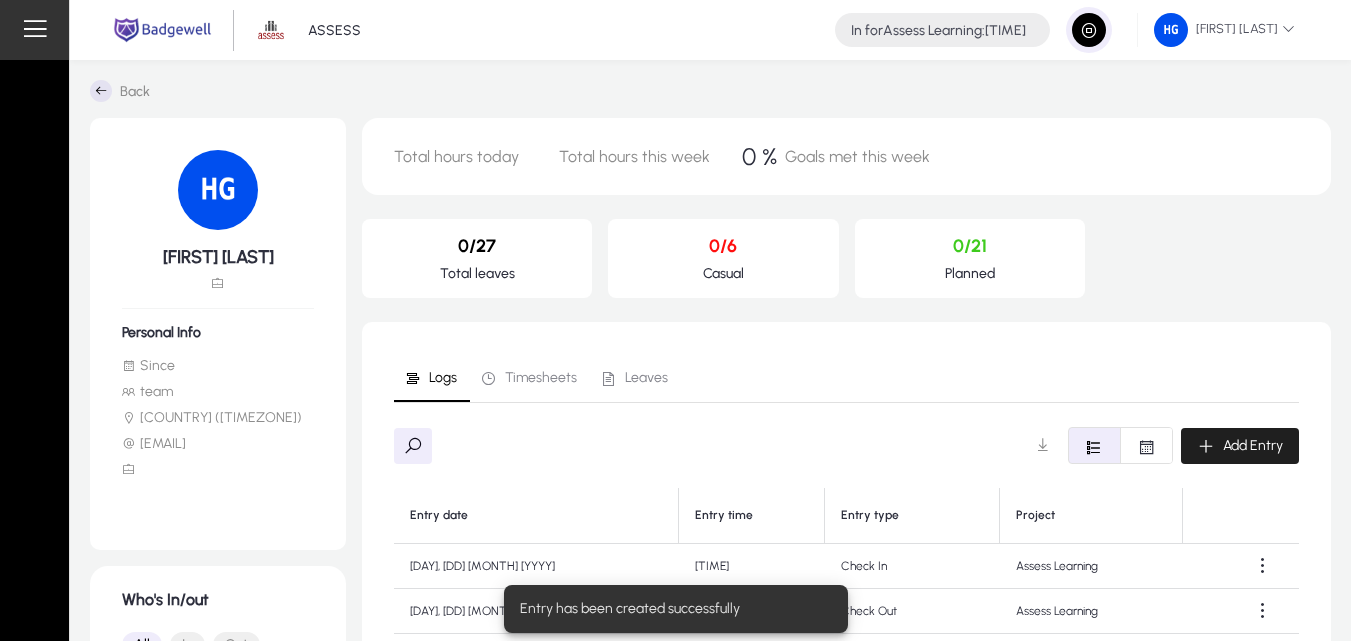 scroll, scrollTop: 136, scrollLeft: 0, axis: vertical 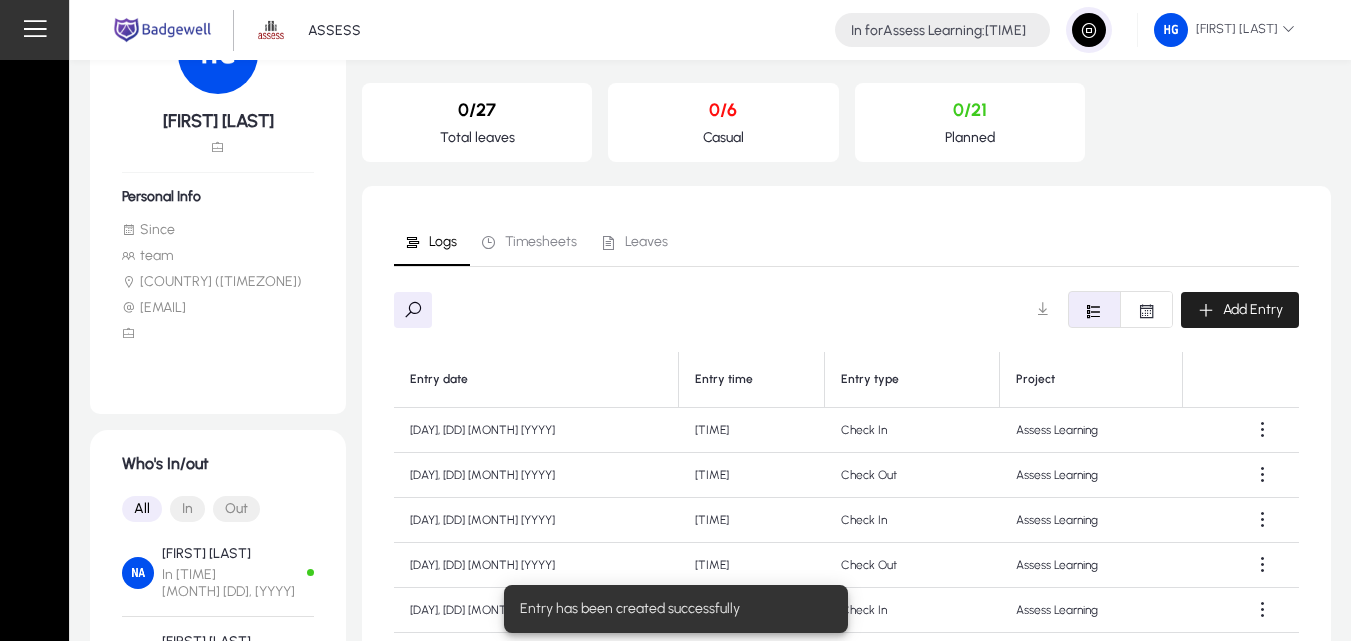 click on "Add Entry" 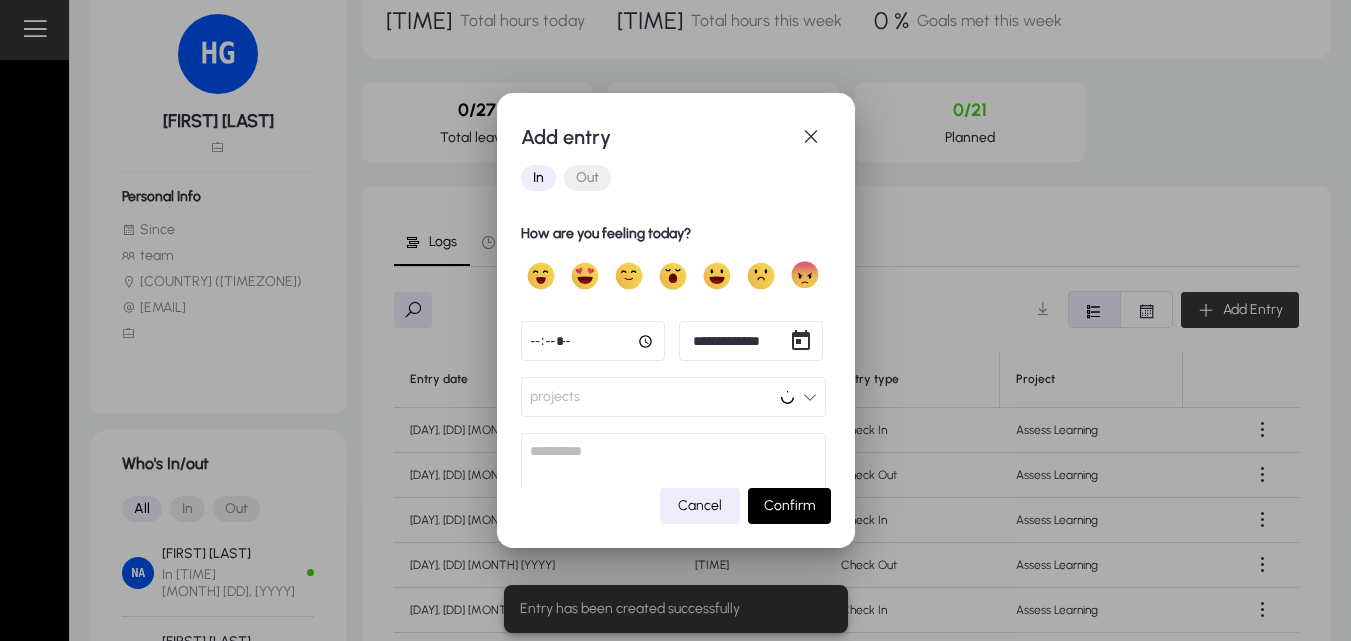 scroll, scrollTop: 0, scrollLeft: 0, axis: both 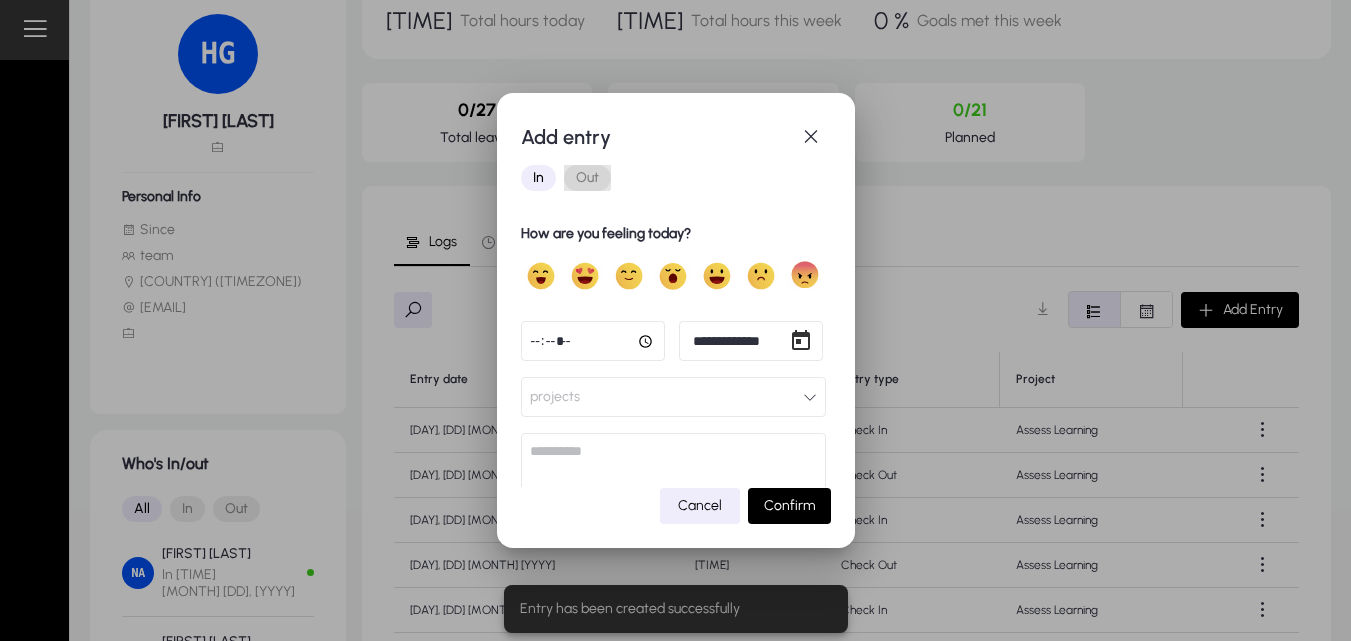 click on "Out" at bounding box center [587, 178] 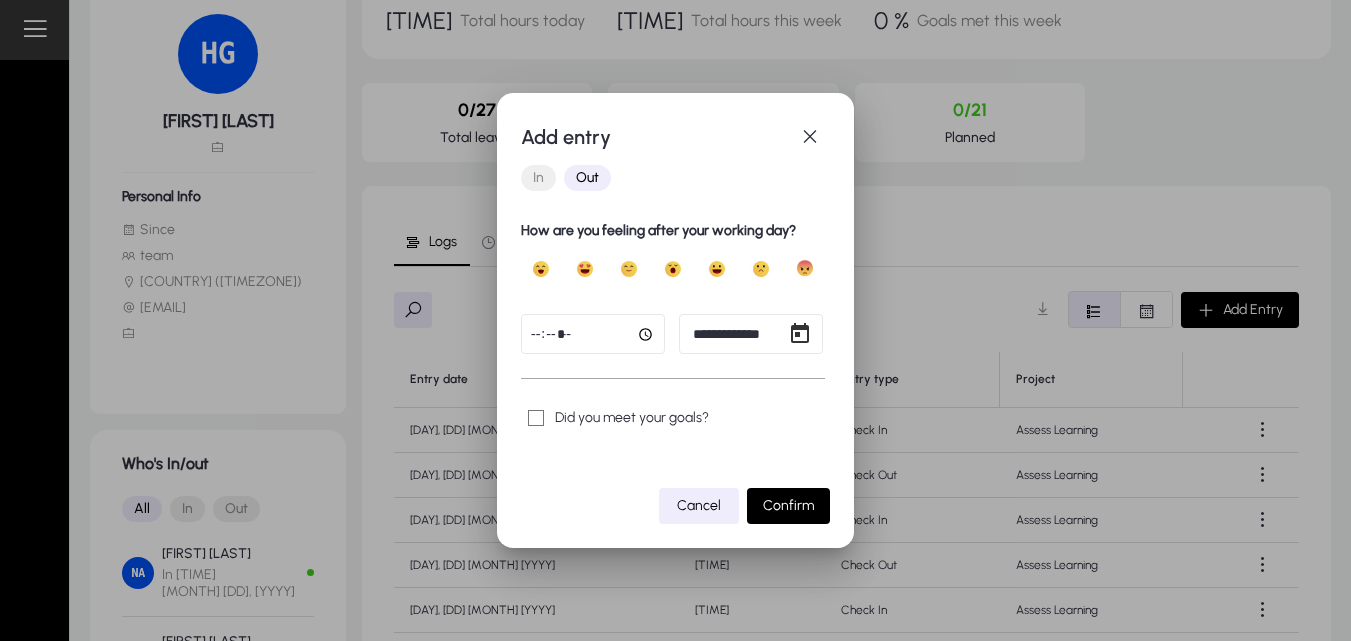click on "**********" at bounding box center (675, 320) 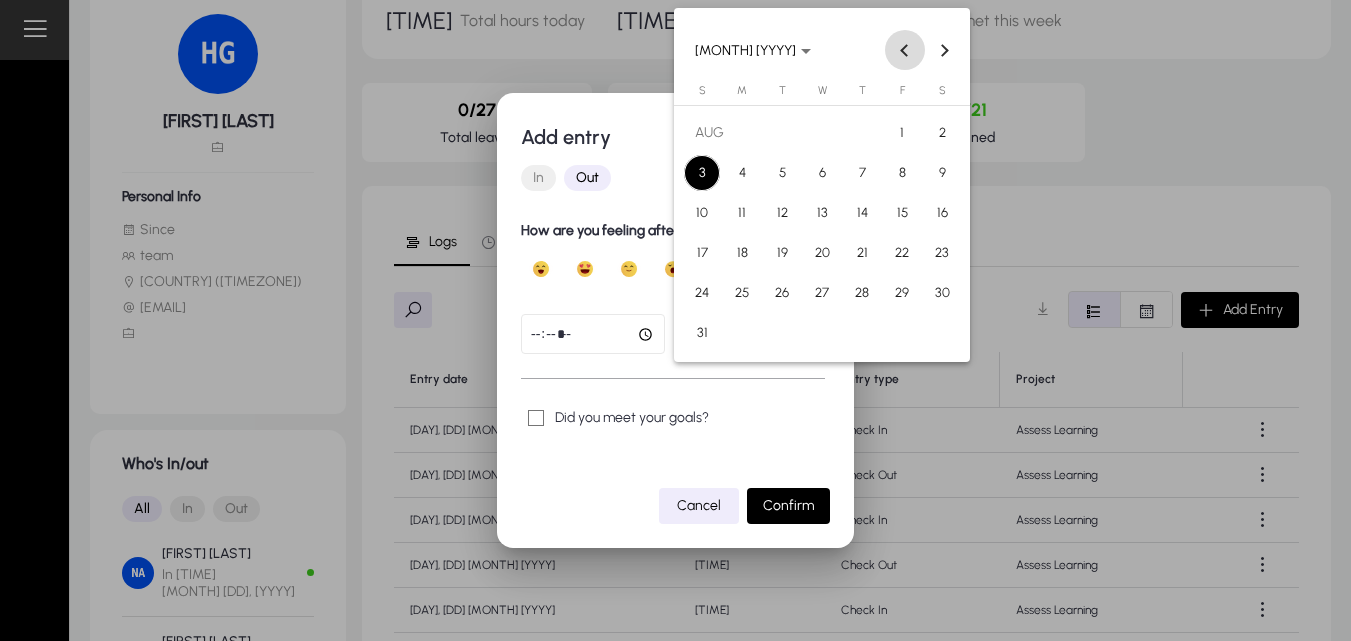 click at bounding box center (905, 50) 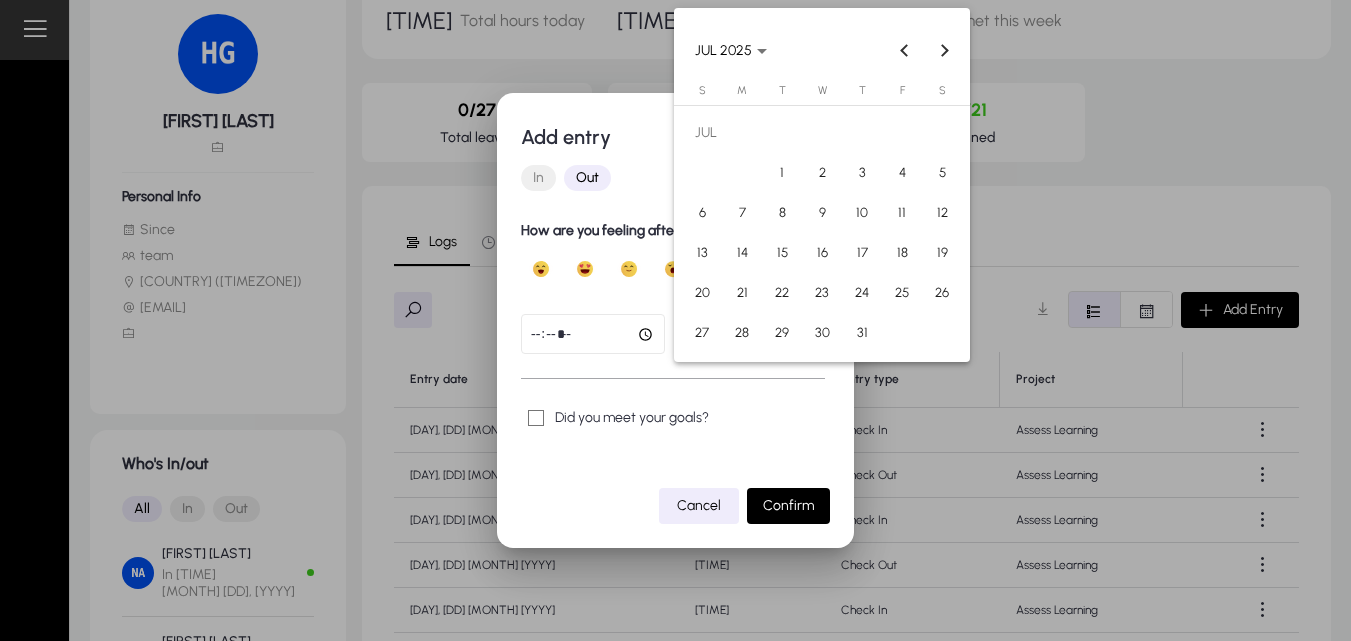 click on "22" at bounding box center (782, 293) 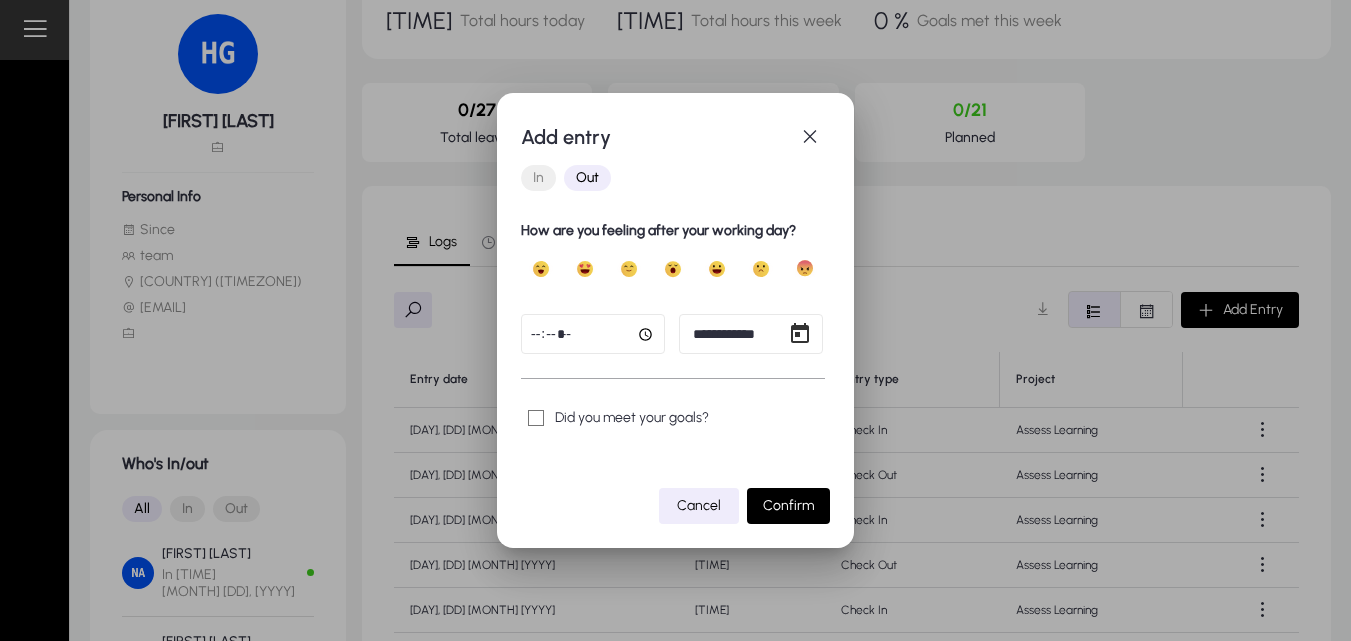 click 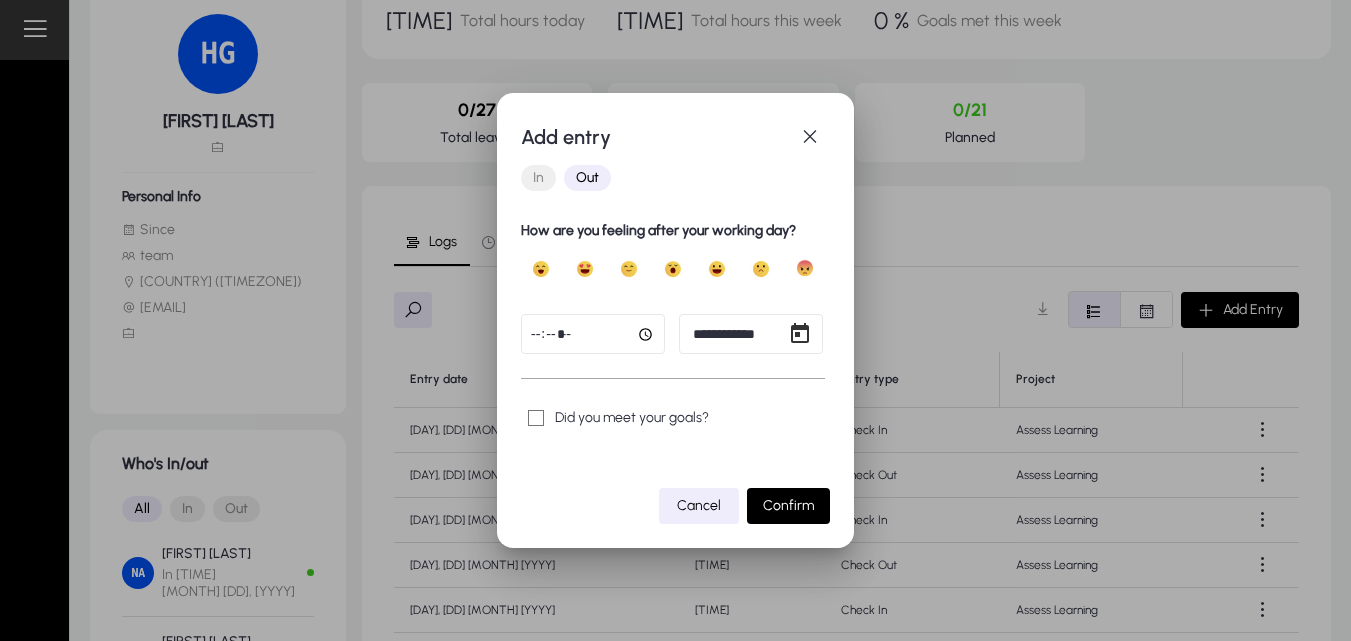 type on "*****" 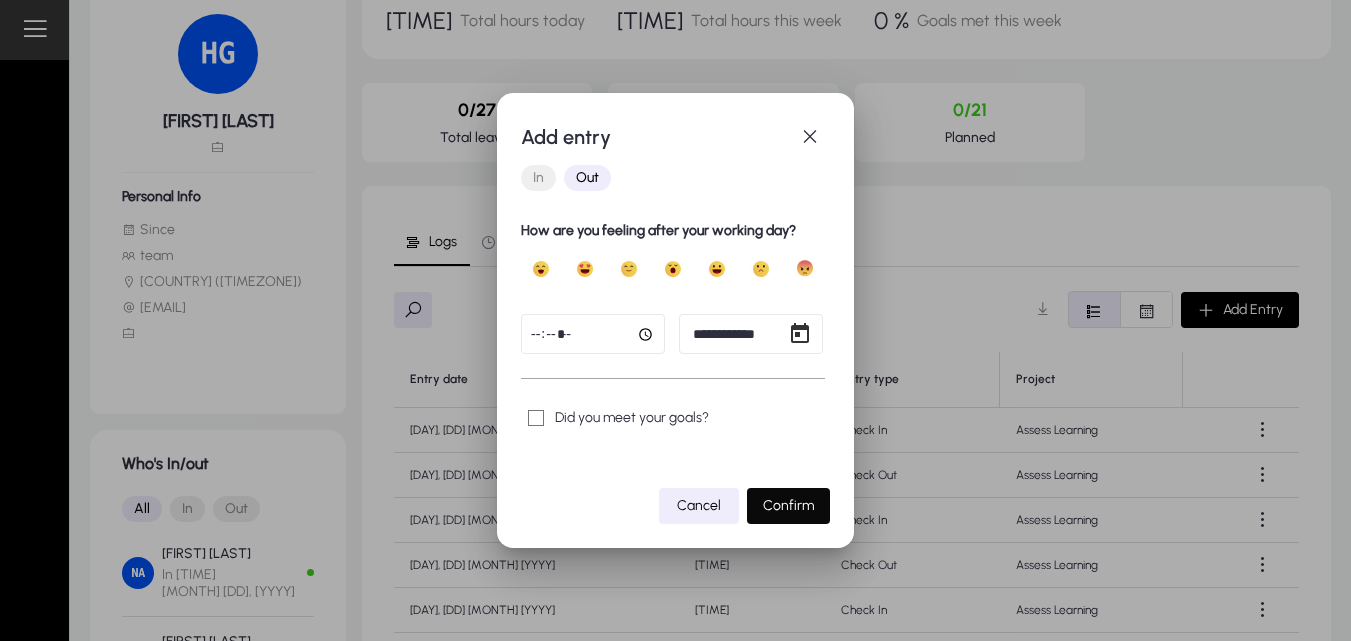 click on "Confirm" 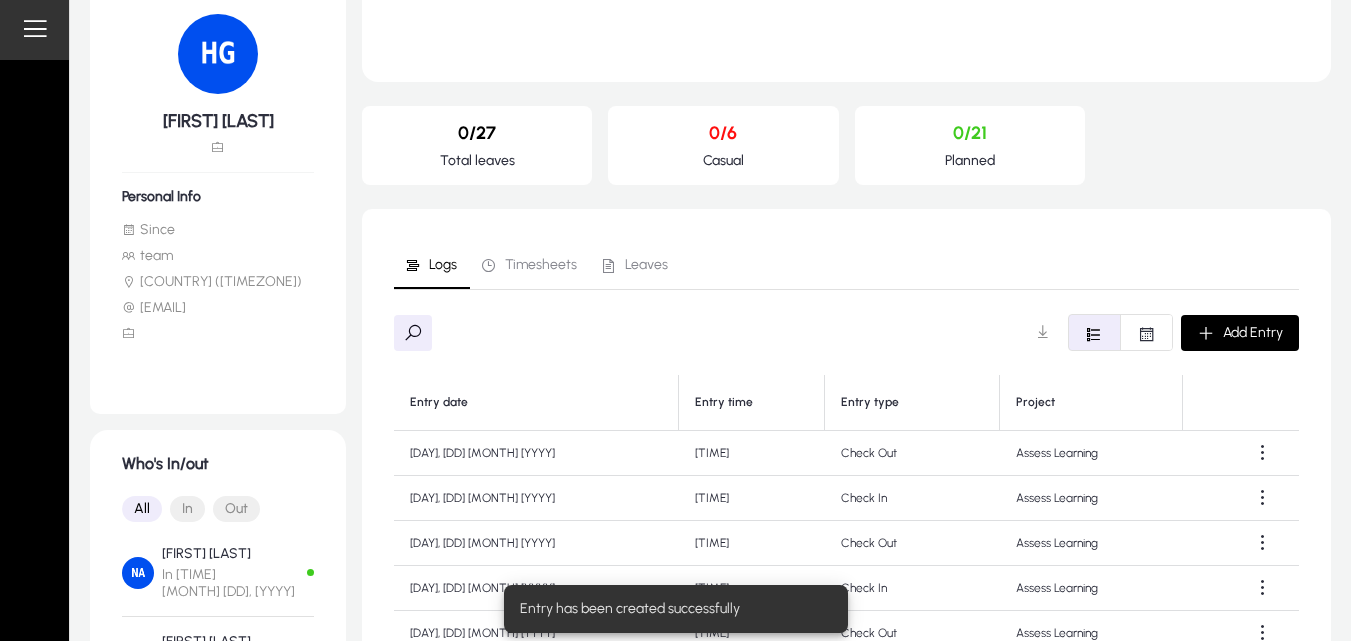 scroll, scrollTop: 136, scrollLeft: 0, axis: vertical 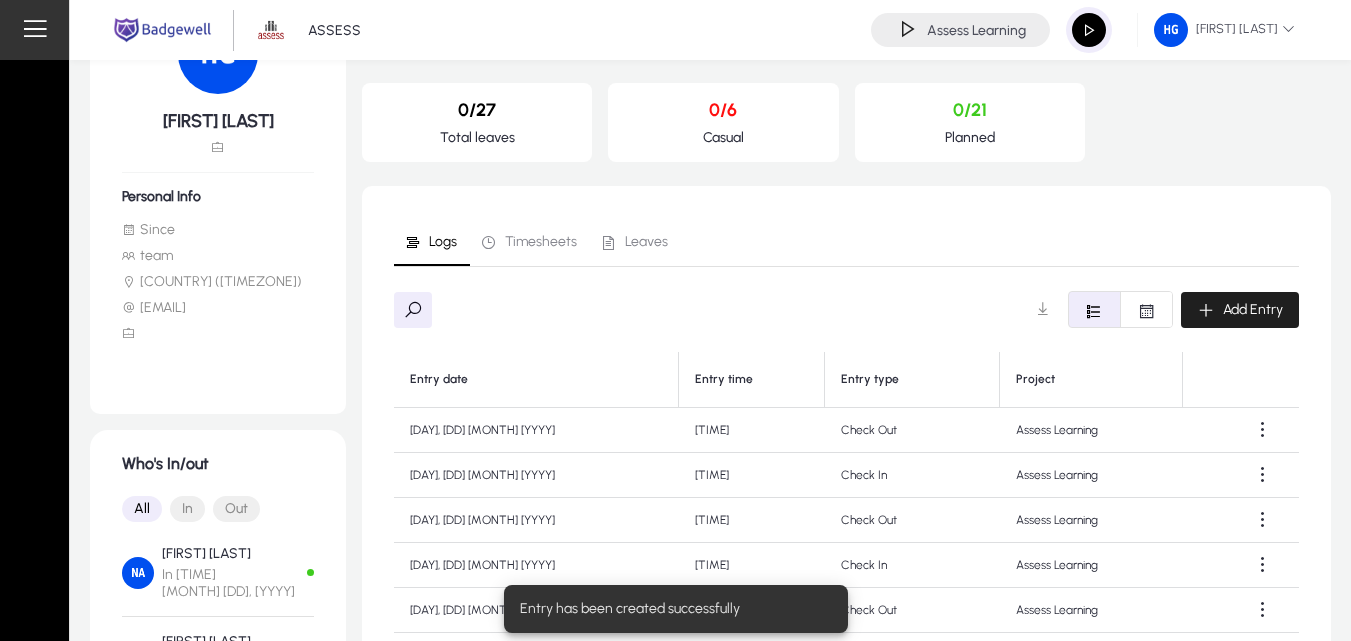 click 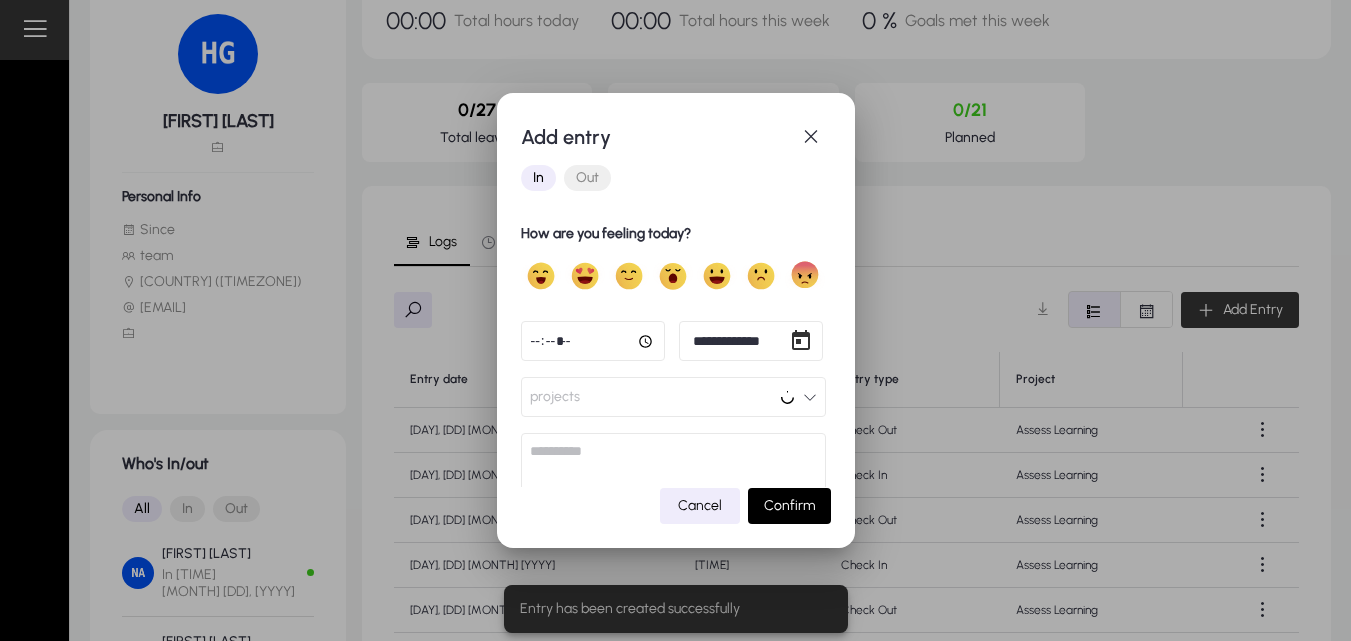scroll, scrollTop: 0, scrollLeft: 0, axis: both 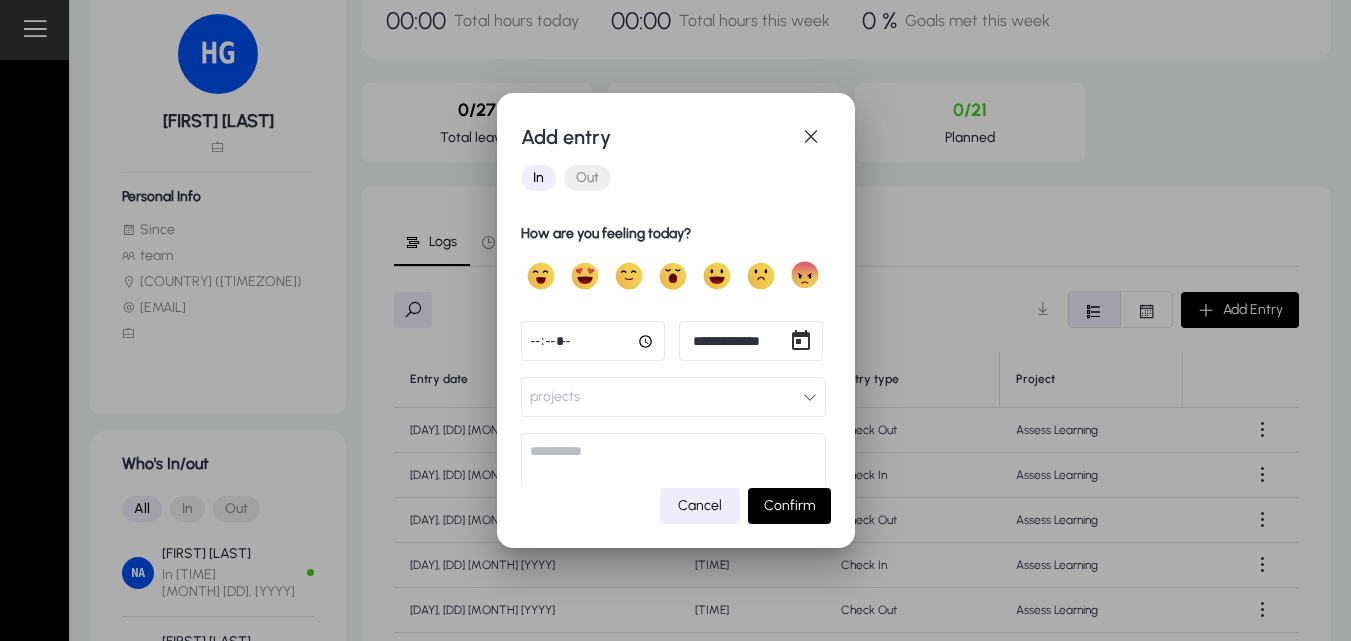 click on "**********" at bounding box center (675, 320) 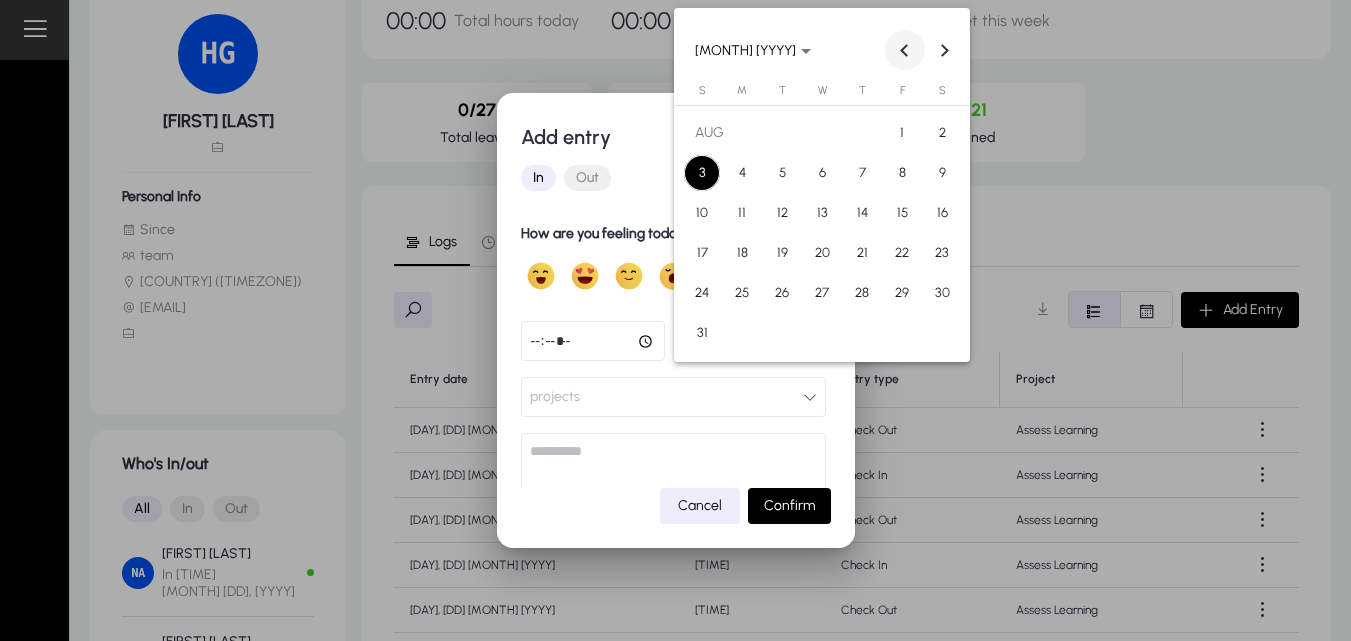 click at bounding box center (905, 50) 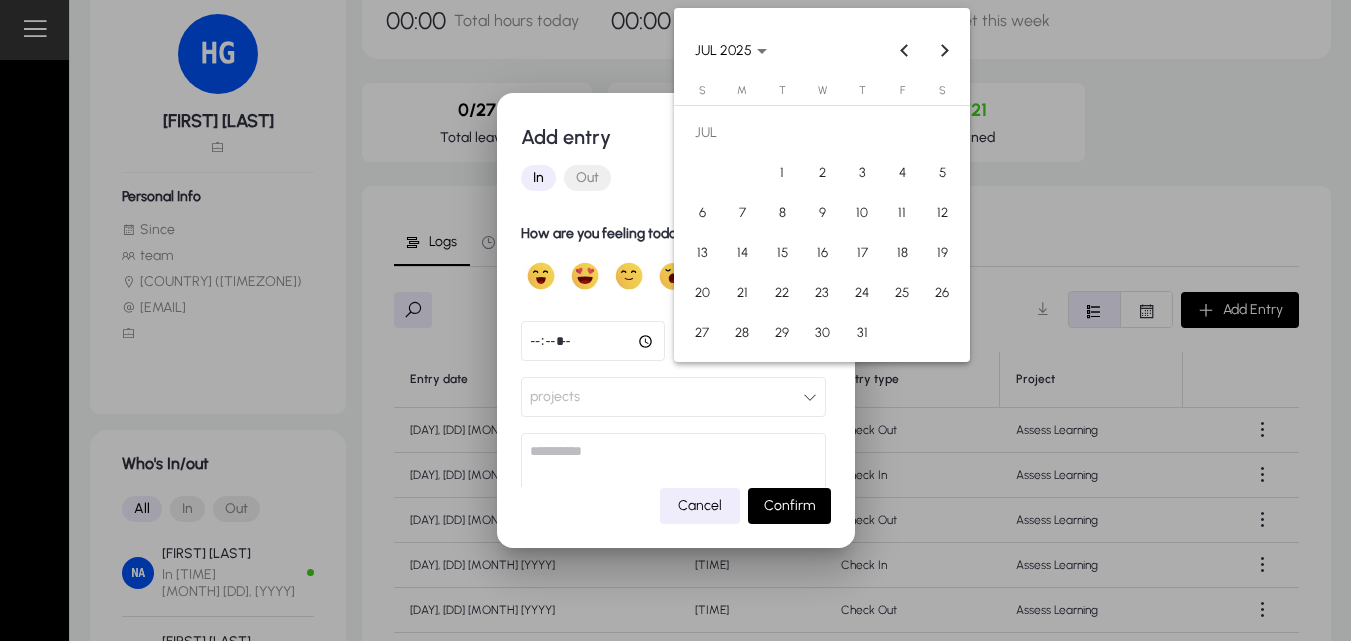 click on "23" at bounding box center [822, 293] 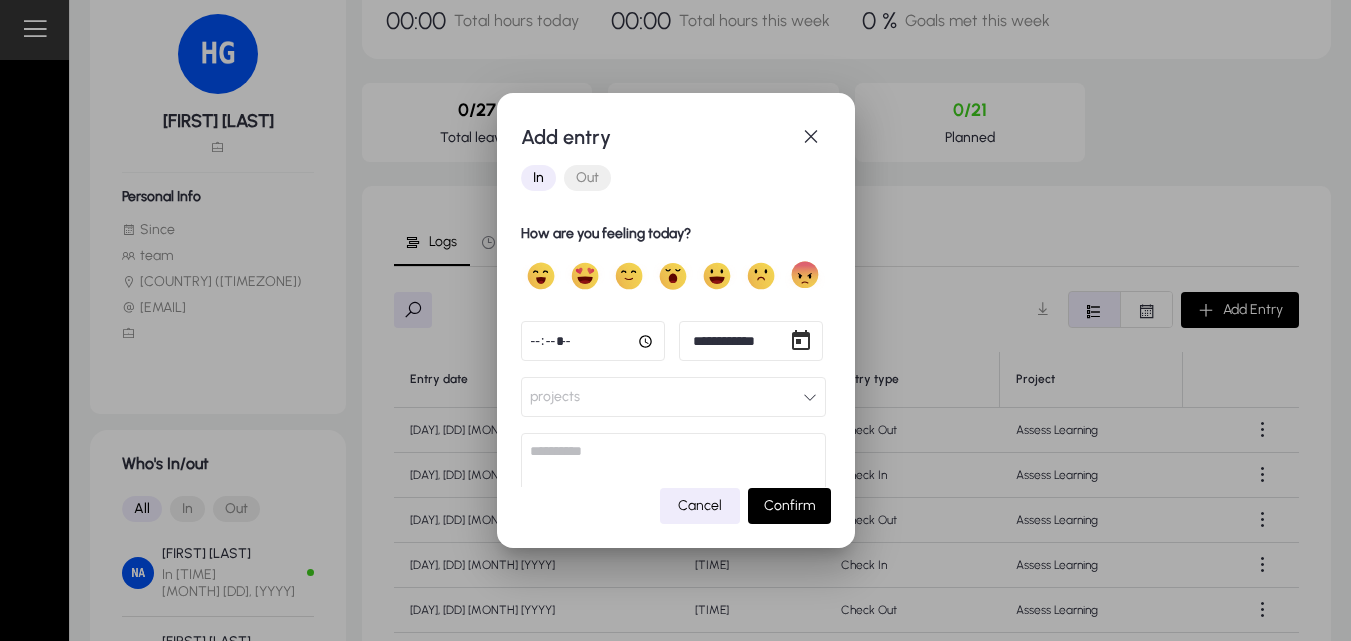 click 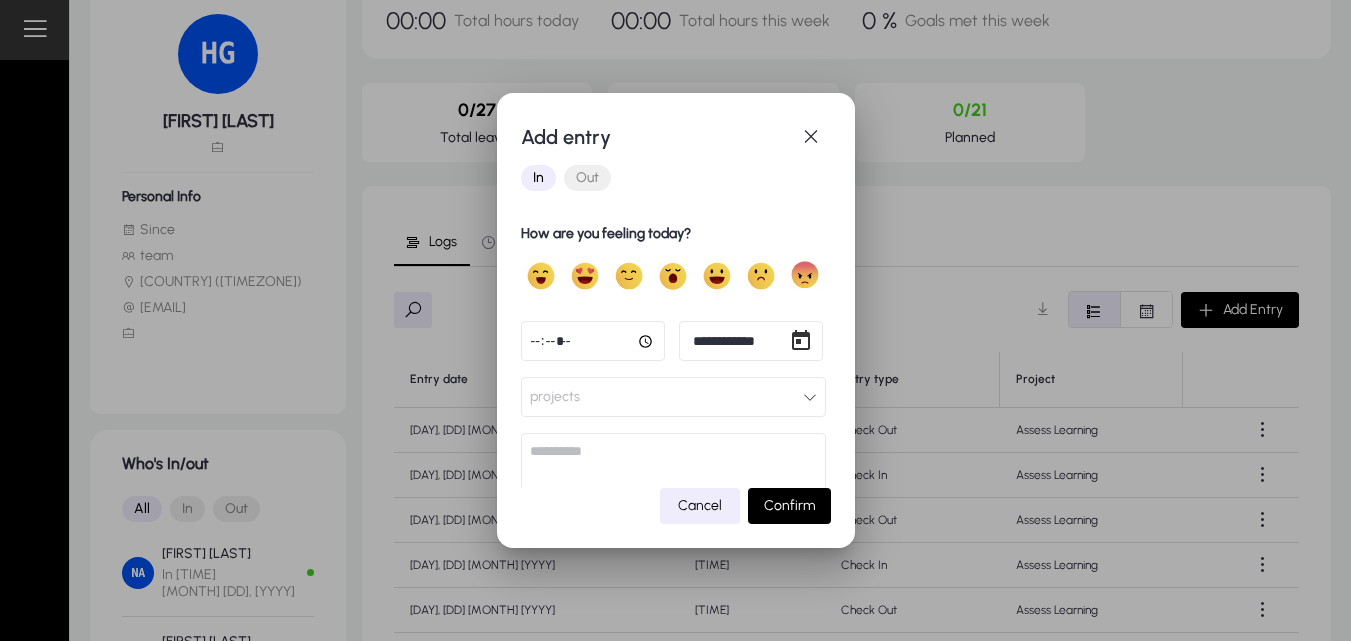 type on "*****" 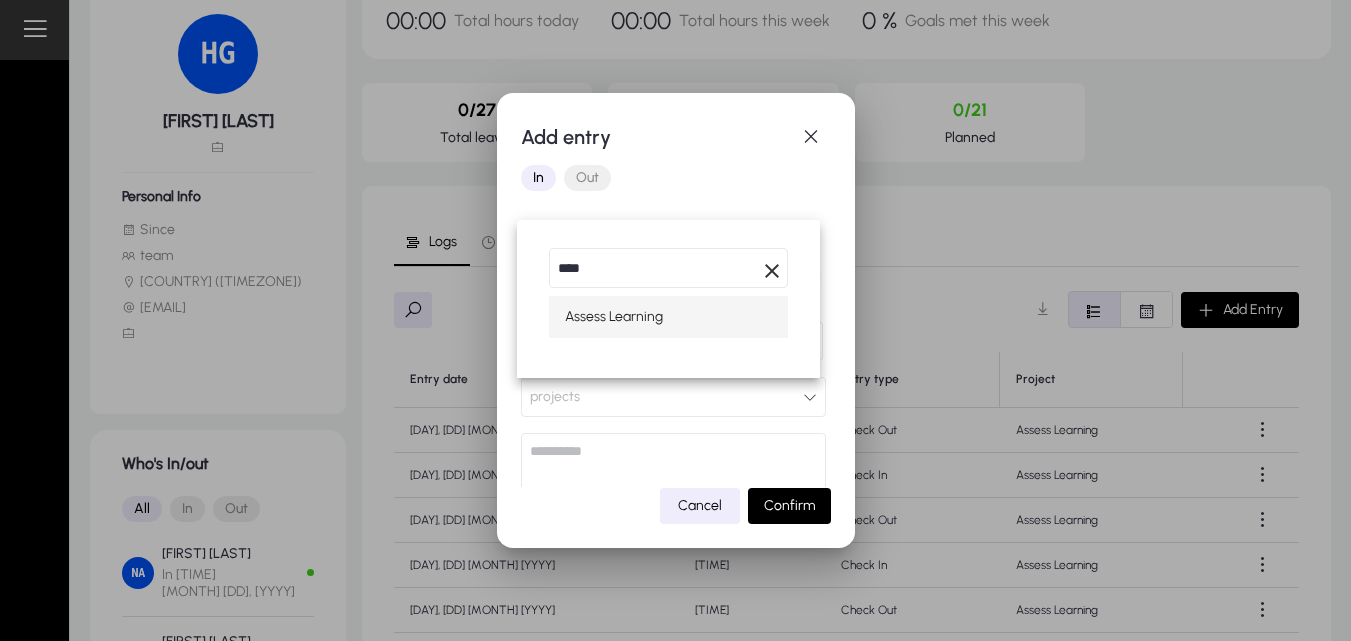 type on "****" 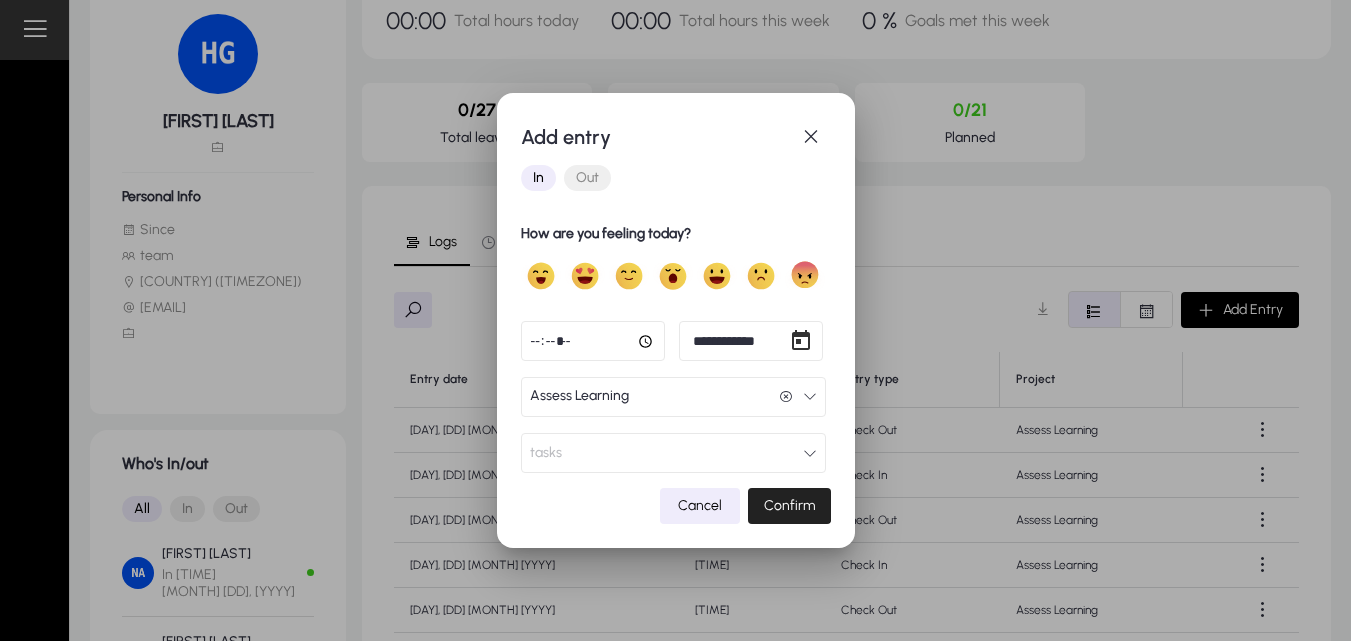 click on "Confirm" 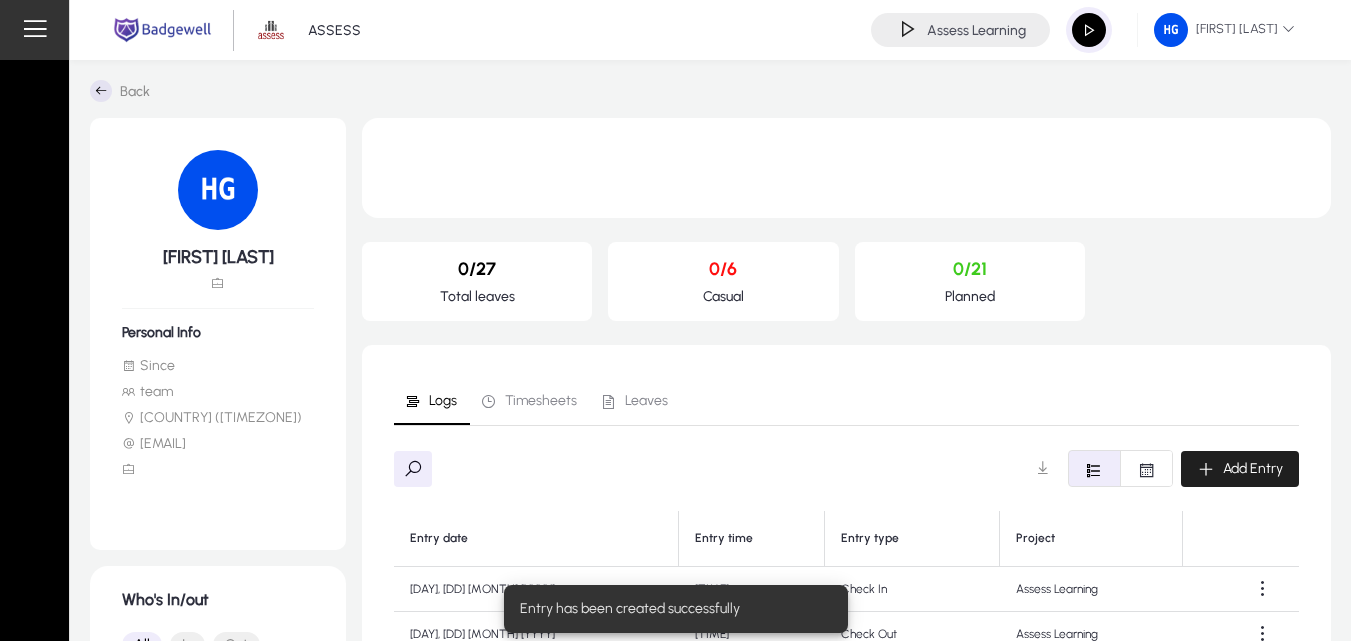 scroll, scrollTop: 136, scrollLeft: 0, axis: vertical 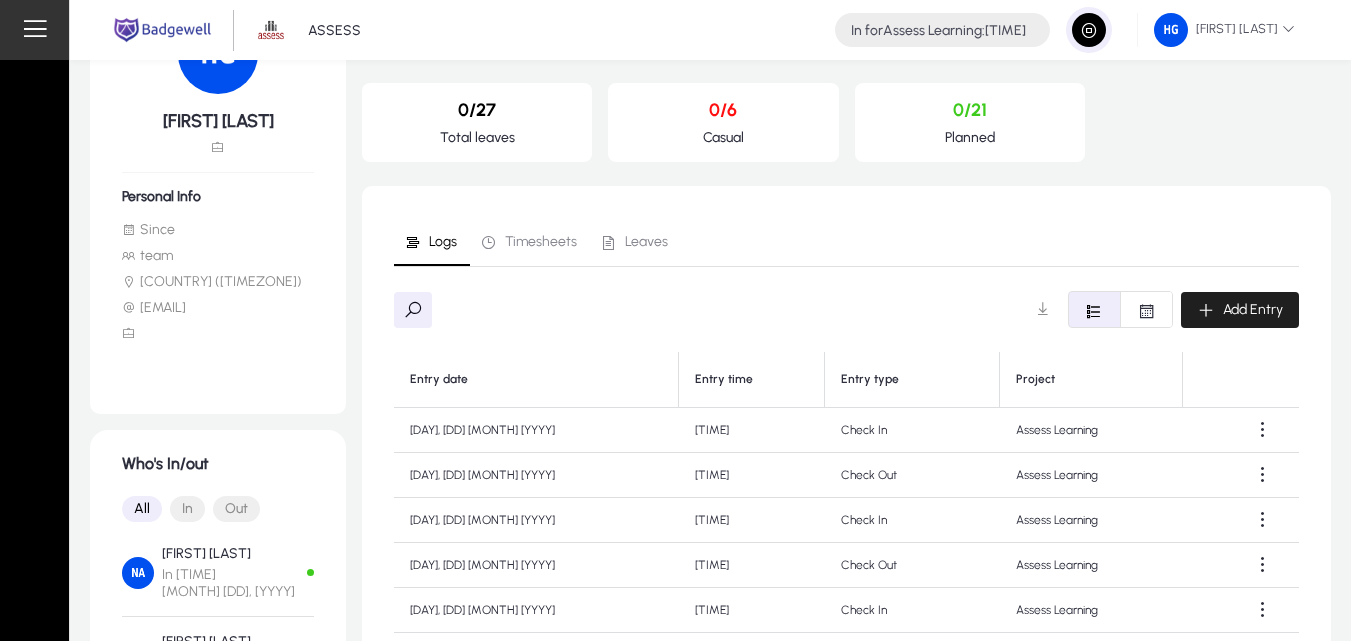 click on "Add Entry" 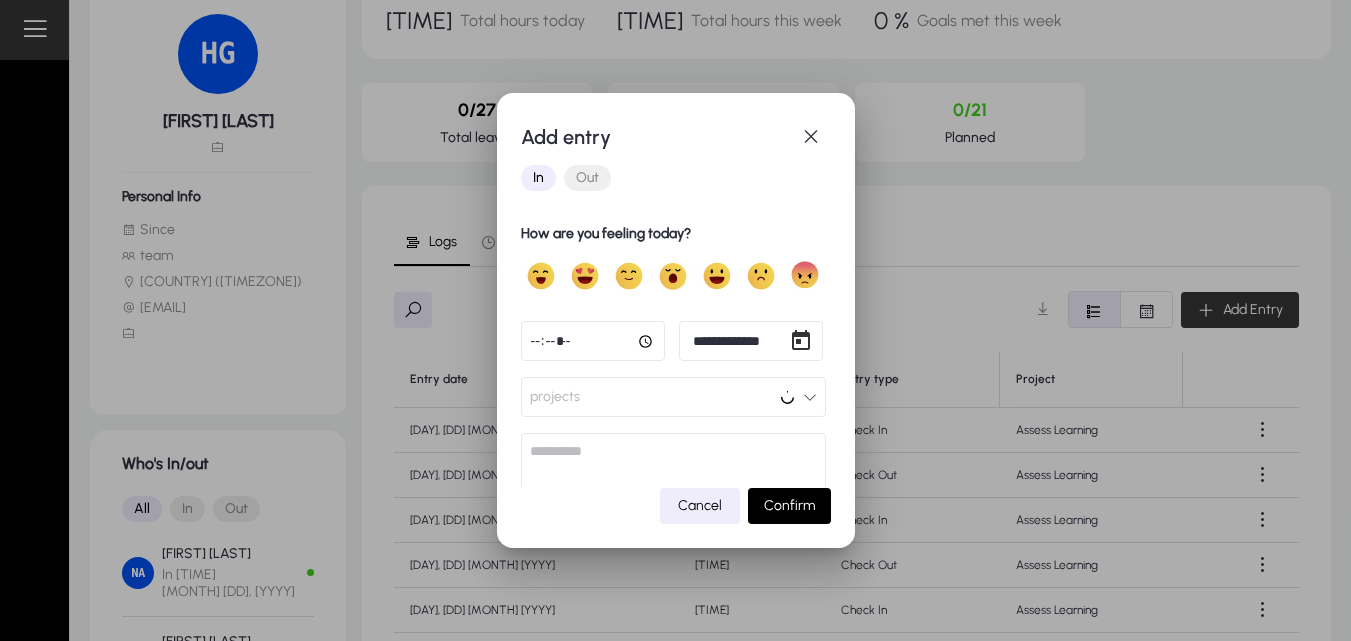scroll, scrollTop: 0, scrollLeft: 0, axis: both 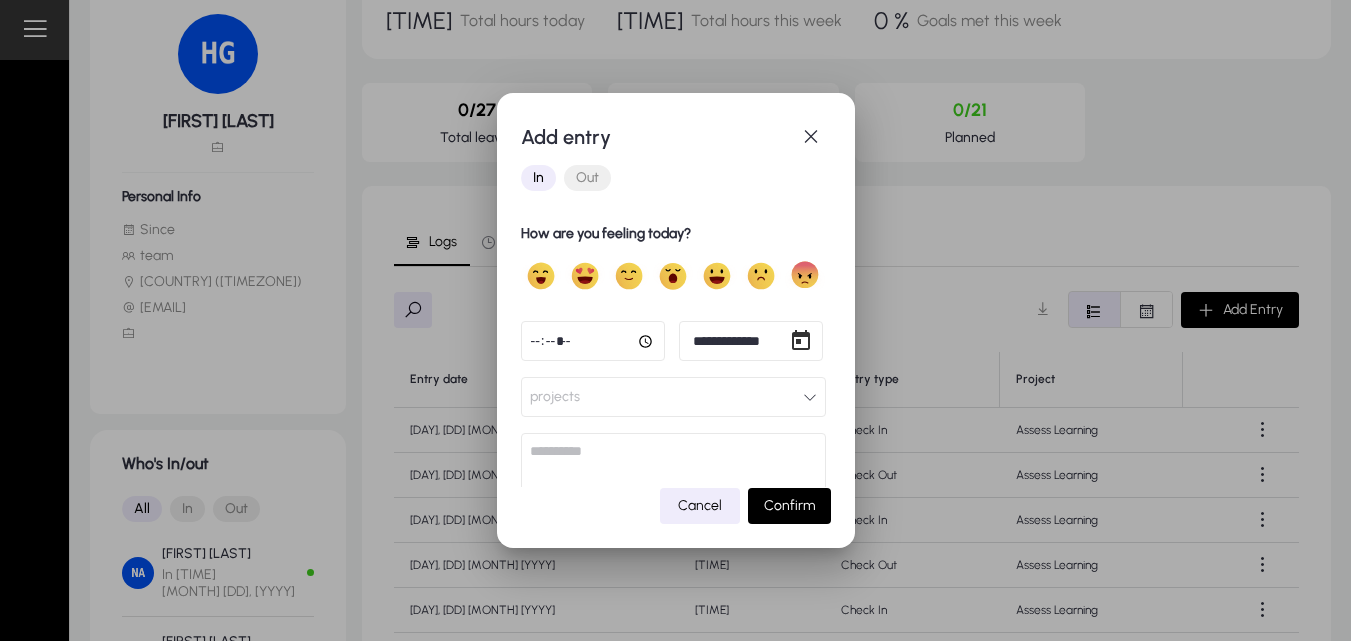 click on "Out" at bounding box center (587, 178) 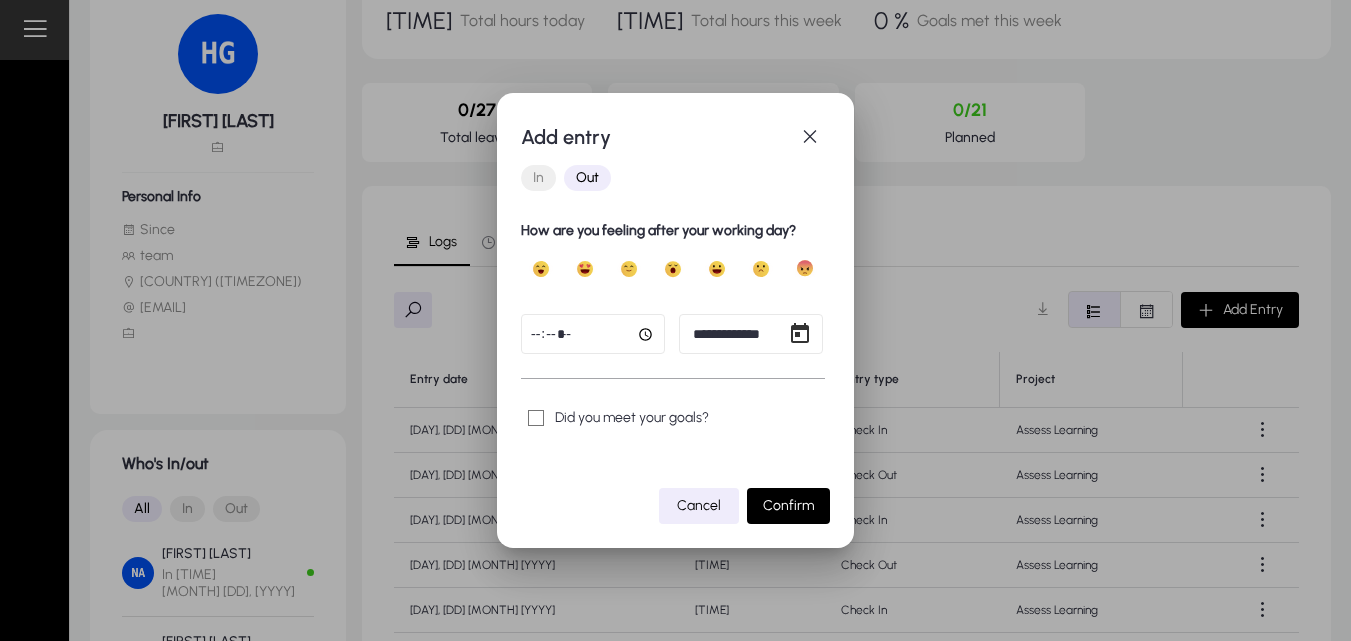 click on "**********" at bounding box center (675, 320) 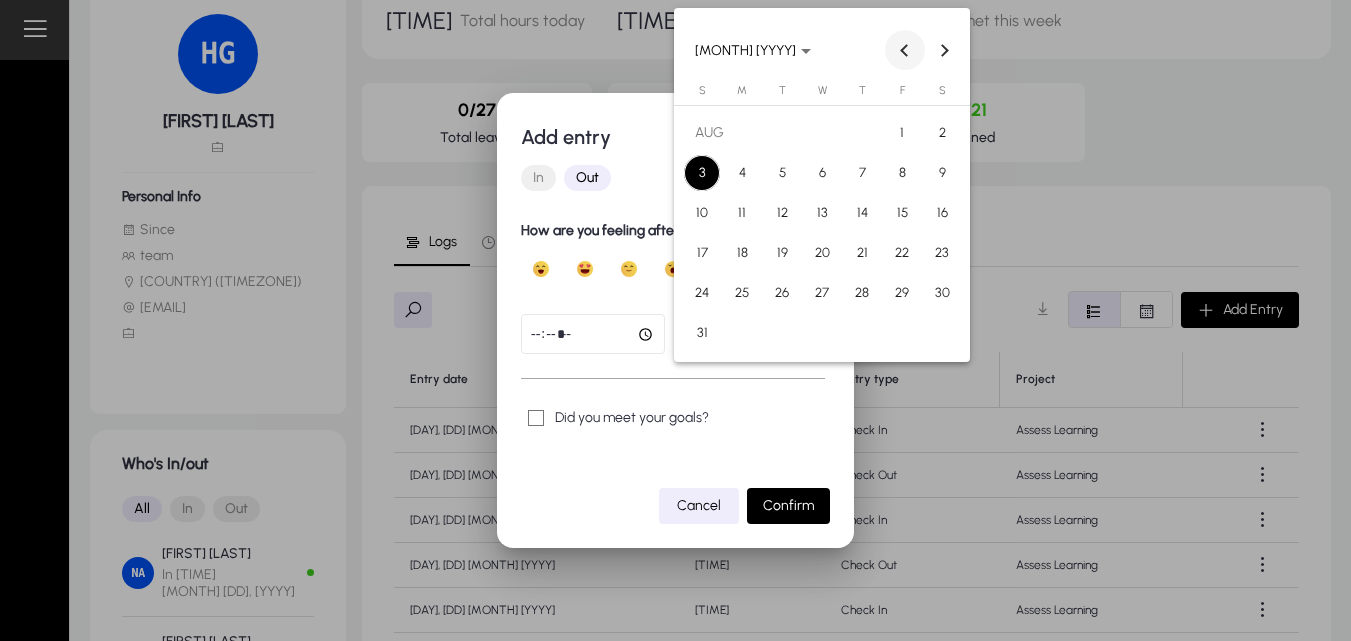 click at bounding box center [905, 50] 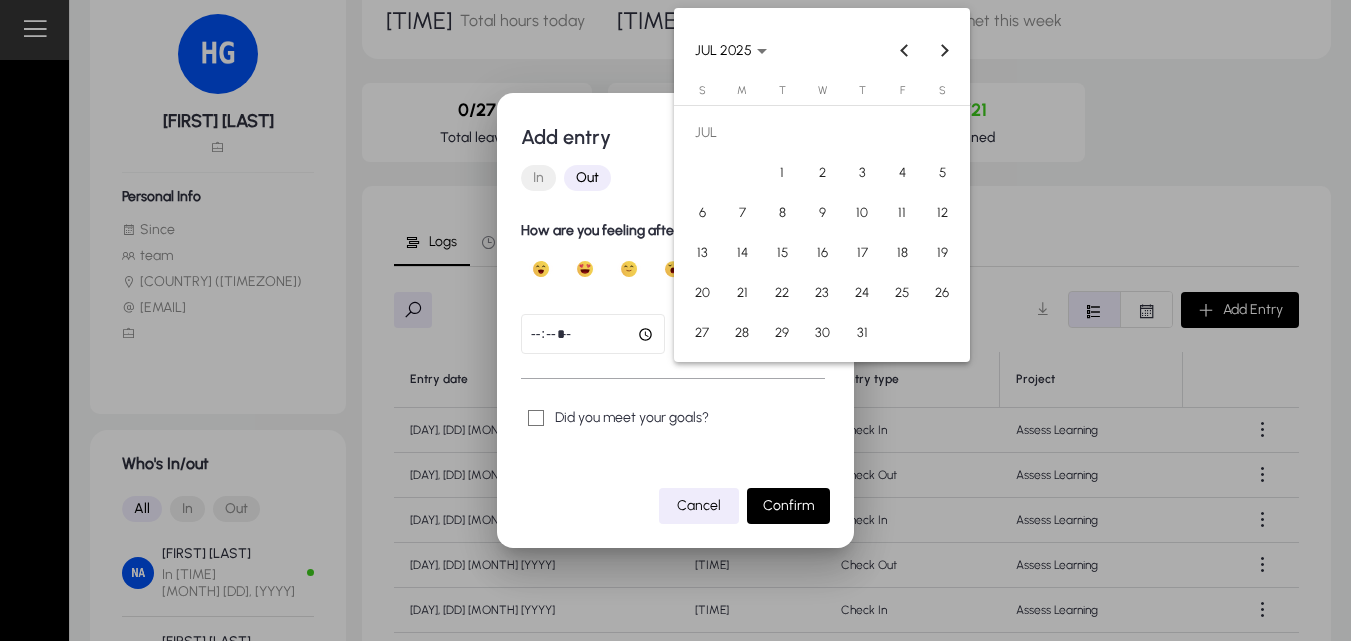 click on "23" at bounding box center (822, 293) 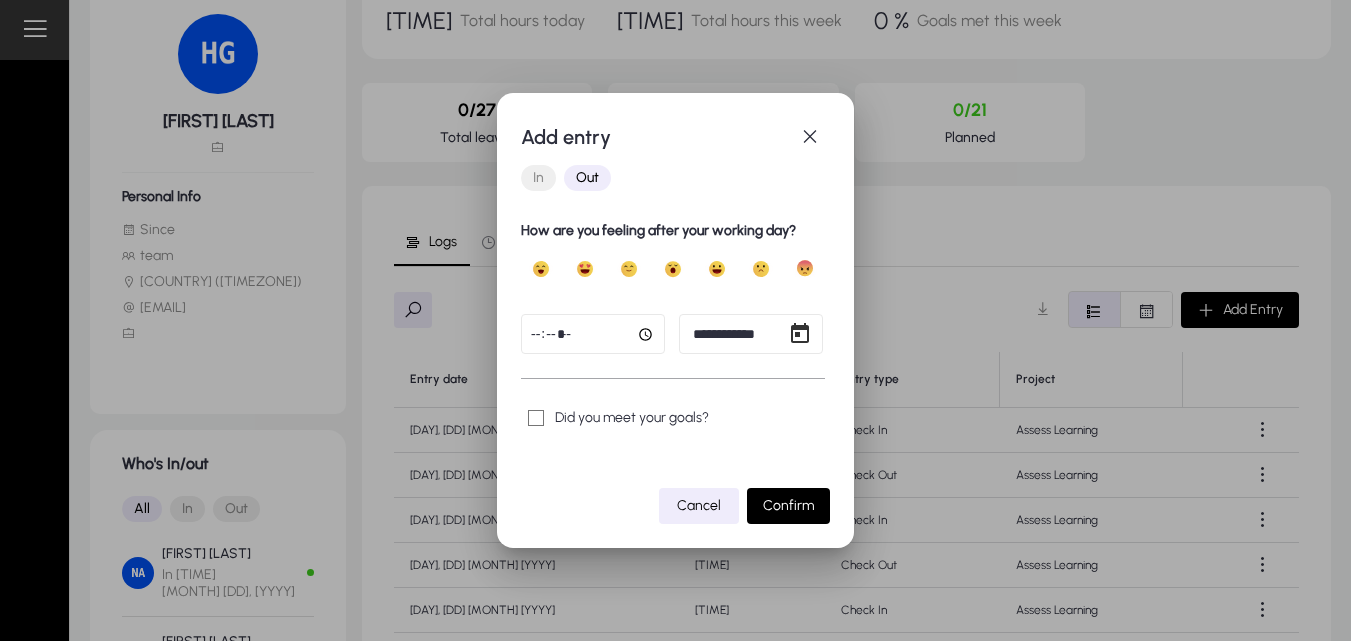 click 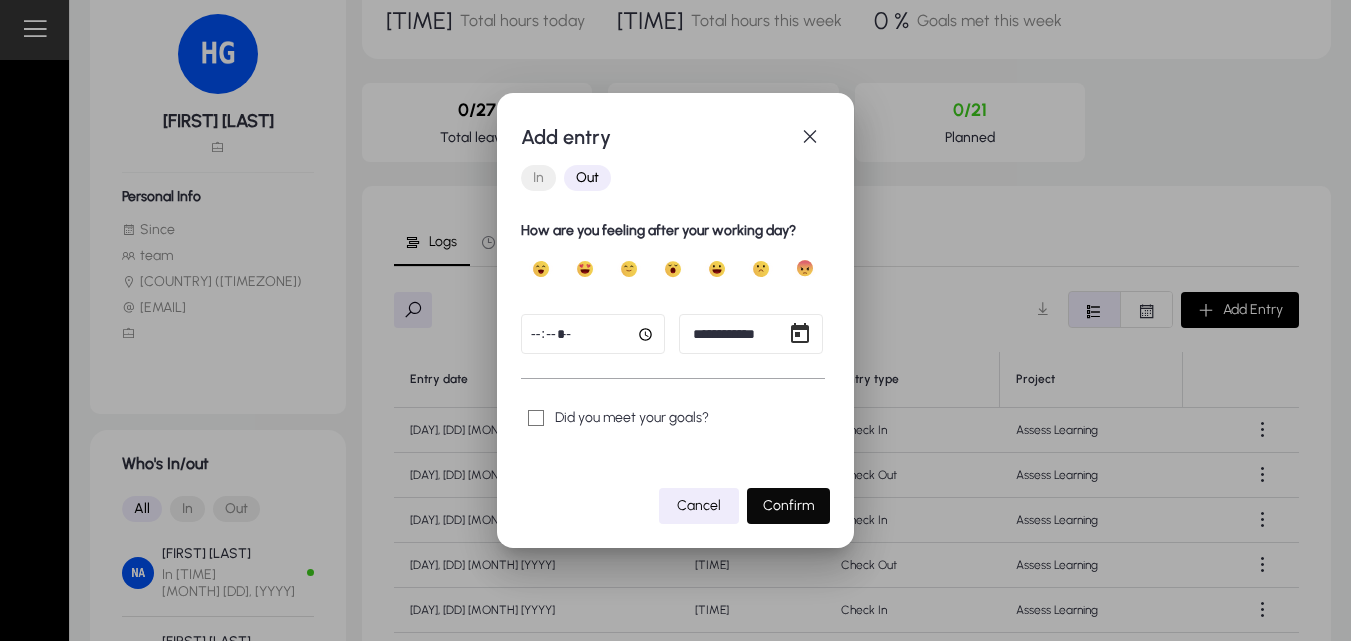 click on "Confirm" 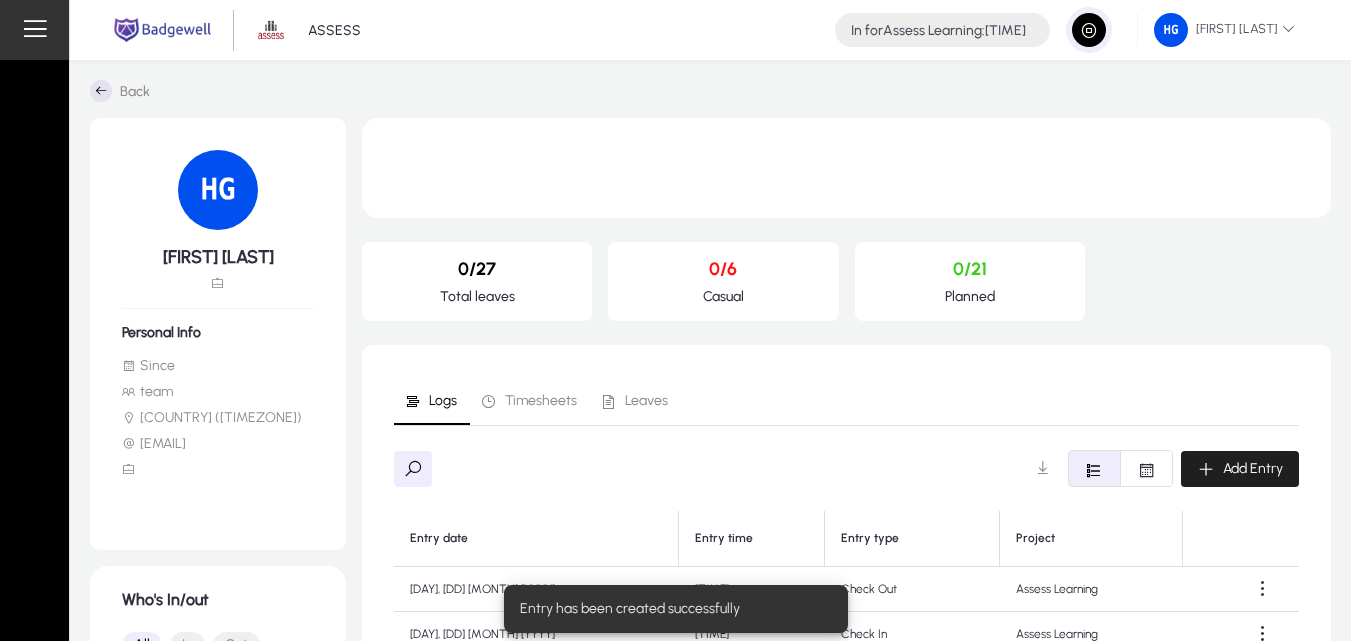 scroll, scrollTop: 136, scrollLeft: 0, axis: vertical 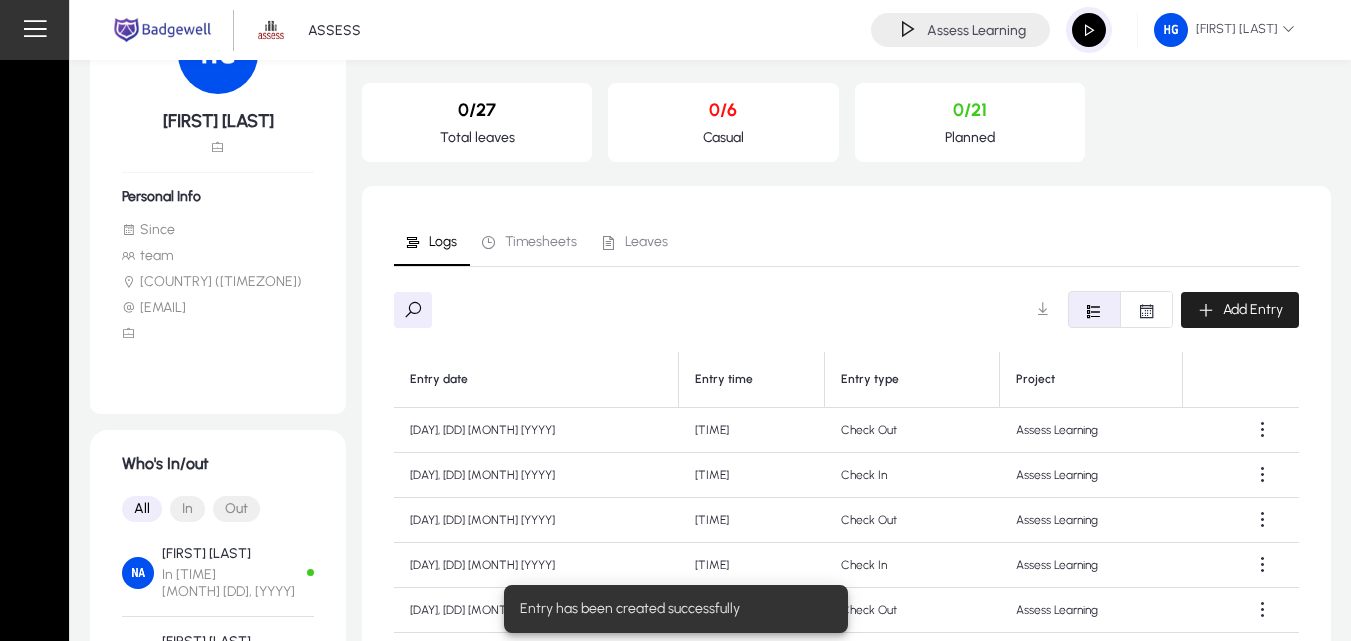 click on "Add Entry" 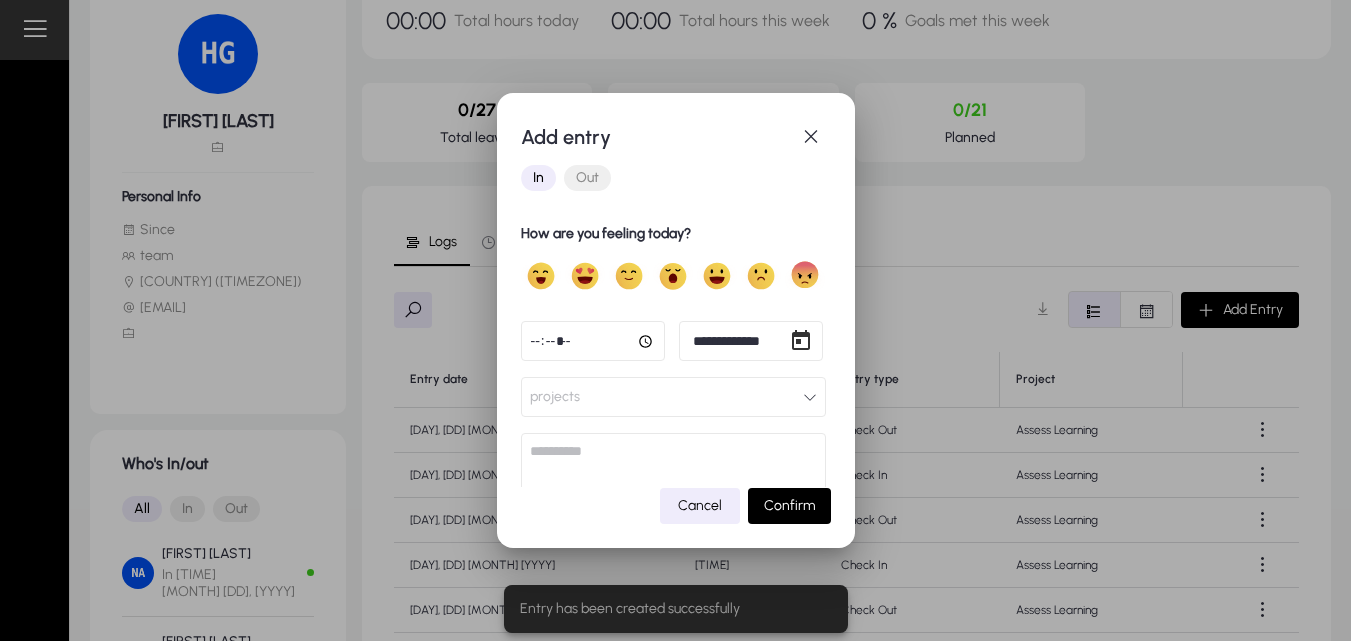 click on "**********" at bounding box center (675, 320) 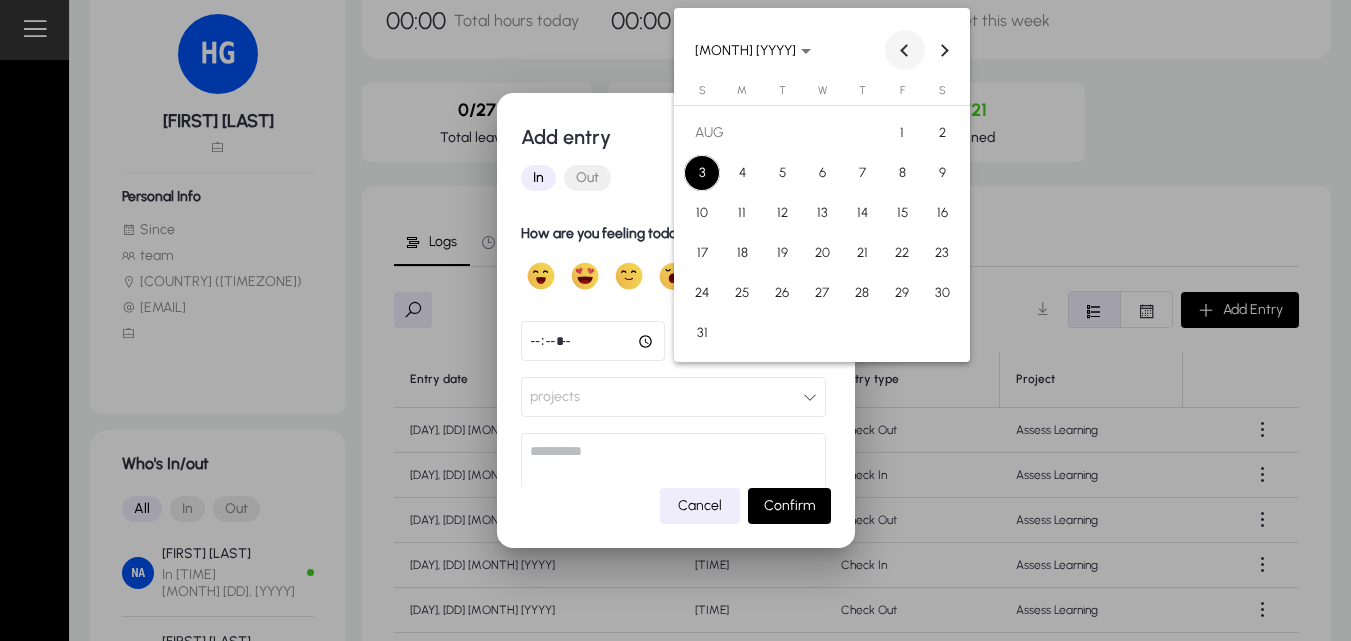 click at bounding box center [905, 50] 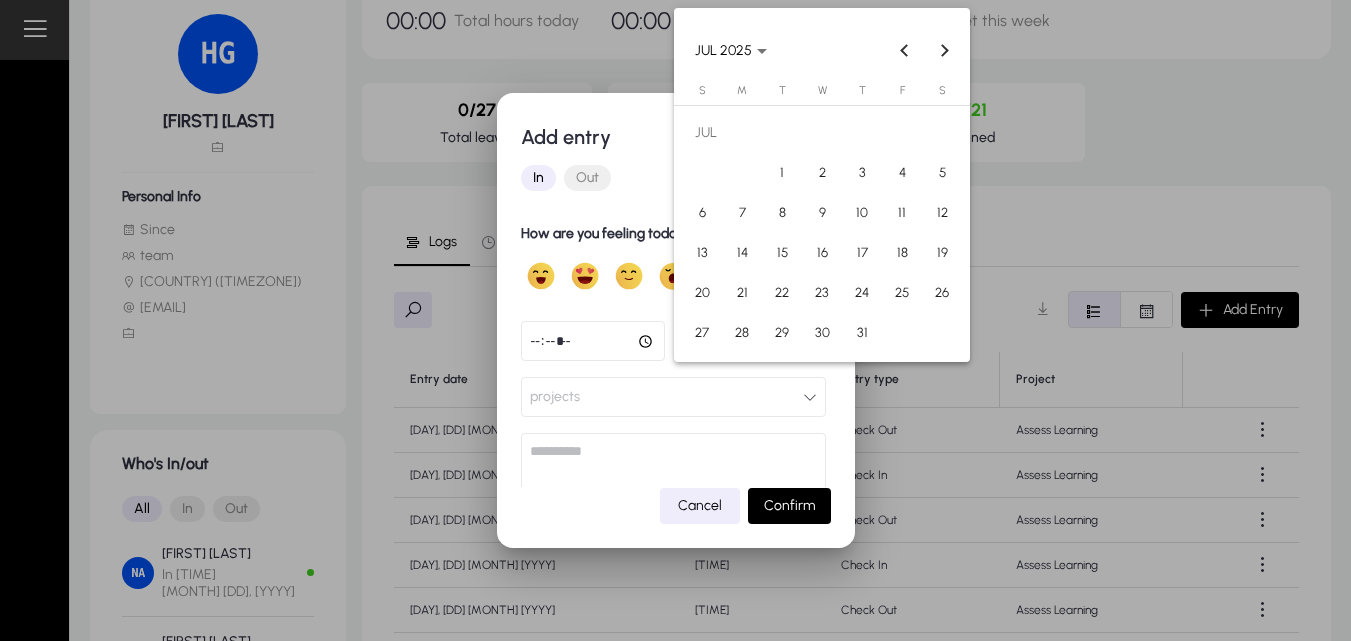 click on "24" at bounding box center (862, 293) 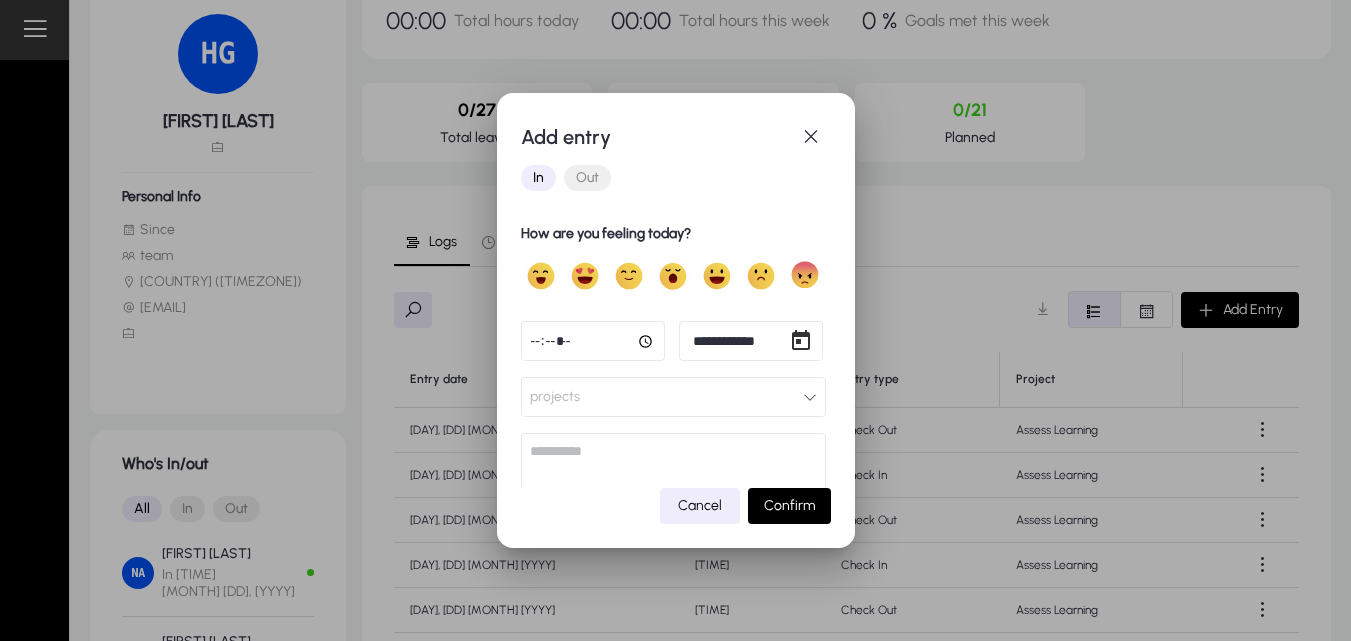 click 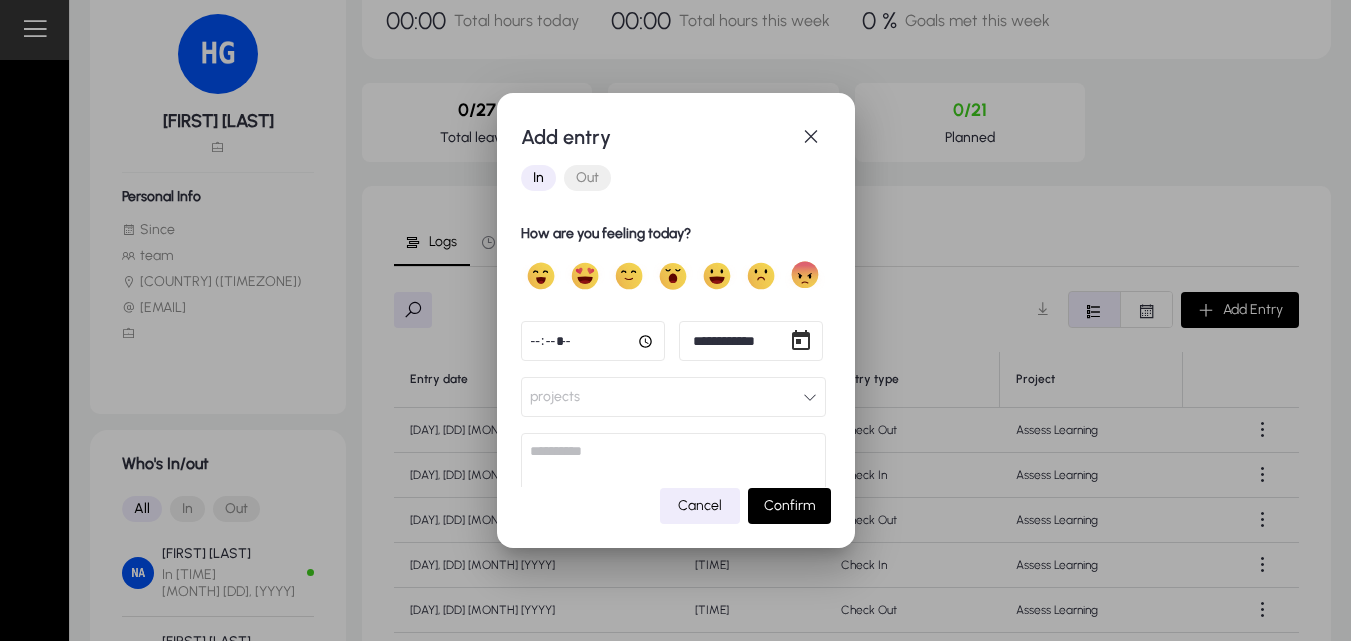 click on "projects" 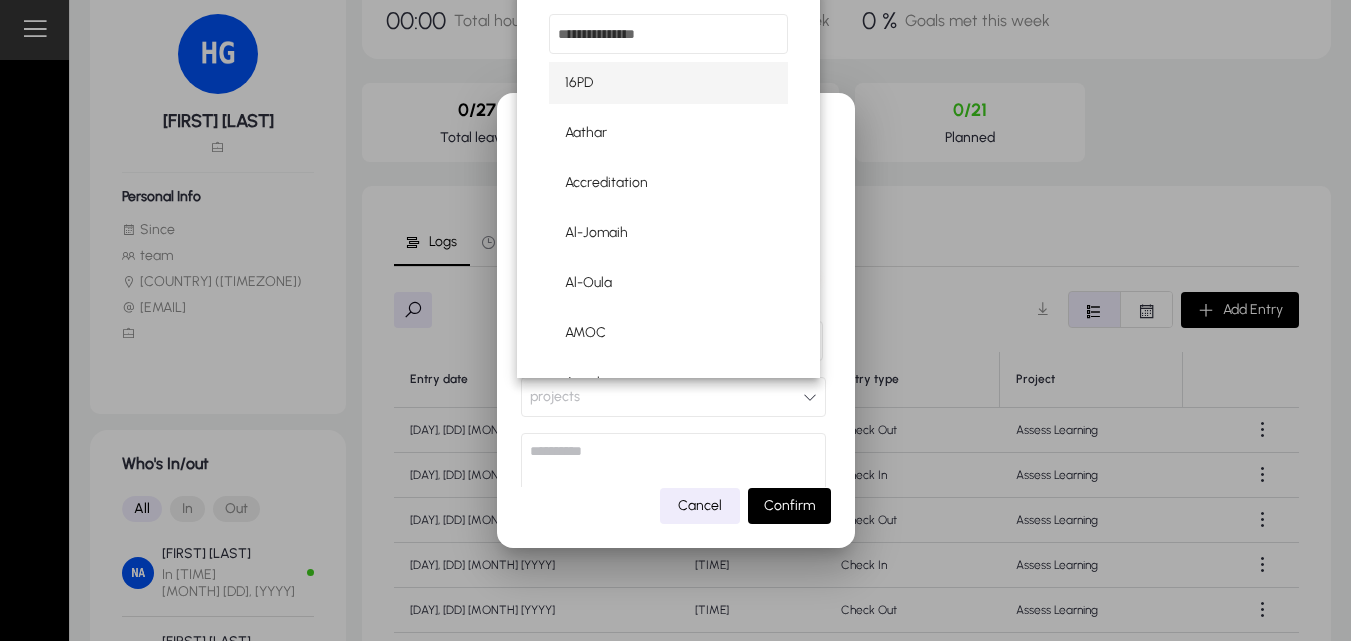 click at bounding box center (668, 34) 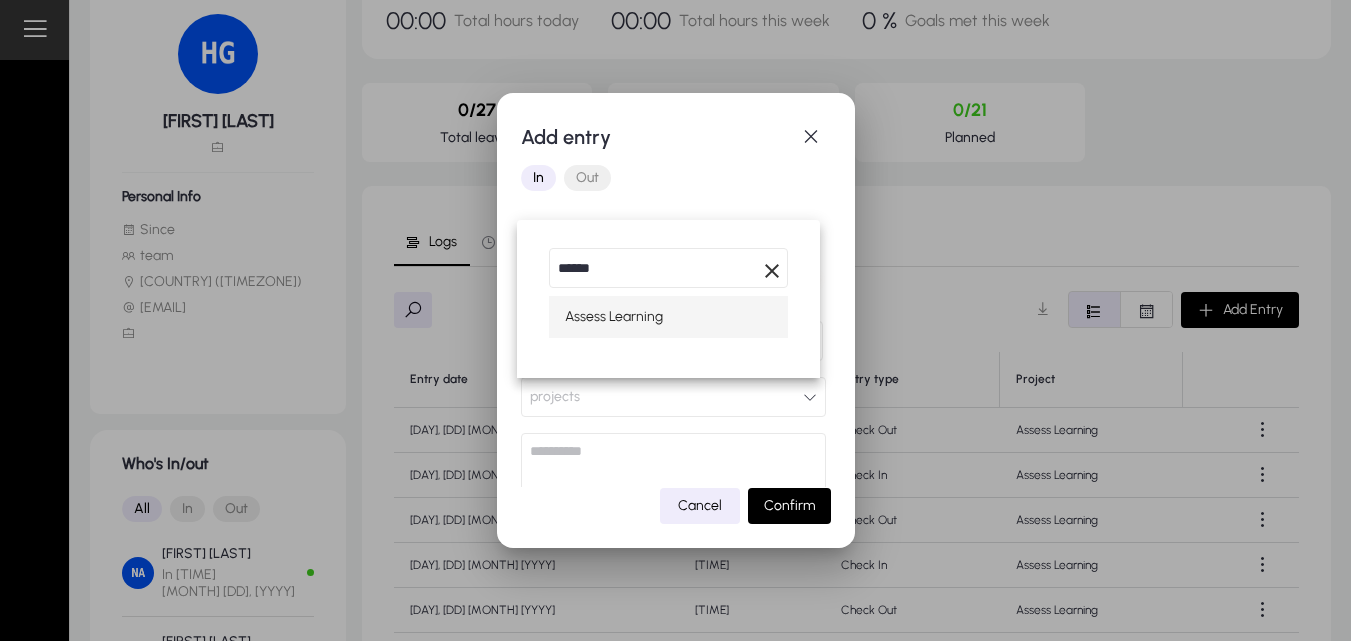 type on "******" 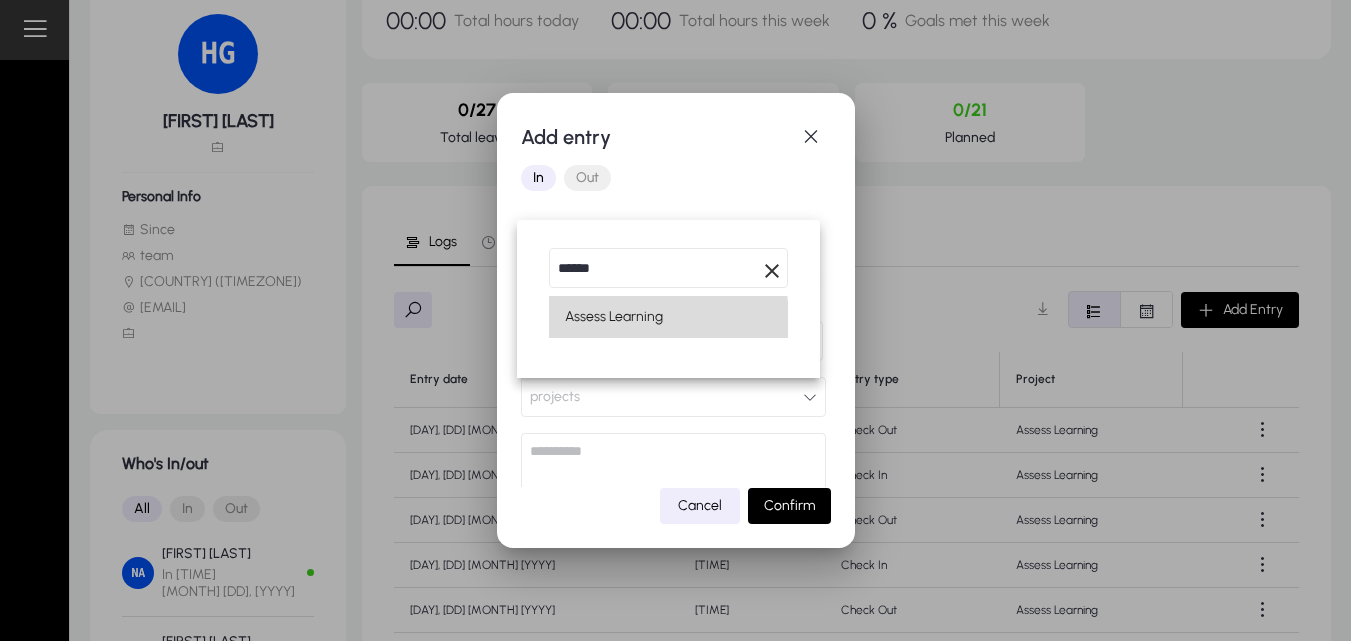 click on "Assess Learning" at bounding box center (614, 317) 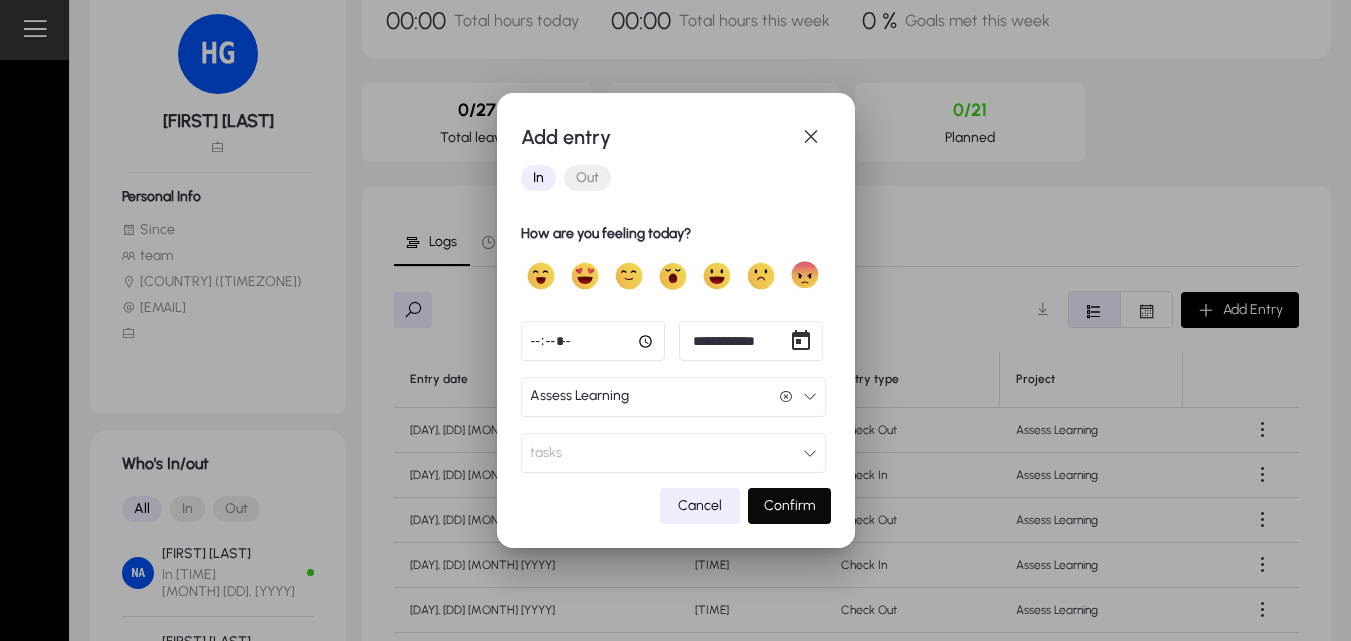 click on "Confirm" 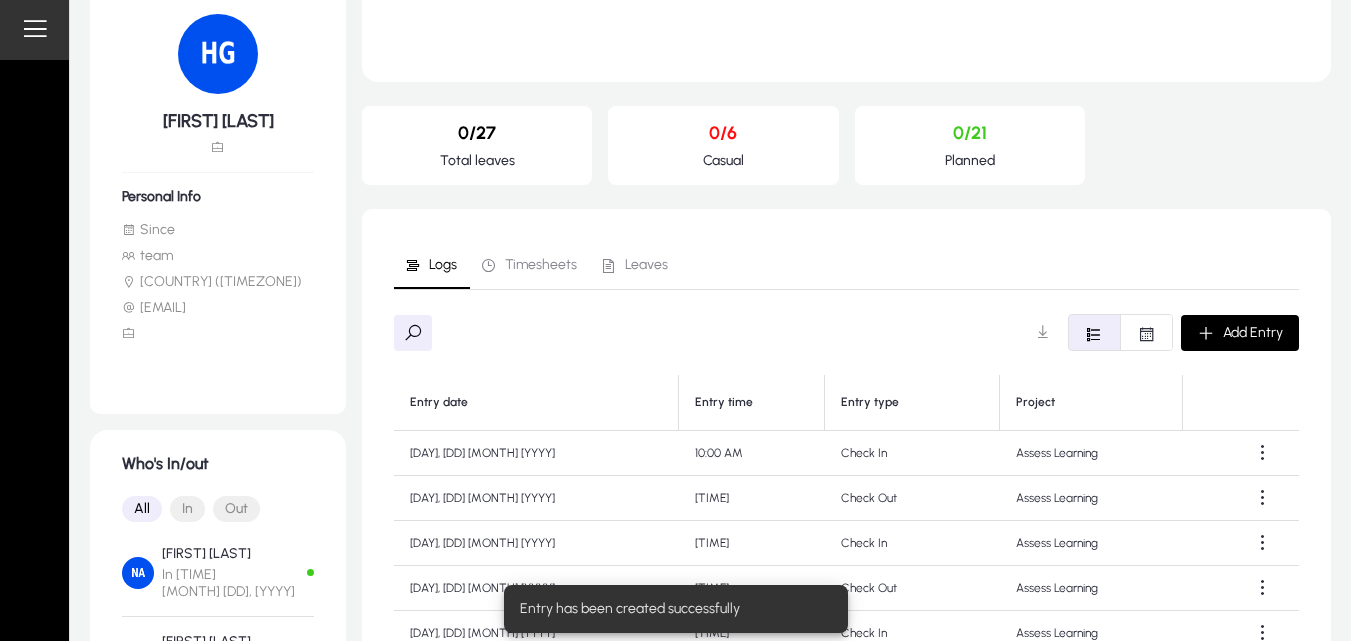 scroll, scrollTop: 136, scrollLeft: 0, axis: vertical 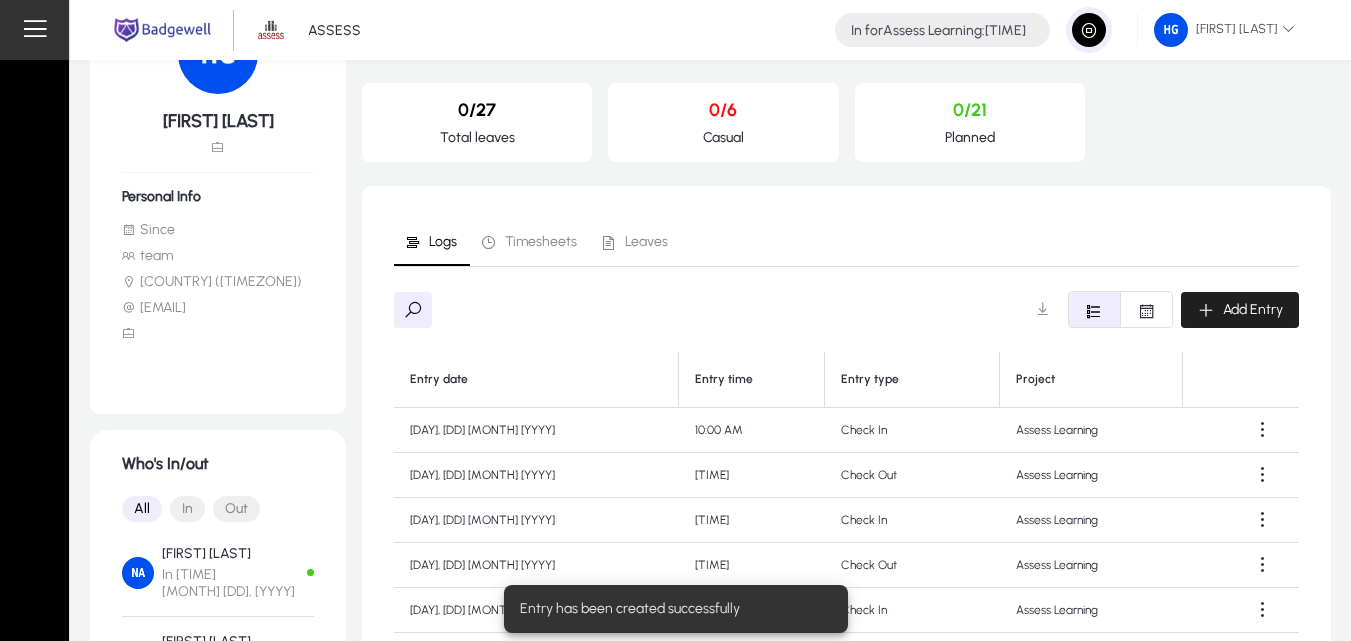 click on "Add Entry" 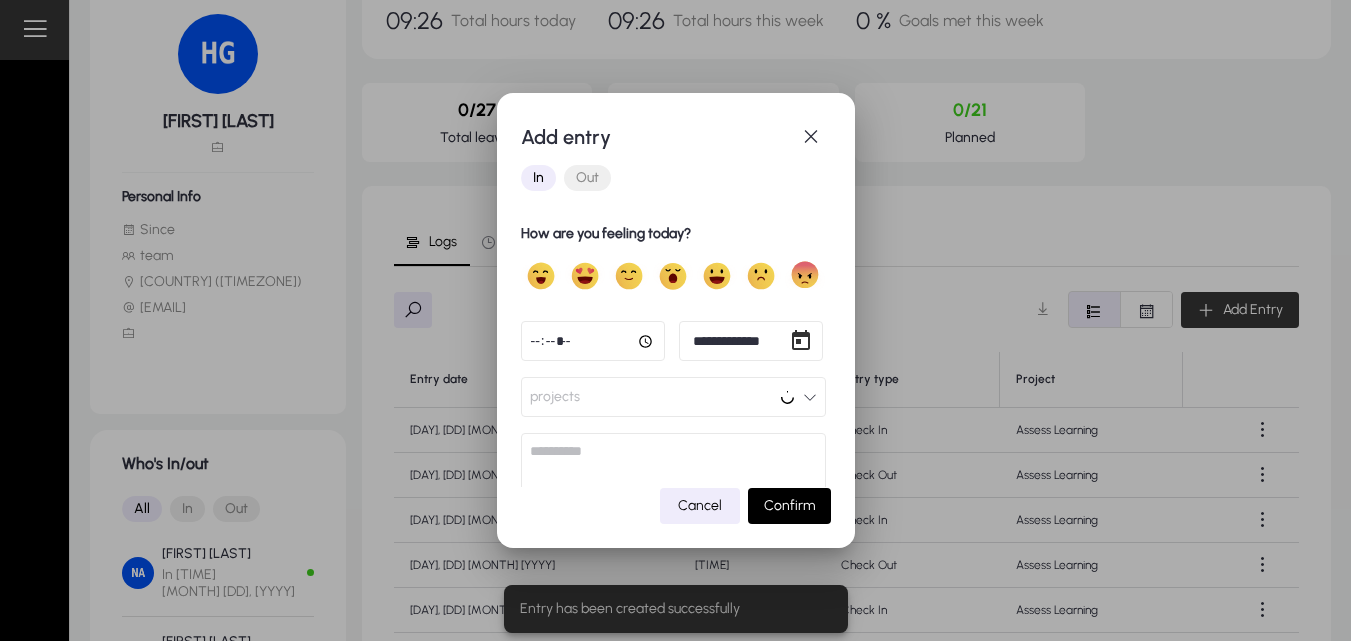 scroll, scrollTop: 0, scrollLeft: 0, axis: both 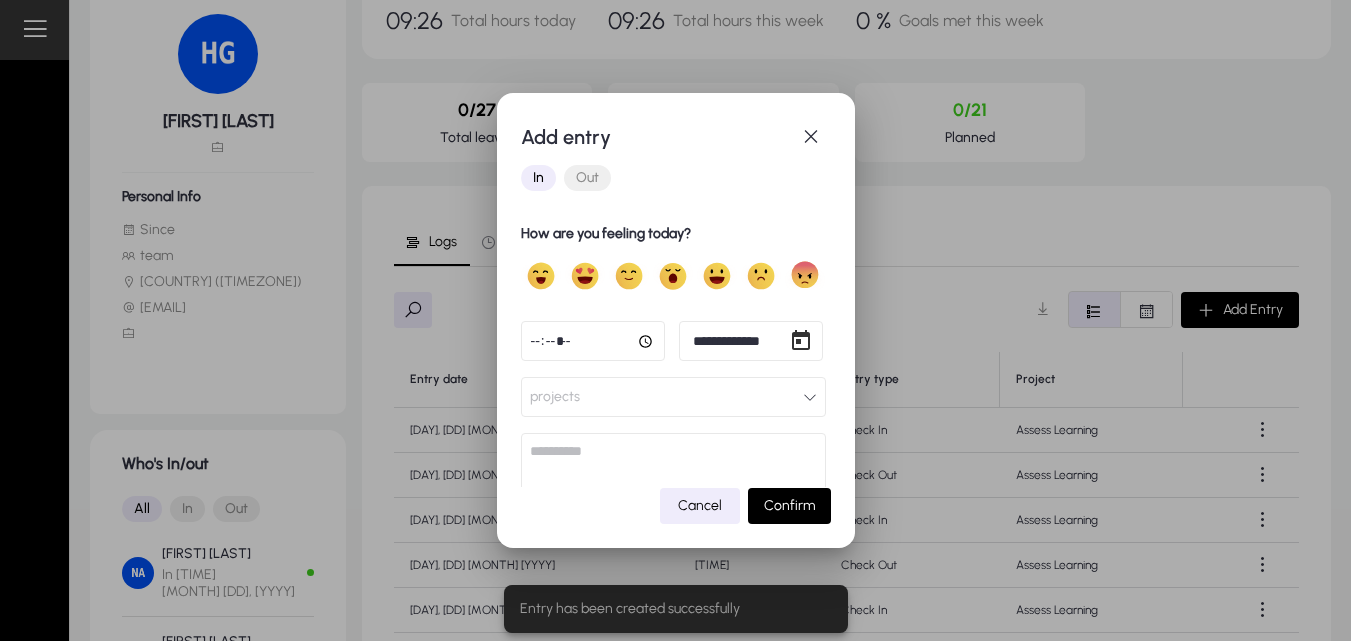 click on "Out" at bounding box center (587, 178) 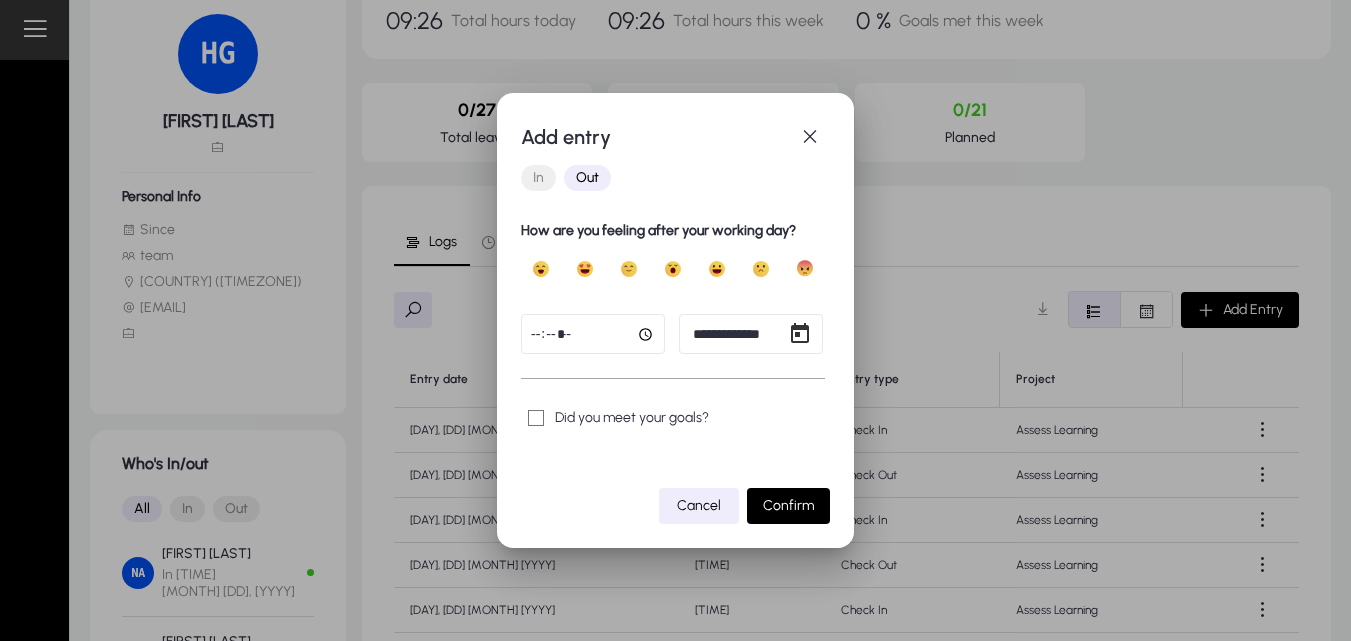 click on "**********" at bounding box center [675, 320] 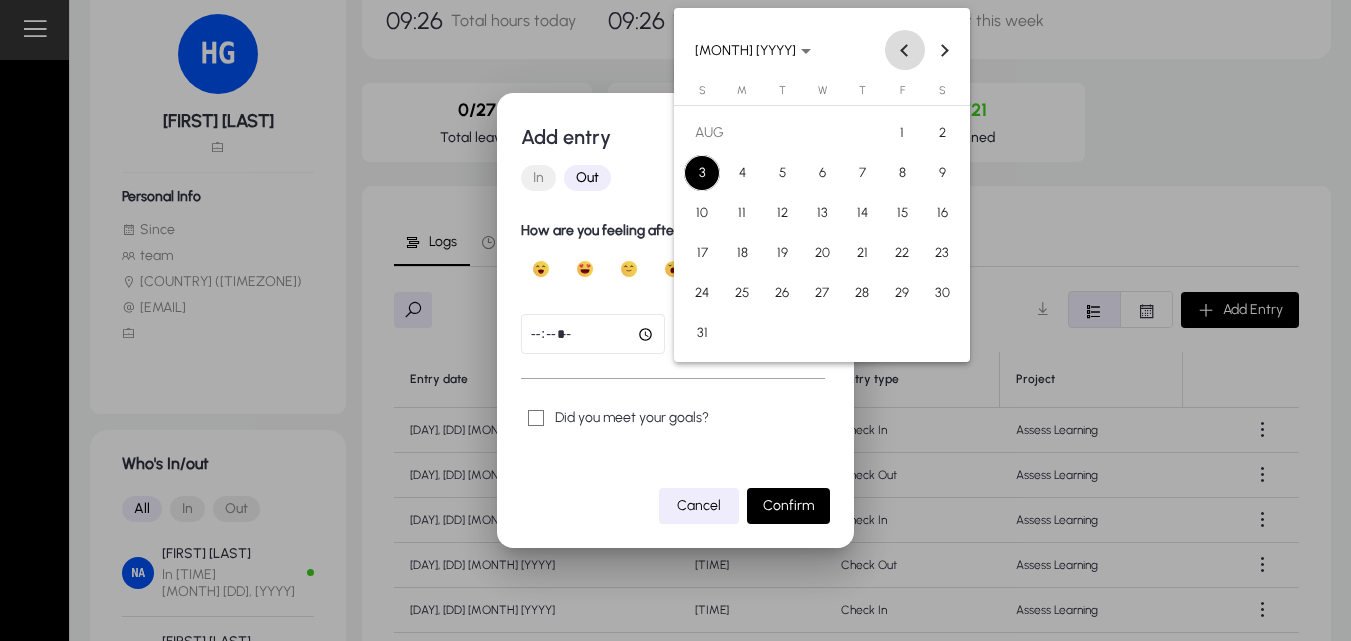 click at bounding box center (905, 50) 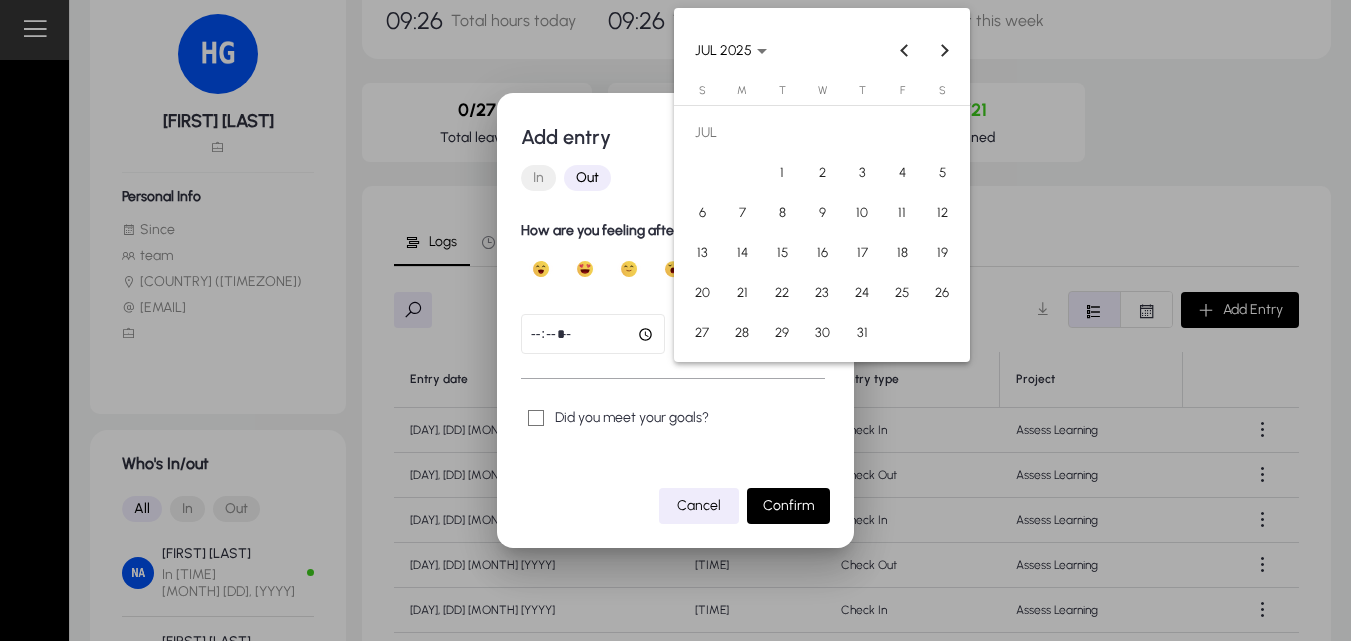 click on "23" at bounding box center [822, 293] 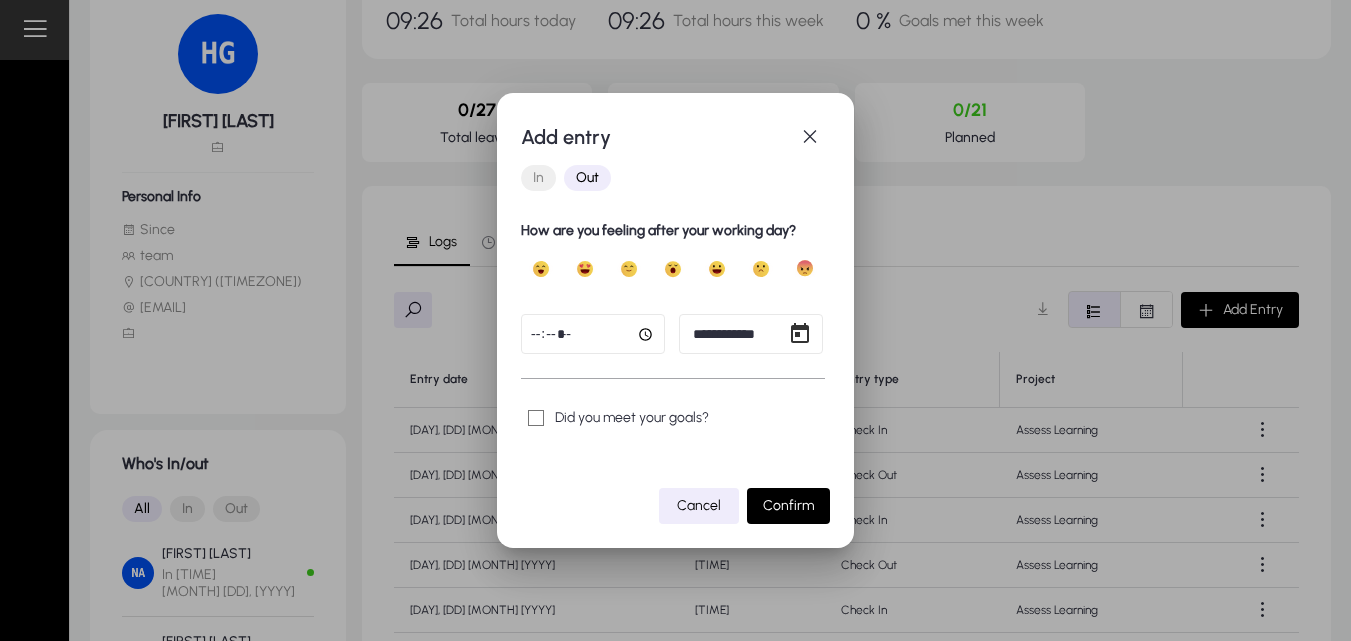 click 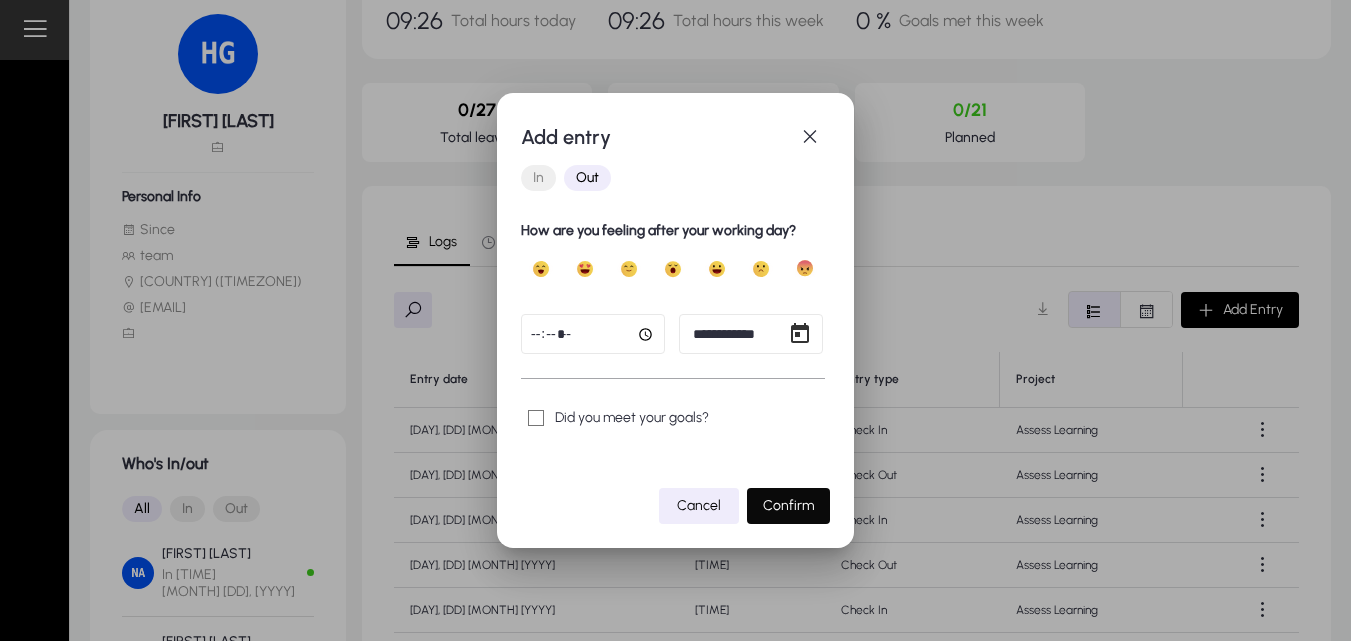 click on "Confirm" 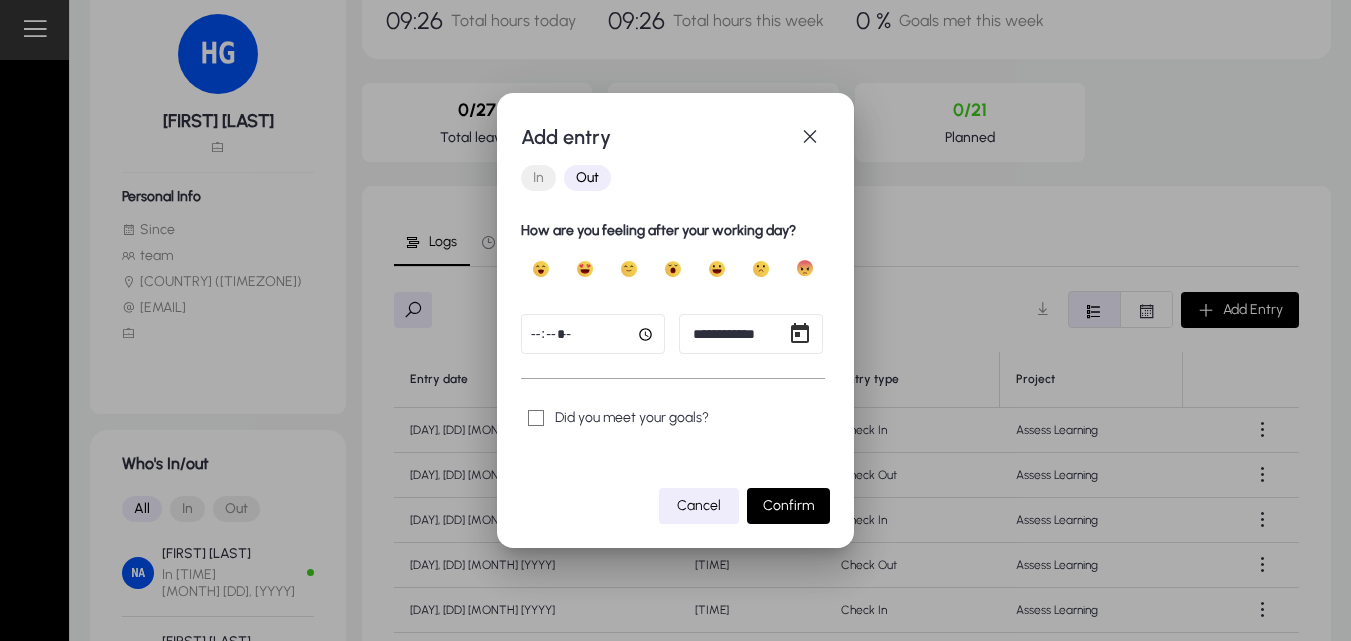 click on "*****" 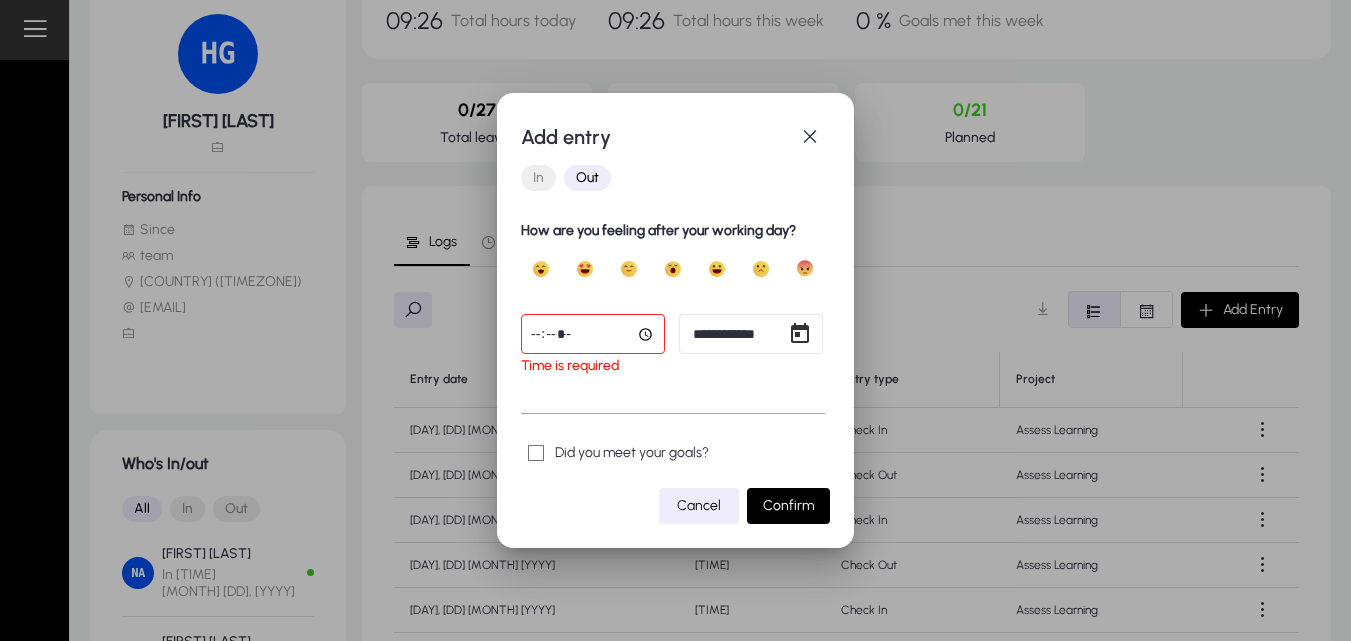 type on "*****" 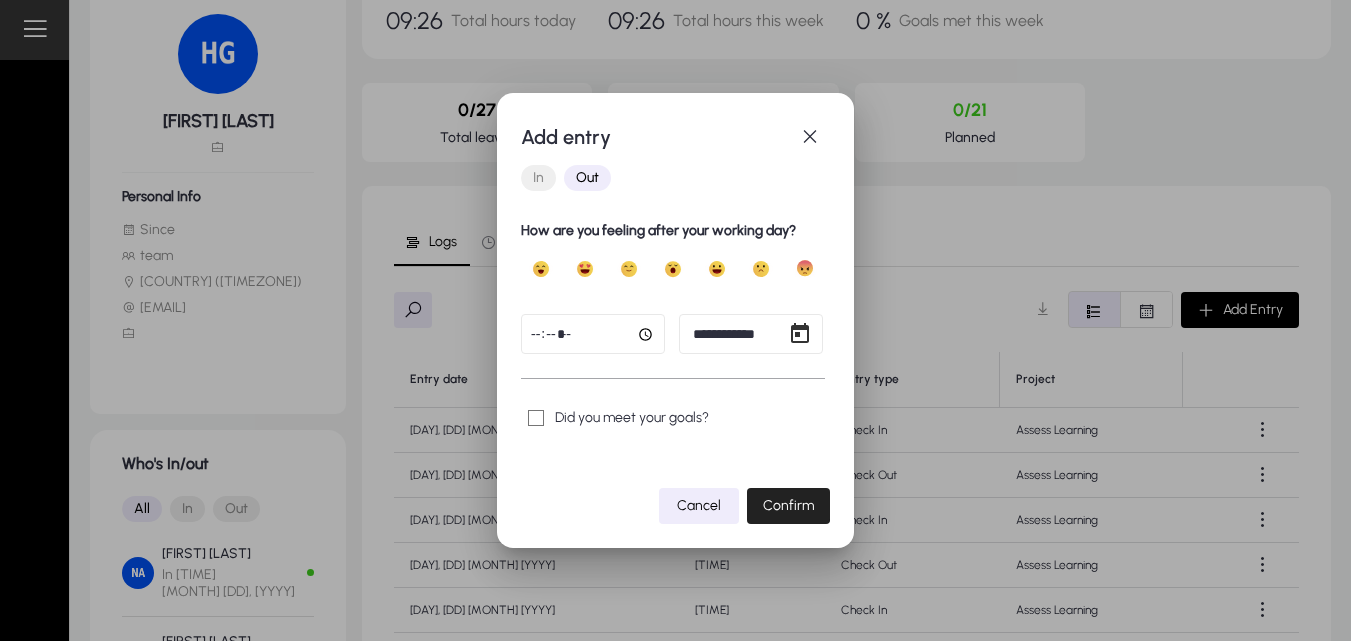 click on "Confirm" 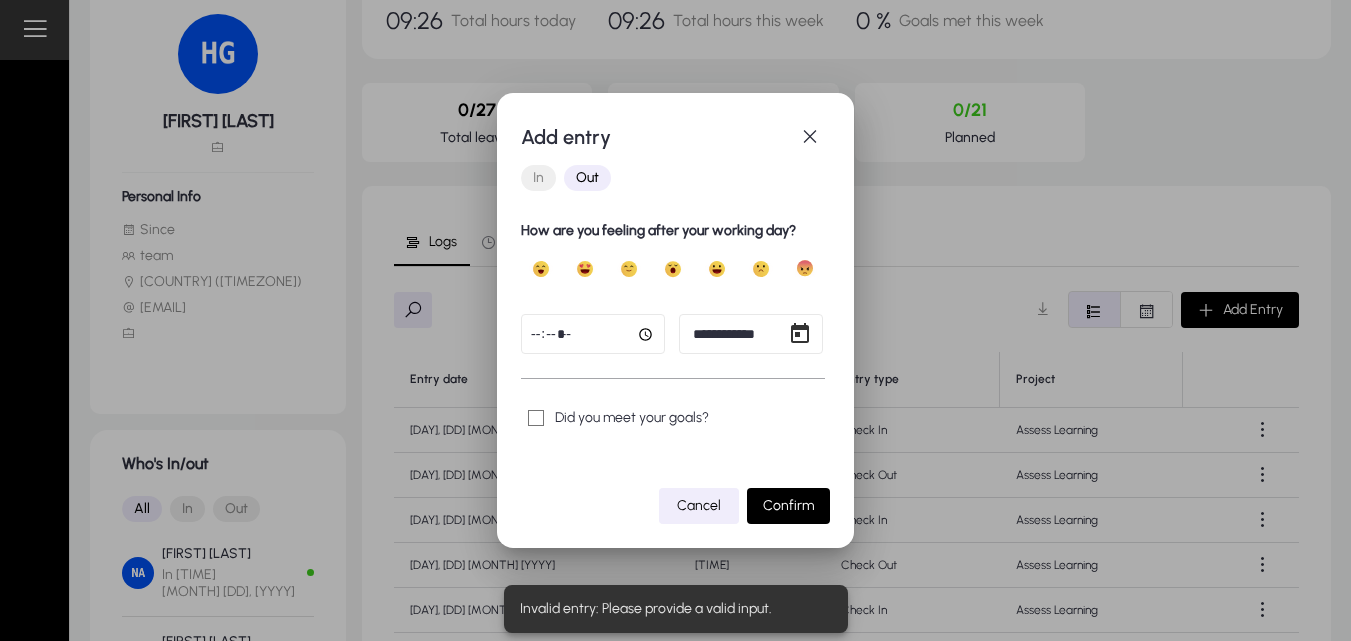 click on "Cancel" 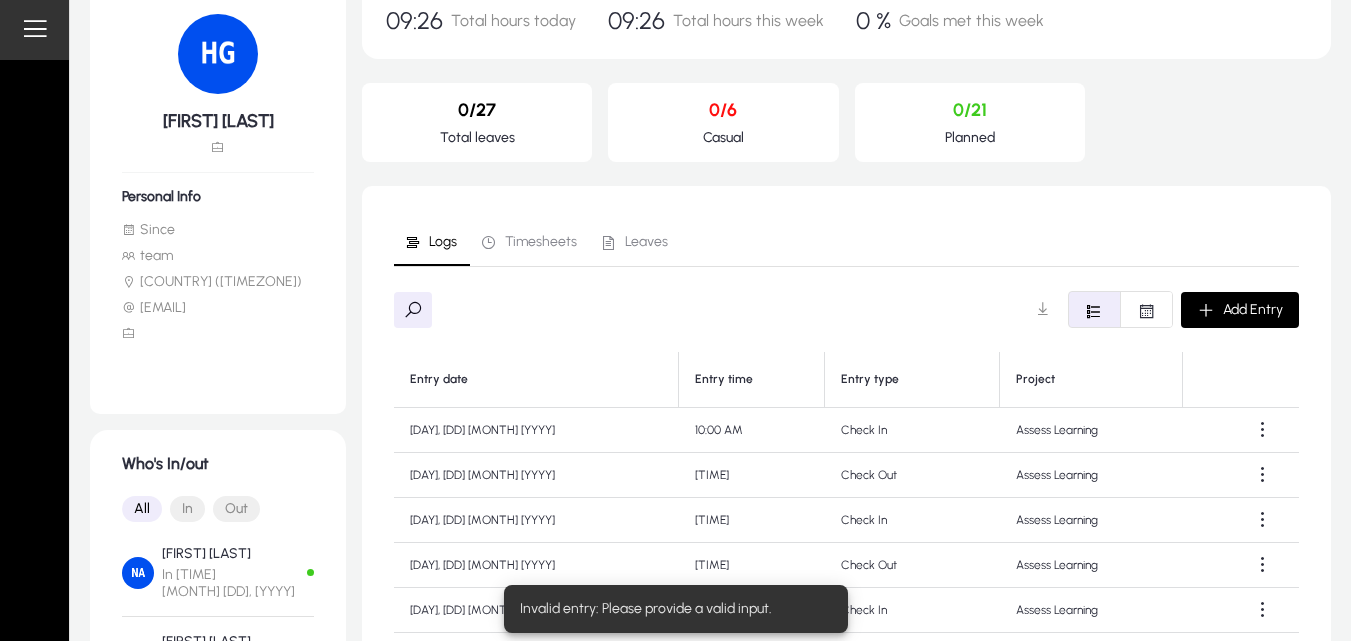 scroll, scrollTop: 136, scrollLeft: 0, axis: vertical 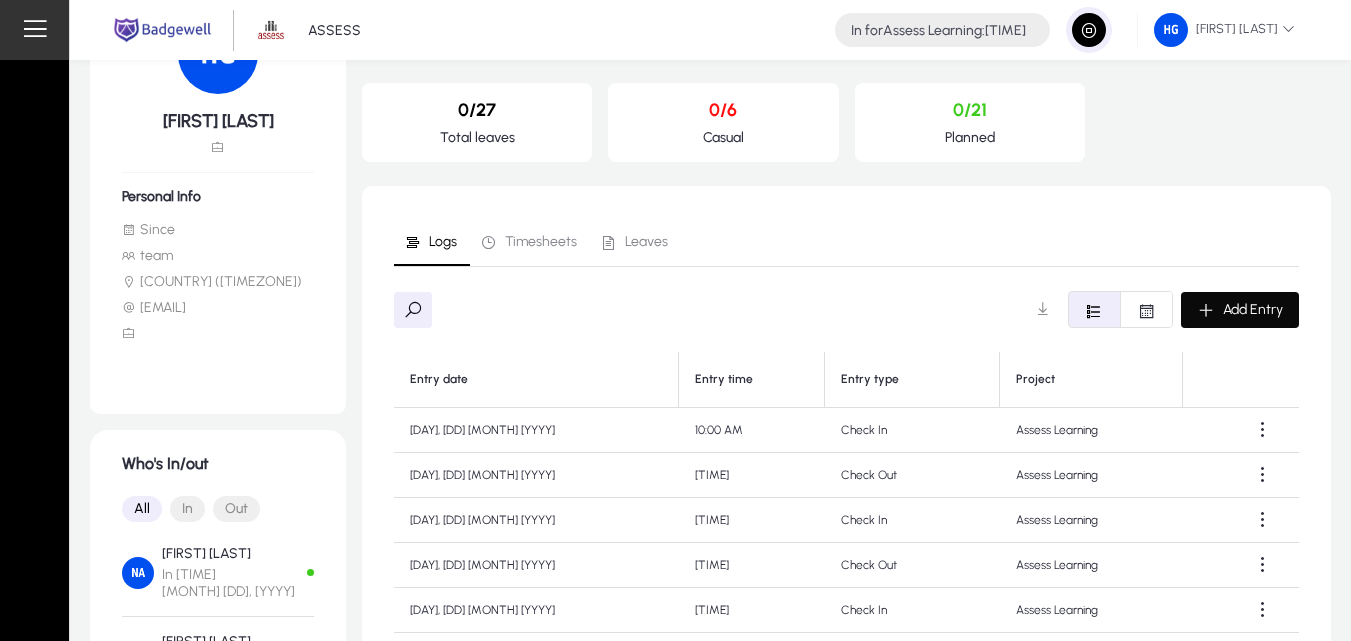click on "Add Entry" 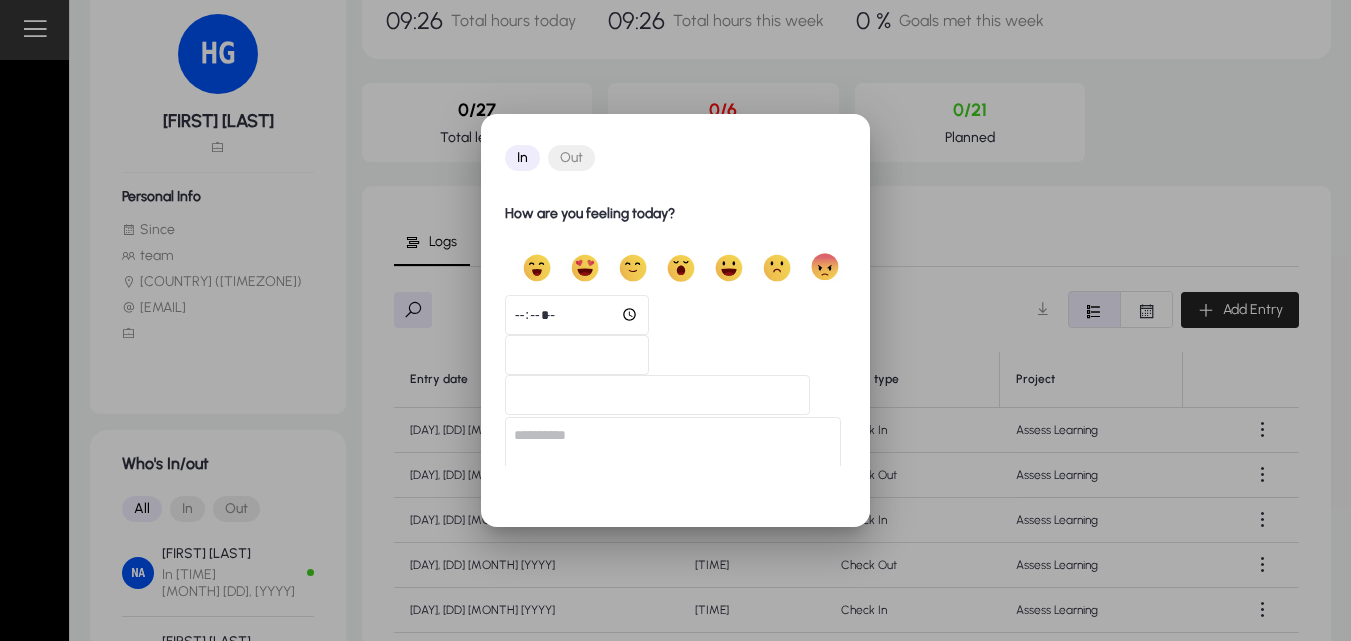 scroll, scrollTop: 0, scrollLeft: 0, axis: both 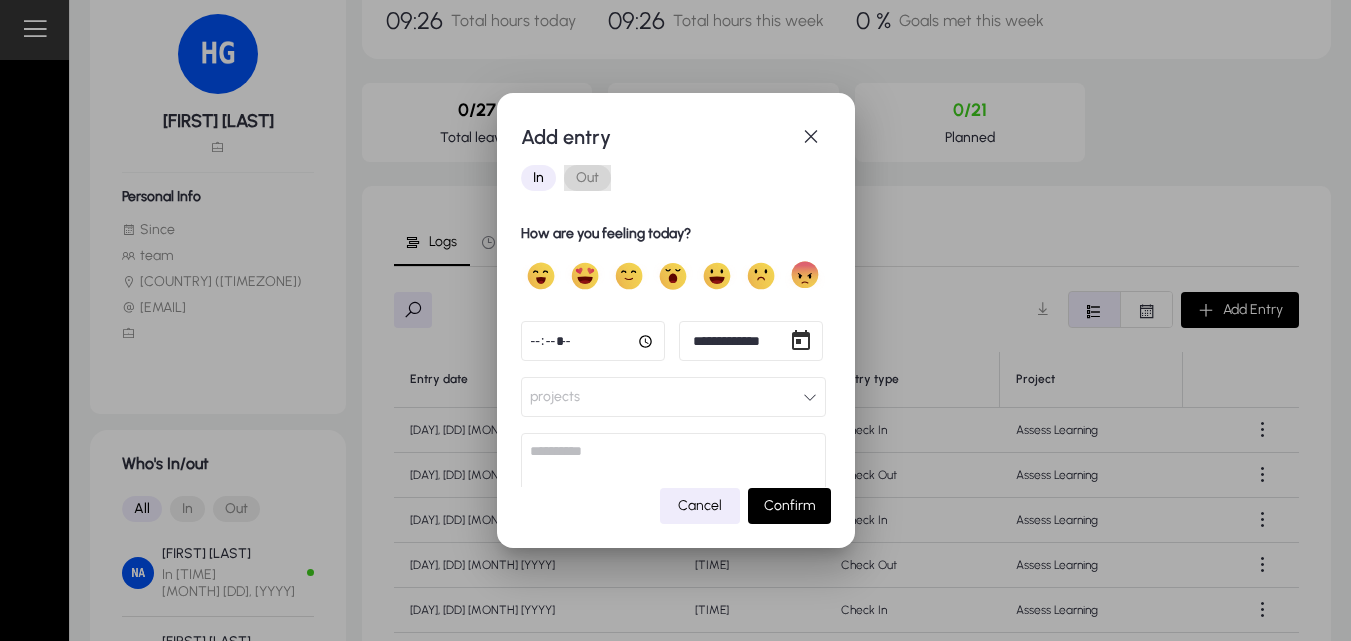 click on "Out" at bounding box center (587, 178) 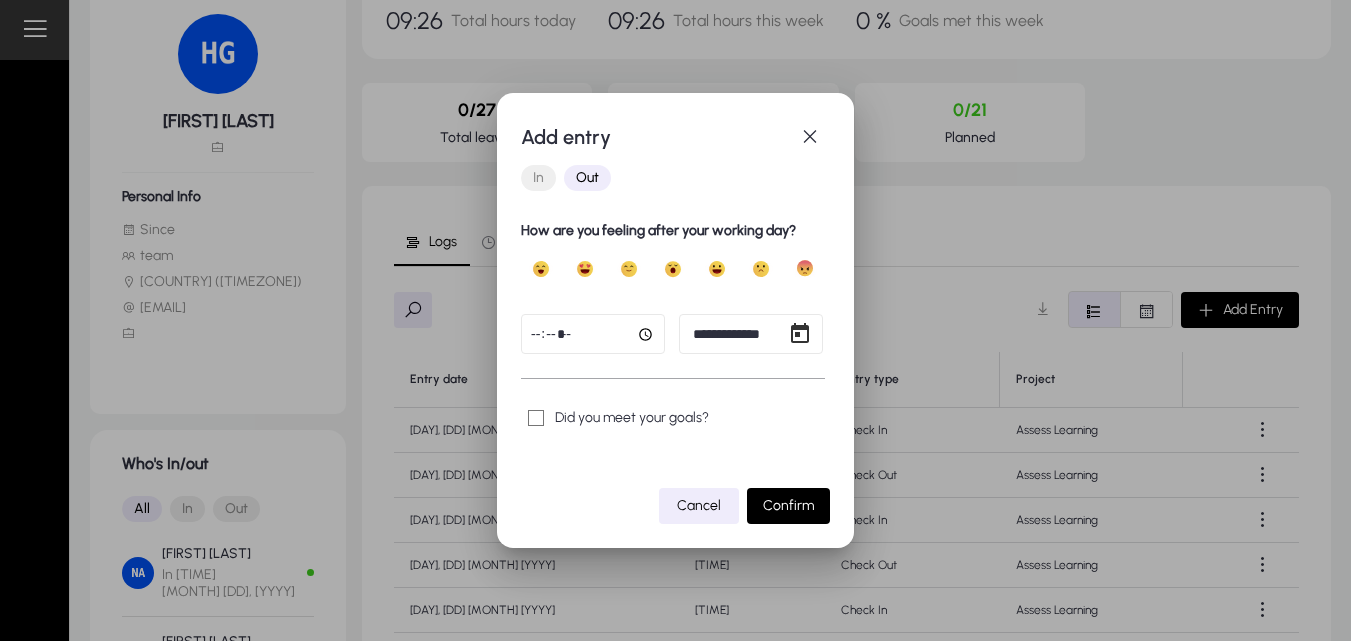 click on "**********" at bounding box center (675, 320) 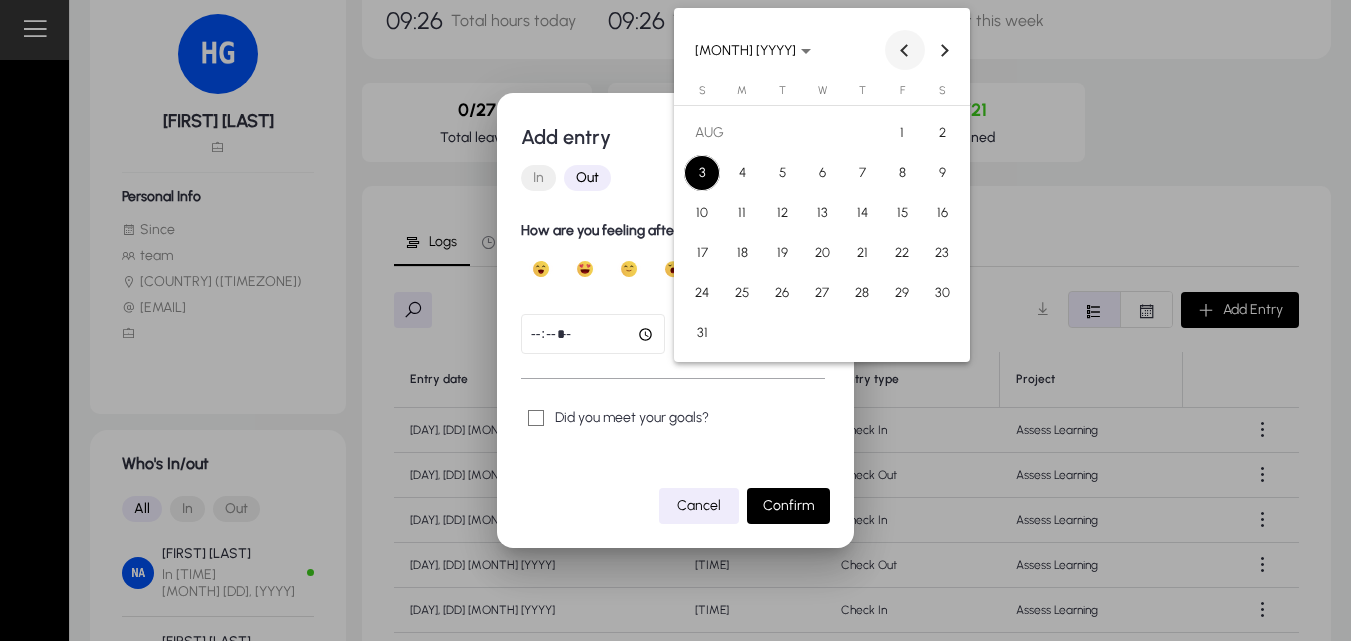 click at bounding box center (905, 50) 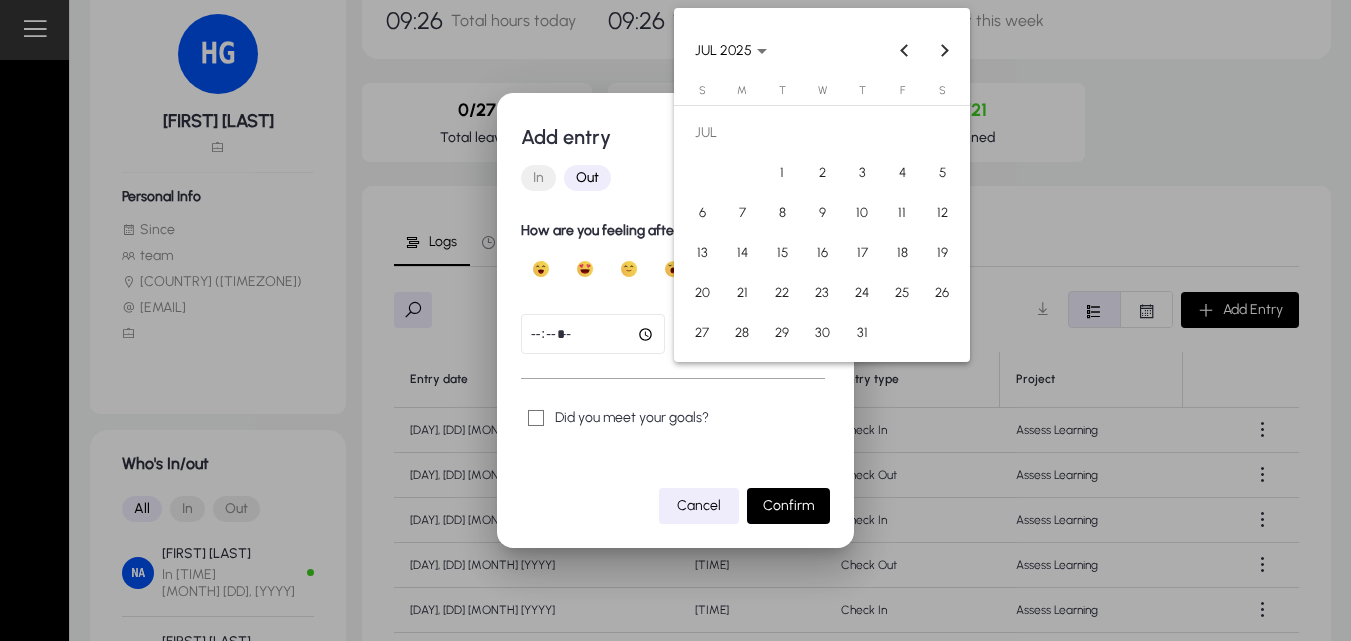click on "24" at bounding box center [862, 293] 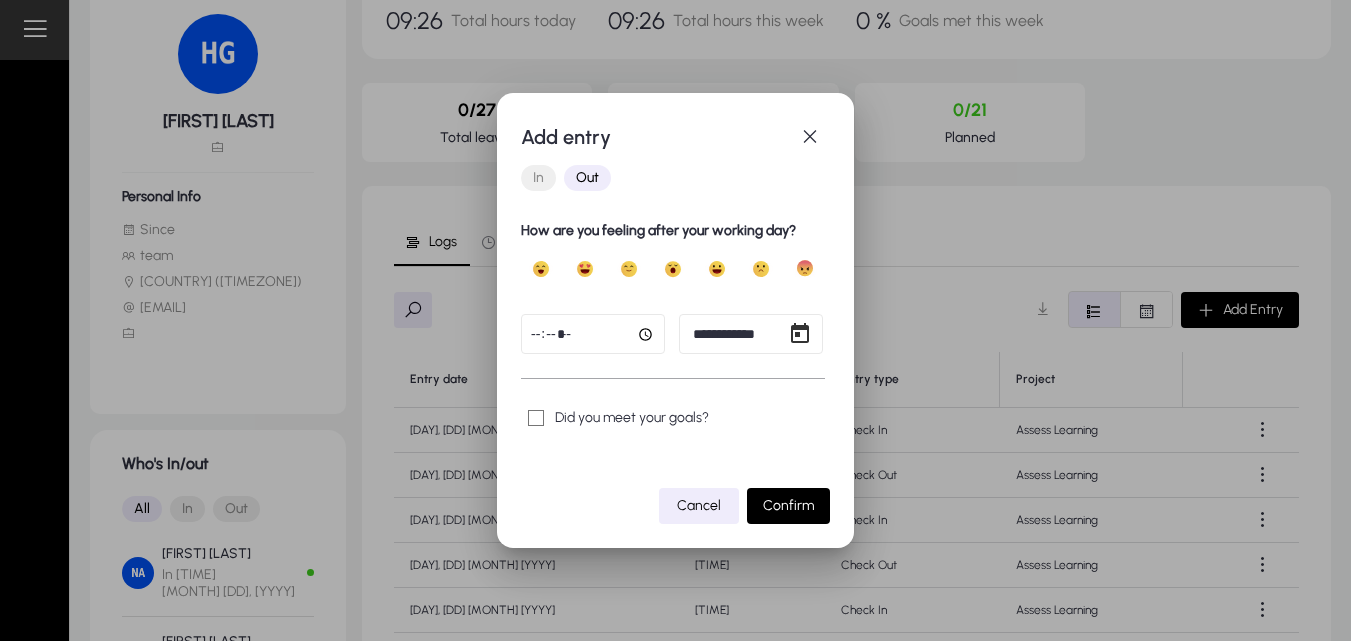 click 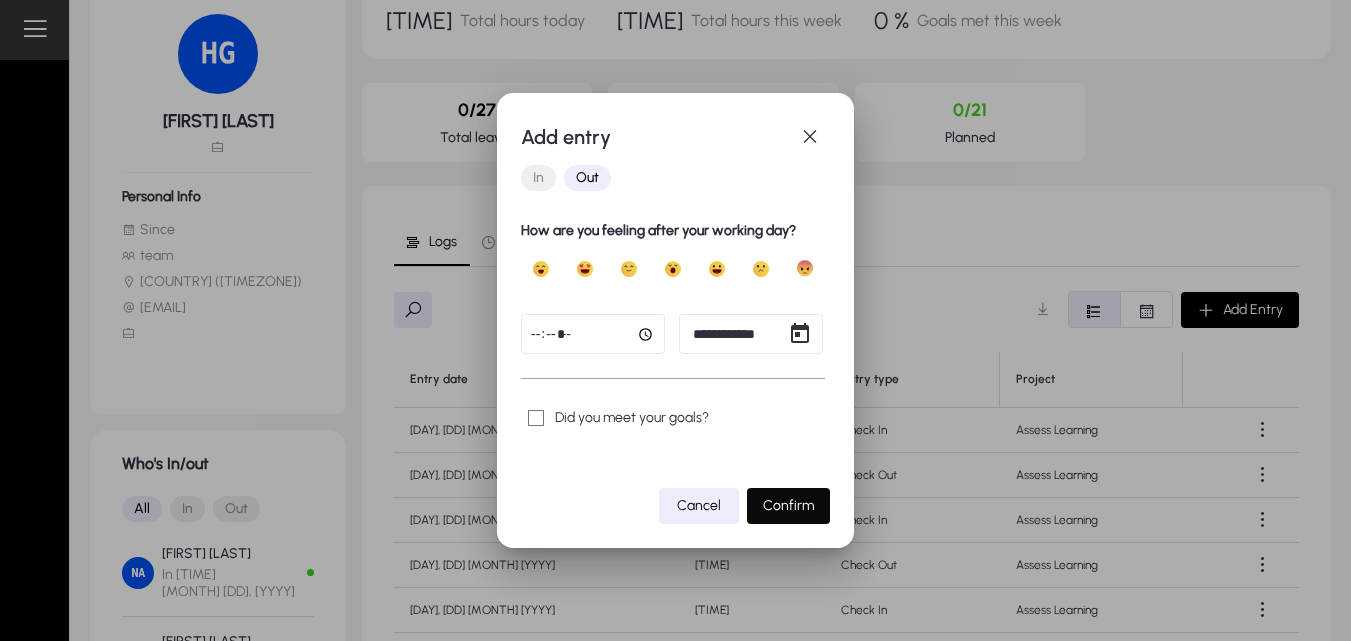 click 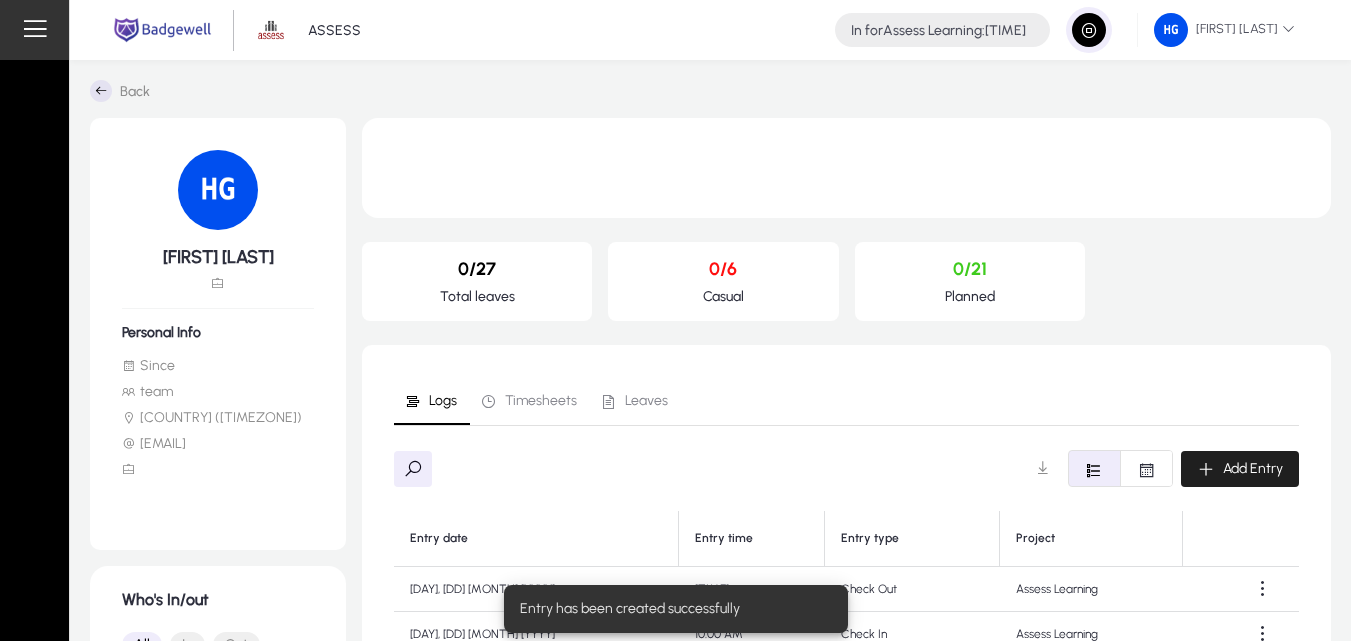 scroll, scrollTop: 136, scrollLeft: 0, axis: vertical 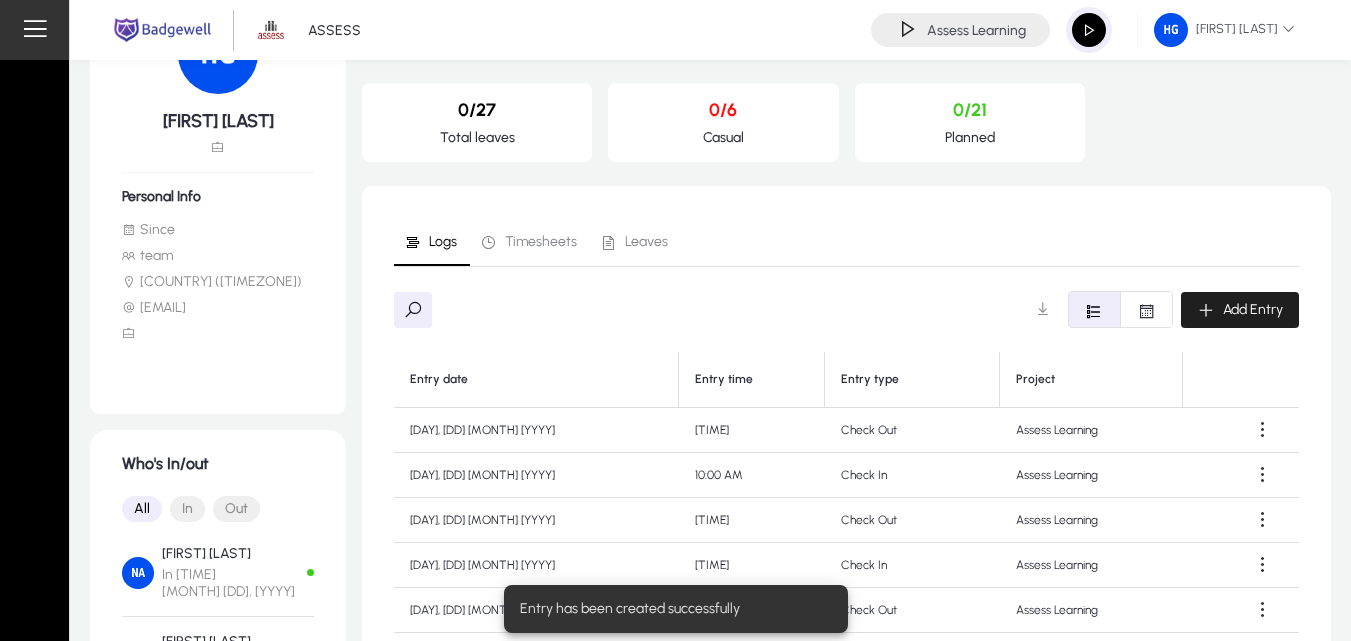 click on "Add Entry" 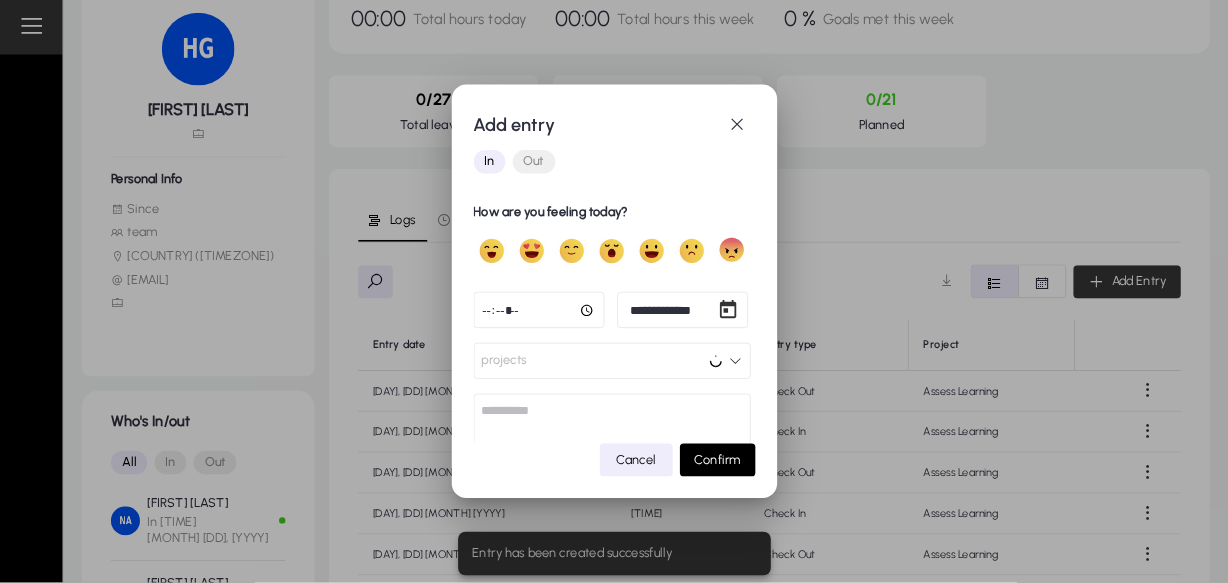 scroll, scrollTop: 0, scrollLeft: 0, axis: both 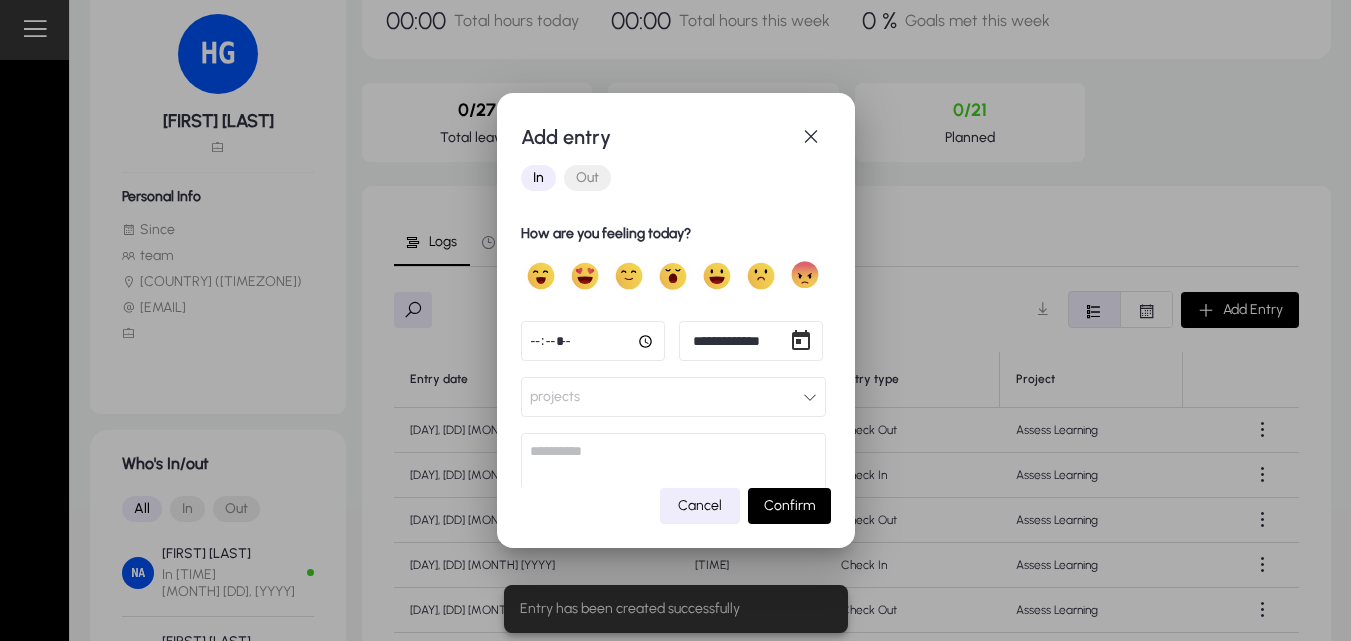 click on "**********" at bounding box center [675, 320] 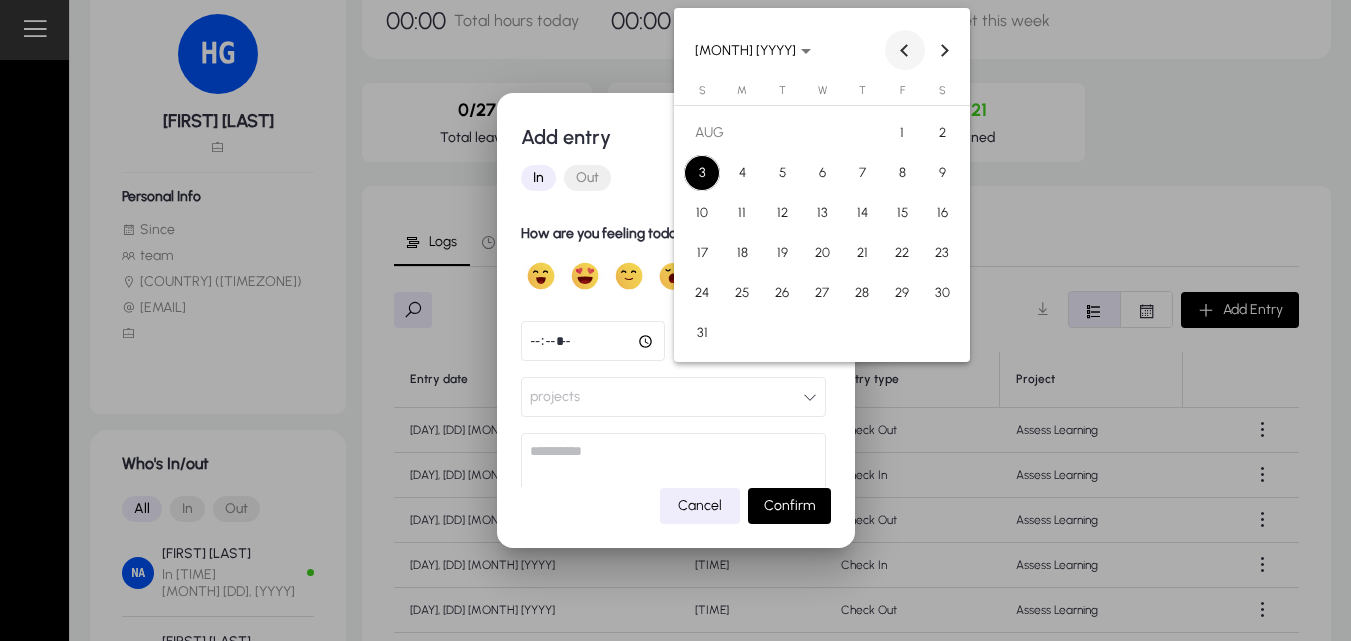 click at bounding box center [905, 50] 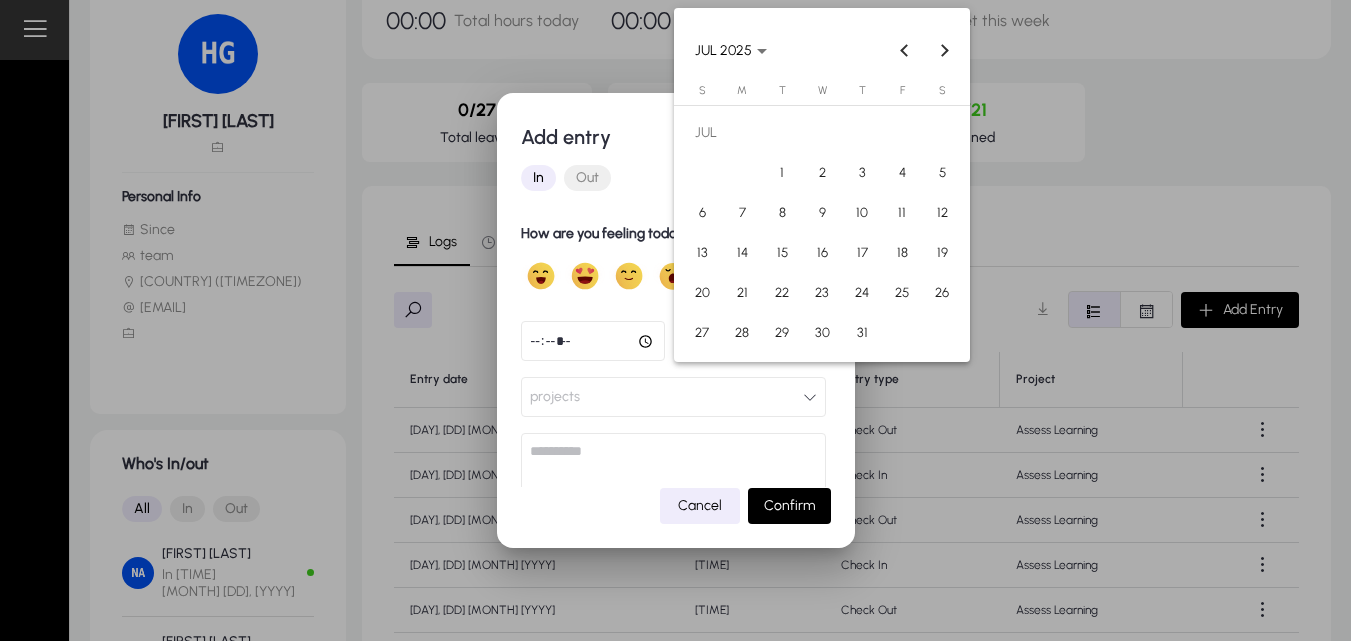 click on "27" at bounding box center [702, 333] 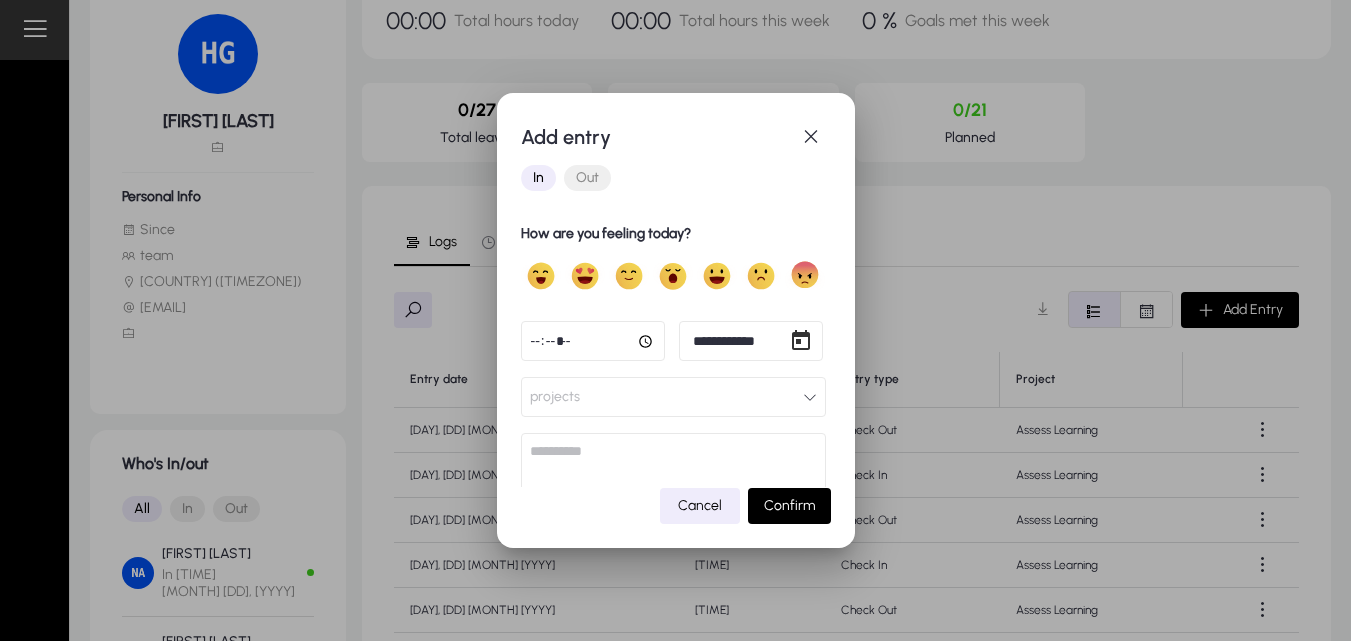 click 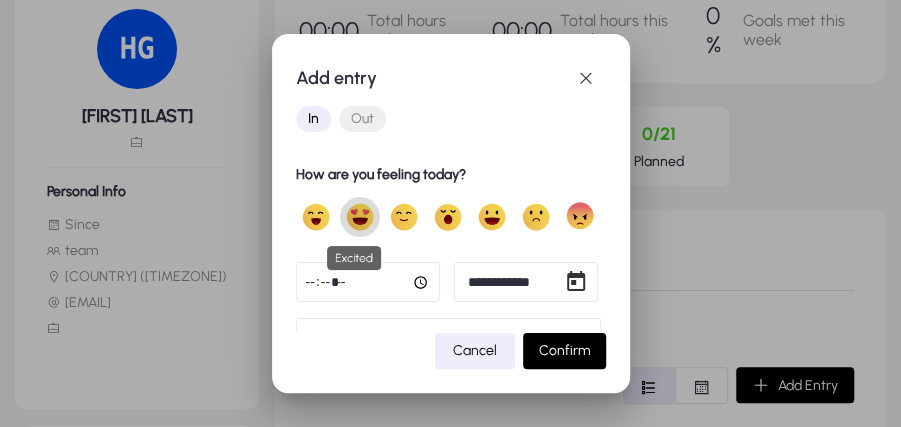 click 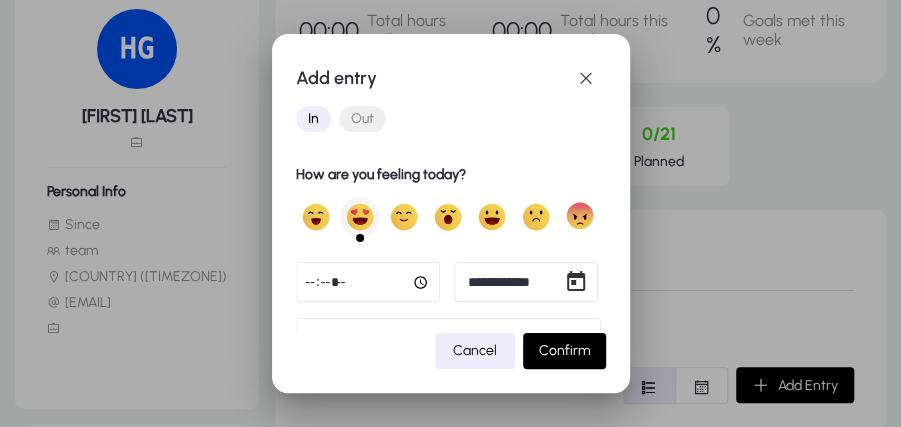 type 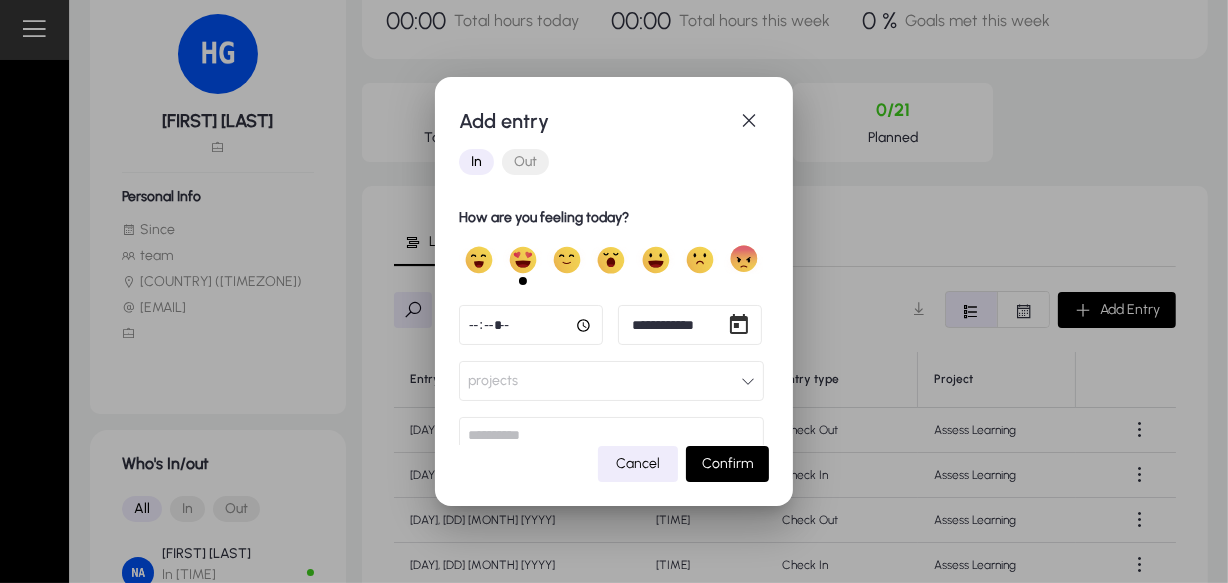 click on "projects" 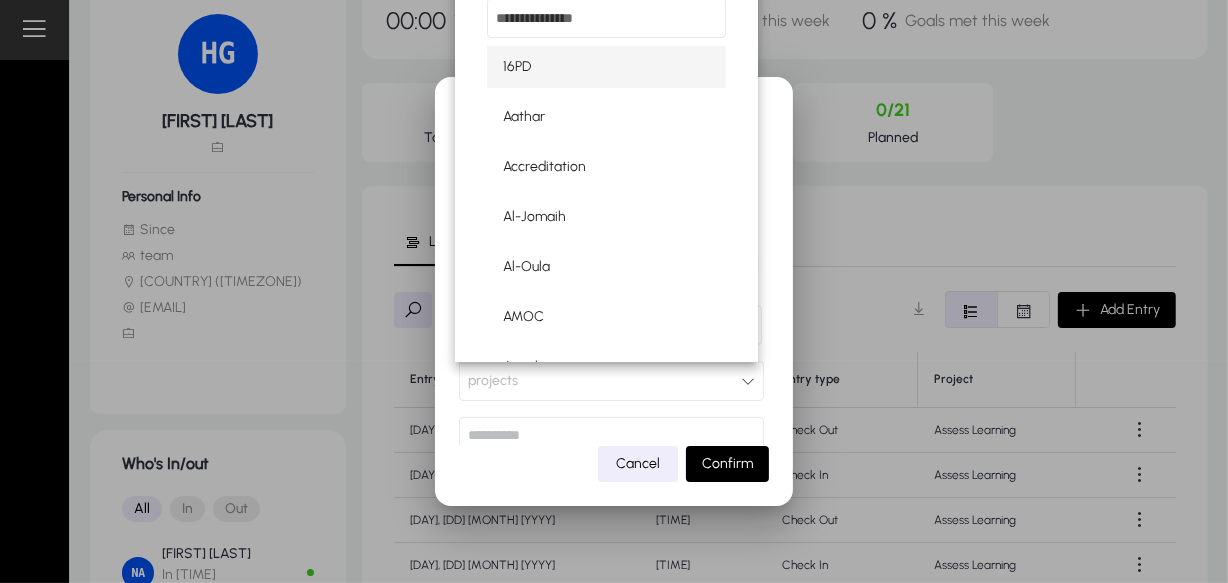 click at bounding box center [606, 18] 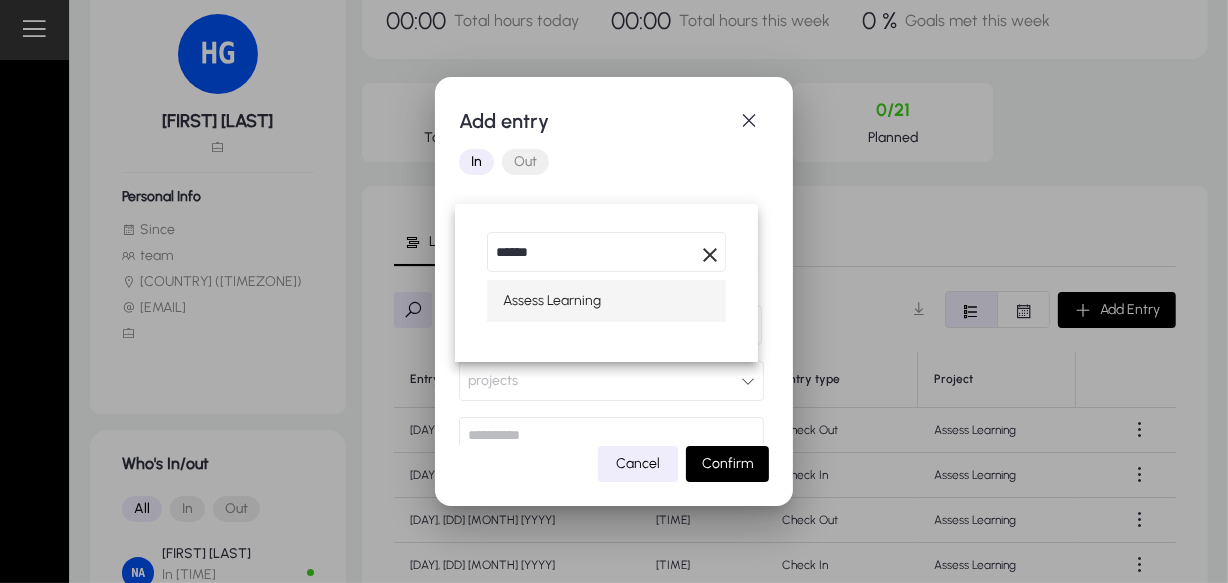 type on "******" 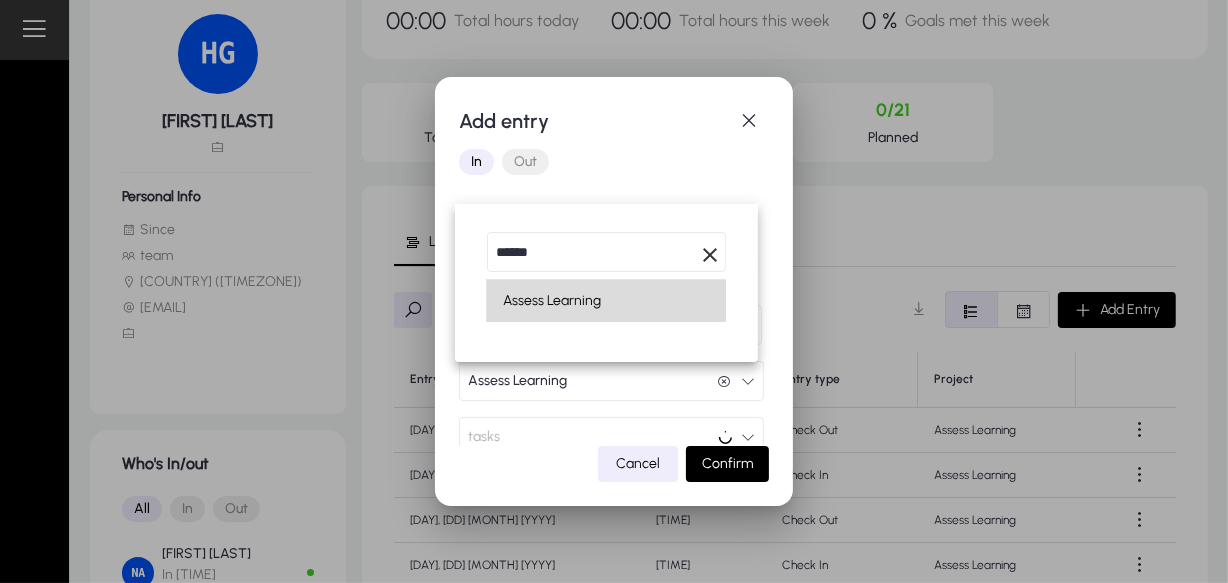 scroll, scrollTop: 0, scrollLeft: 0, axis: both 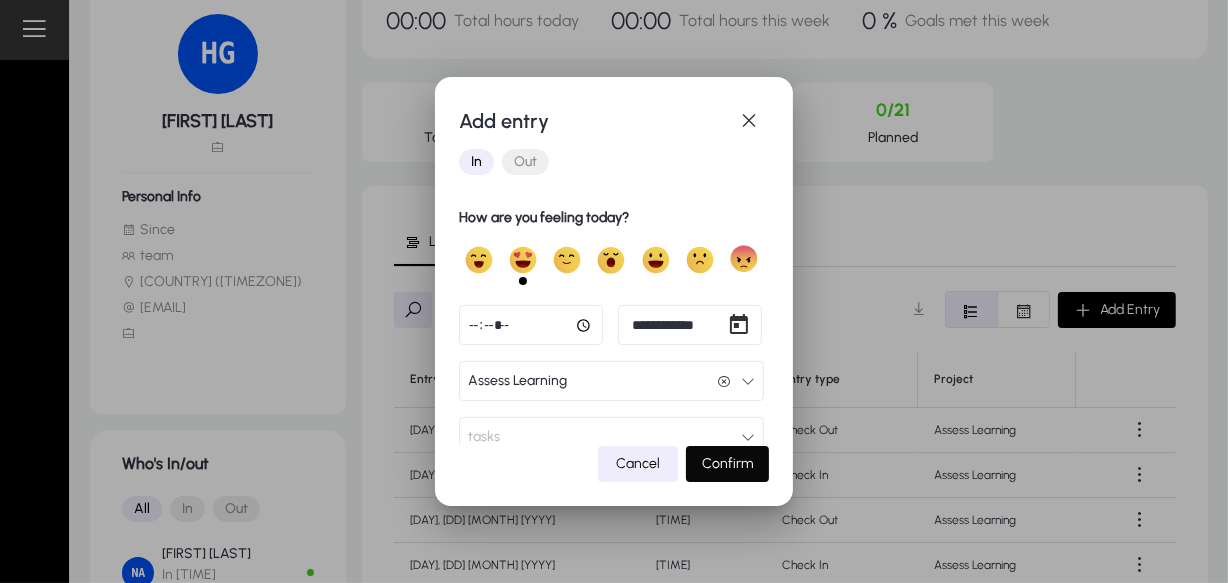 click on "Confirm" 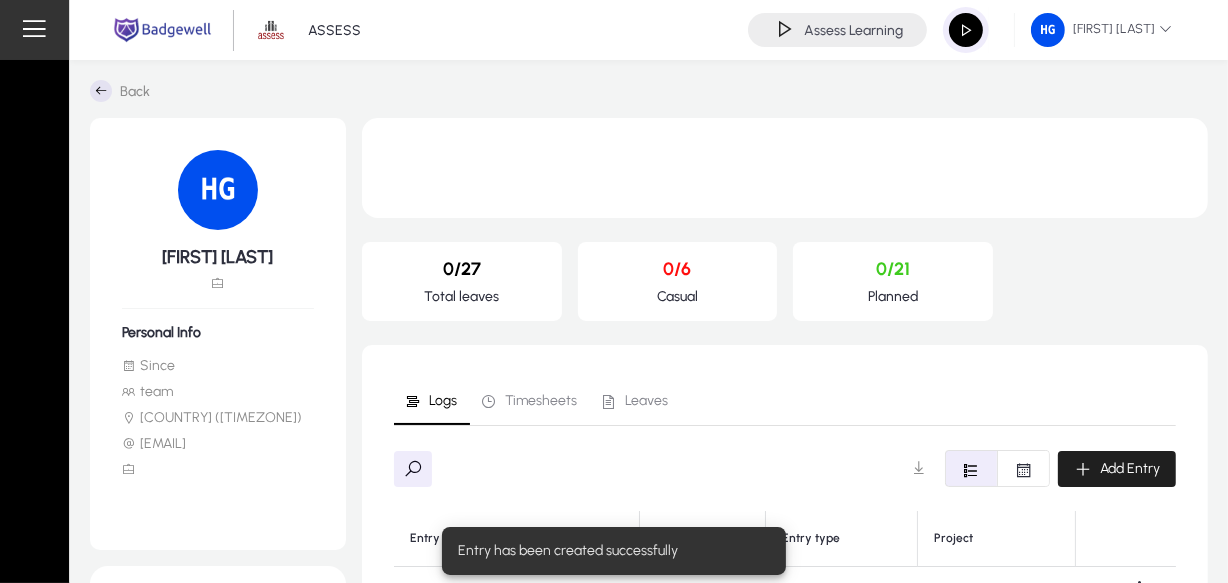 scroll, scrollTop: 136, scrollLeft: 0, axis: vertical 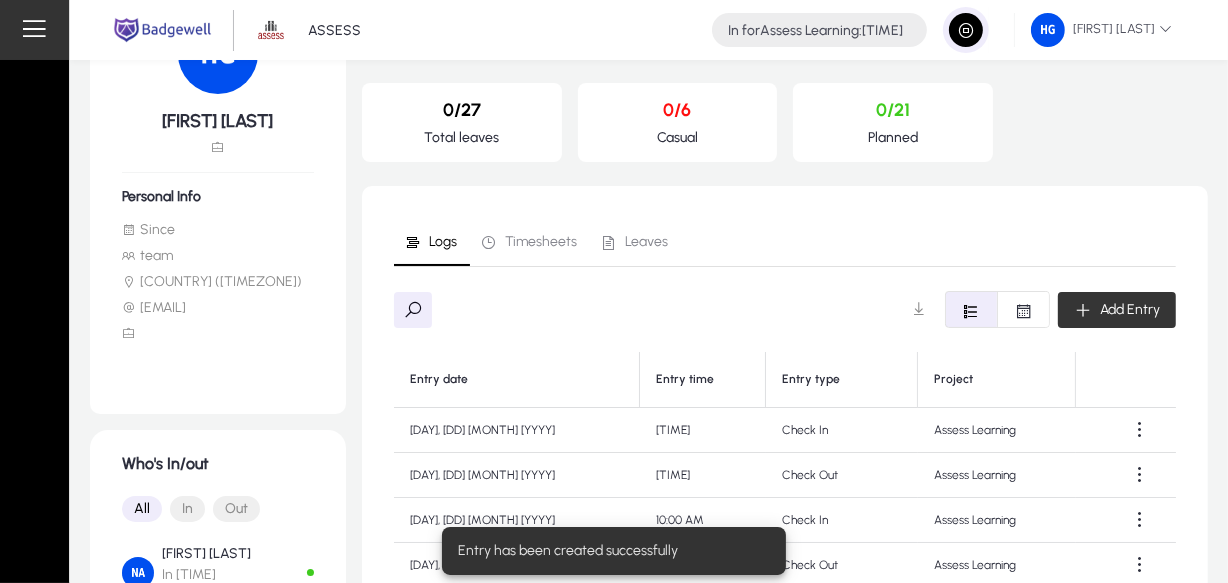 click on "Add Entry" 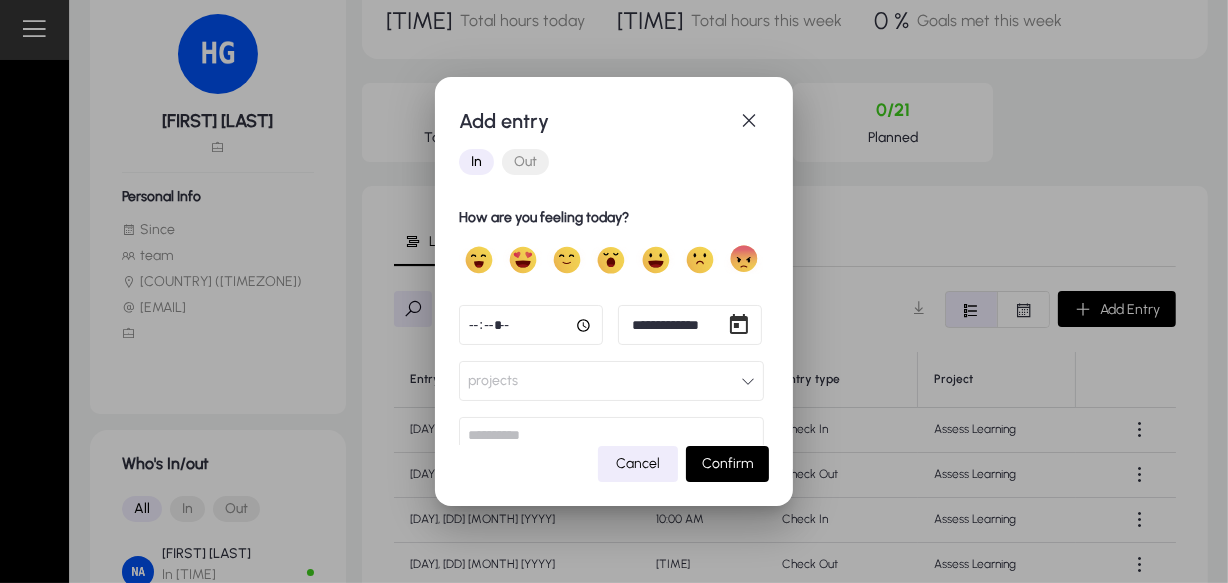 click on "Out" at bounding box center (525, 162) 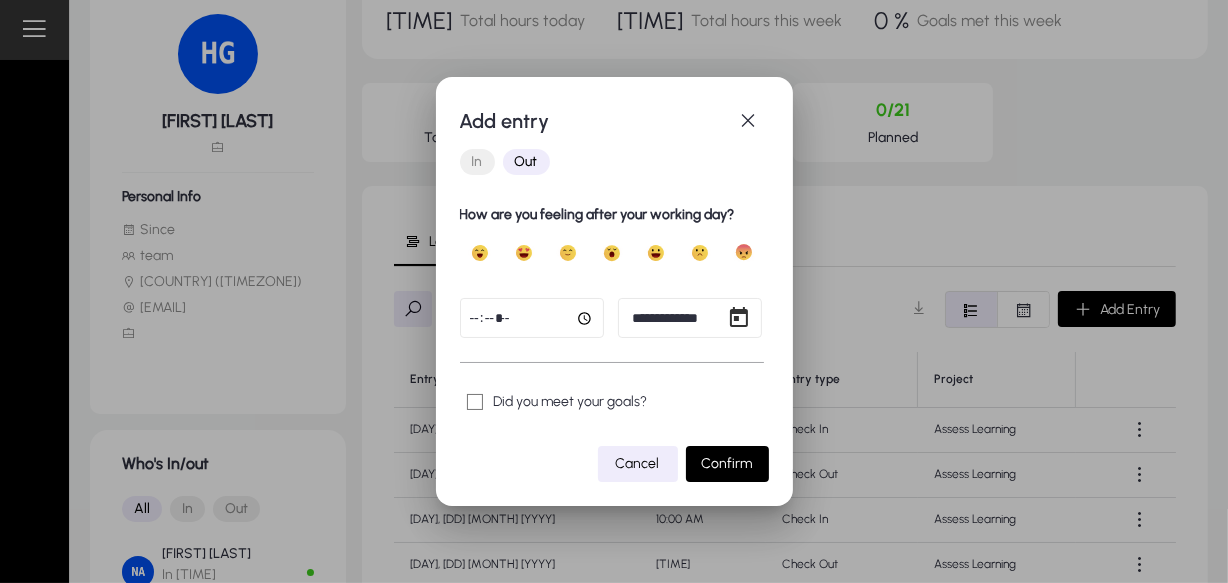 click on "**********" at bounding box center (614, 291) 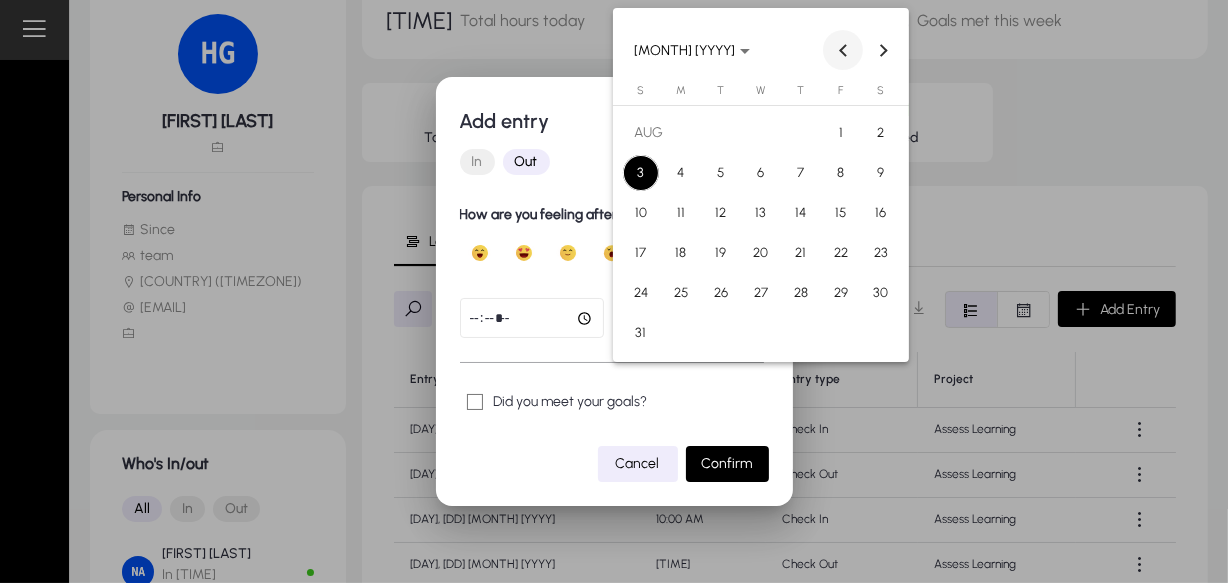 click at bounding box center [843, 50] 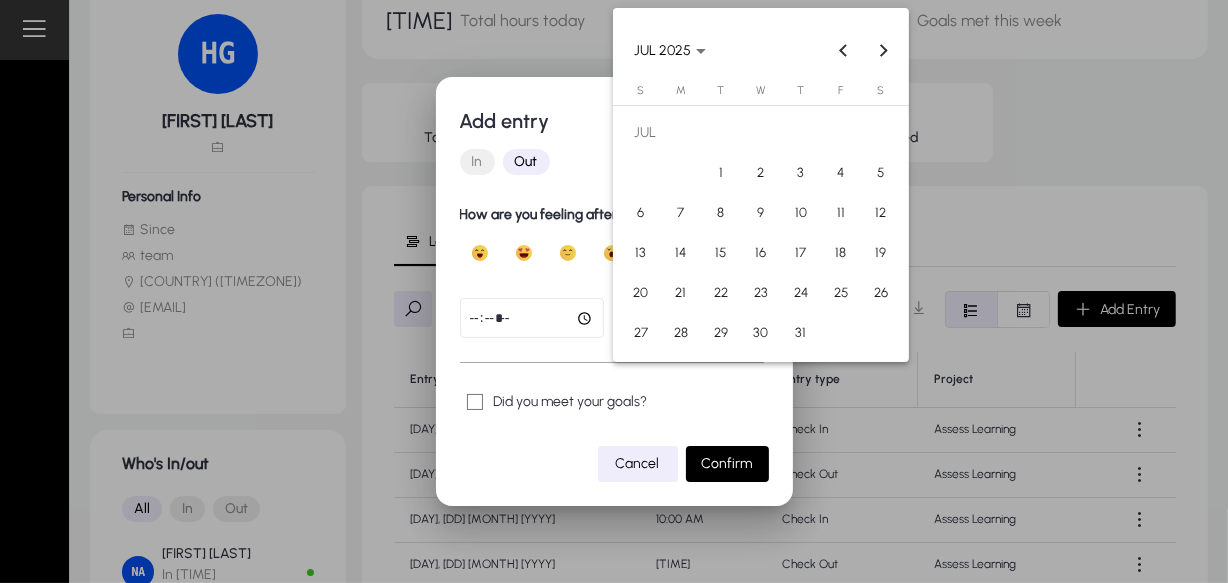 click on "28" at bounding box center (681, 333) 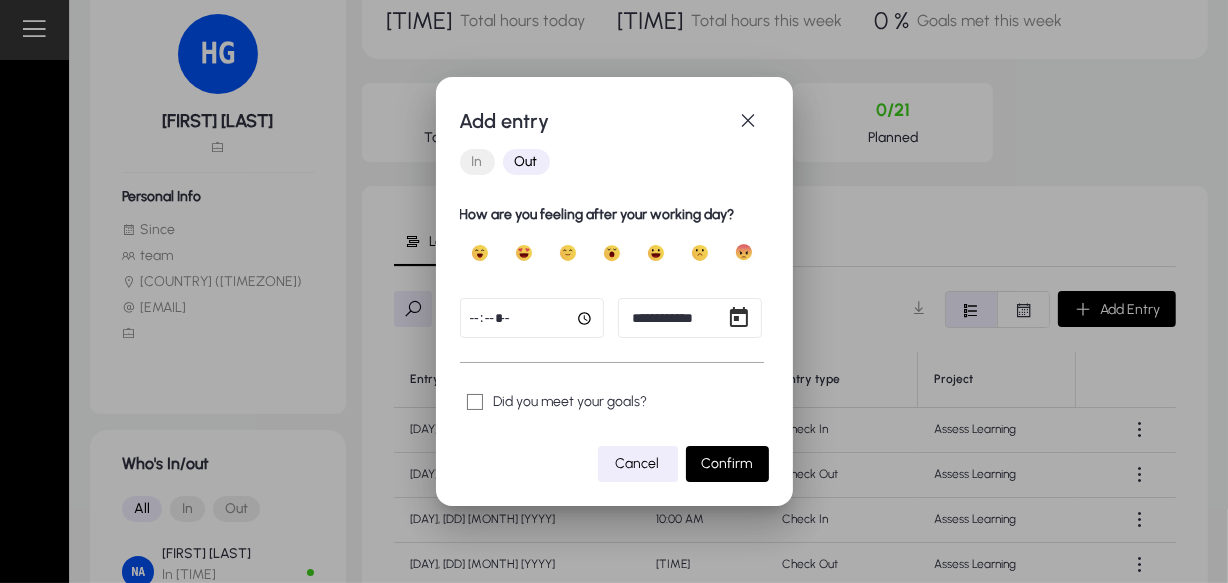 click 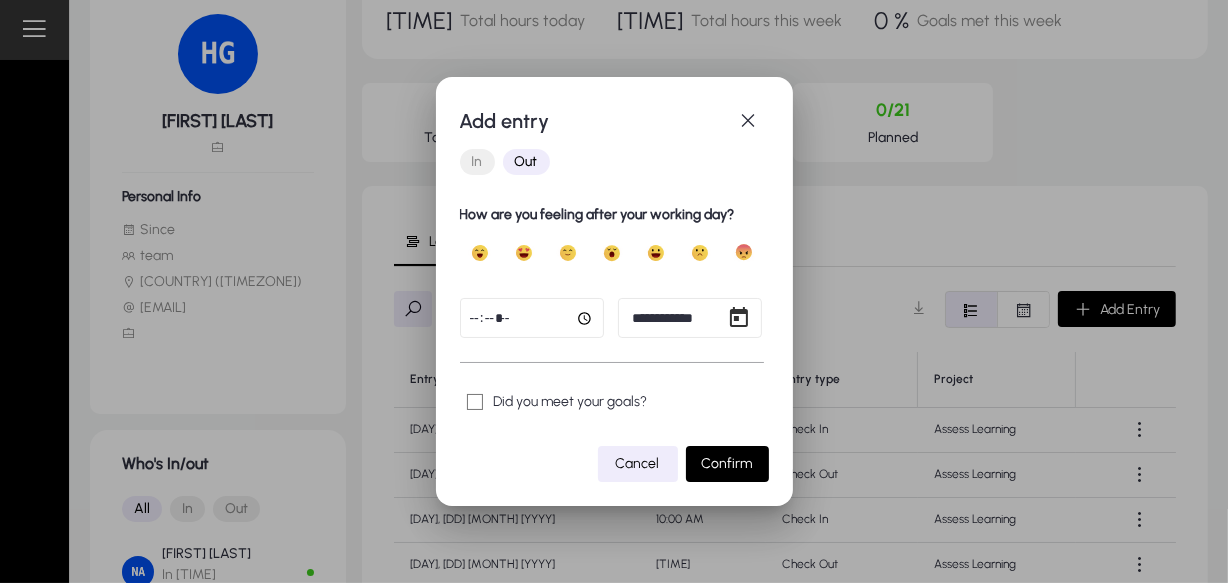 type on "*****" 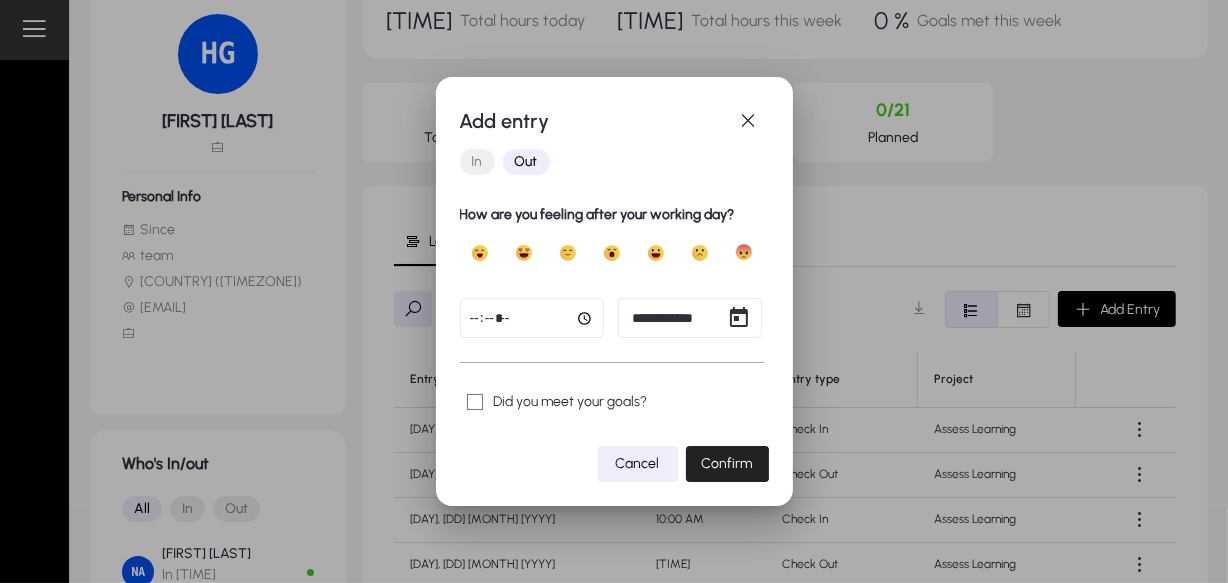 click on "Confirm" 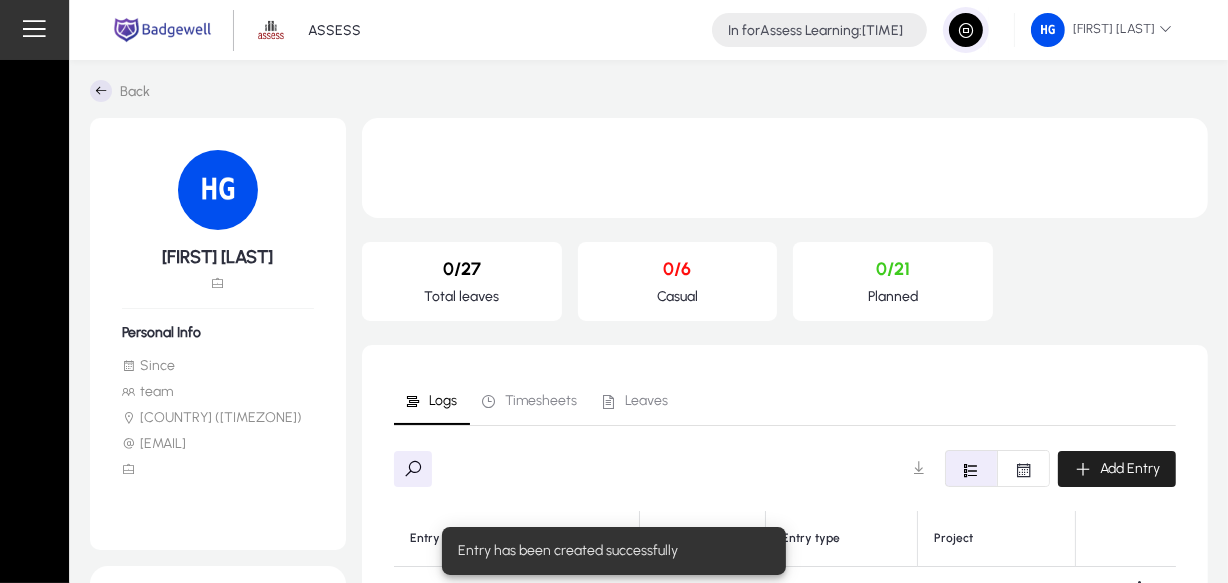scroll, scrollTop: 136, scrollLeft: 0, axis: vertical 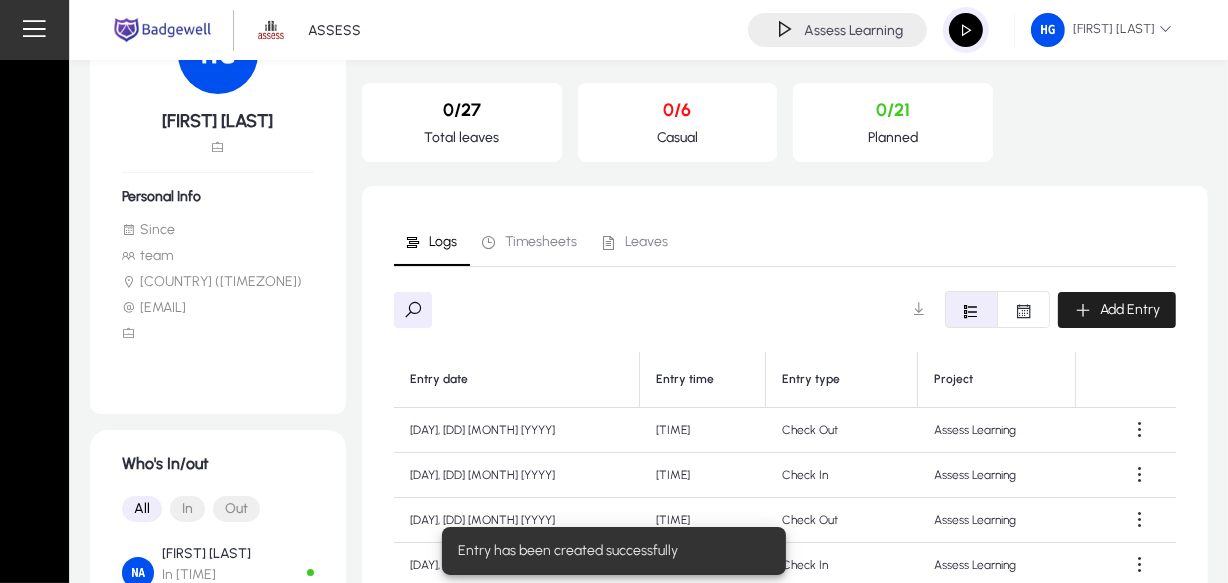 click on "Add Entry" 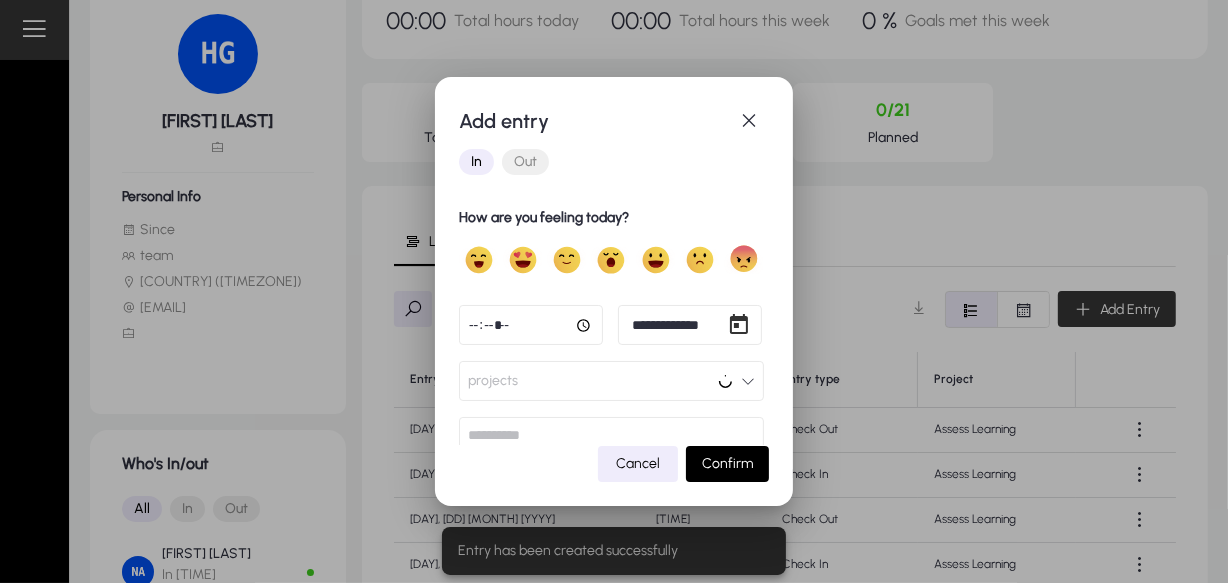 scroll, scrollTop: 0, scrollLeft: 0, axis: both 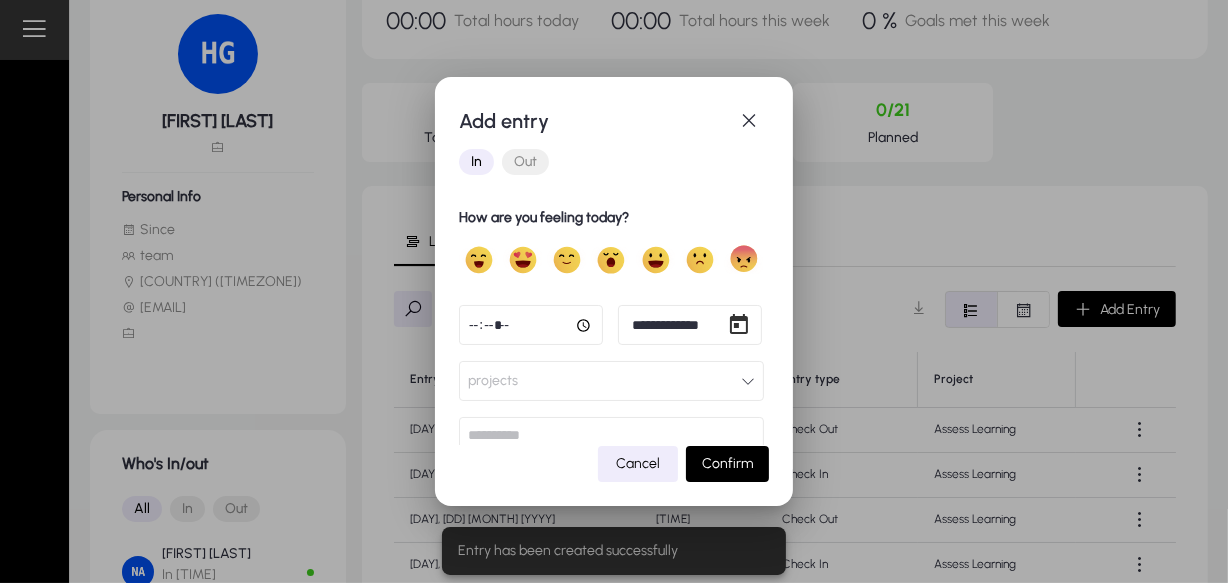 click on "In  Out" at bounding box center (614, 162) 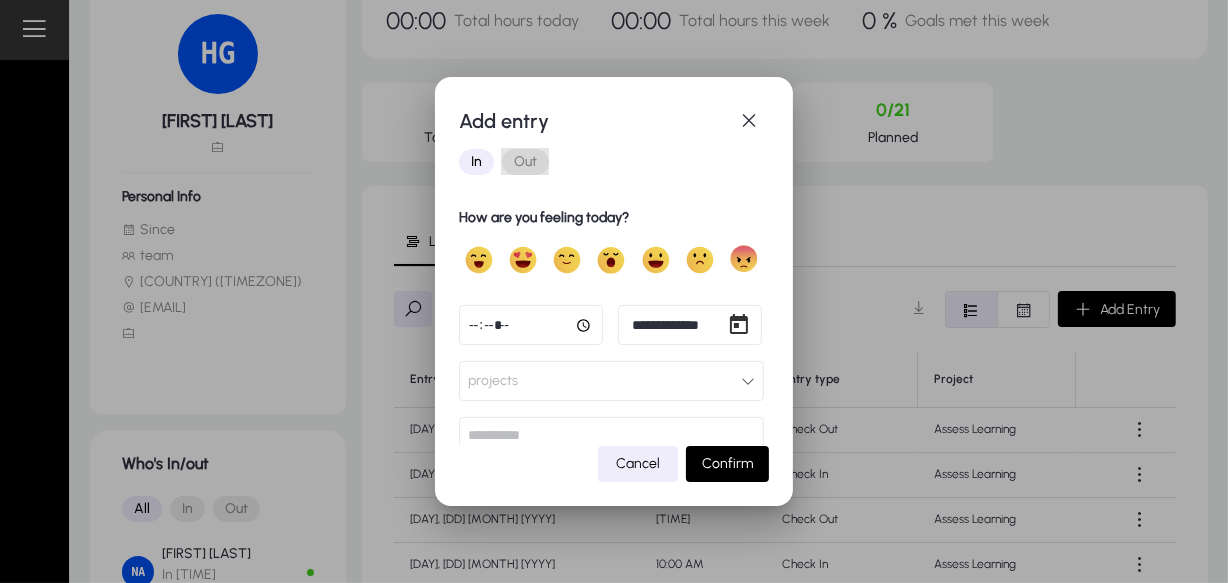 click on "Out" at bounding box center (525, 162) 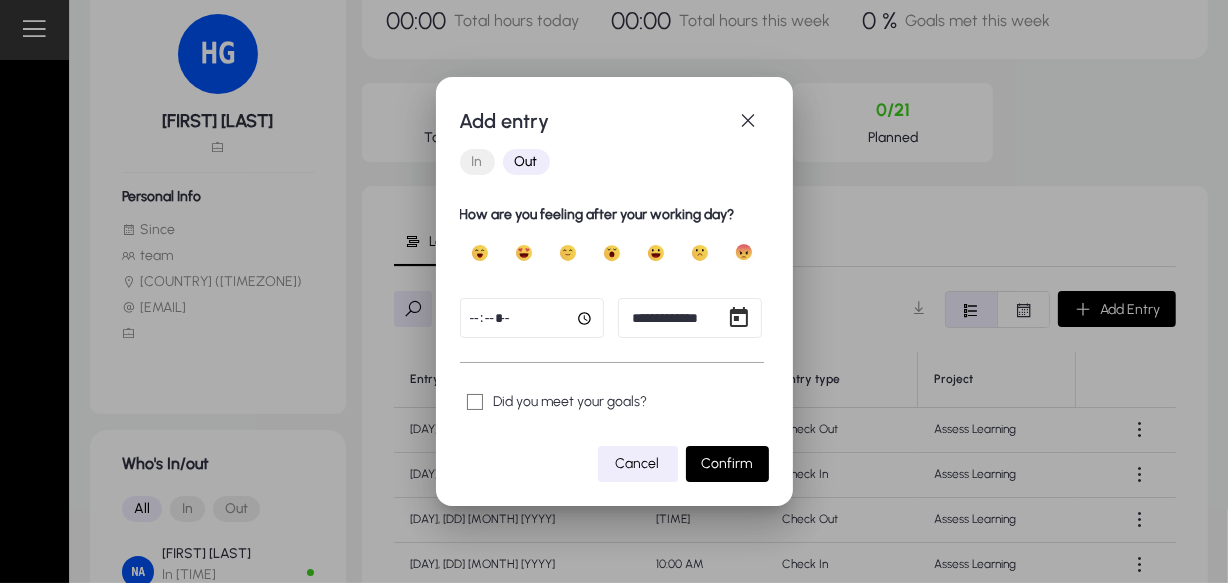 click on "**********" at bounding box center (614, 291) 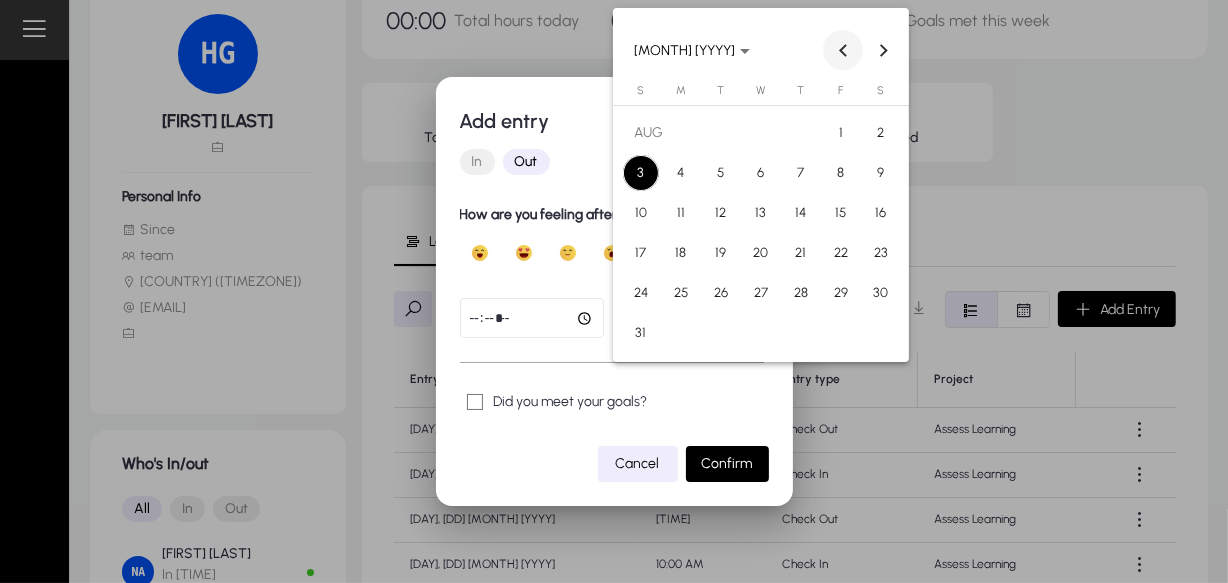 click at bounding box center (843, 50) 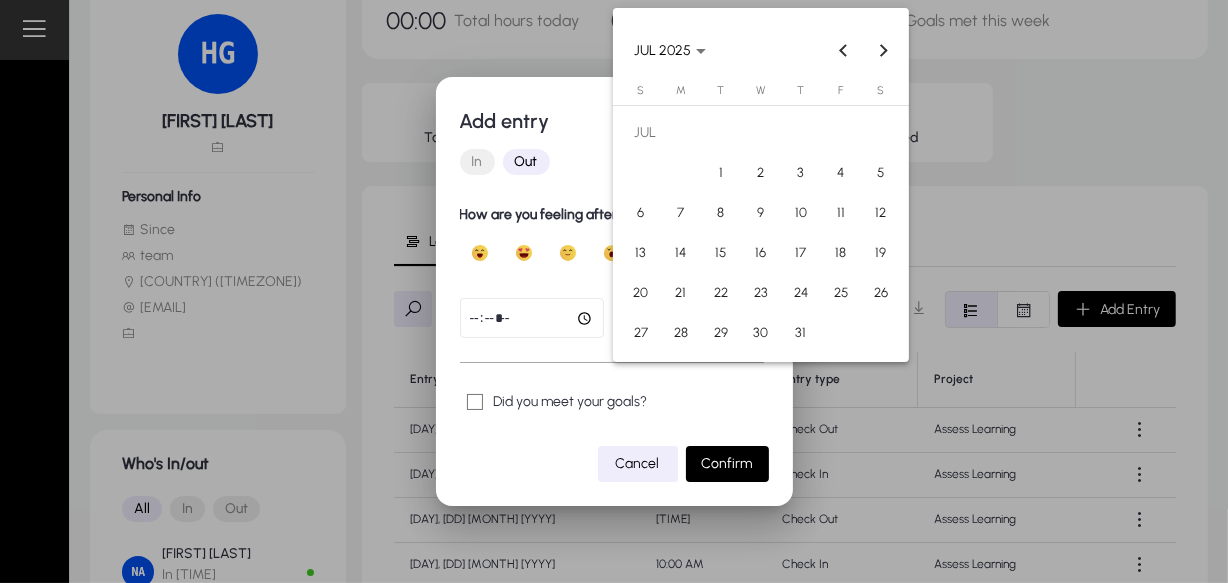click on "28" at bounding box center [681, 333] 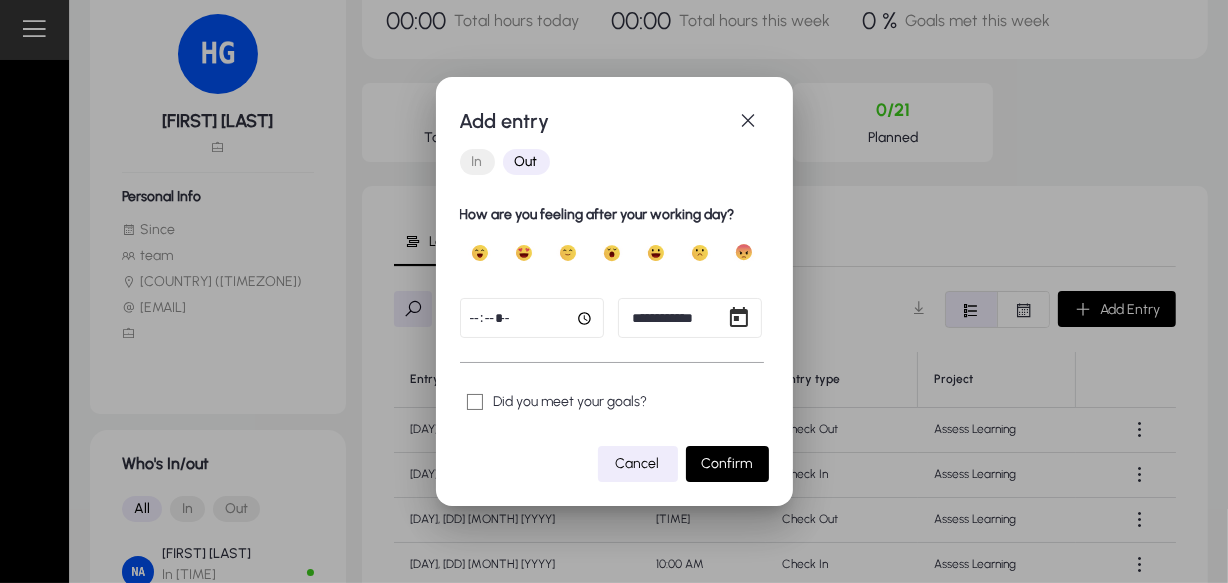 click 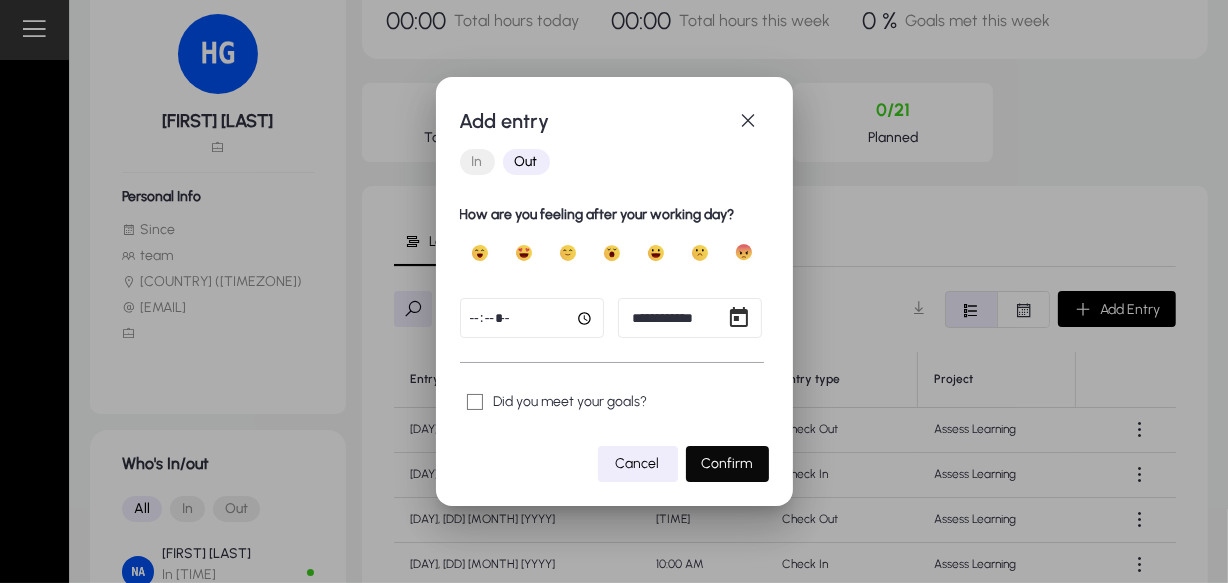 click on "Confirm" 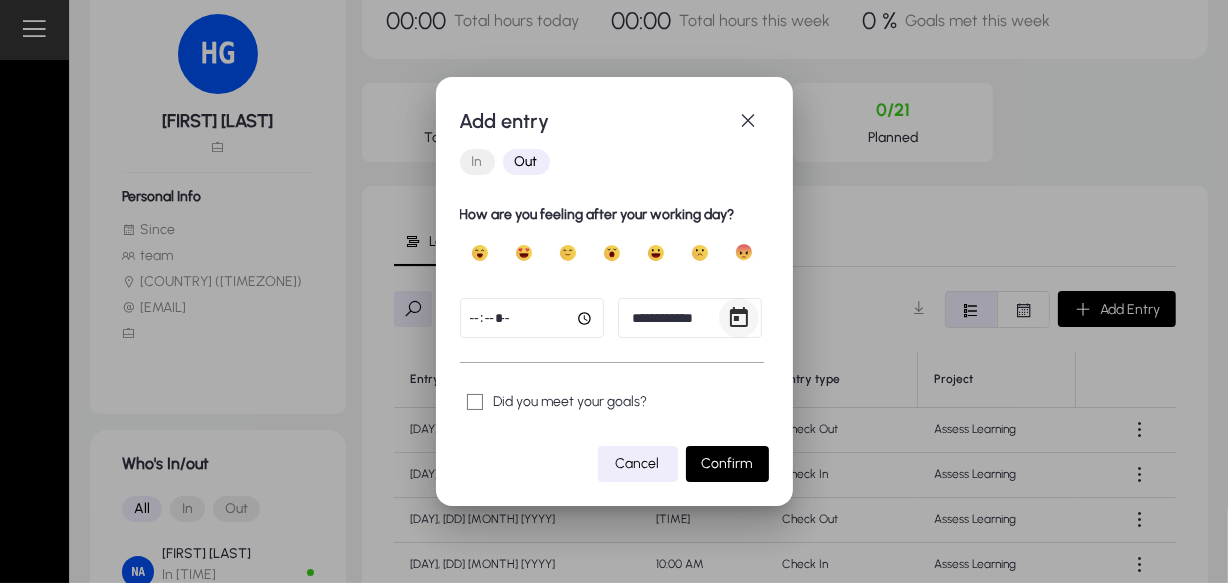 click 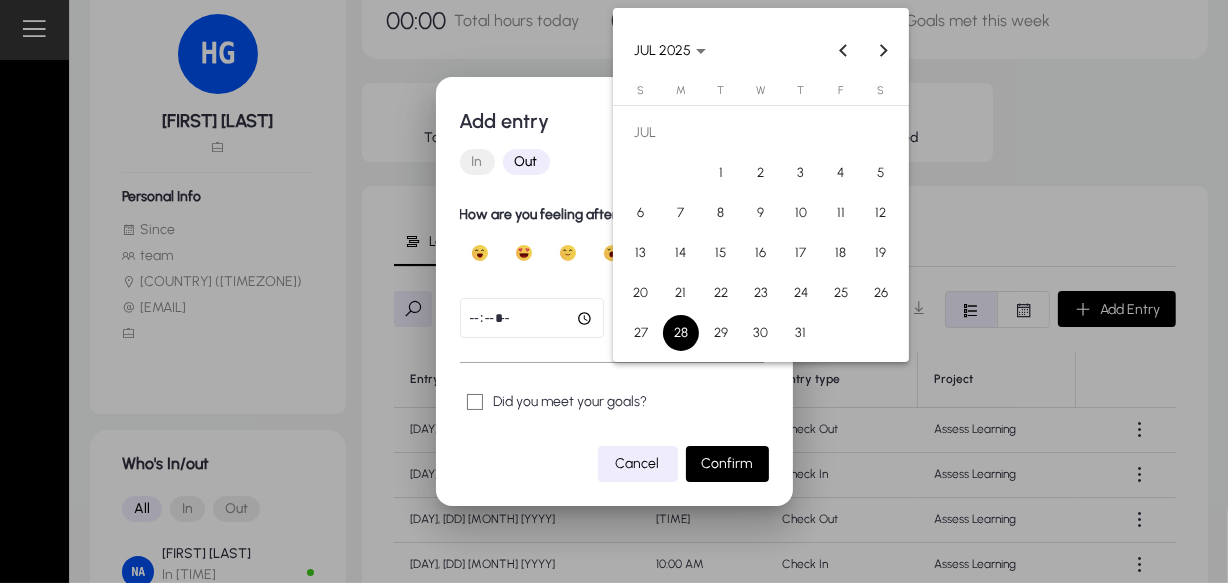 click on "28" at bounding box center [681, 333] 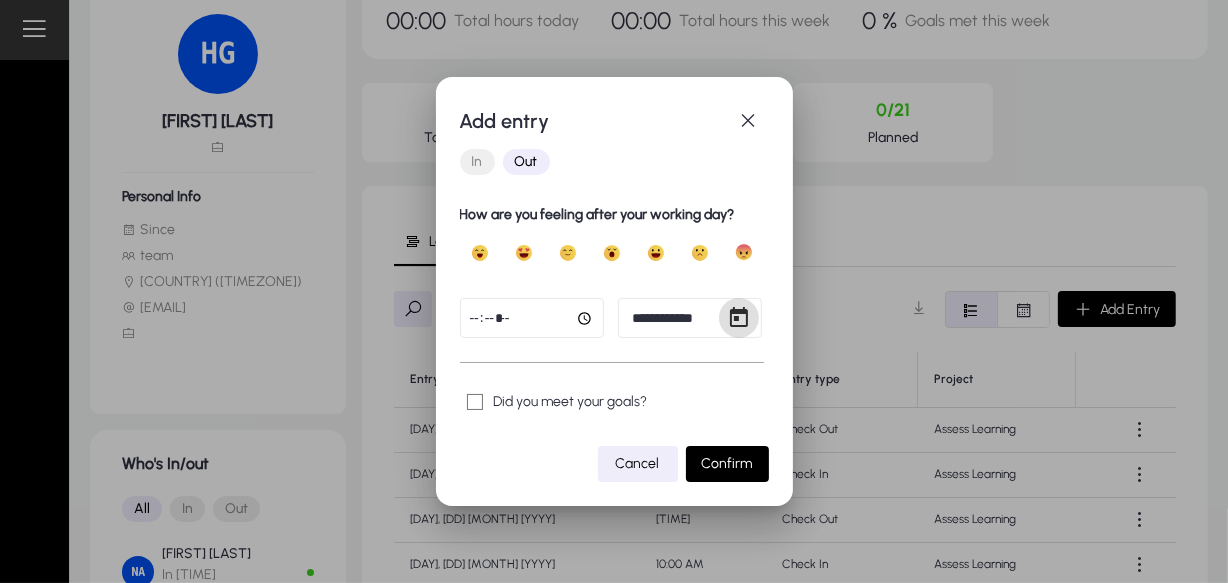 click 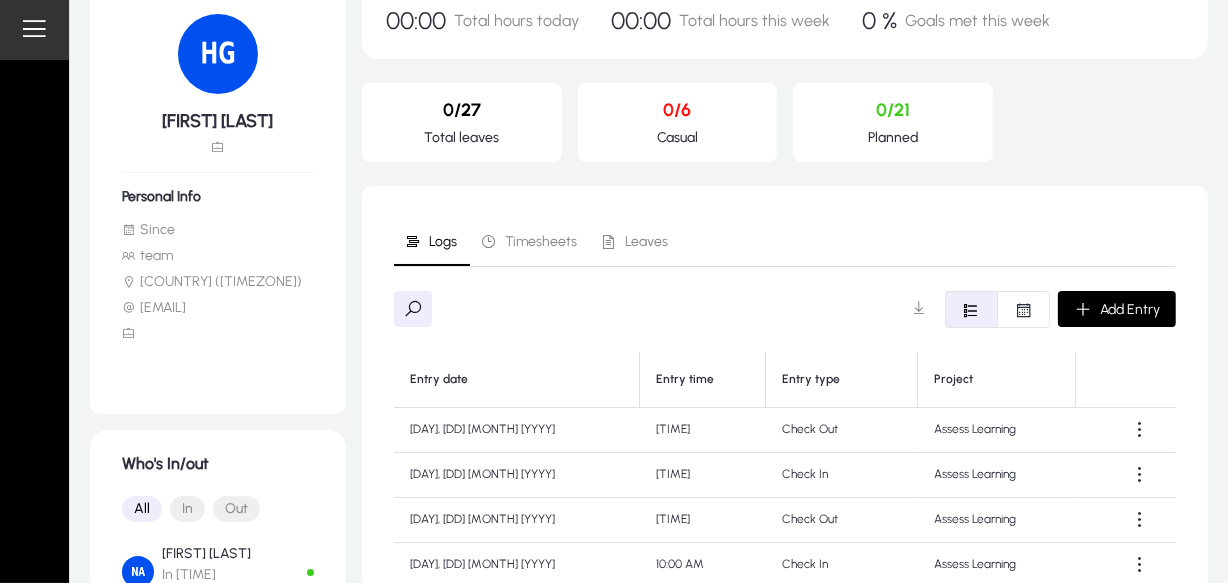 scroll, scrollTop: 136, scrollLeft: 0, axis: vertical 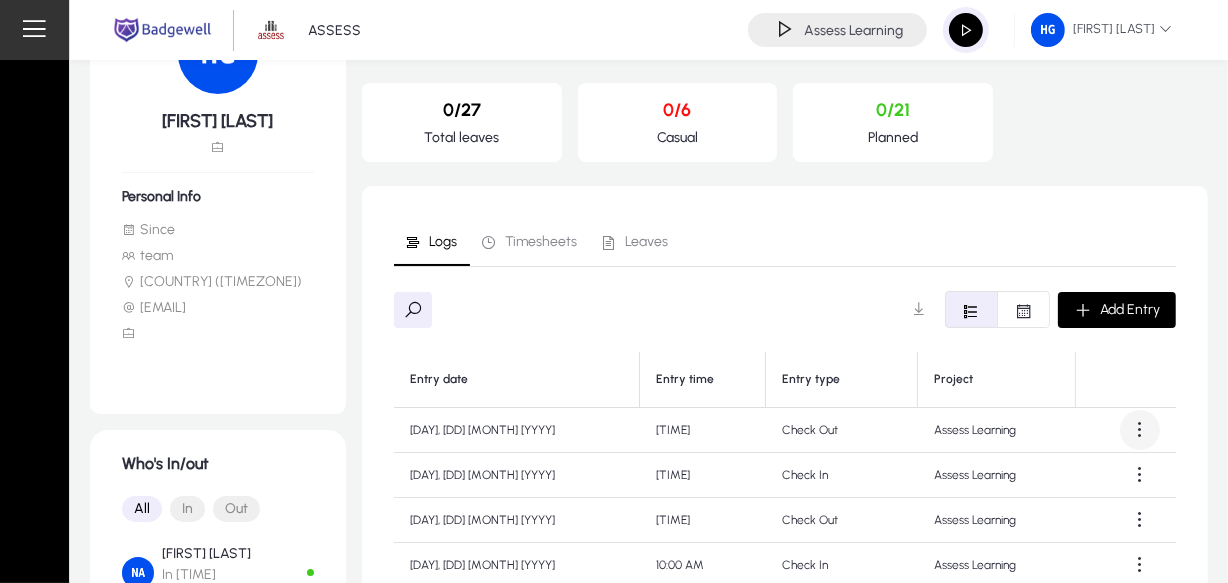 click 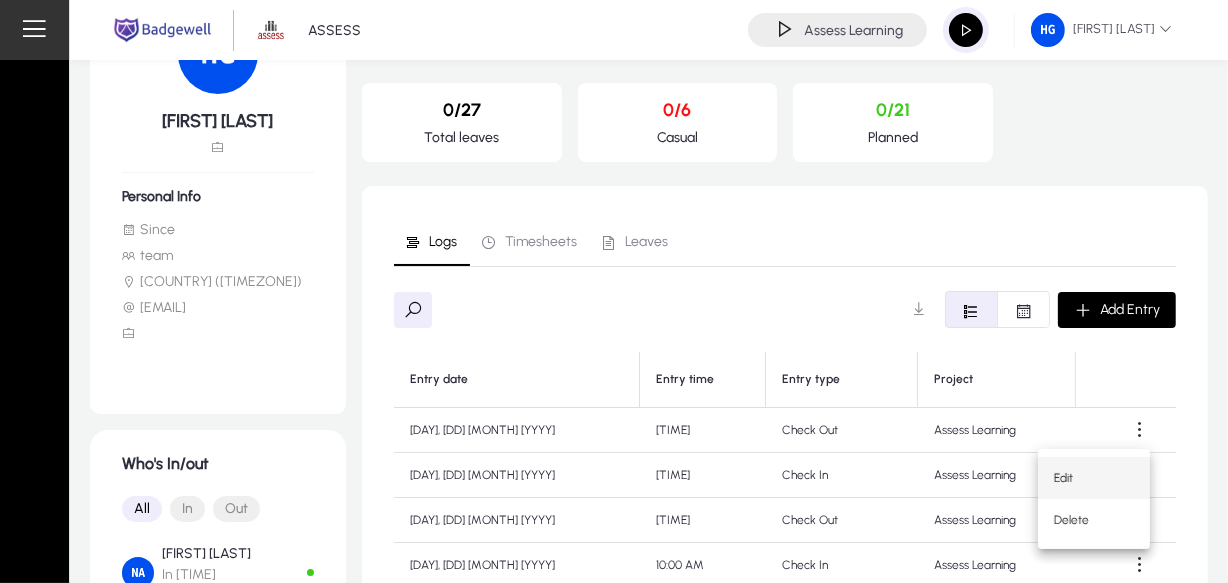 click on "Edit" at bounding box center [1094, 478] 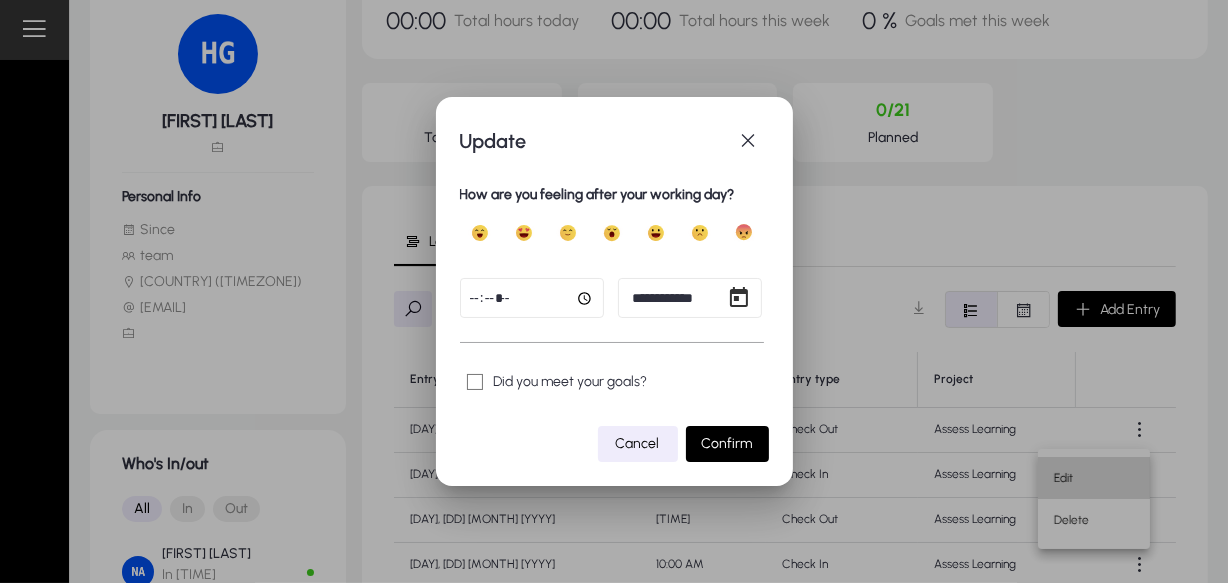 scroll, scrollTop: 0, scrollLeft: 0, axis: both 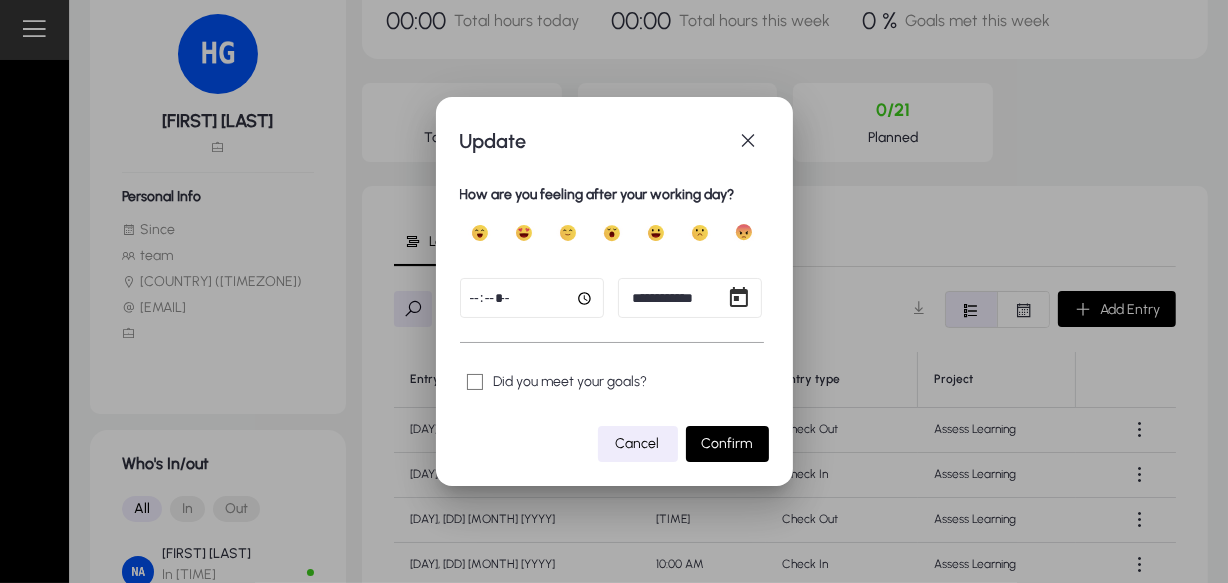 click at bounding box center [532, 298] 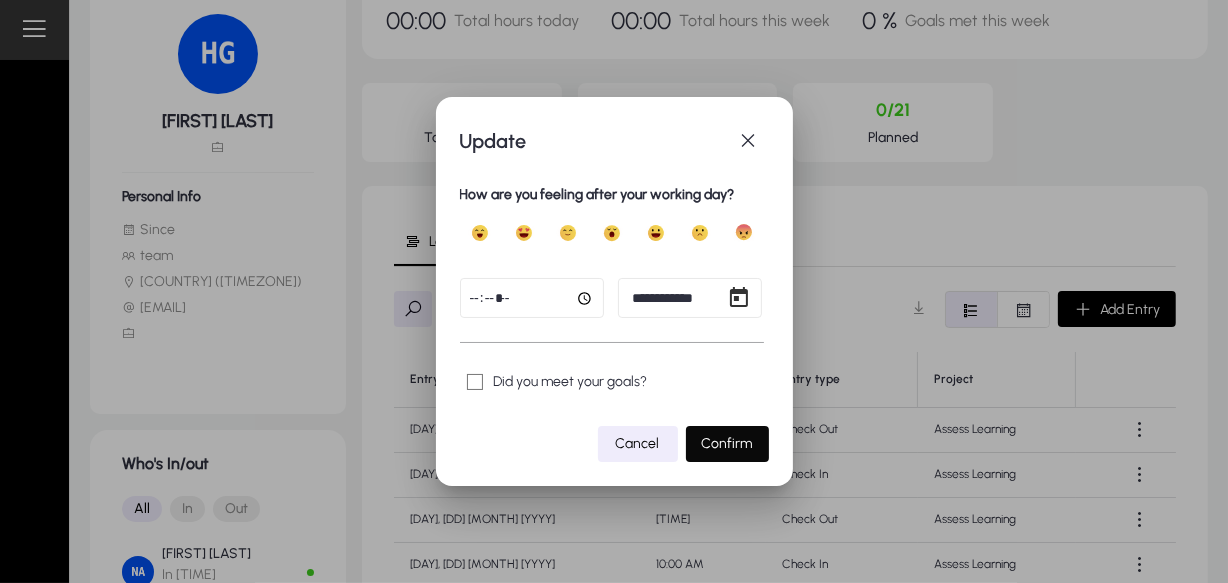 click on "Confirm" at bounding box center (727, 443) 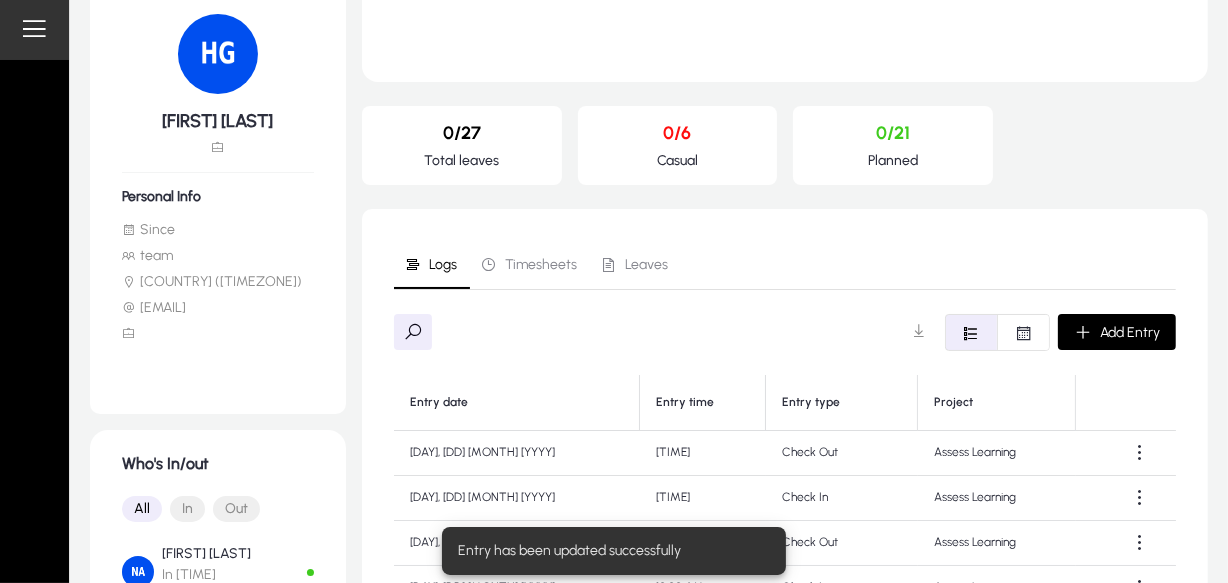 scroll, scrollTop: 136, scrollLeft: 0, axis: vertical 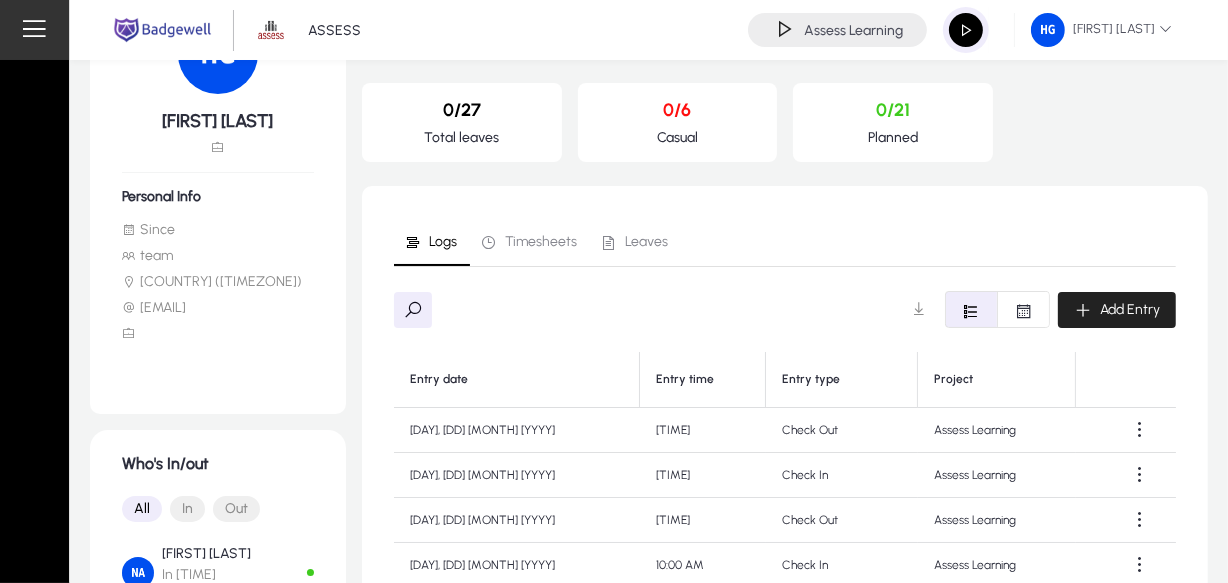 click on "Add Entry" 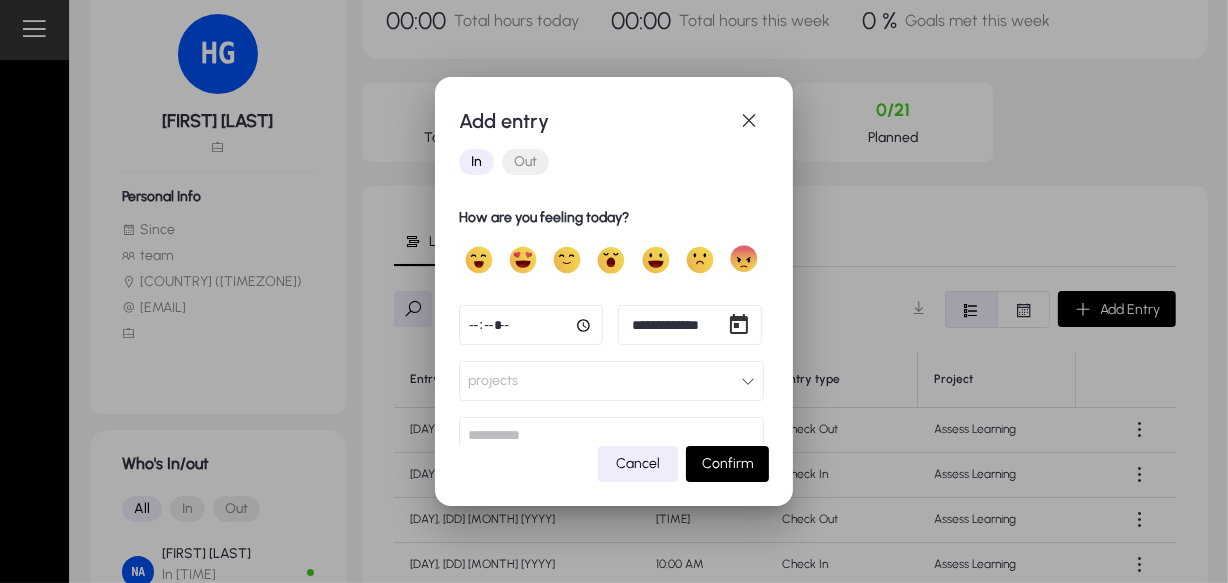 click on "Out" at bounding box center (525, 162) 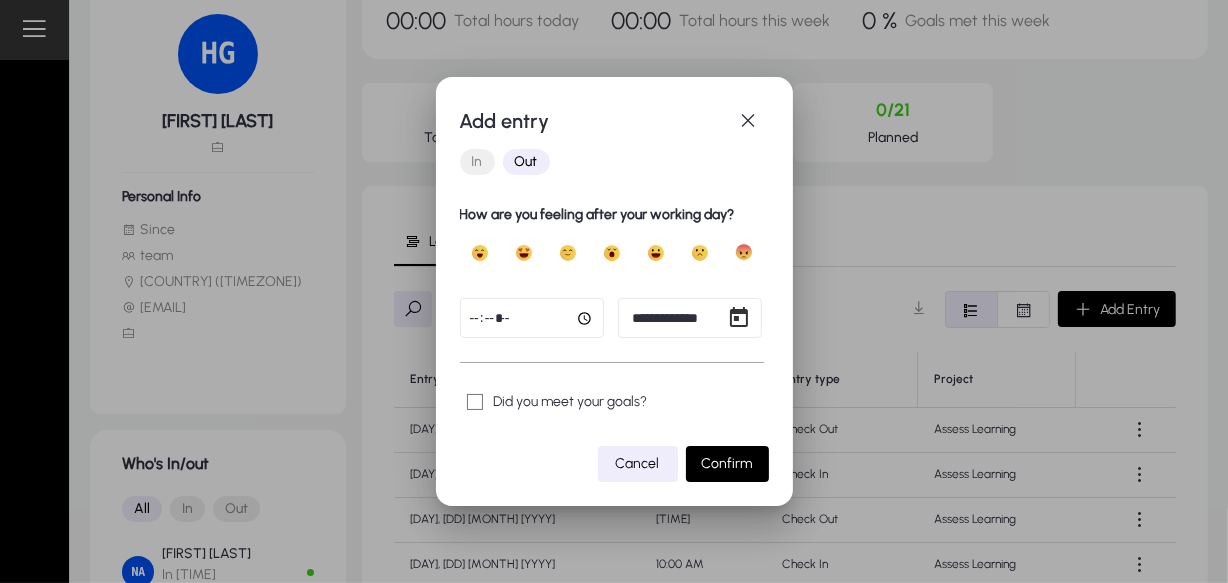 click on "**********" at bounding box center [614, 291] 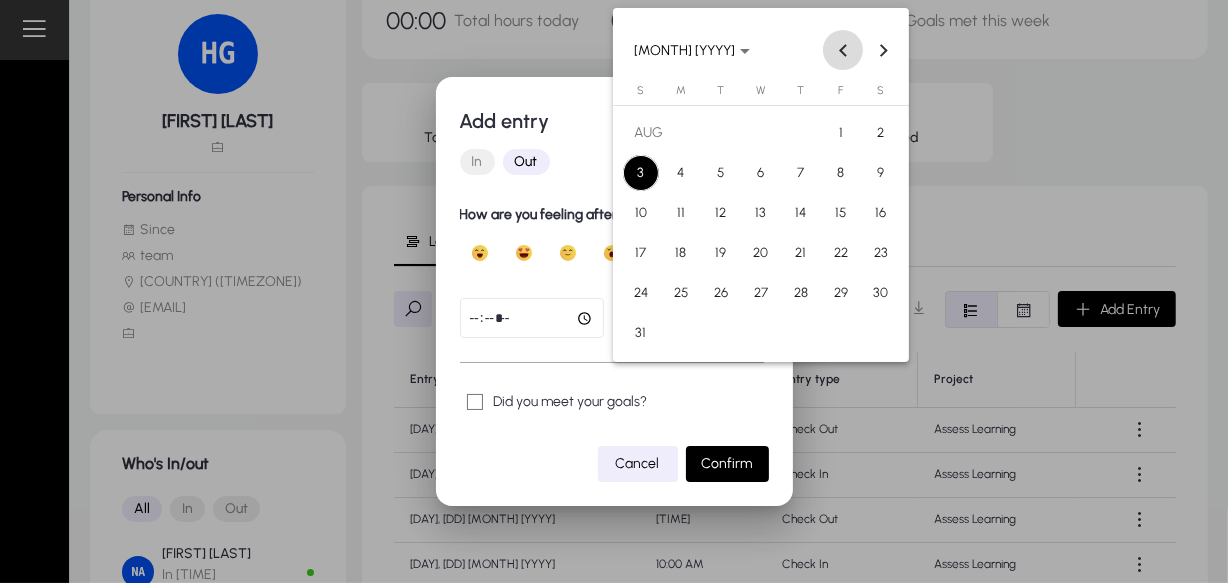 click at bounding box center [843, 50] 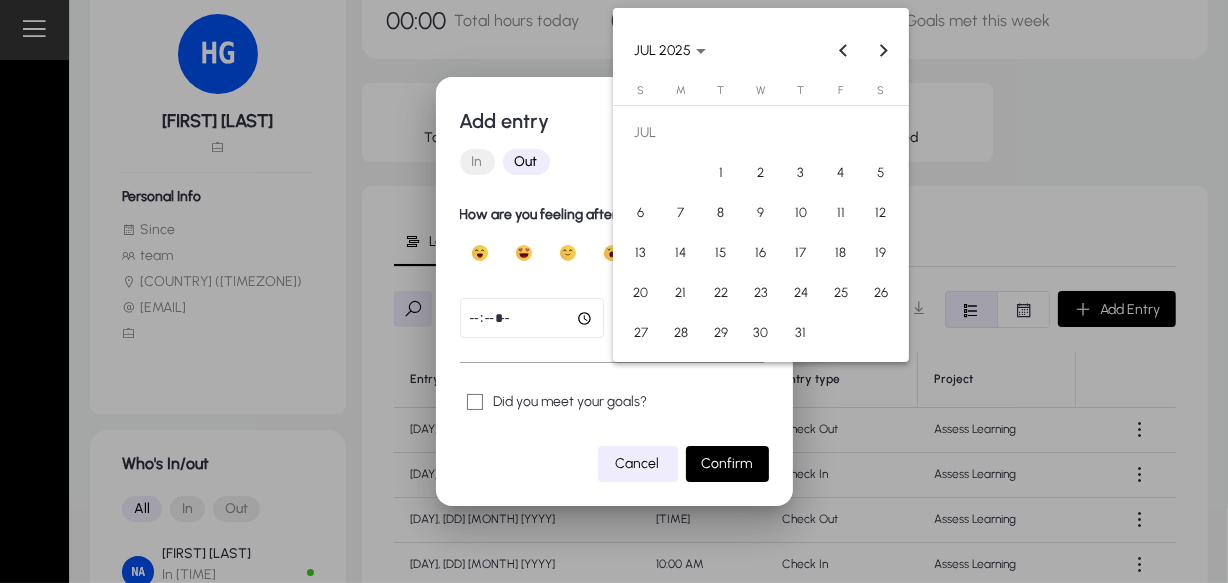 click on "27" at bounding box center (641, 333) 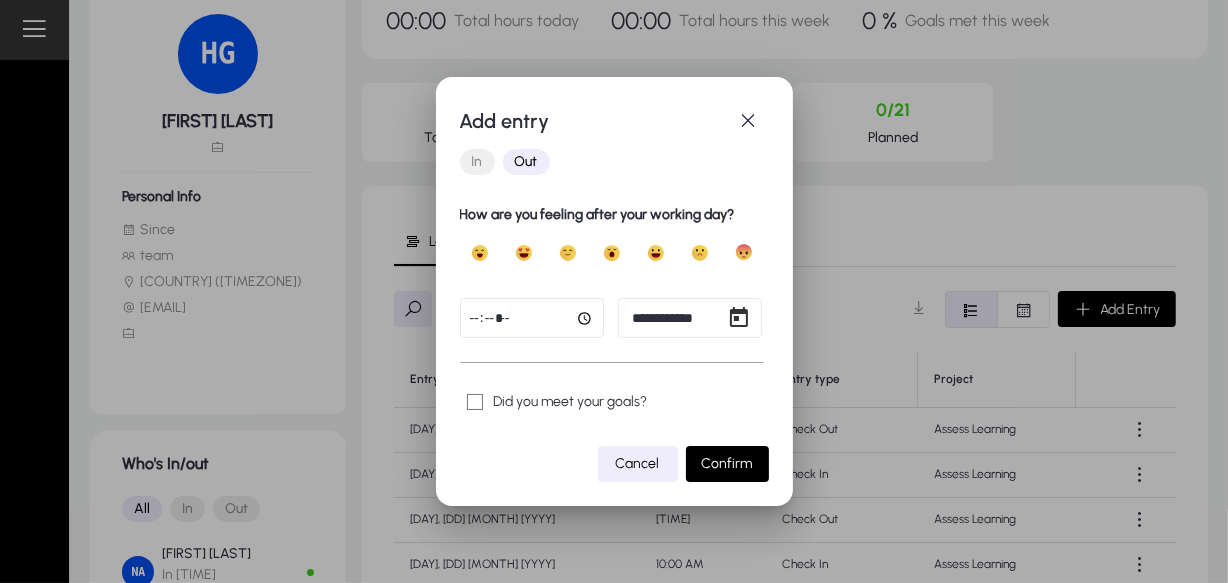 click 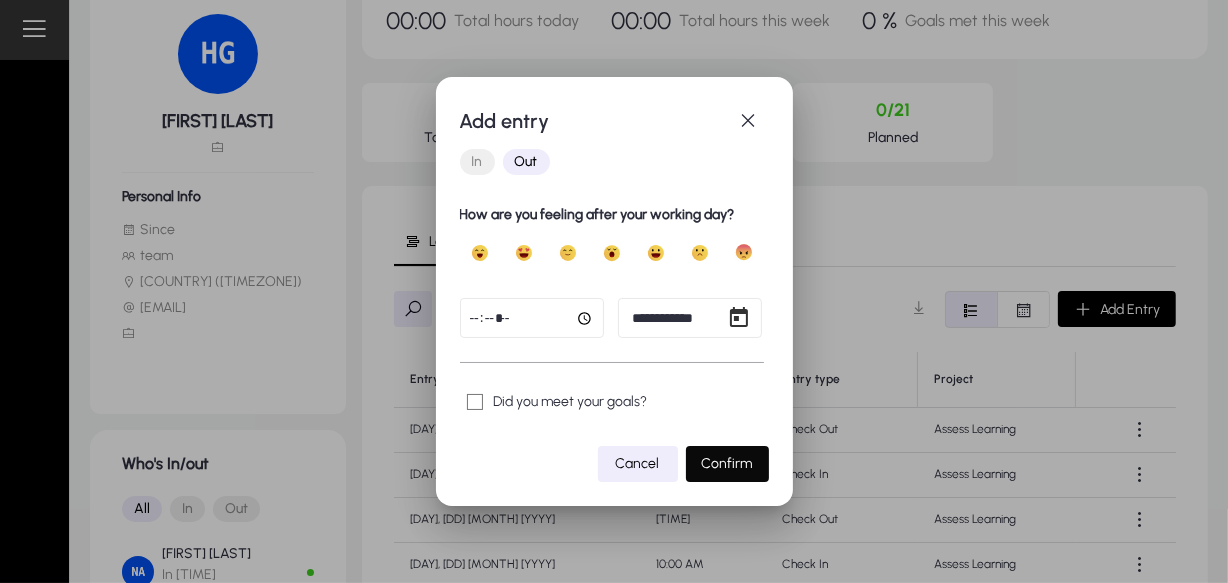 click 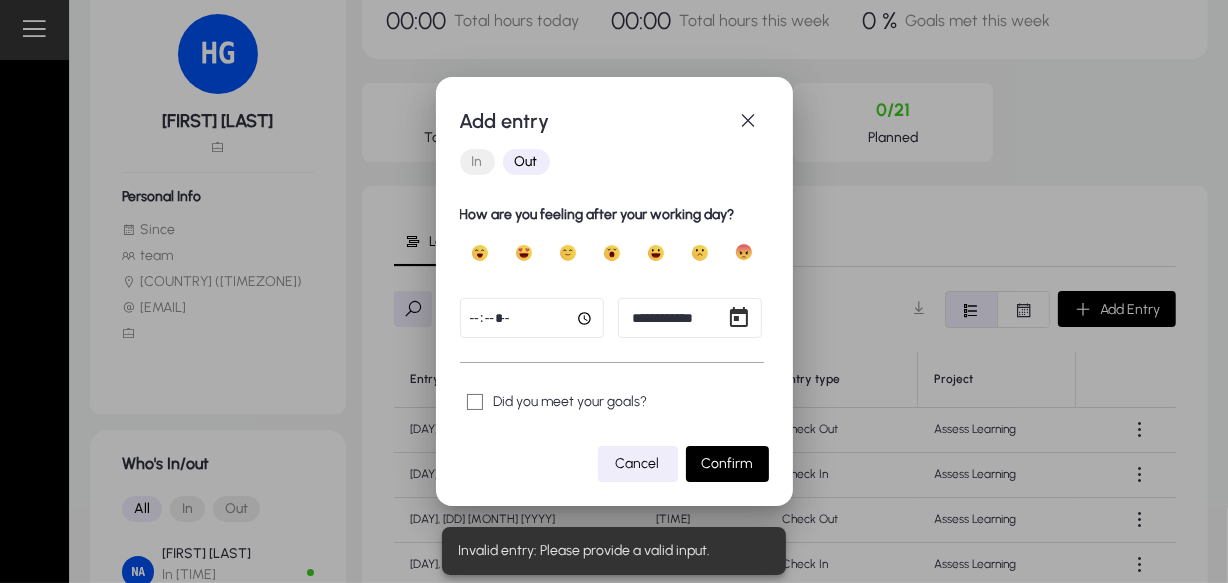 click on "Cancel" 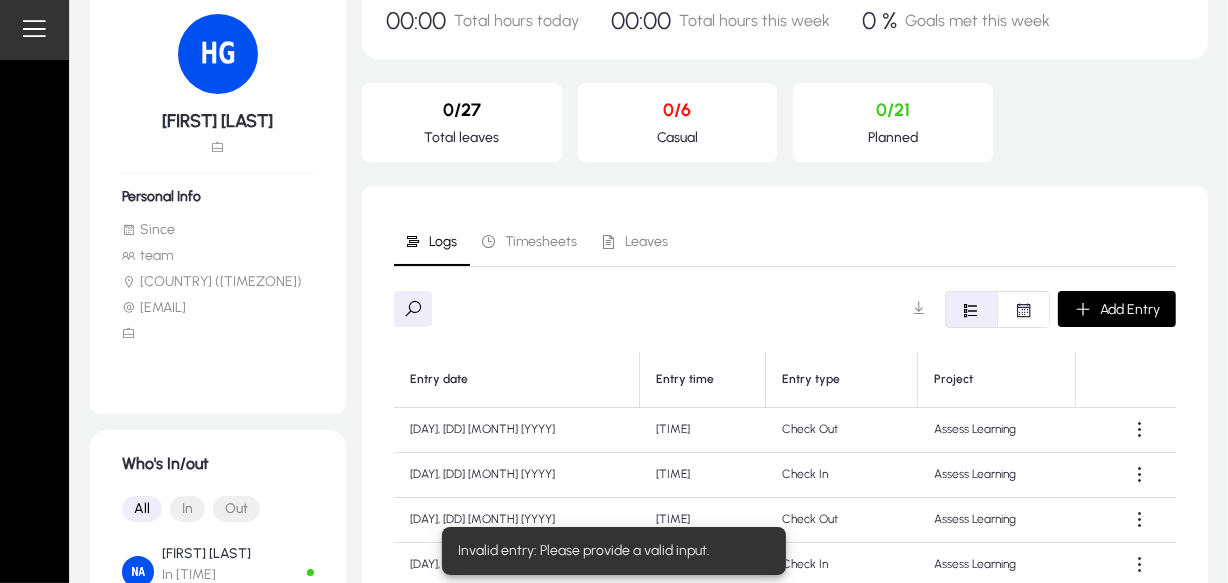 scroll, scrollTop: 136, scrollLeft: 0, axis: vertical 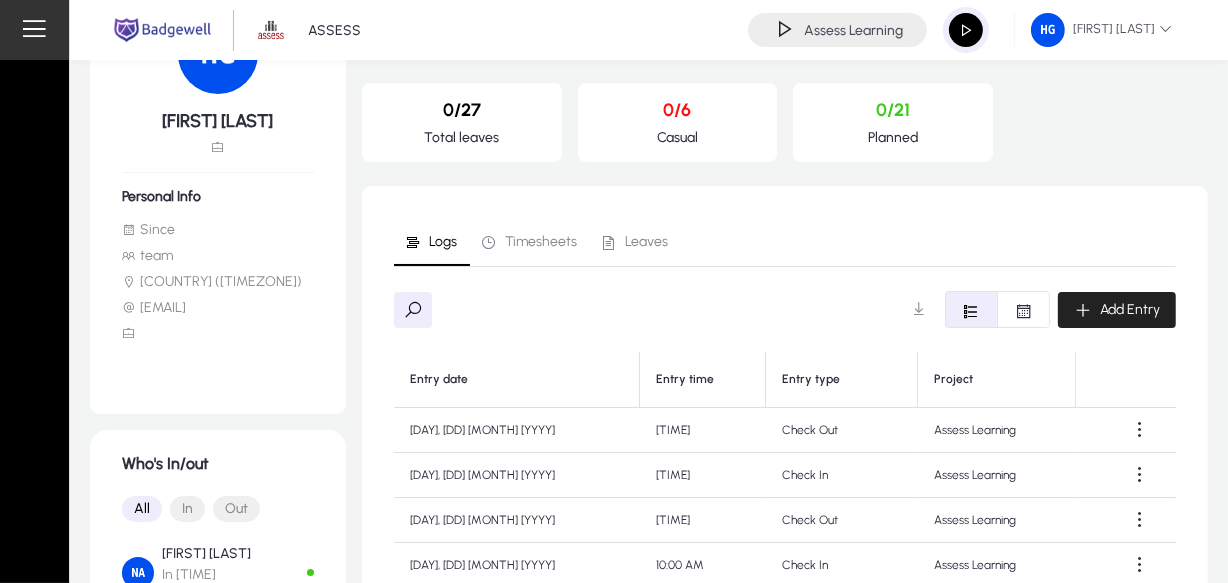 click 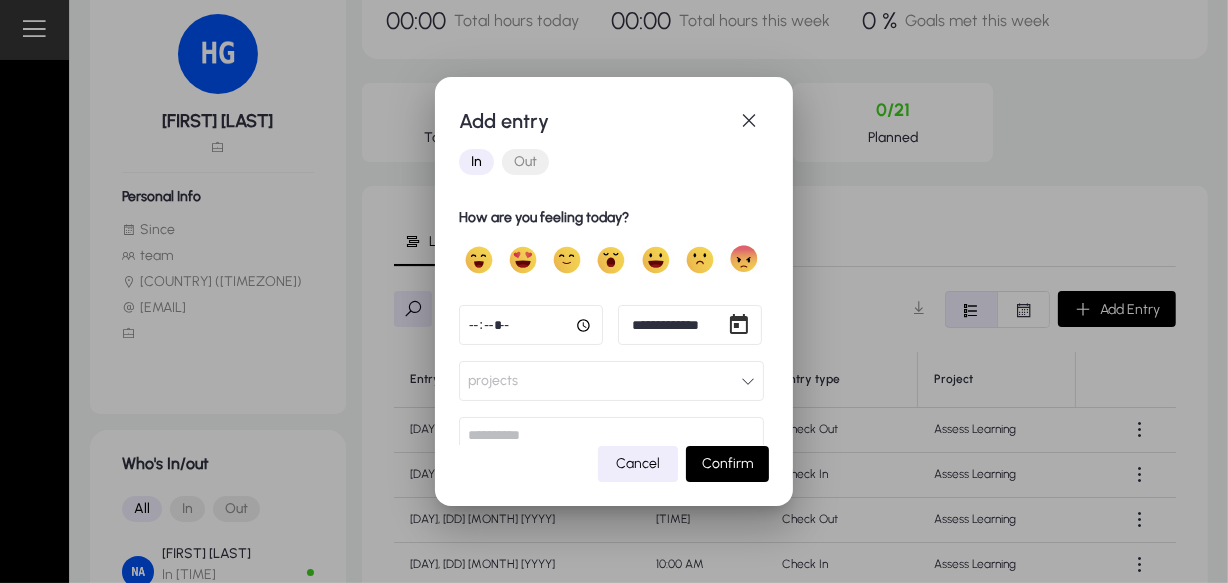 click on "**********" at bounding box center [614, 291] 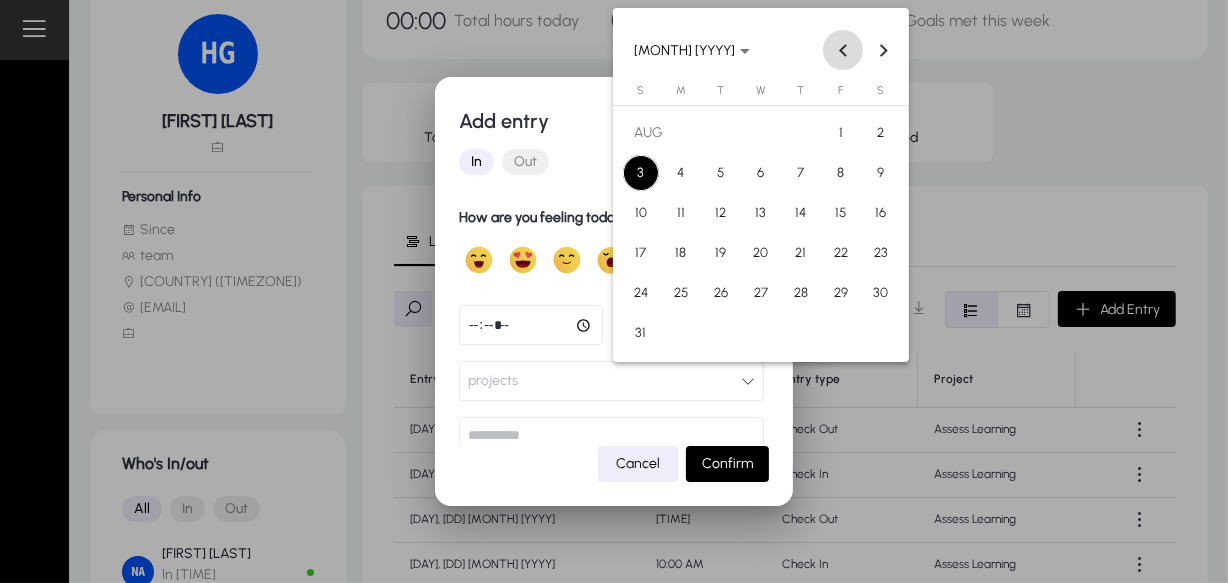click at bounding box center [843, 50] 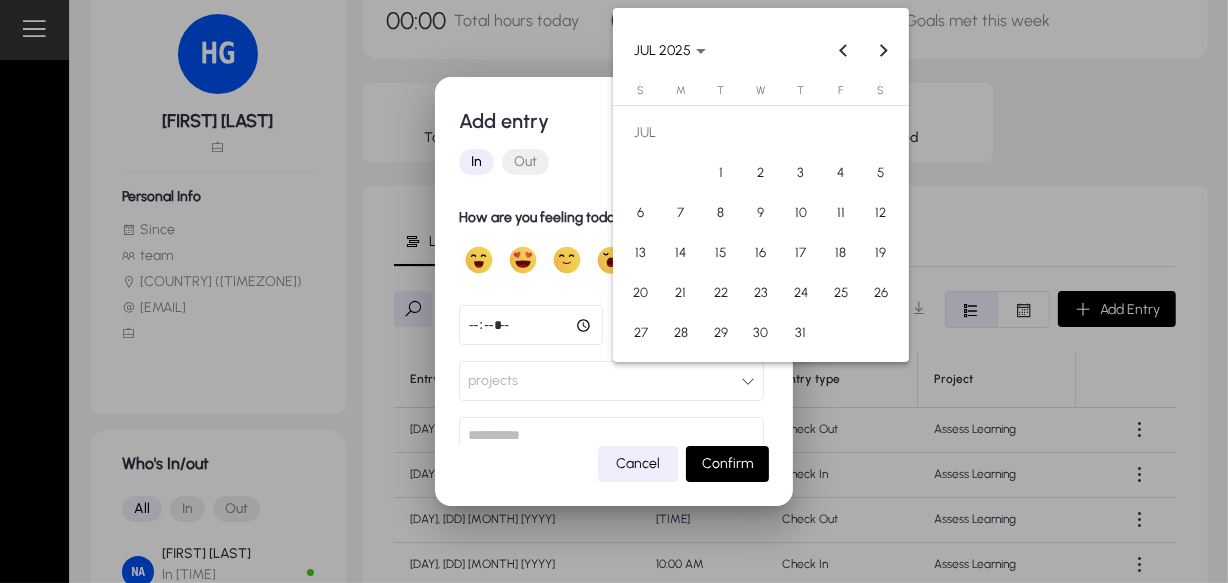 click on "28" at bounding box center [681, 333] 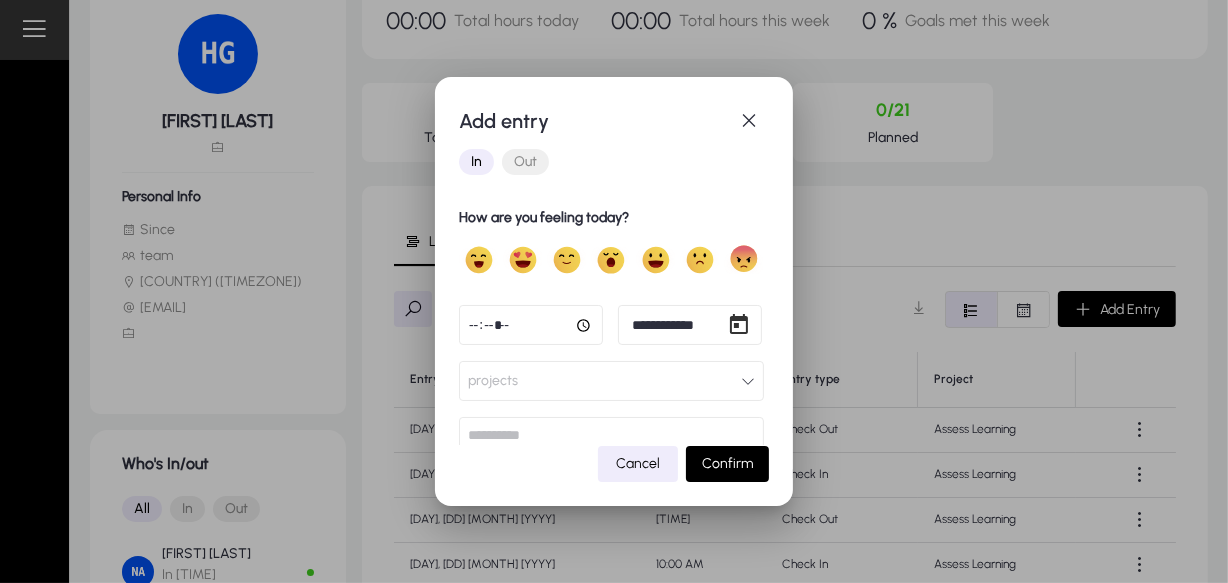 click 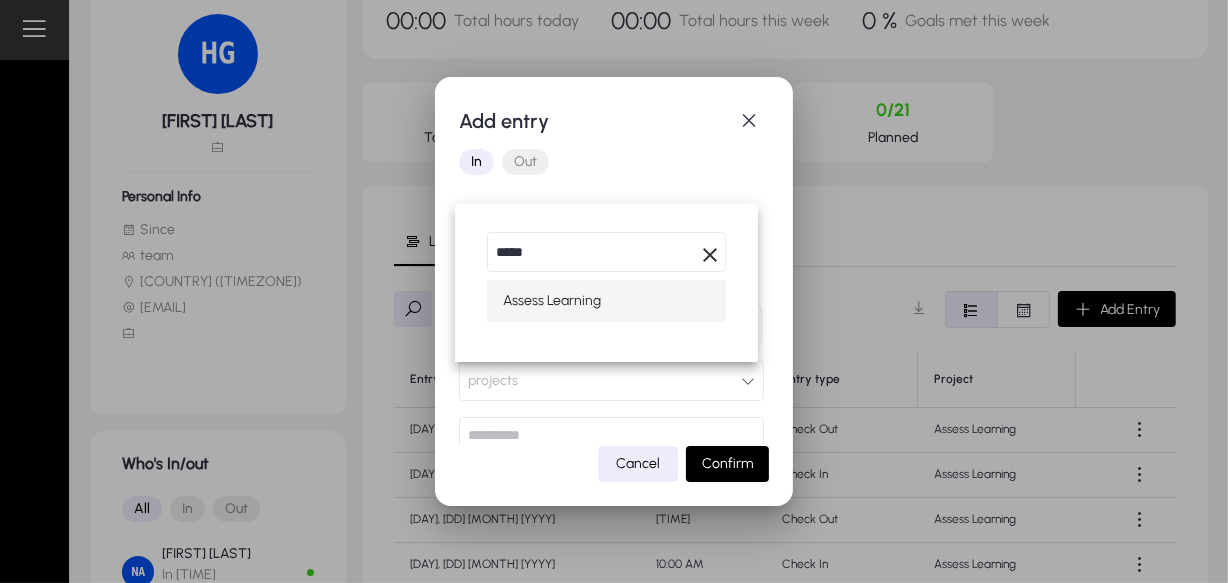 type on "*****" 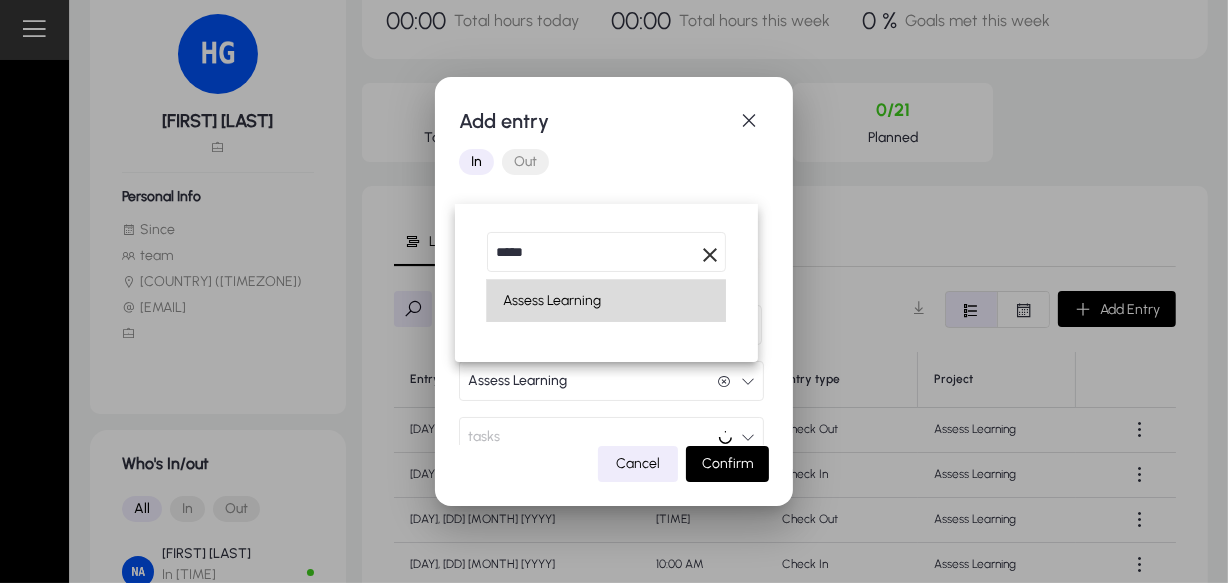 scroll, scrollTop: 0, scrollLeft: 0, axis: both 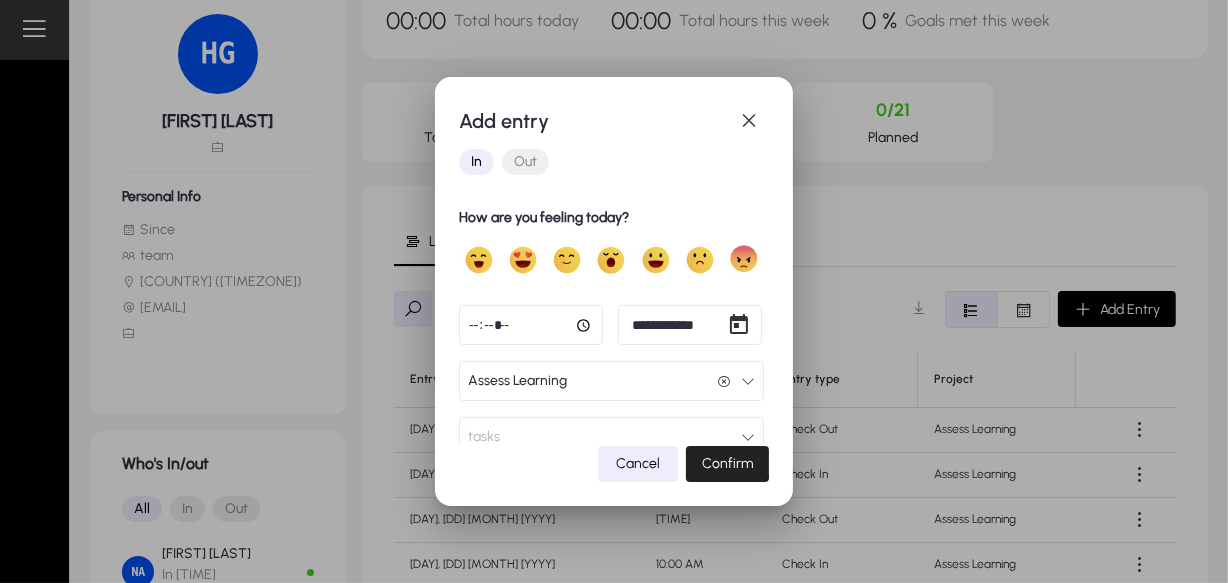 click on "Confirm" 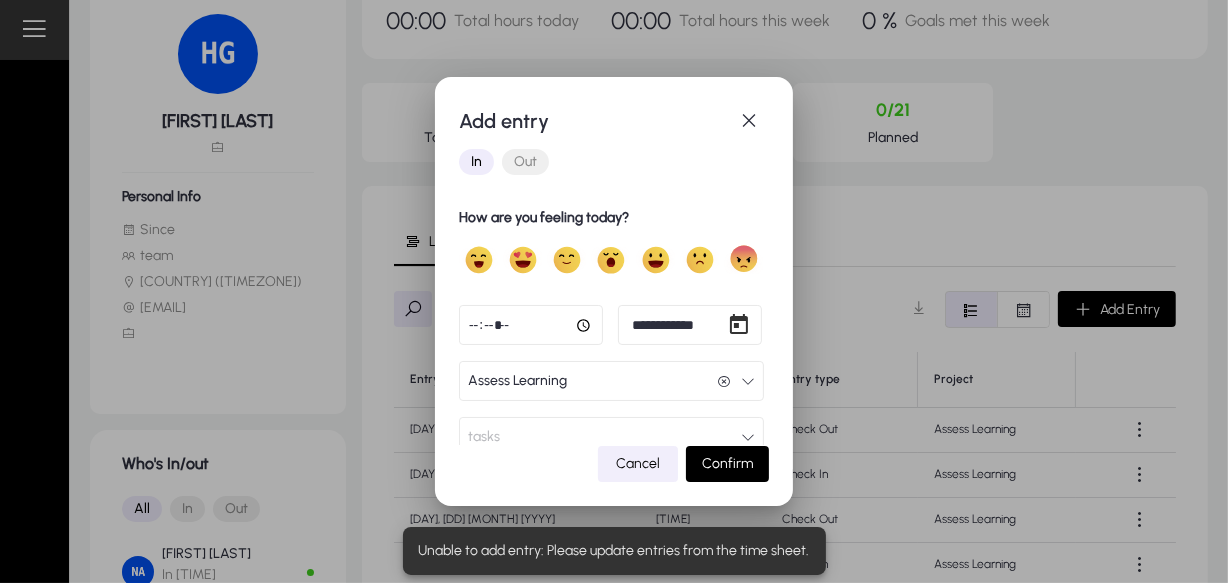 click on "Cancel" 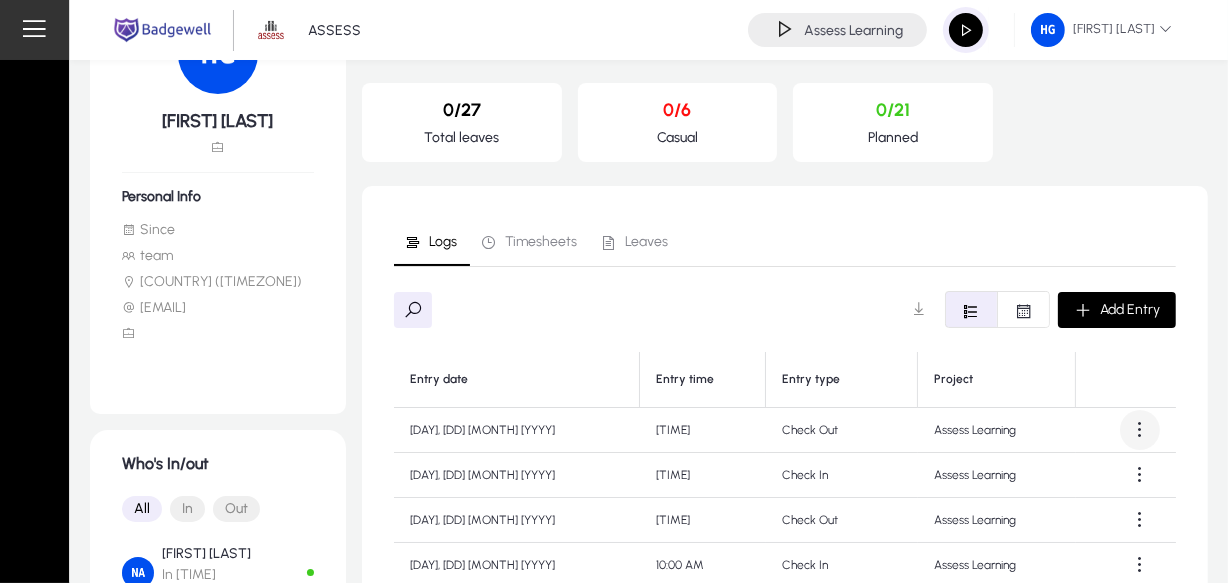 click 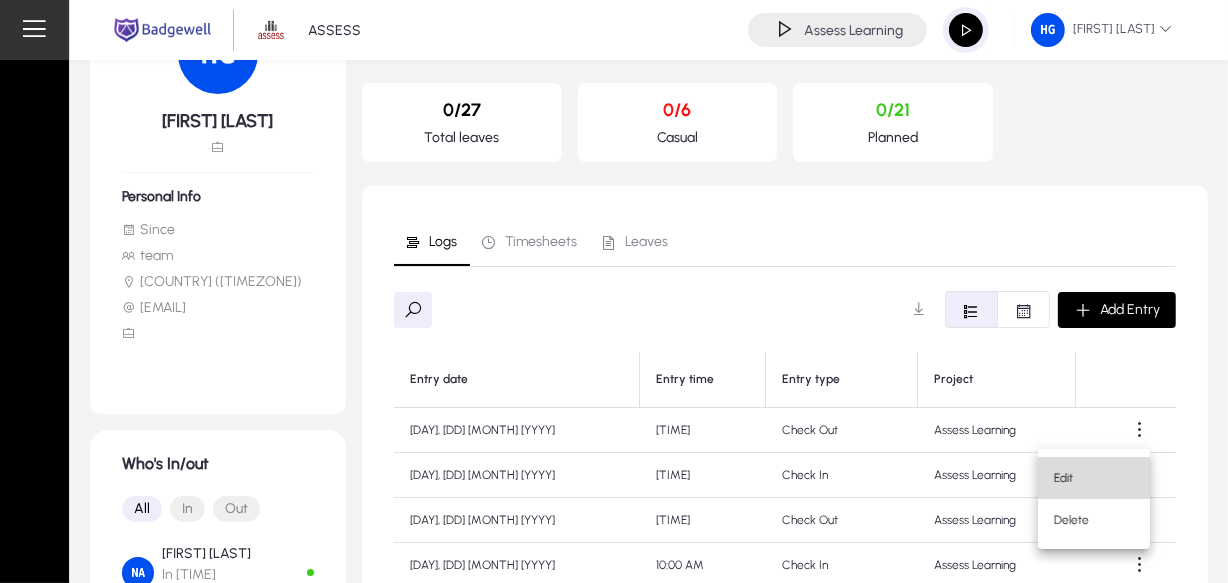 click on "Edit" at bounding box center (1094, 478) 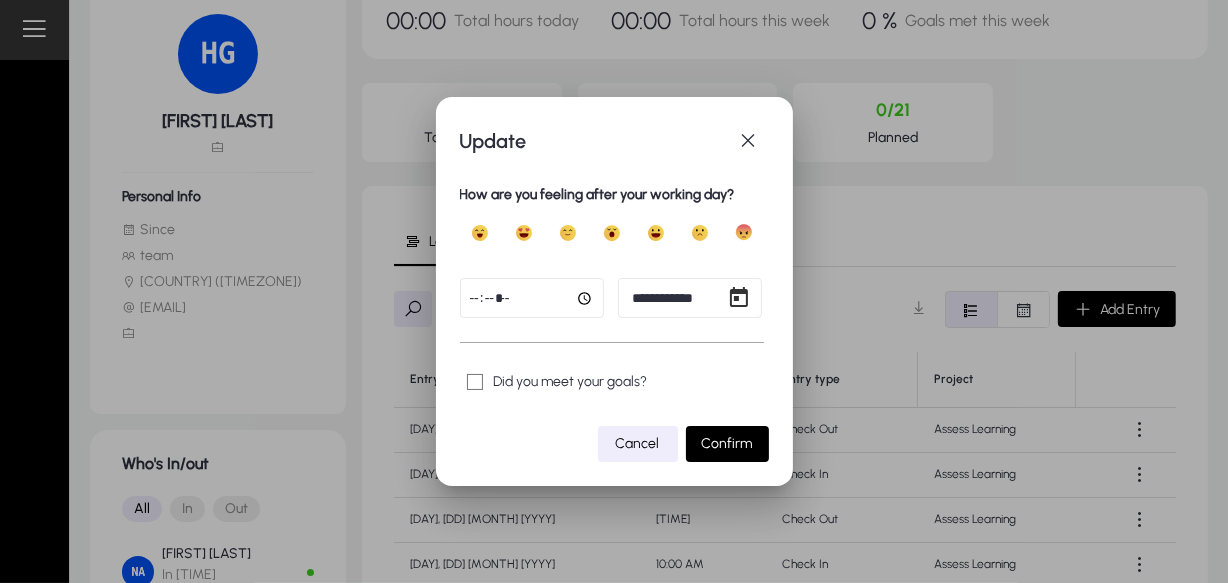 click on "**********" at bounding box center [614, 291] 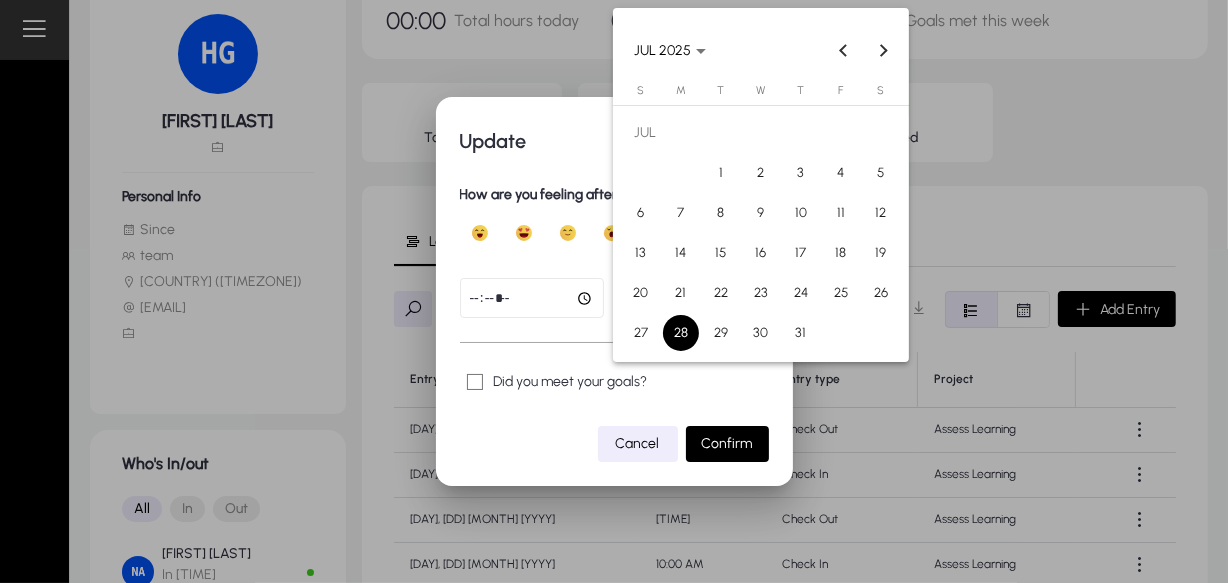 click on "27" at bounding box center [641, 333] 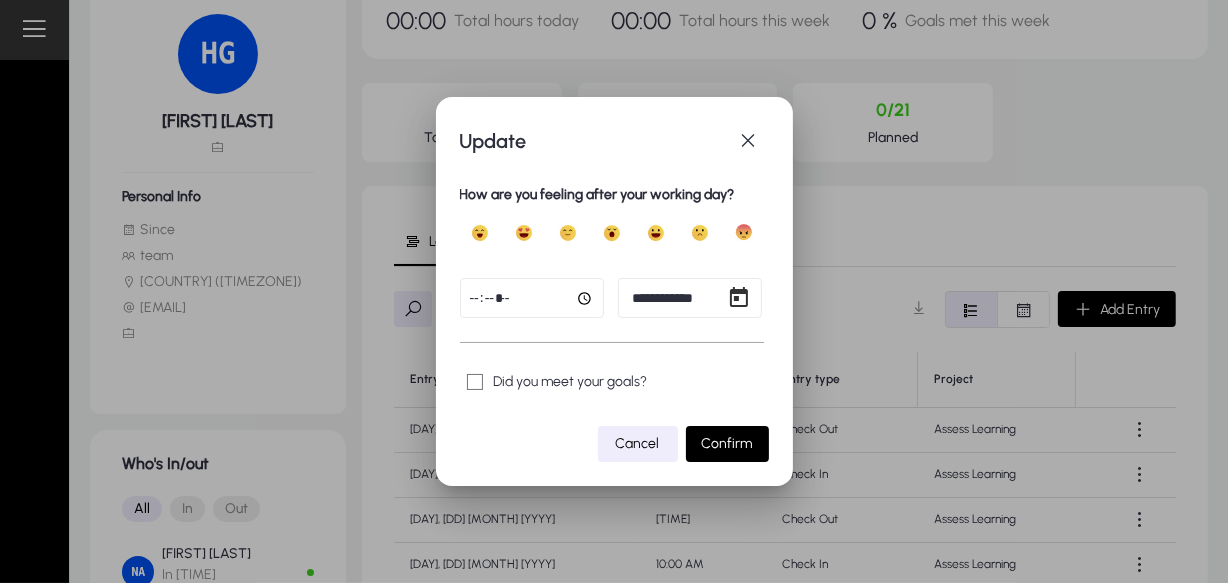 click at bounding box center [532, 298] 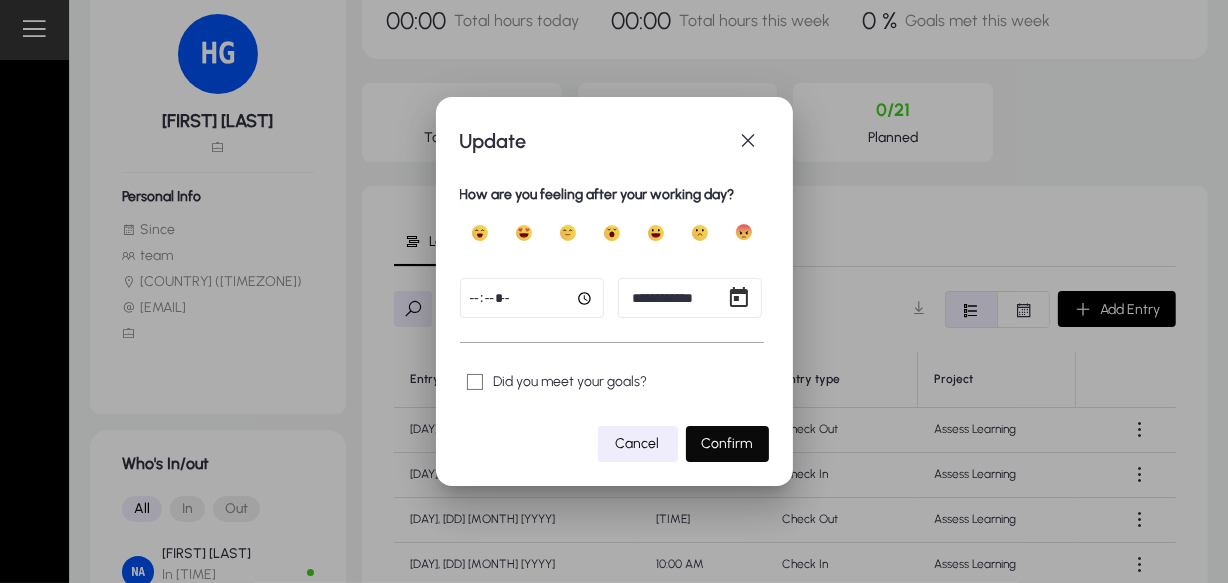 click on "Confirm" at bounding box center (727, 443) 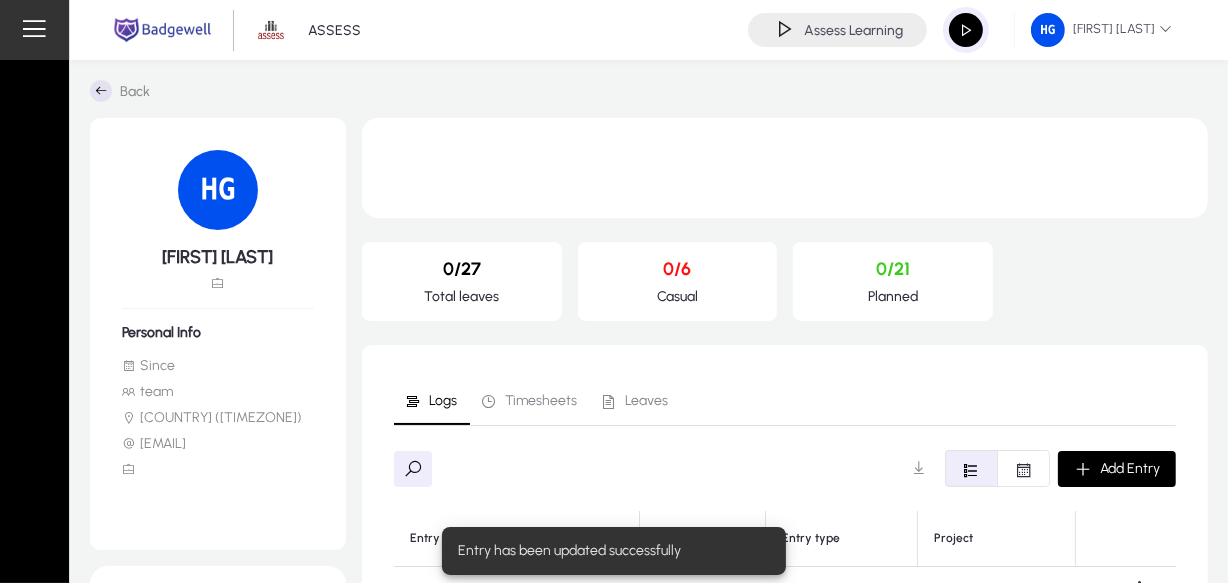 scroll, scrollTop: 136, scrollLeft: 0, axis: vertical 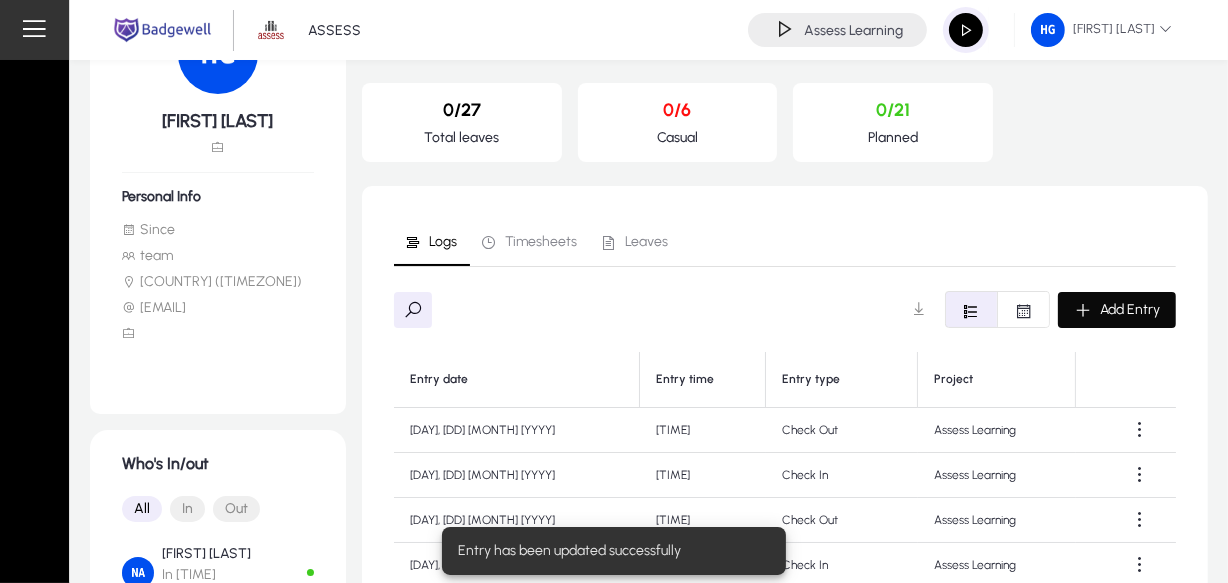 click on "Add Entry" 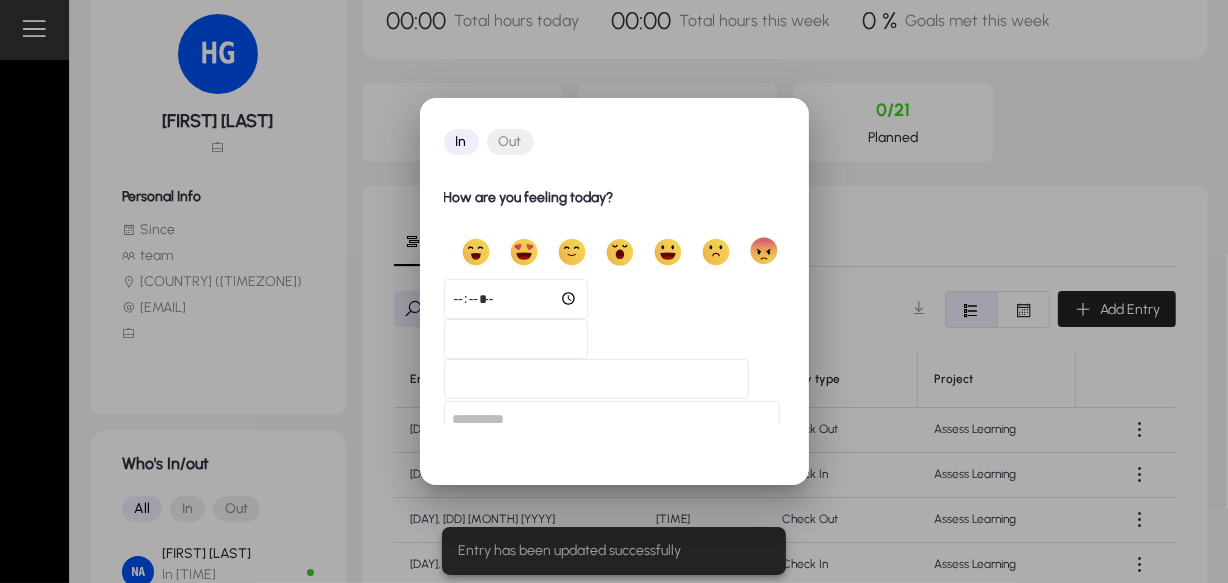 scroll, scrollTop: 0, scrollLeft: 0, axis: both 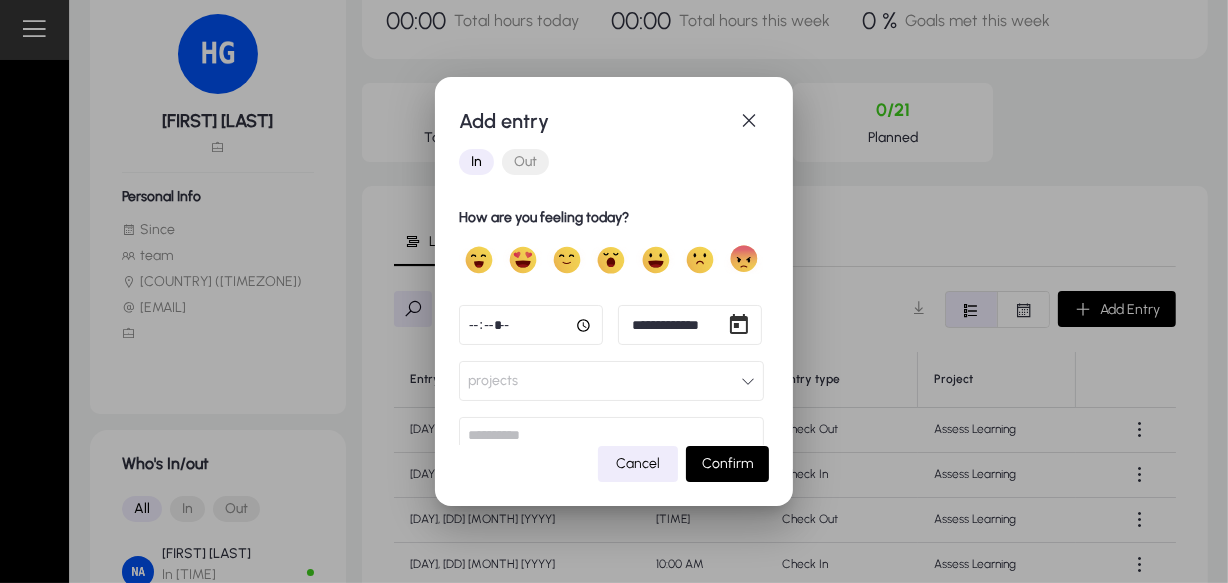 click on "**********" at bounding box center (614, 291) 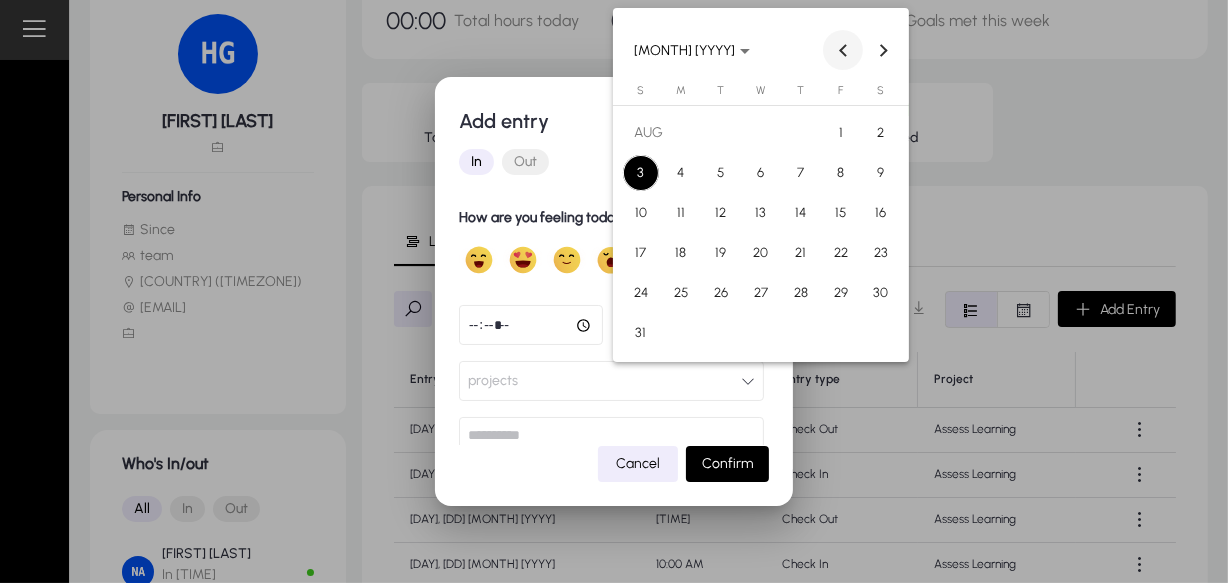 click at bounding box center [843, 50] 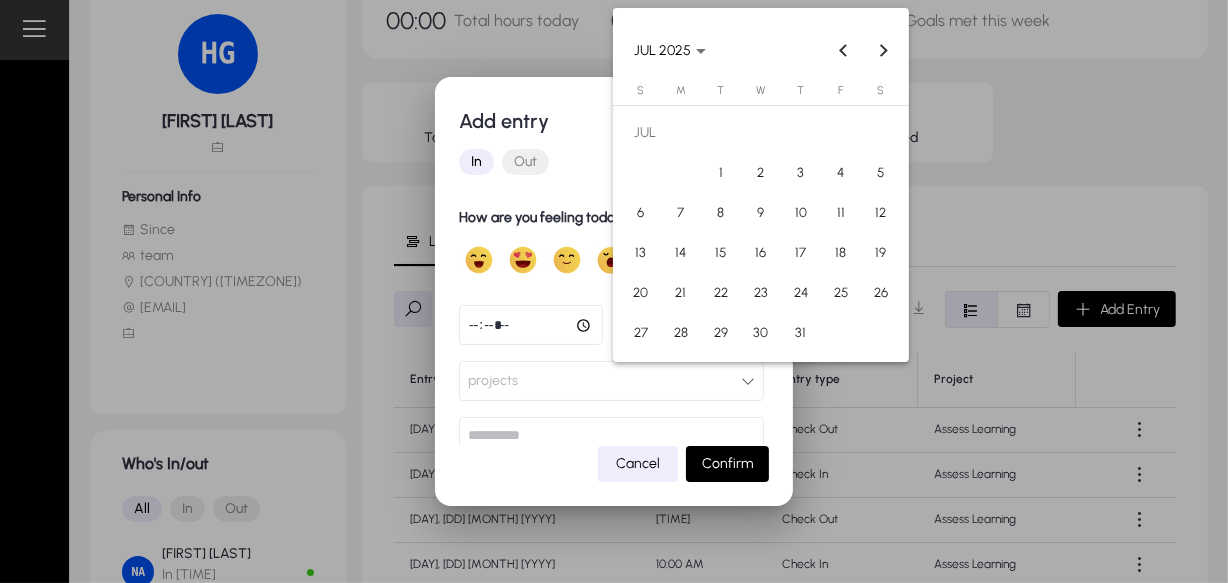 click on "28" at bounding box center [681, 333] 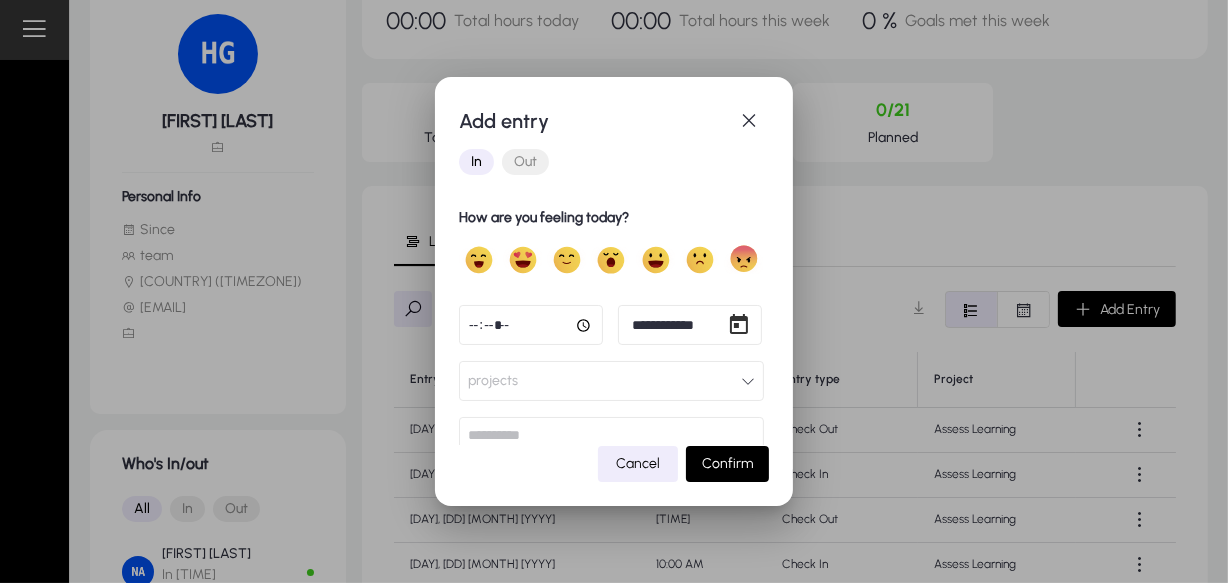 click 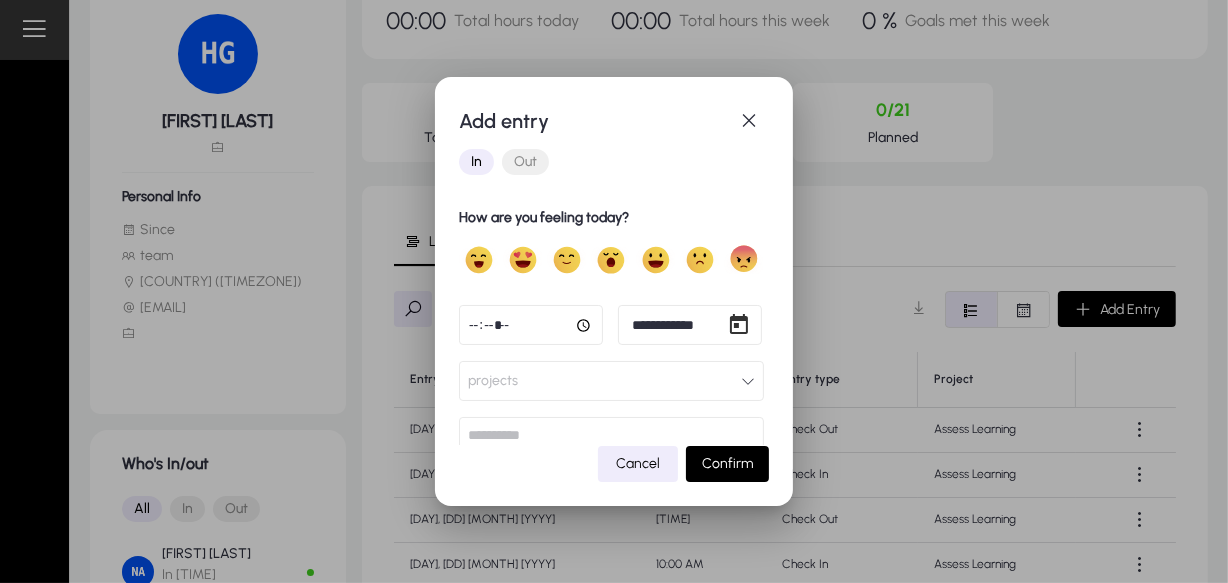 type on "*****" 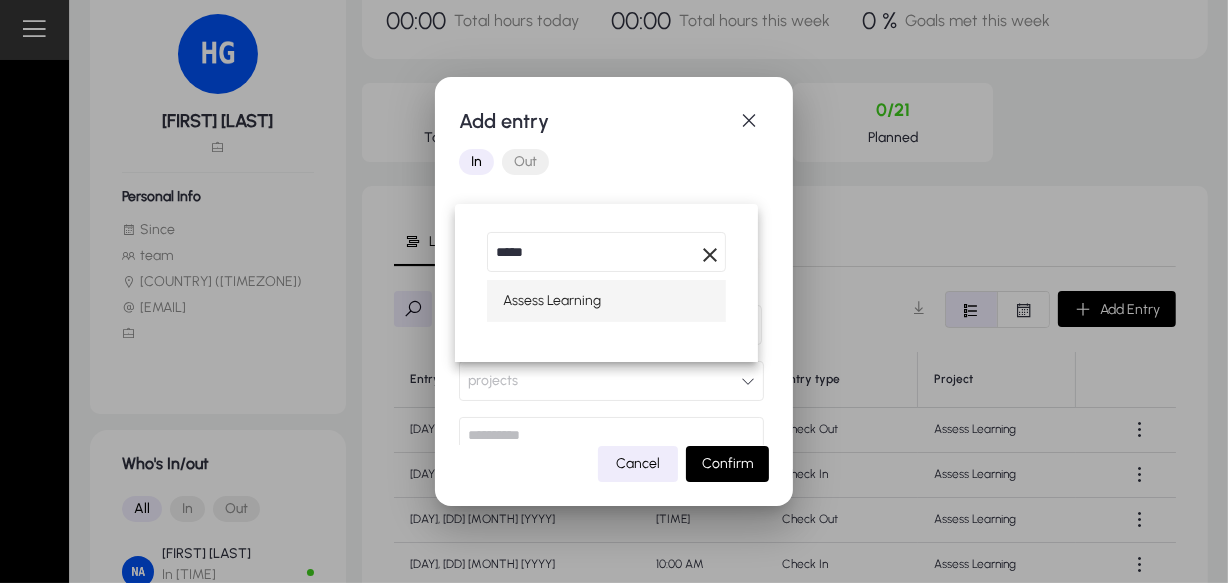 type on "*****" 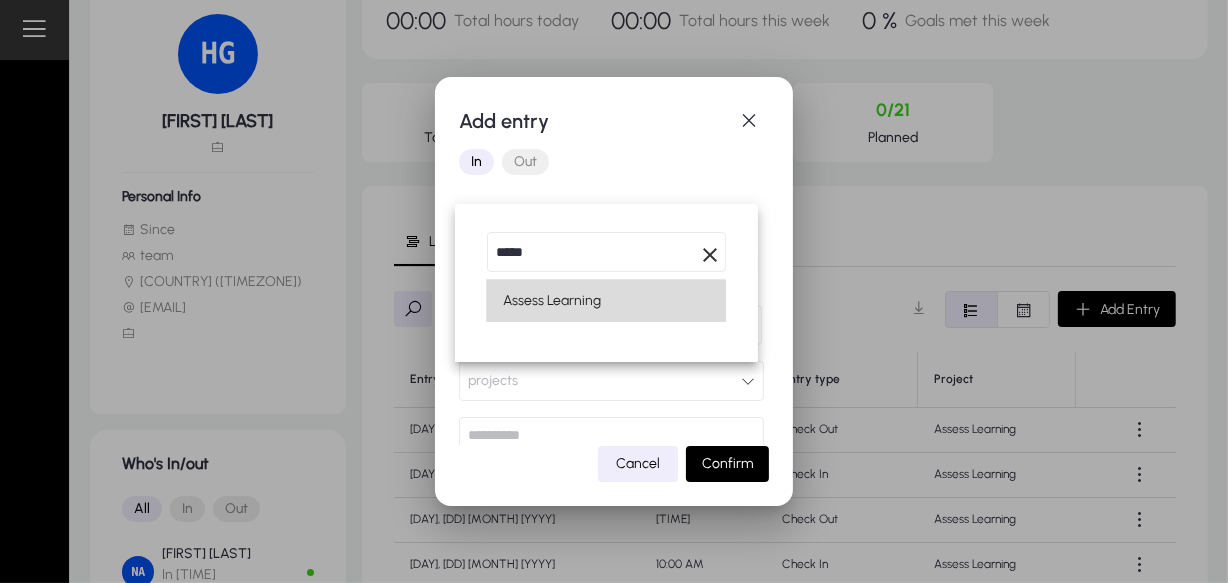 click on "Assess Learning" at bounding box center [552, 301] 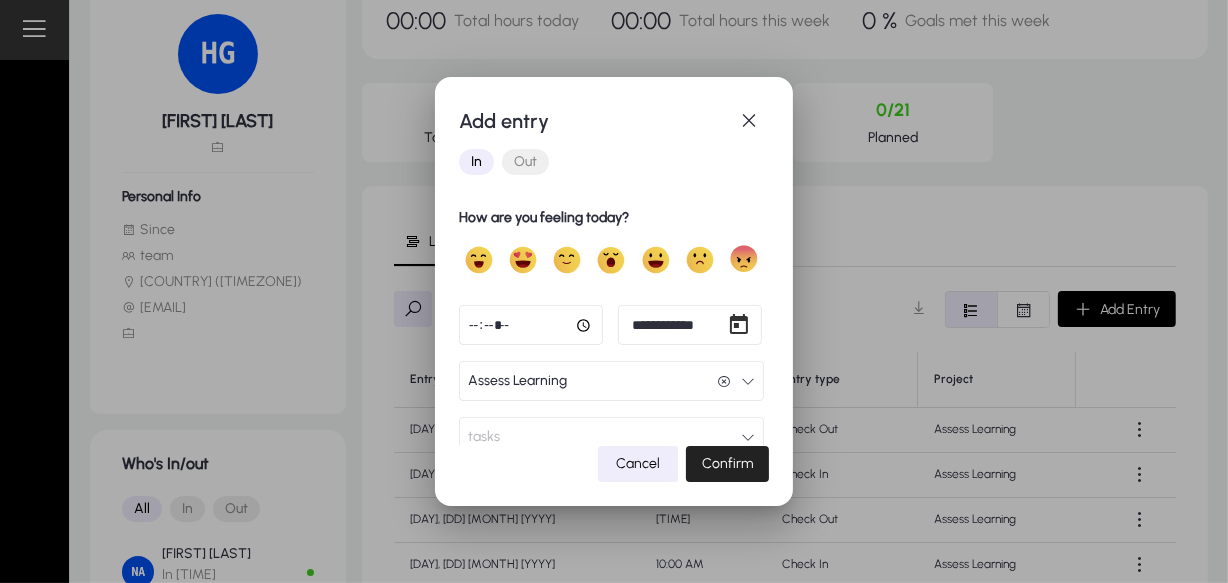 click 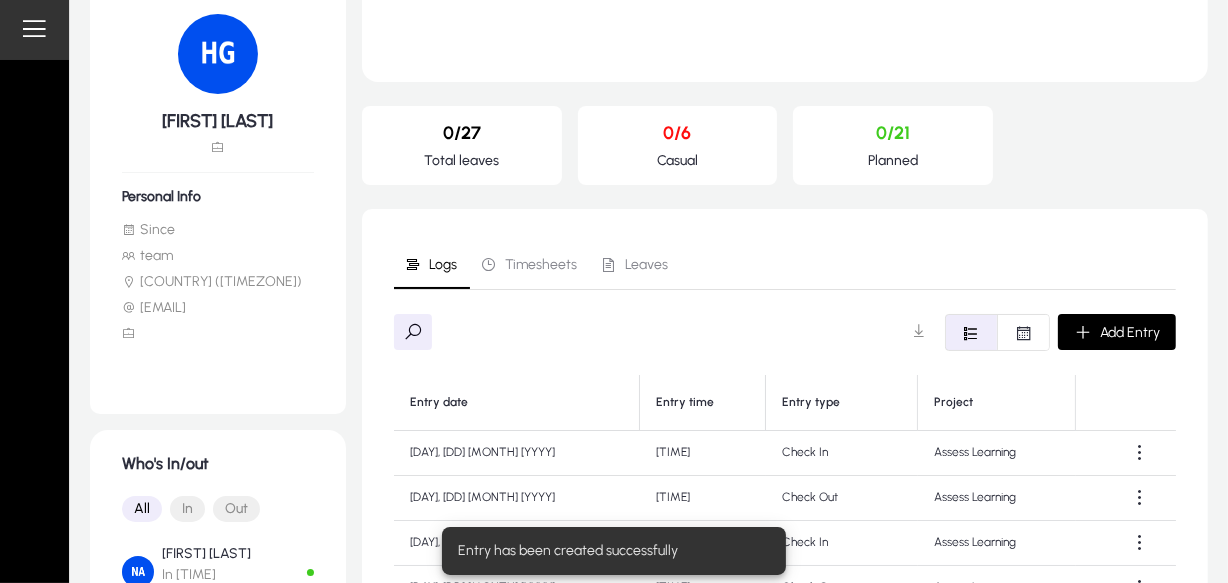 scroll, scrollTop: 136, scrollLeft: 0, axis: vertical 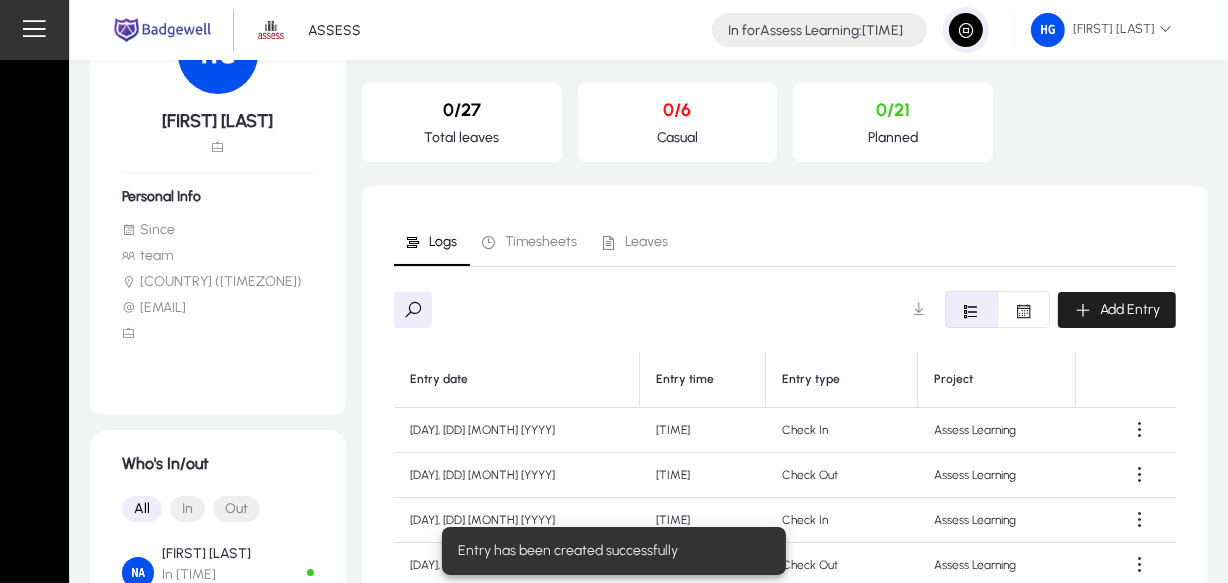click on "Add Entry" 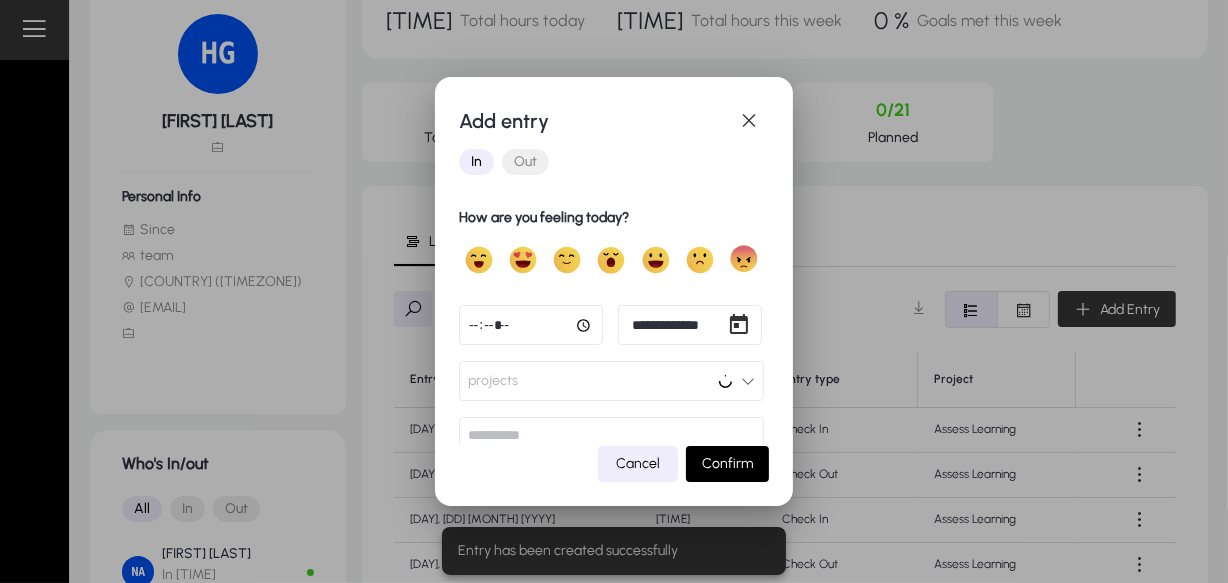 scroll, scrollTop: 0, scrollLeft: 0, axis: both 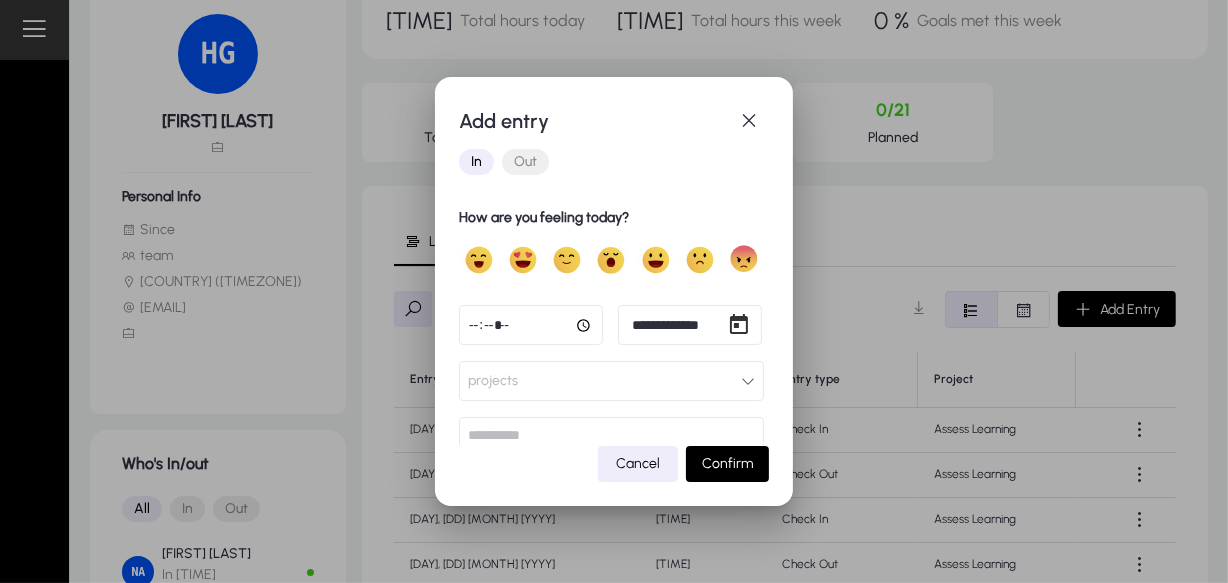 click on "Out" at bounding box center [525, 162] 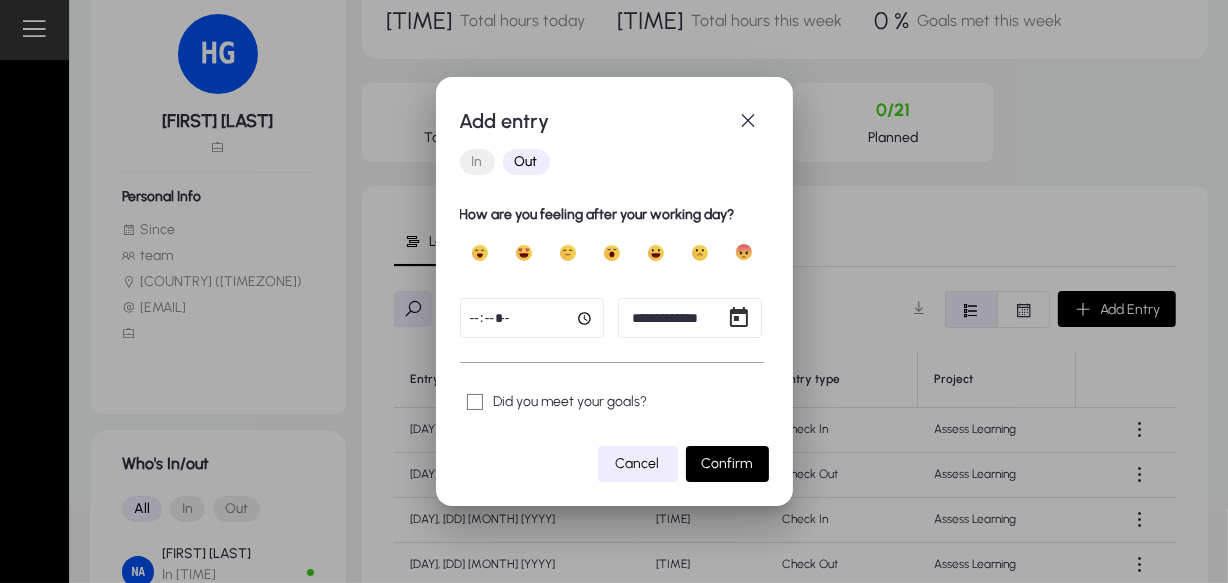 click on "**********" at bounding box center [614, 291] 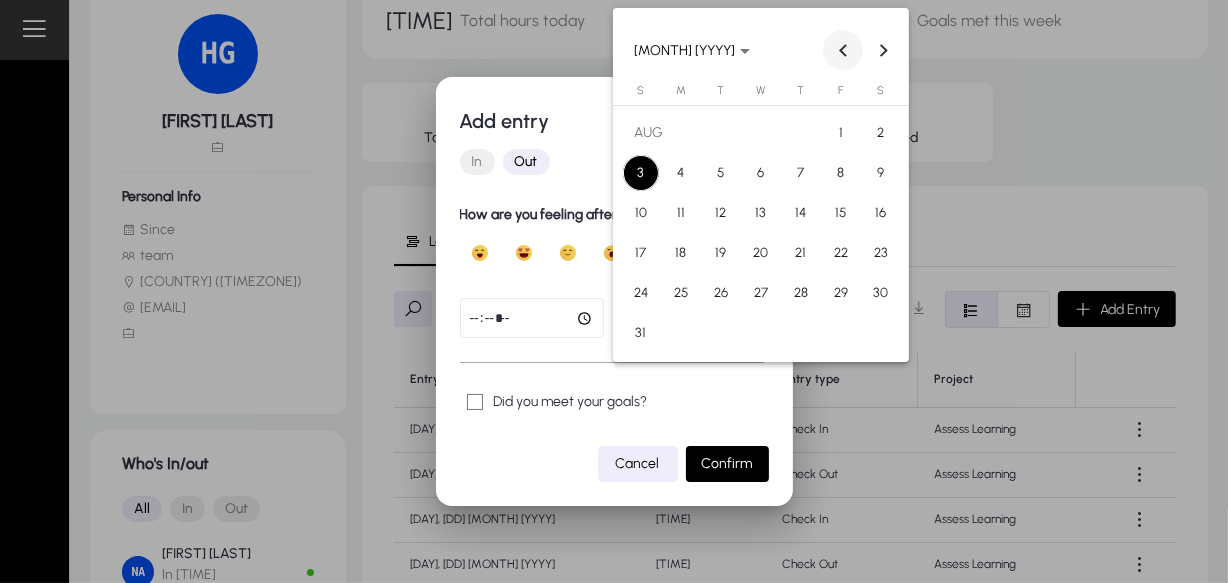 click at bounding box center [843, 50] 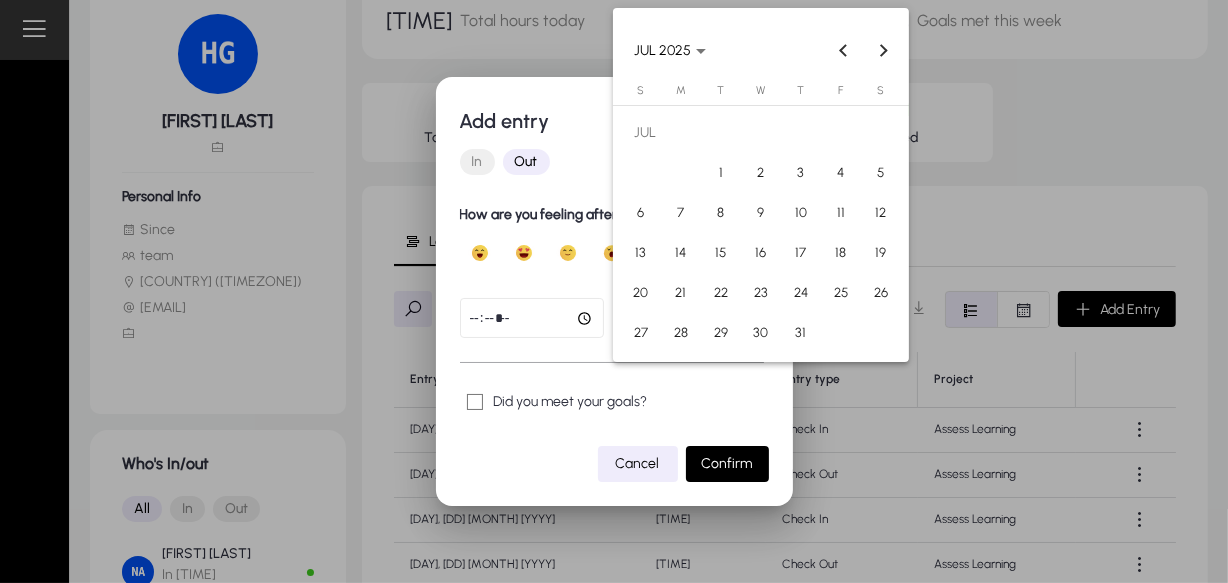 click on "28" at bounding box center [681, 333] 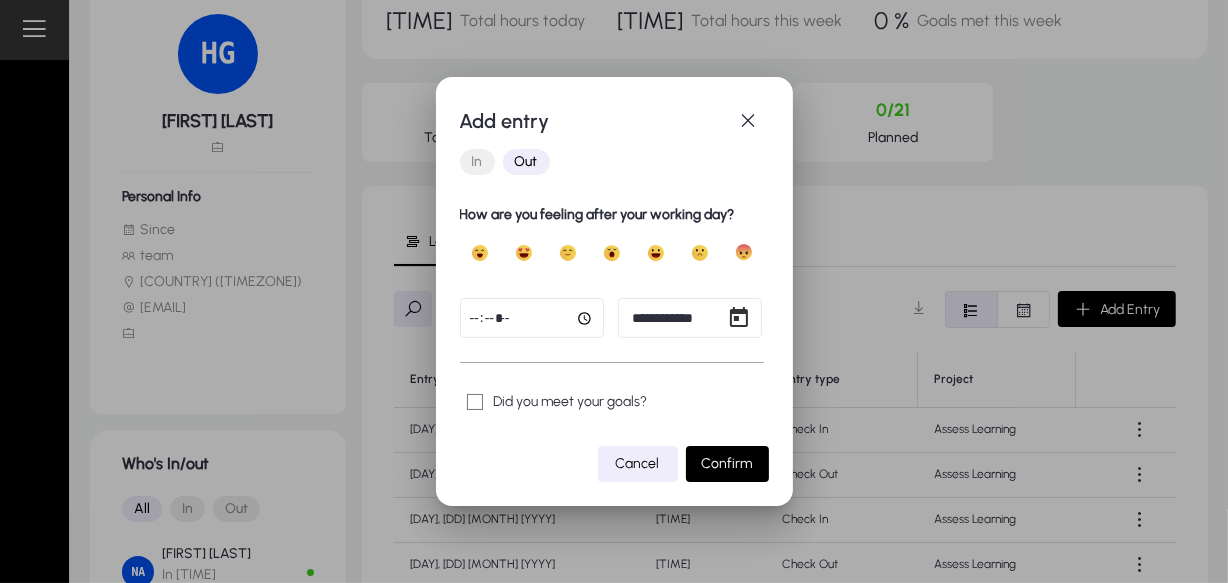 click 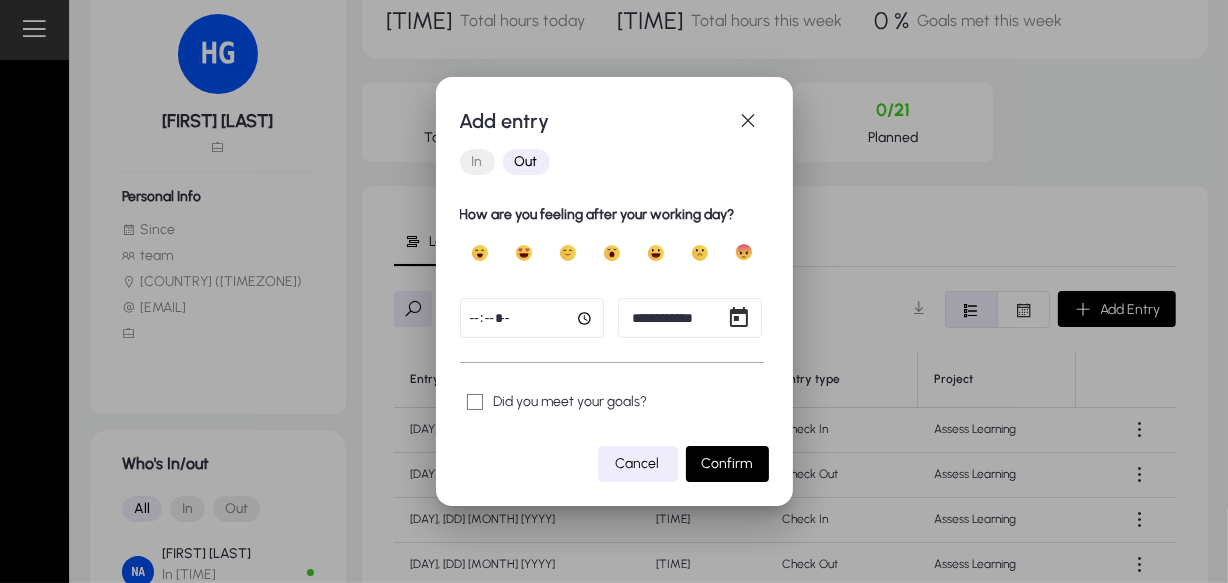 type on "*****" 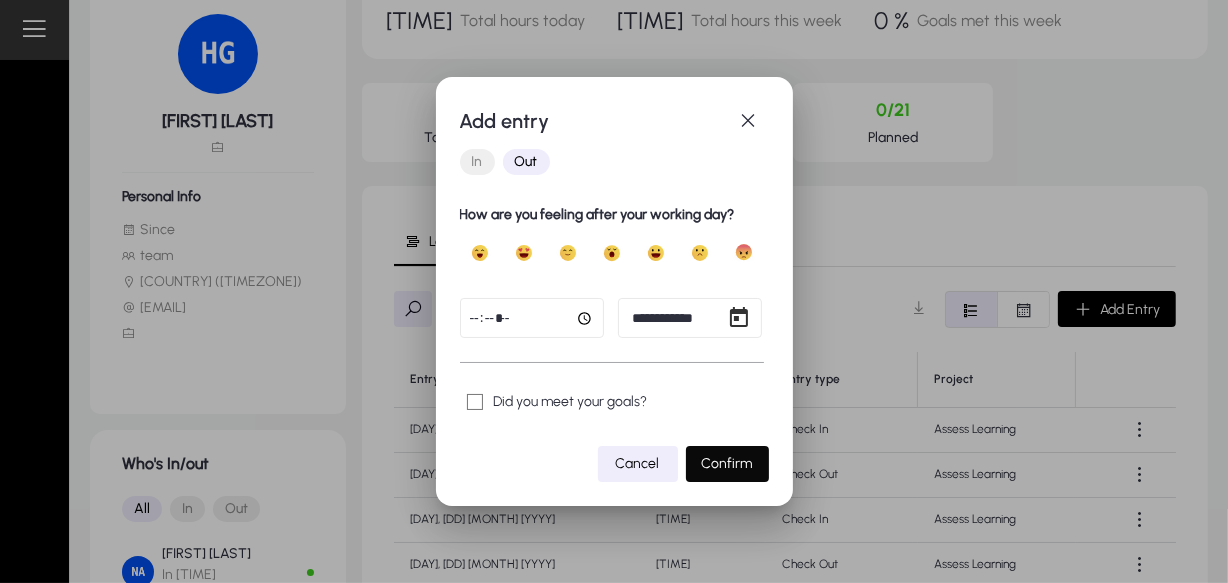click on "Confirm" 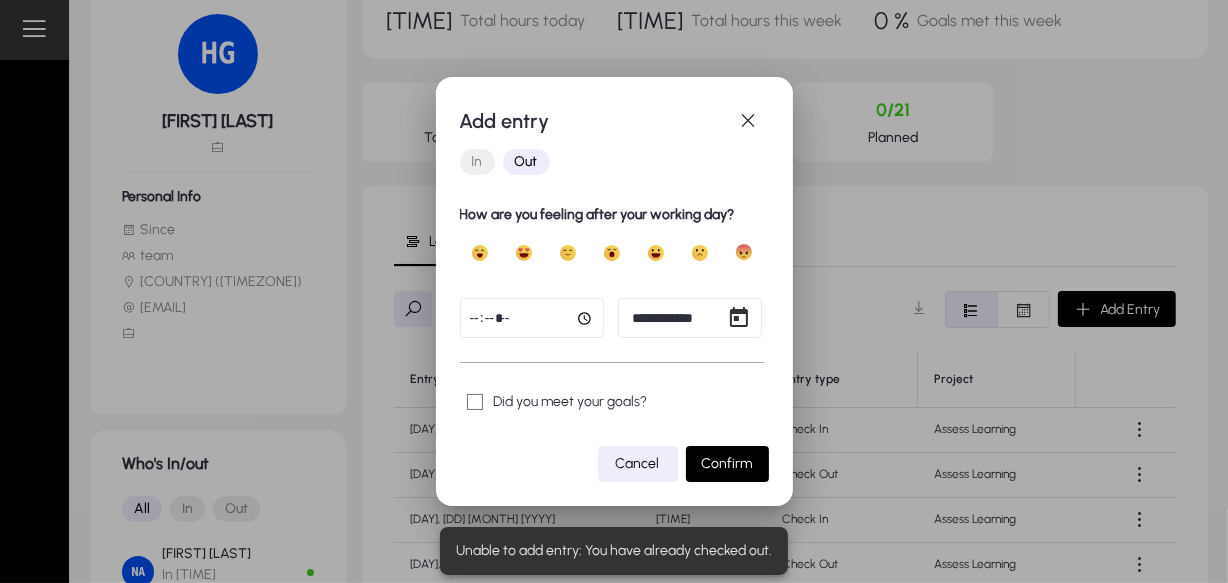 click on "Cancel" 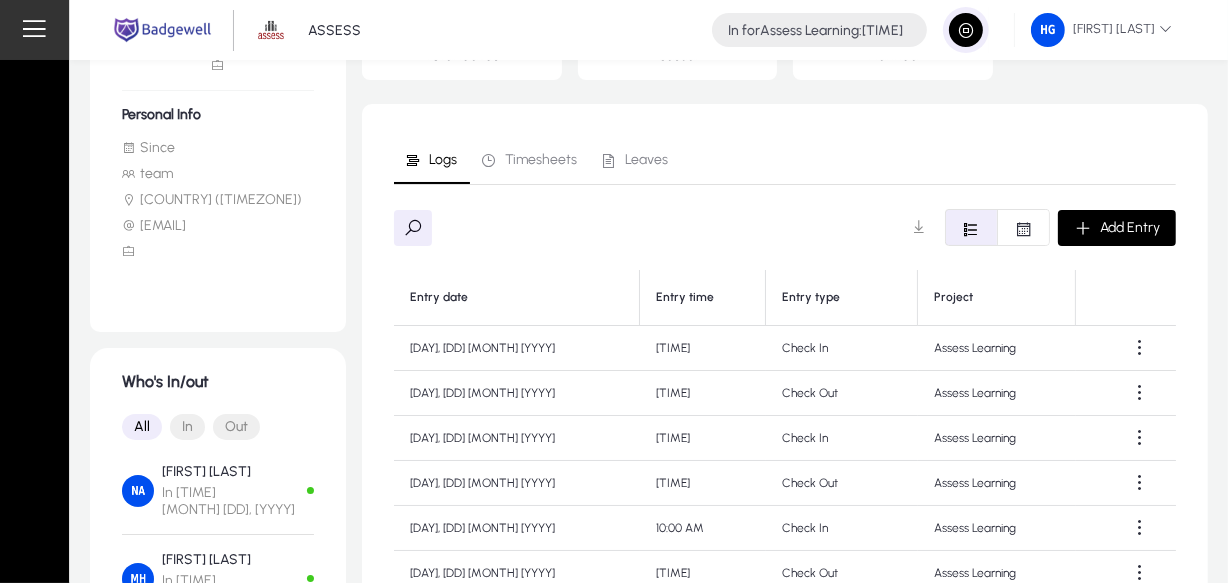 scroll, scrollTop: 237, scrollLeft: 0, axis: vertical 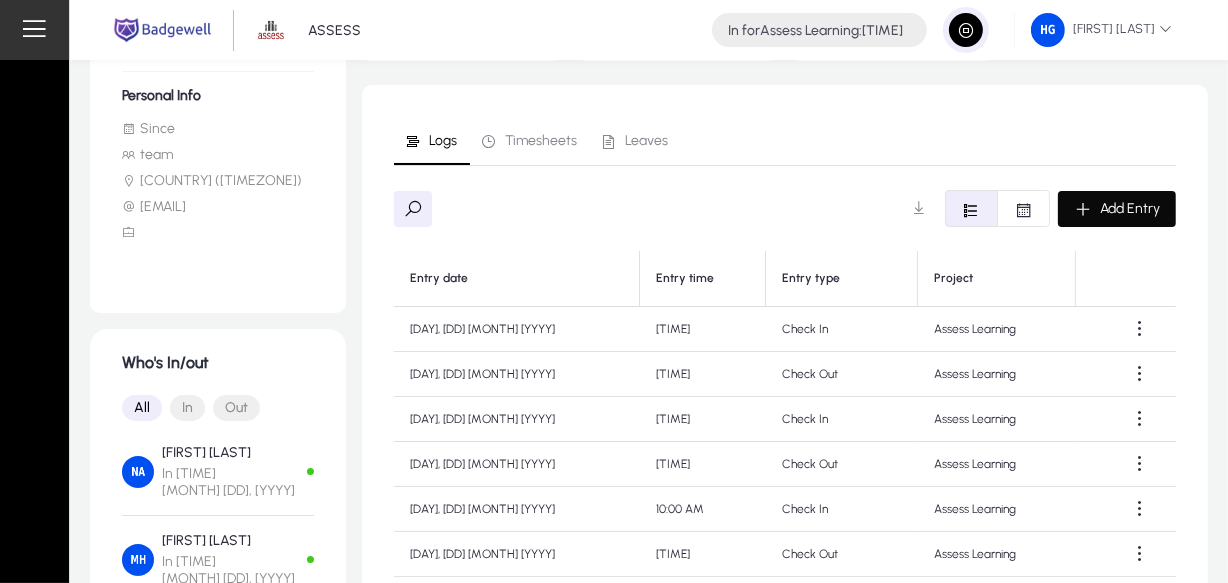click 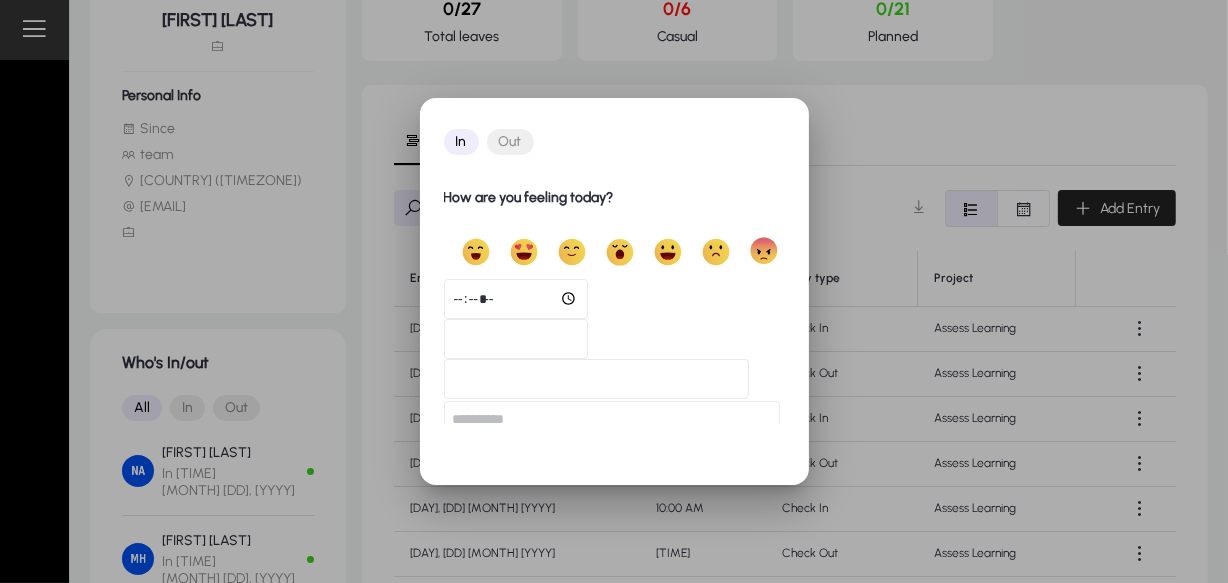 scroll, scrollTop: 0, scrollLeft: 0, axis: both 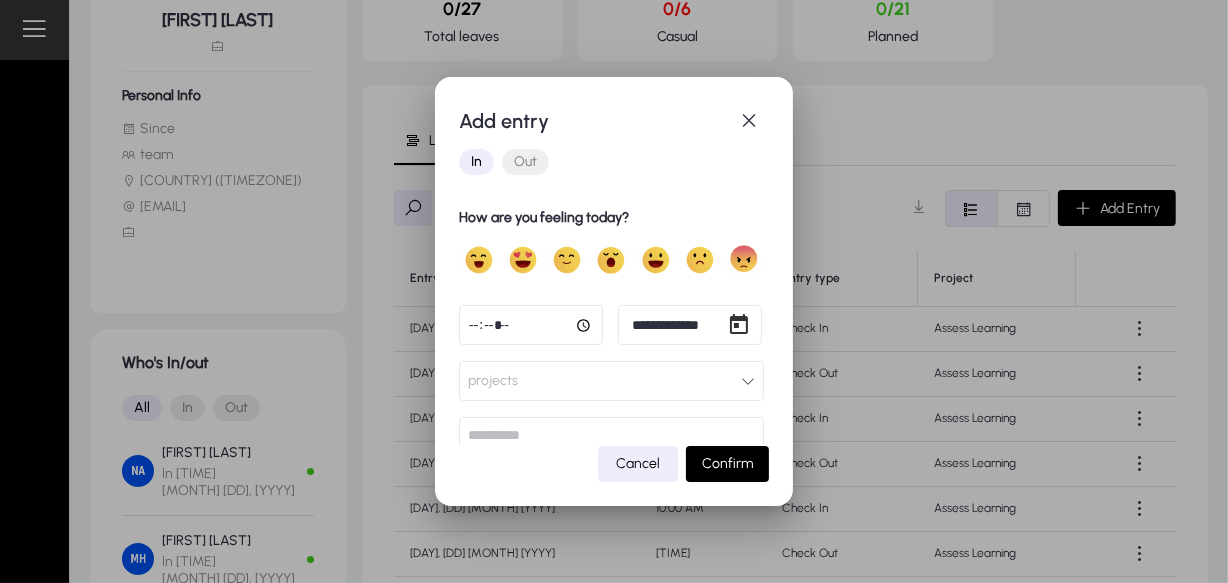 click on "Out" at bounding box center [525, 162] 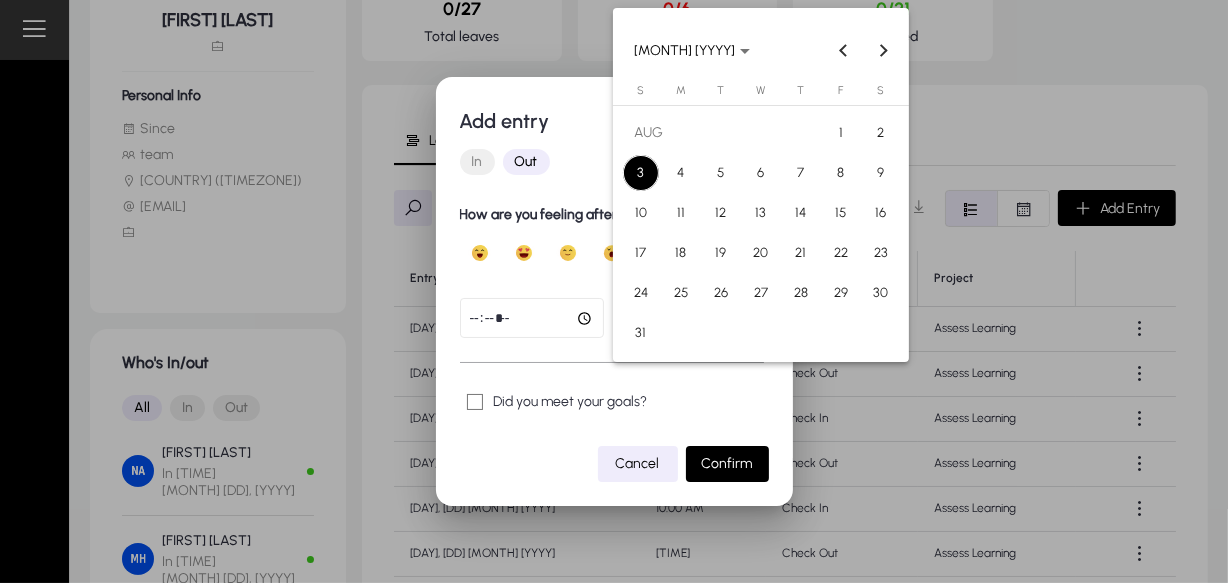 click on "**********" at bounding box center [614, 291] 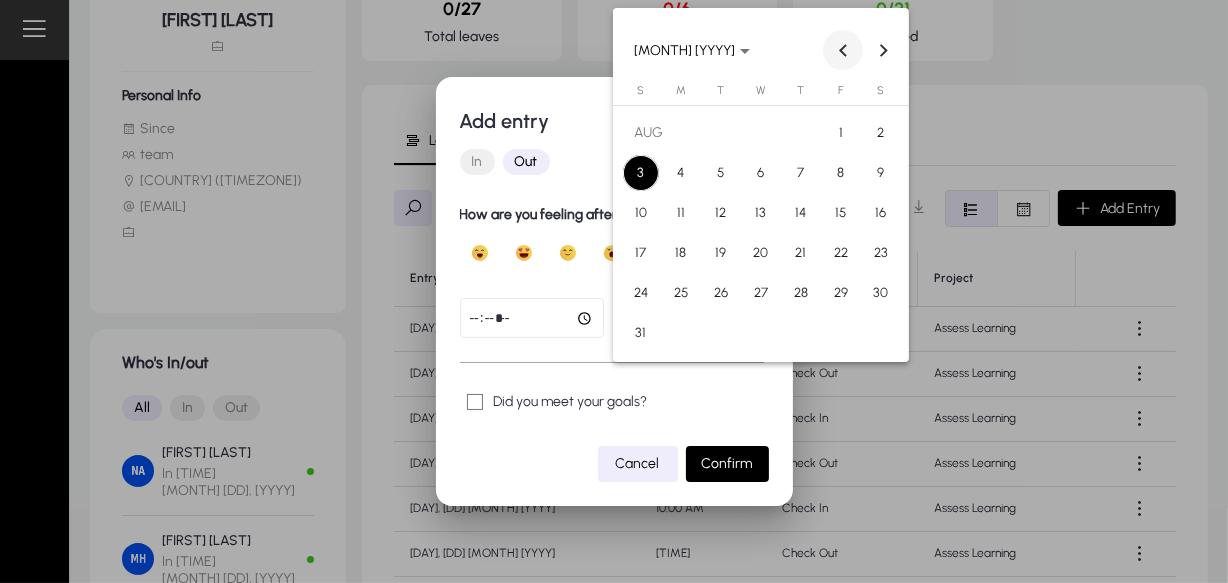 click at bounding box center (843, 50) 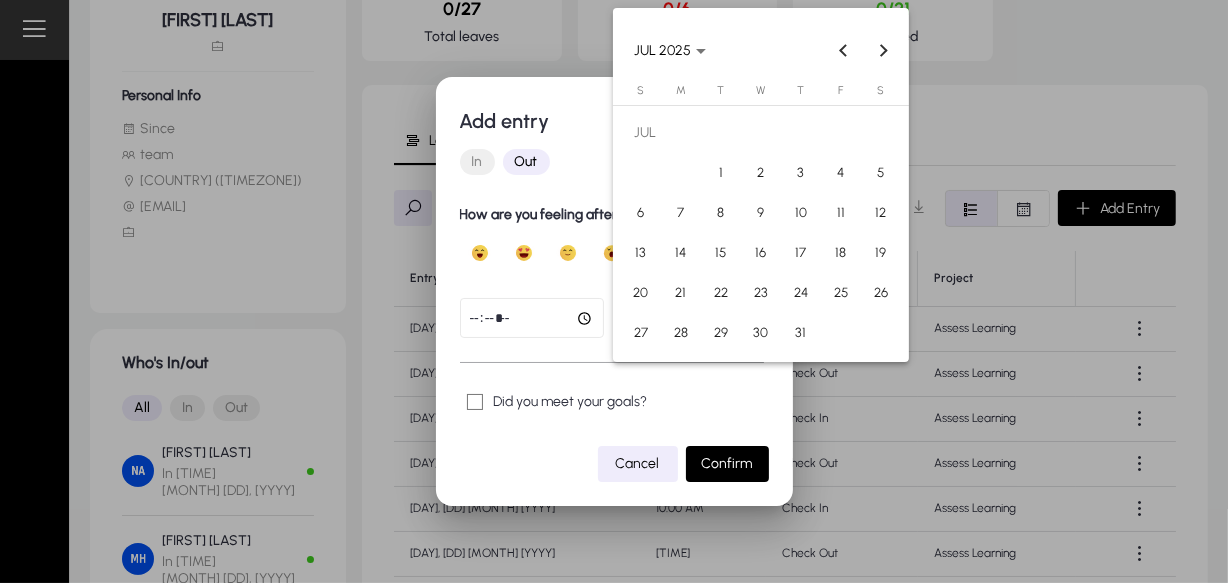 click on "28" at bounding box center (681, 333) 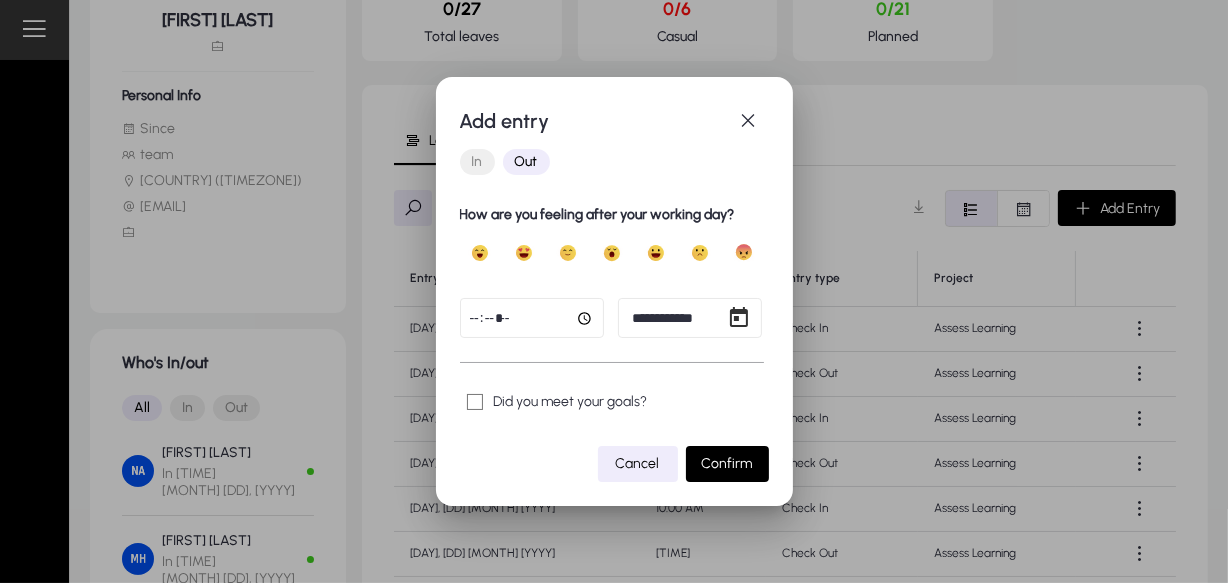 click 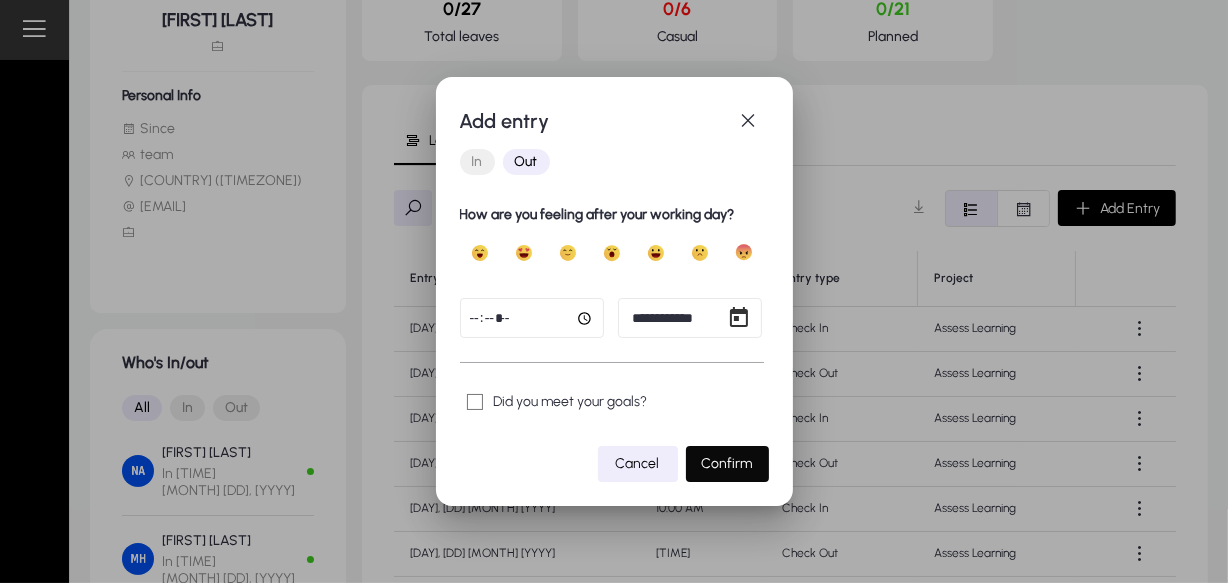 click 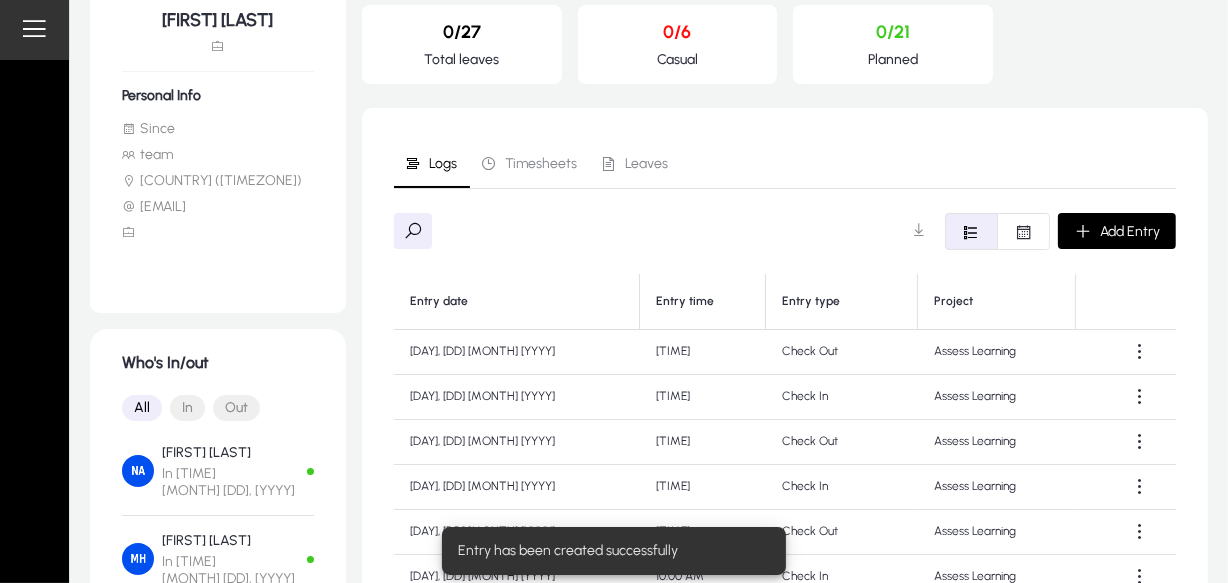 scroll, scrollTop: 237, scrollLeft: 0, axis: vertical 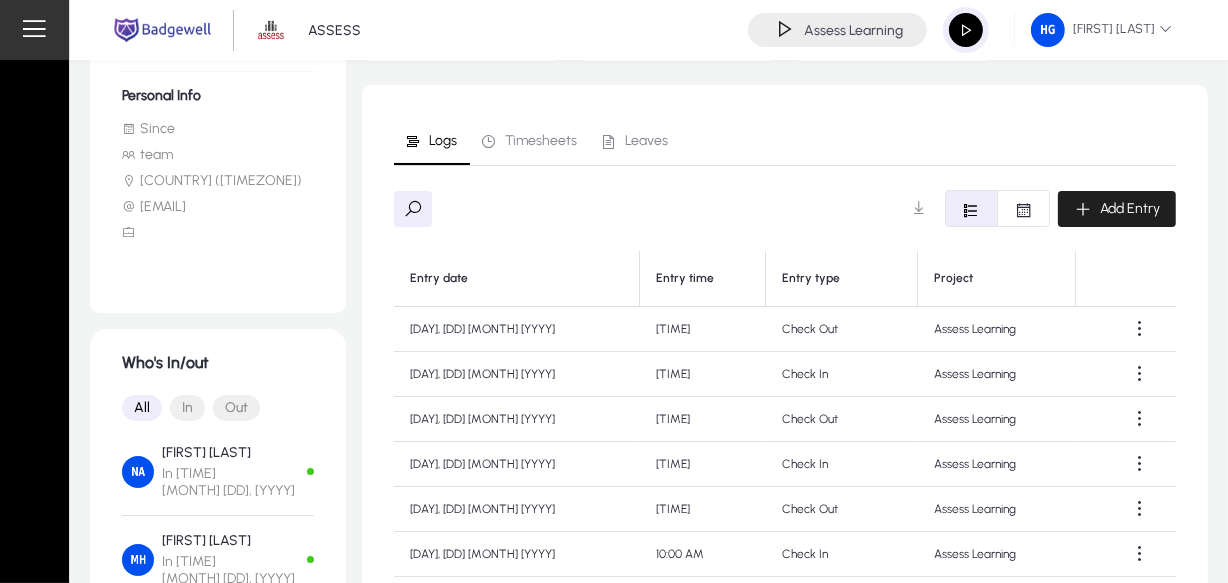 click on "Add Entry" 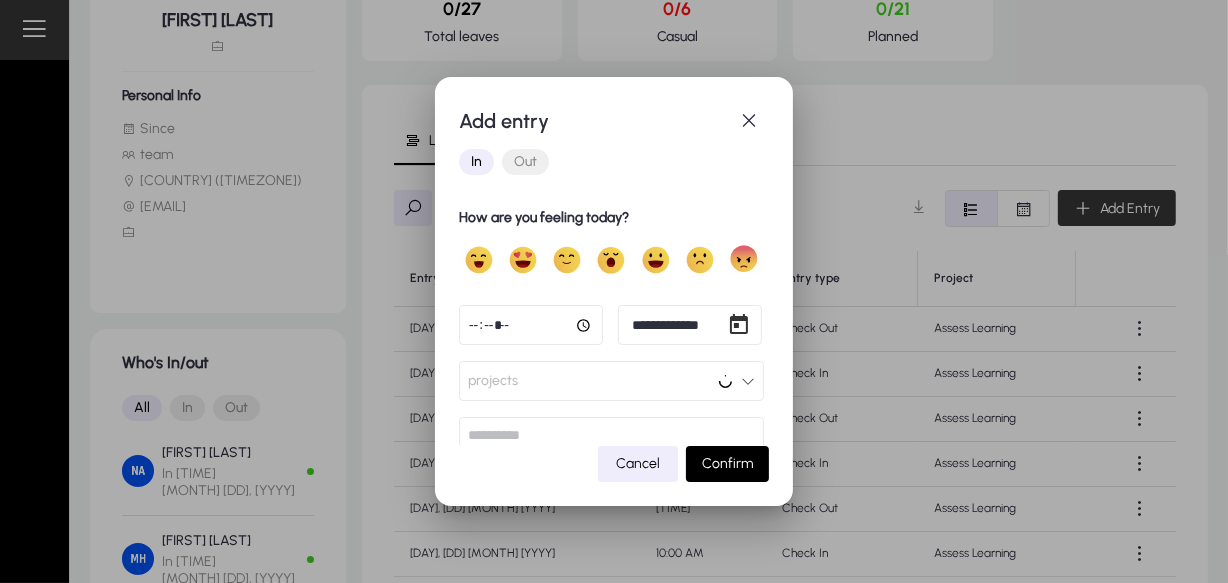 scroll, scrollTop: 0, scrollLeft: 0, axis: both 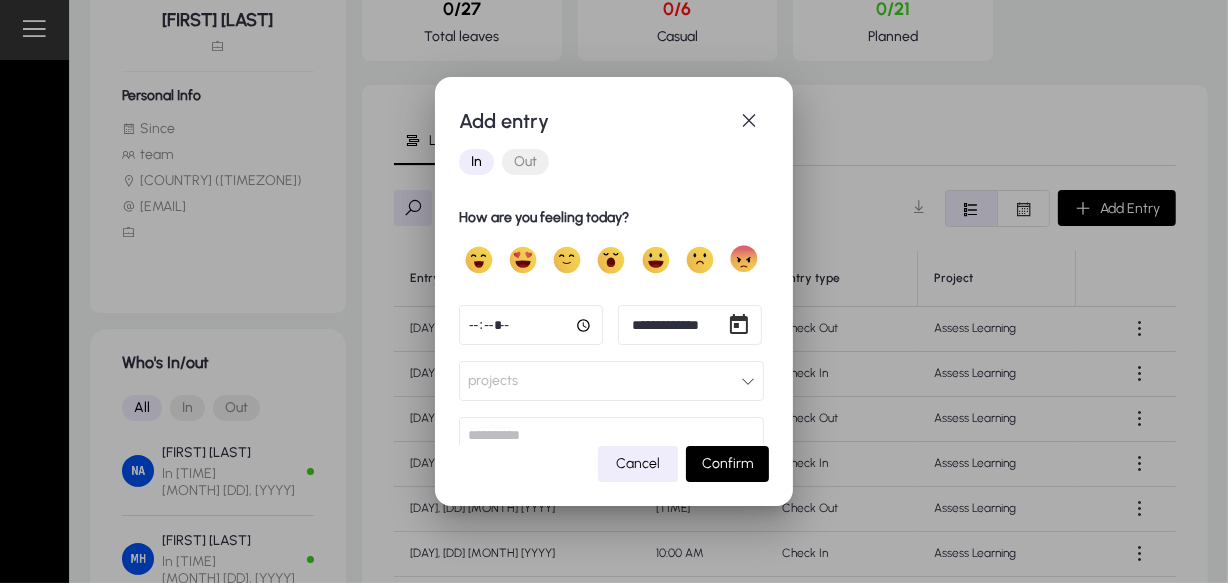 click on "**********" at bounding box center [614, 291] 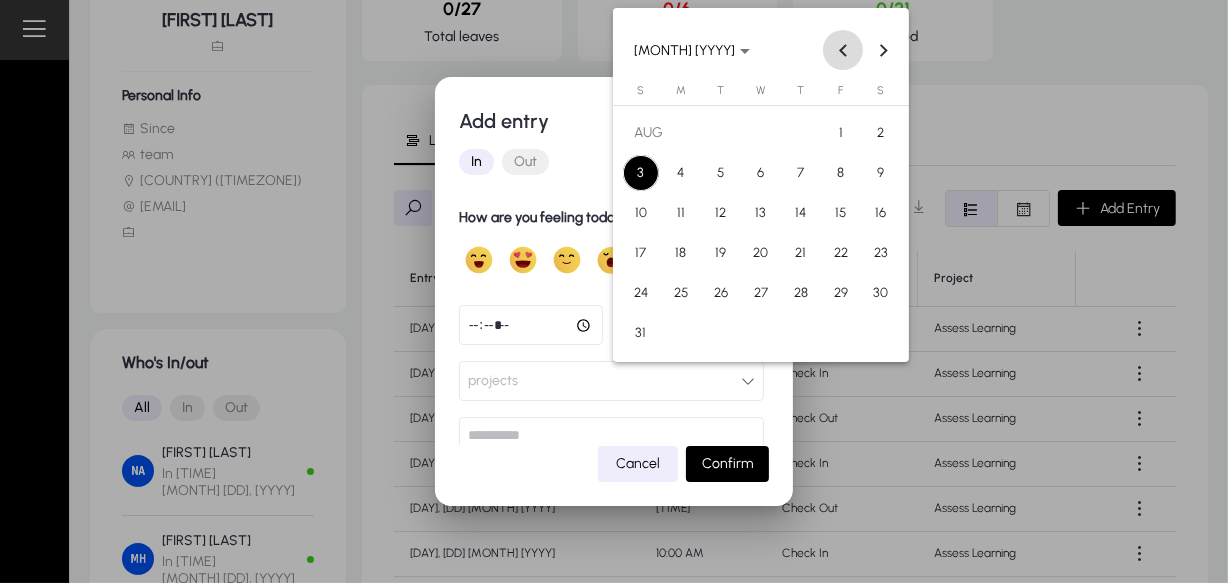 click at bounding box center (843, 50) 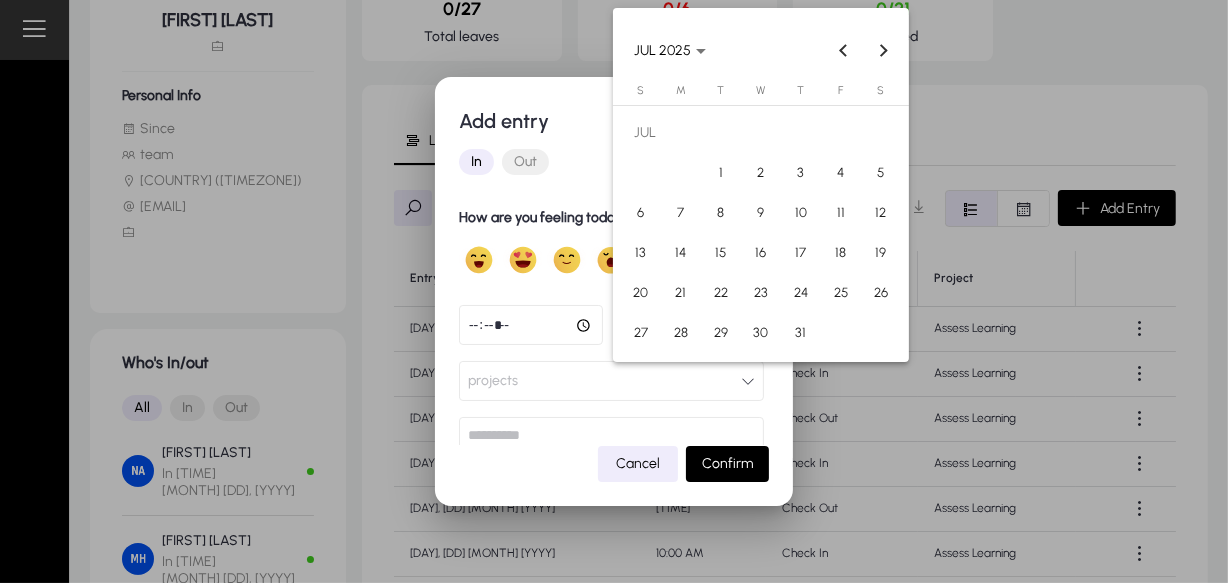 click on "29" at bounding box center (721, 333) 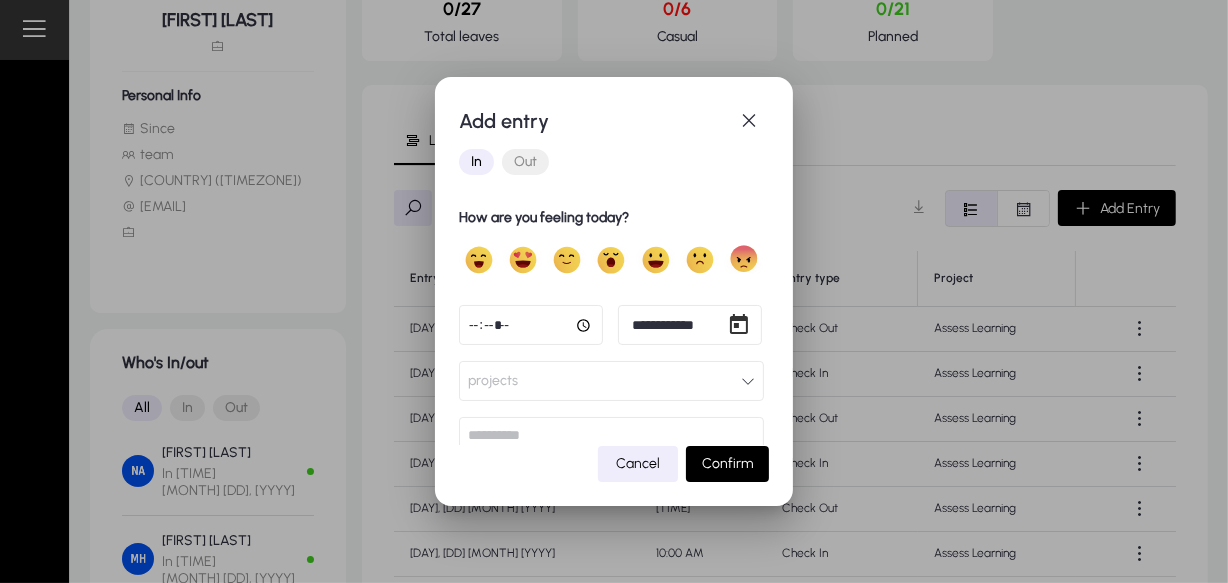 click 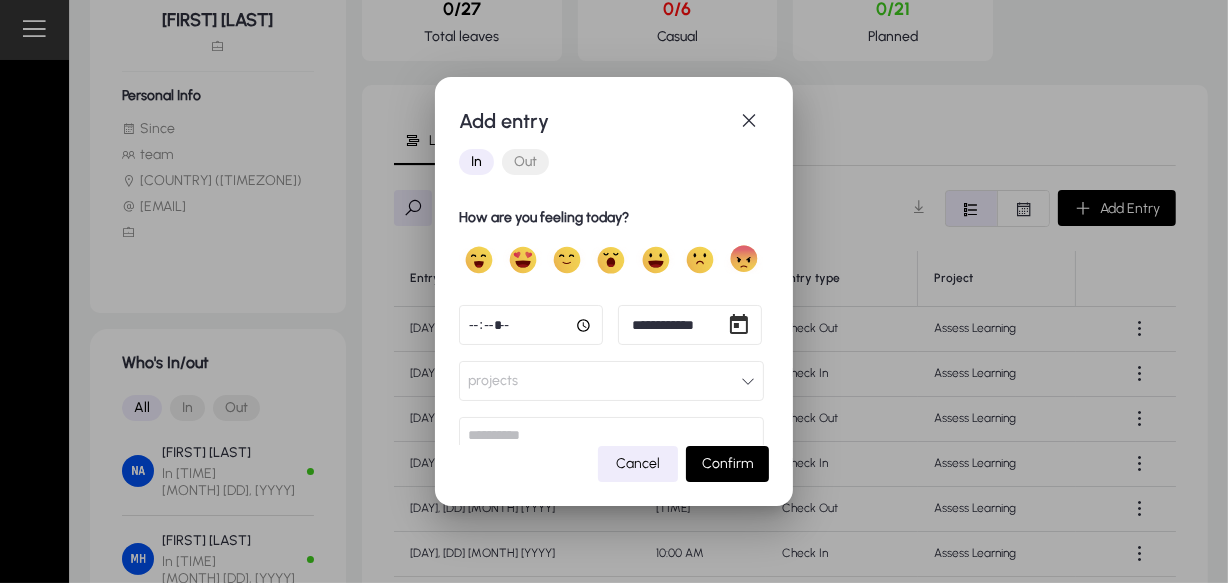 type on "*****" 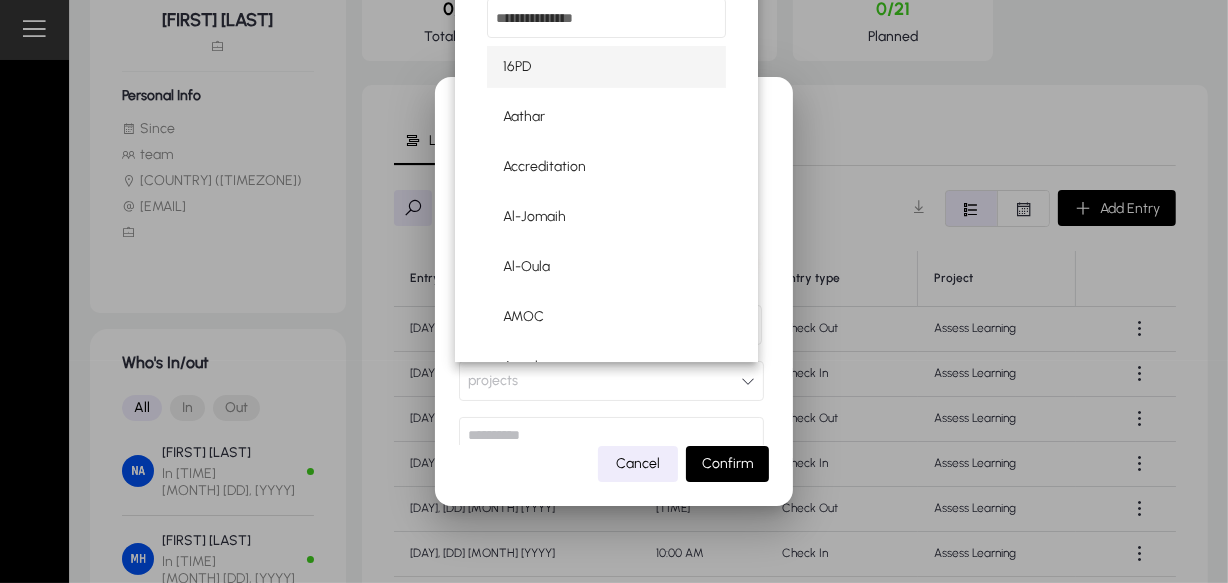 click at bounding box center [606, 18] 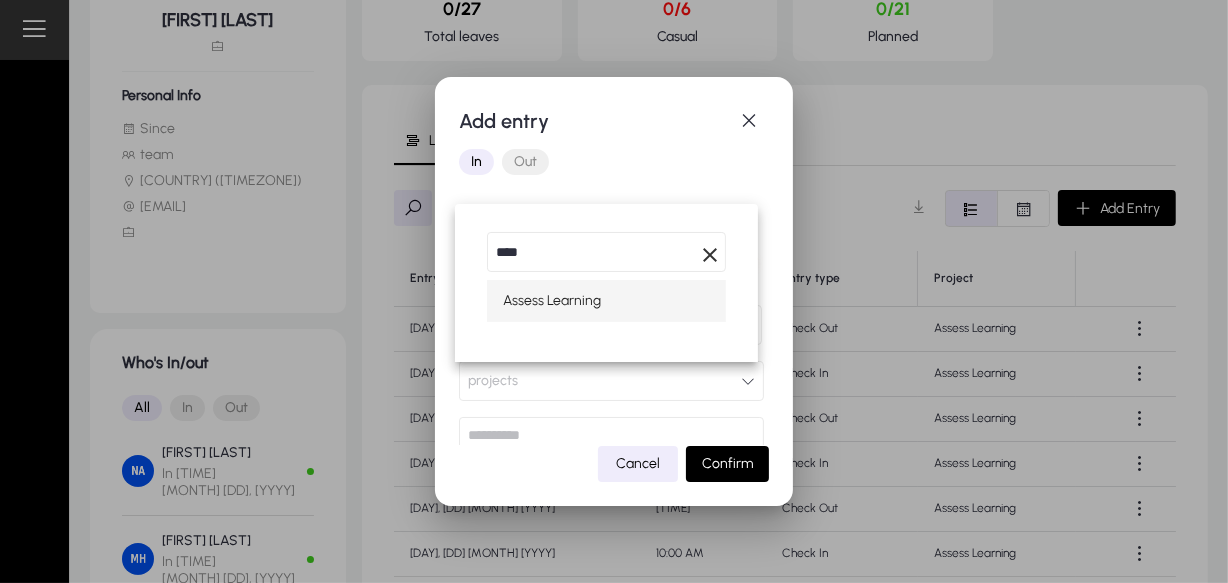 type on "****" 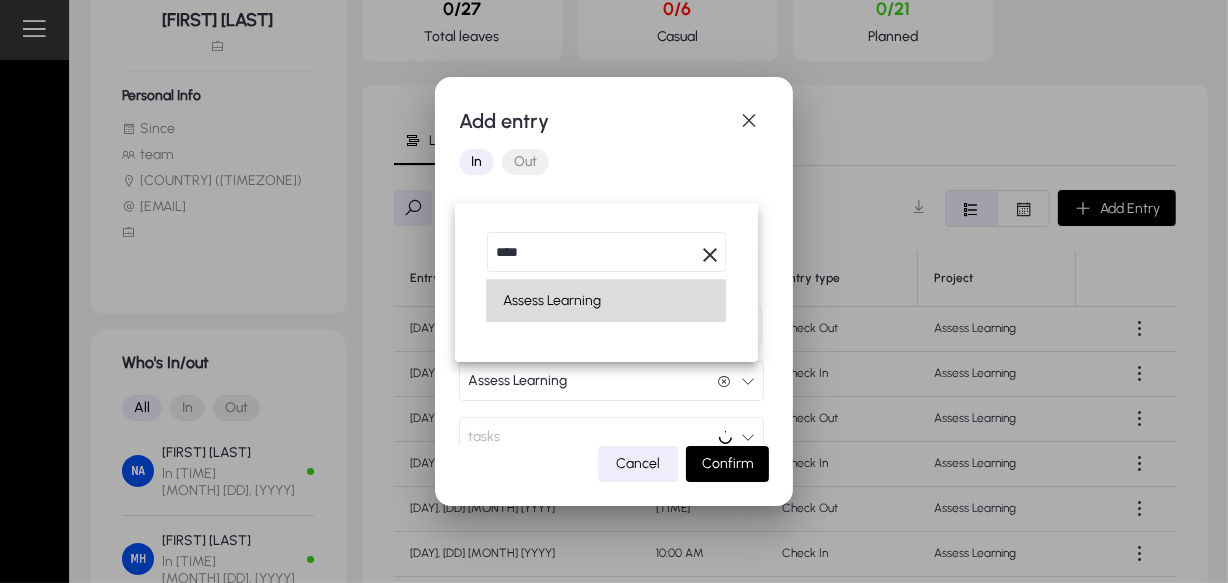 scroll, scrollTop: 0, scrollLeft: 0, axis: both 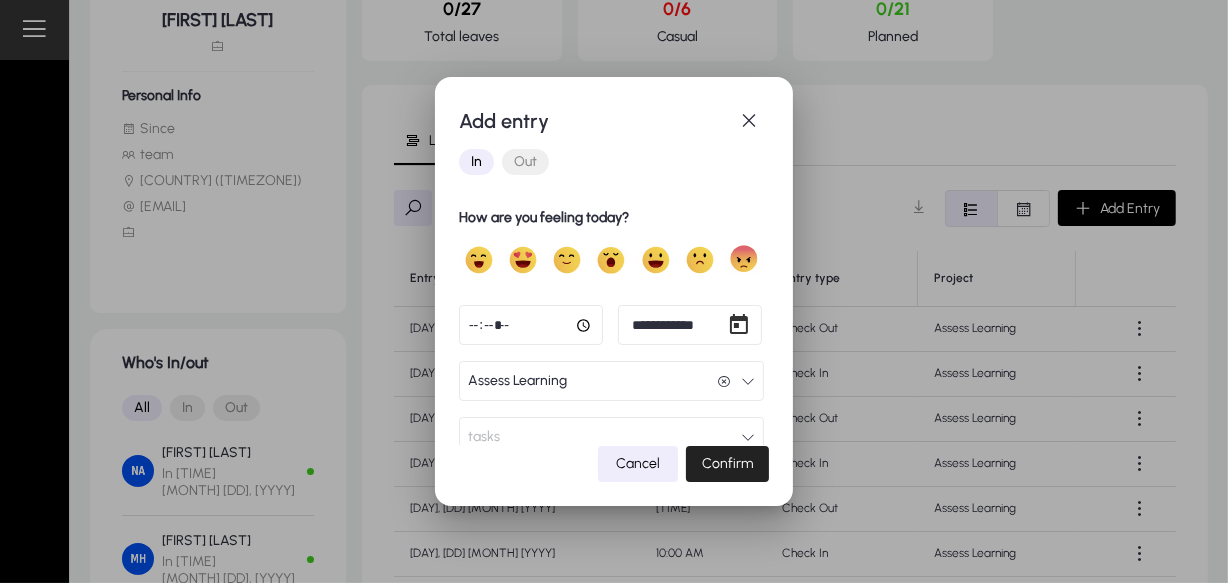 click on "Confirm" 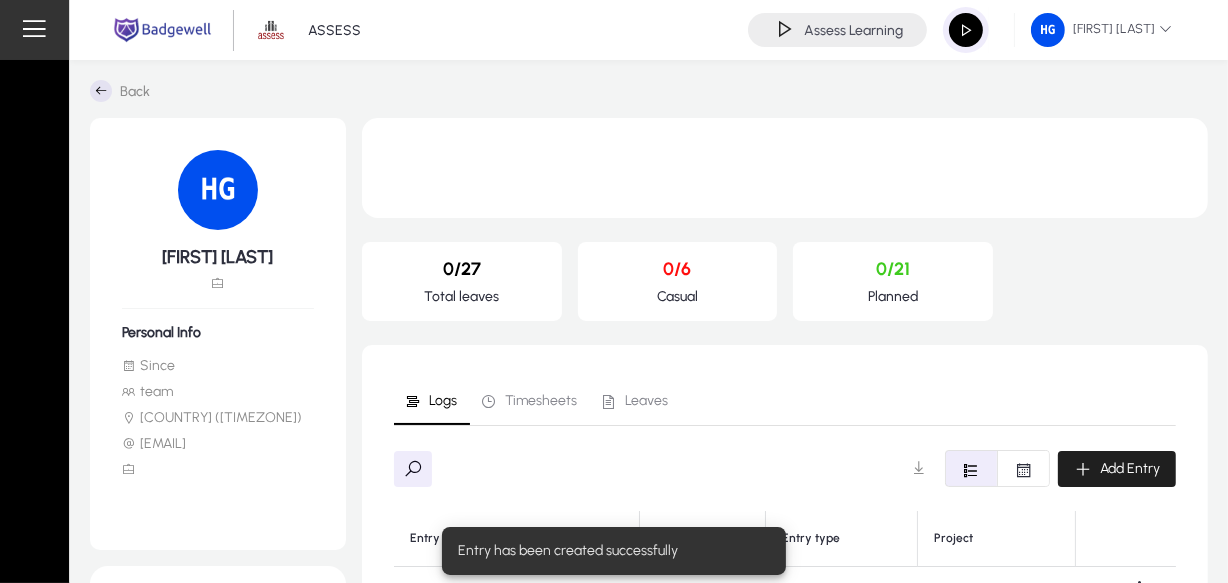 scroll, scrollTop: 237, scrollLeft: 0, axis: vertical 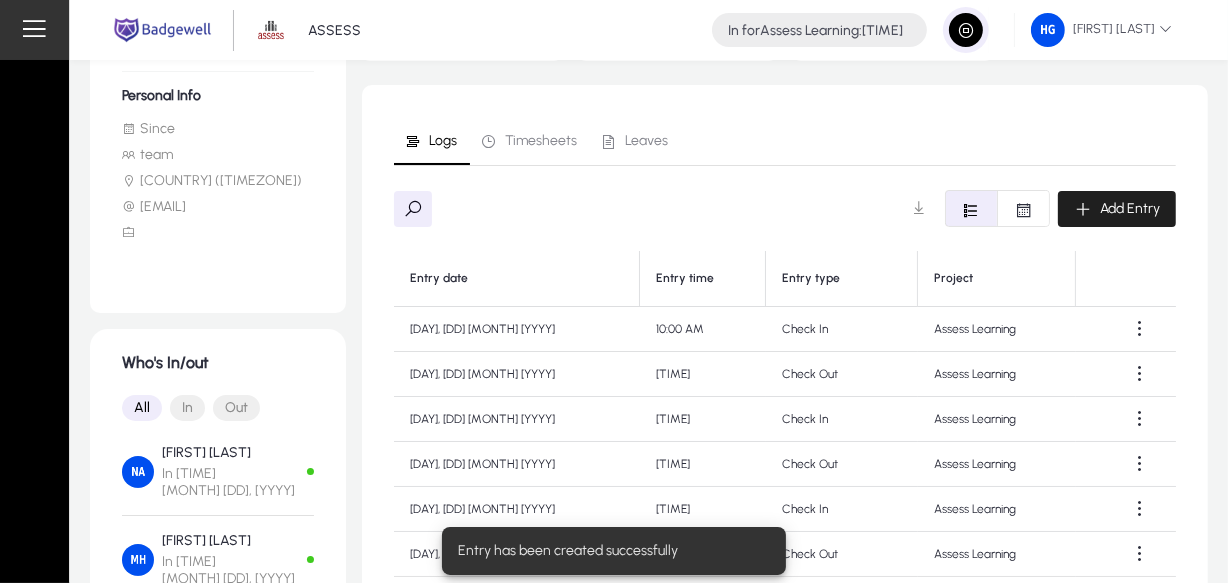 click on "Add Entry" 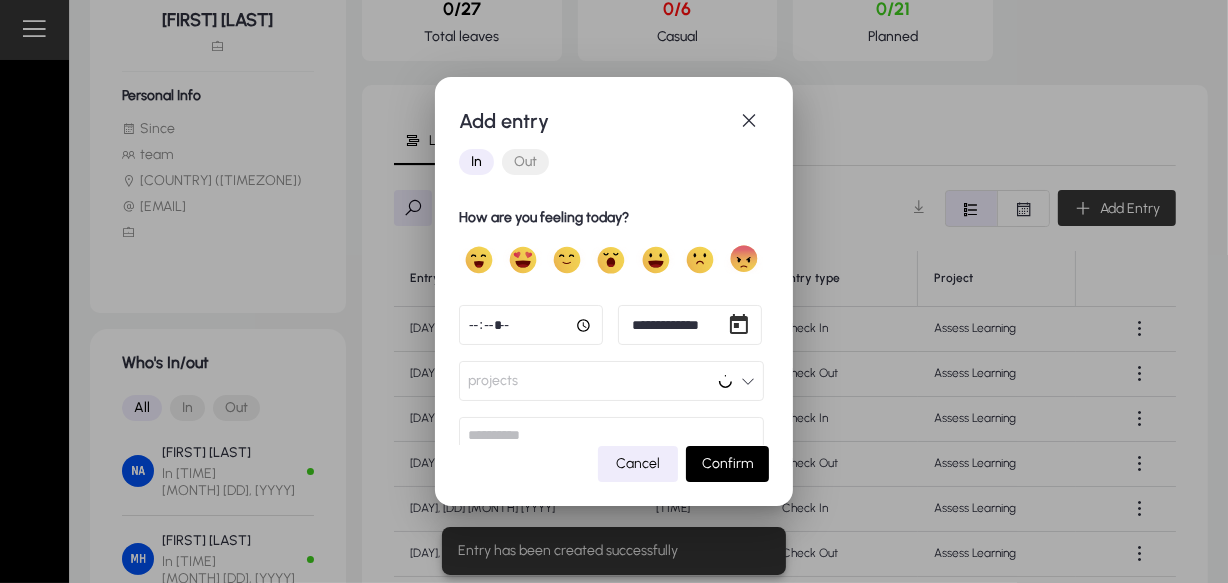 scroll, scrollTop: 0, scrollLeft: 0, axis: both 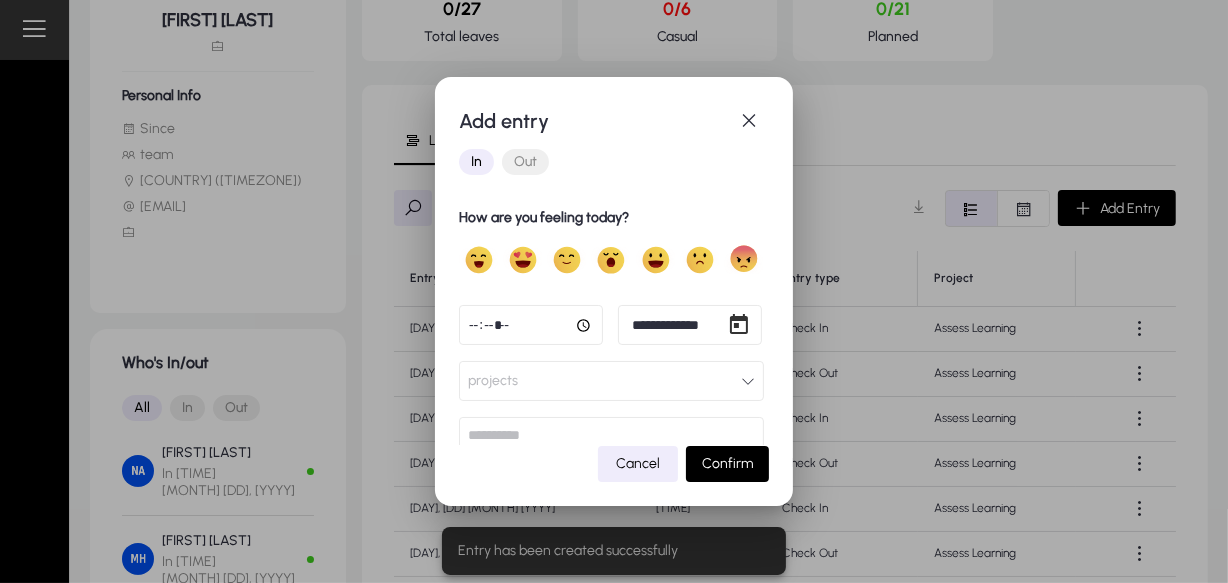 click on "Out" at bounding box center [525, 162] 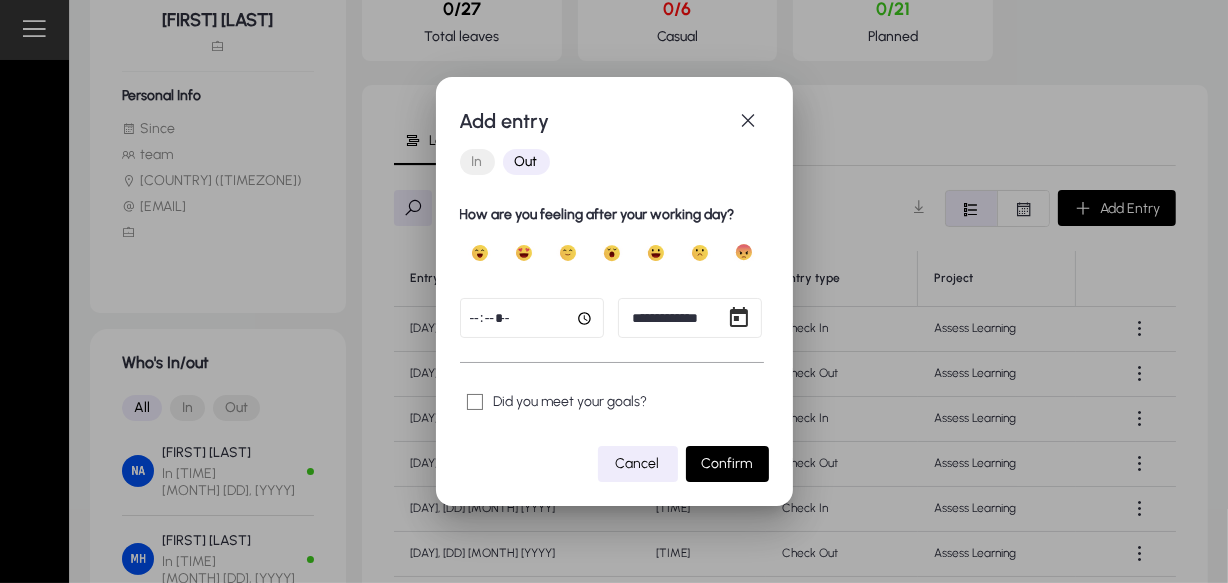 click on "**********" at bounding box center [614, 291] 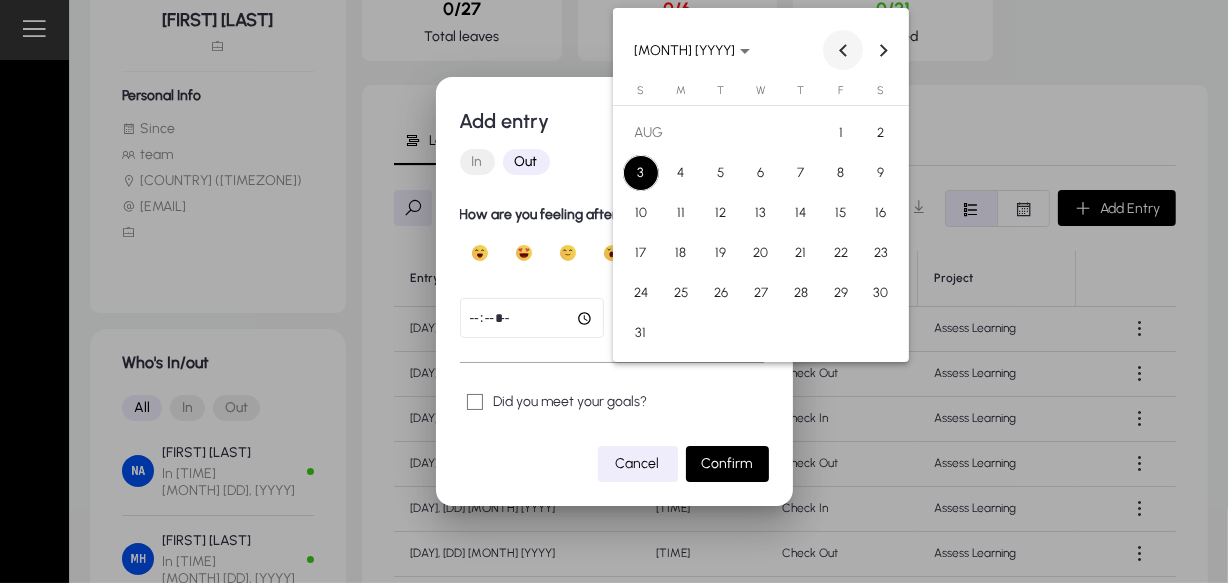 click at bounding box center [843, 50] 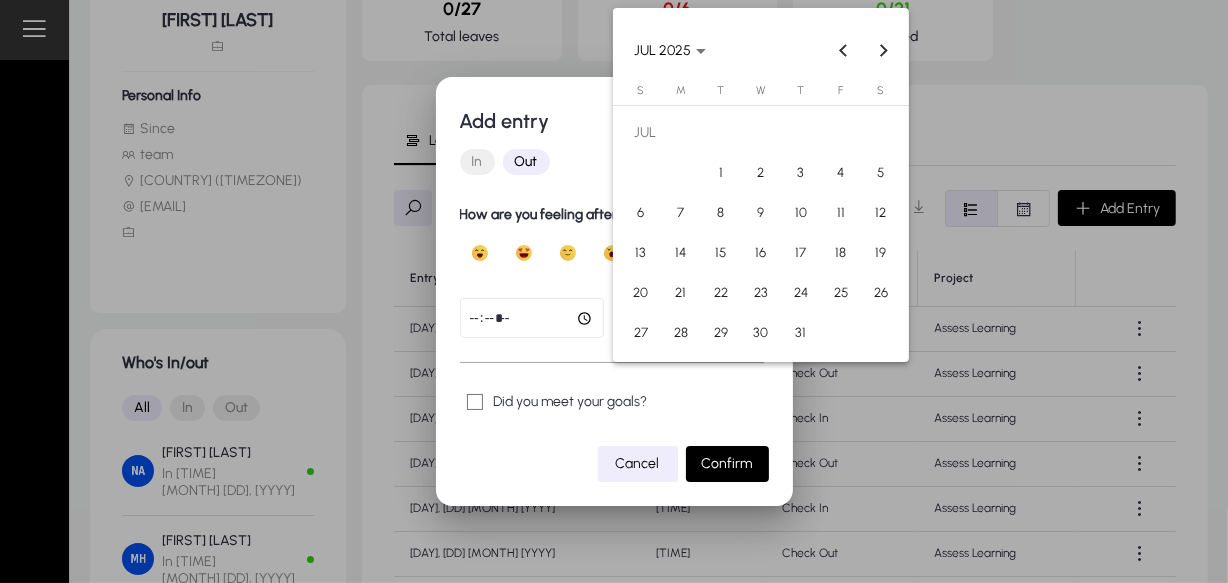 click on "29" at bounding box center [721, 333] 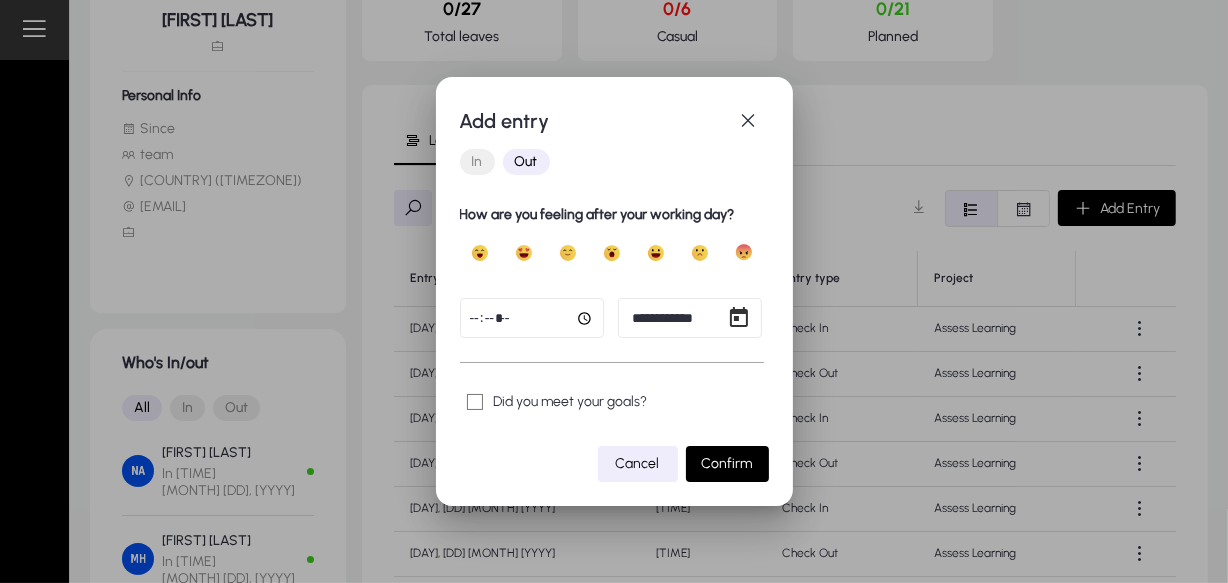click 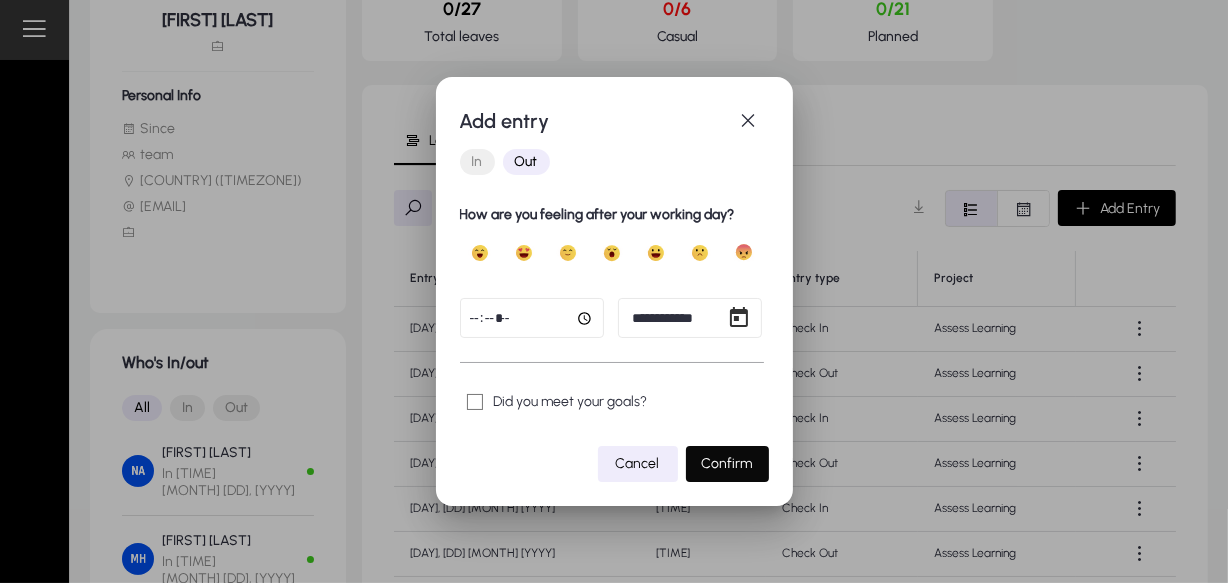click on "Confirm" 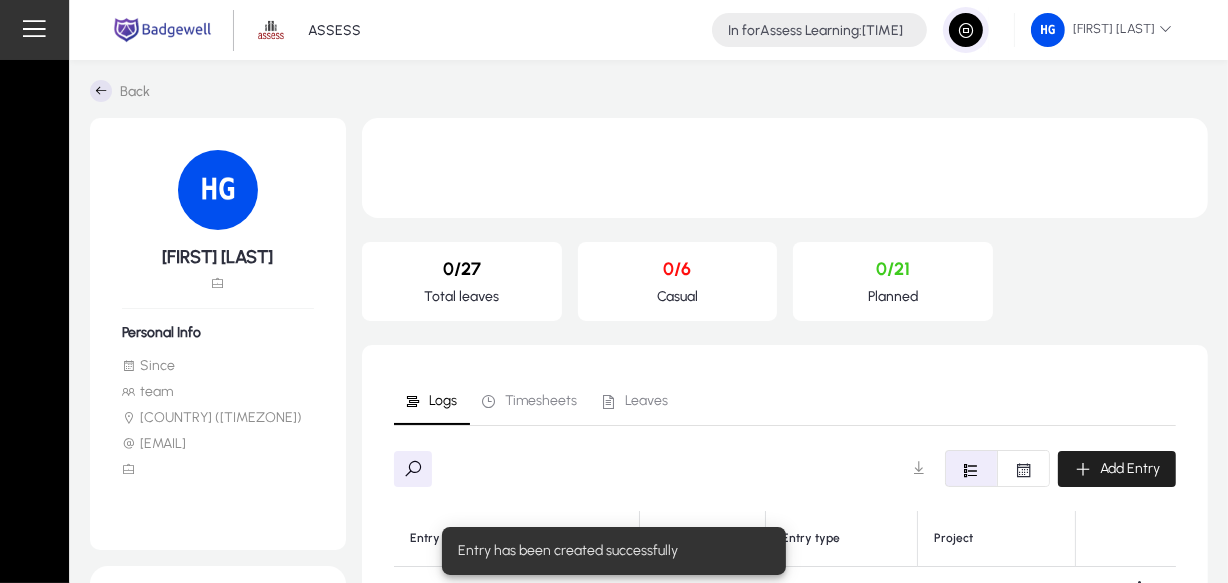scroll, scrollTop: 237, scrollLeft: 0, axis: vertical 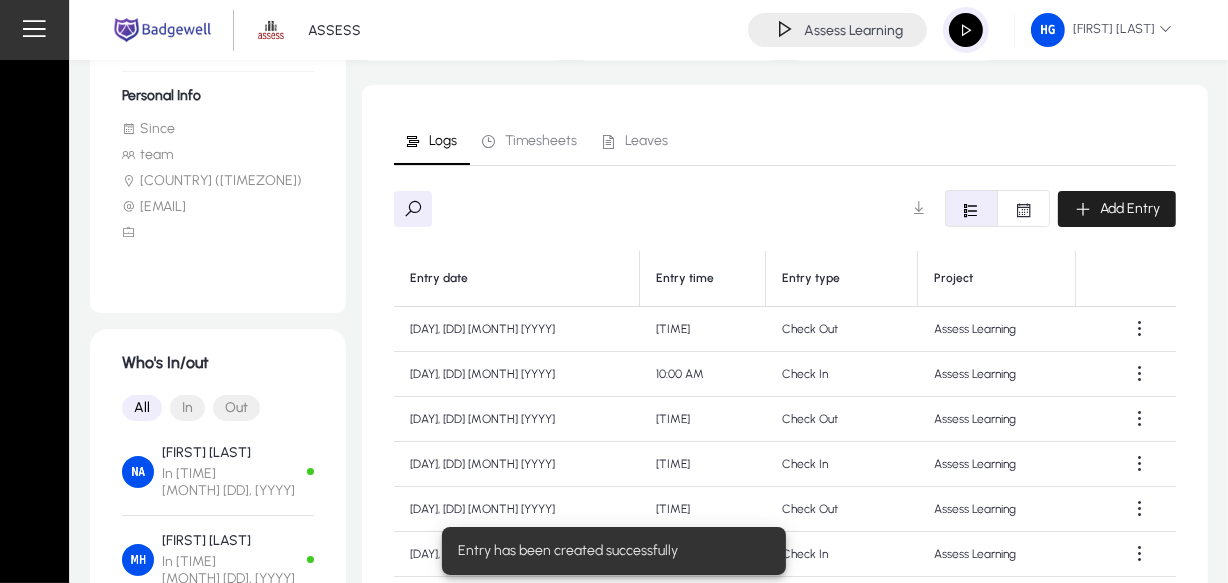 click on "Add Entry" 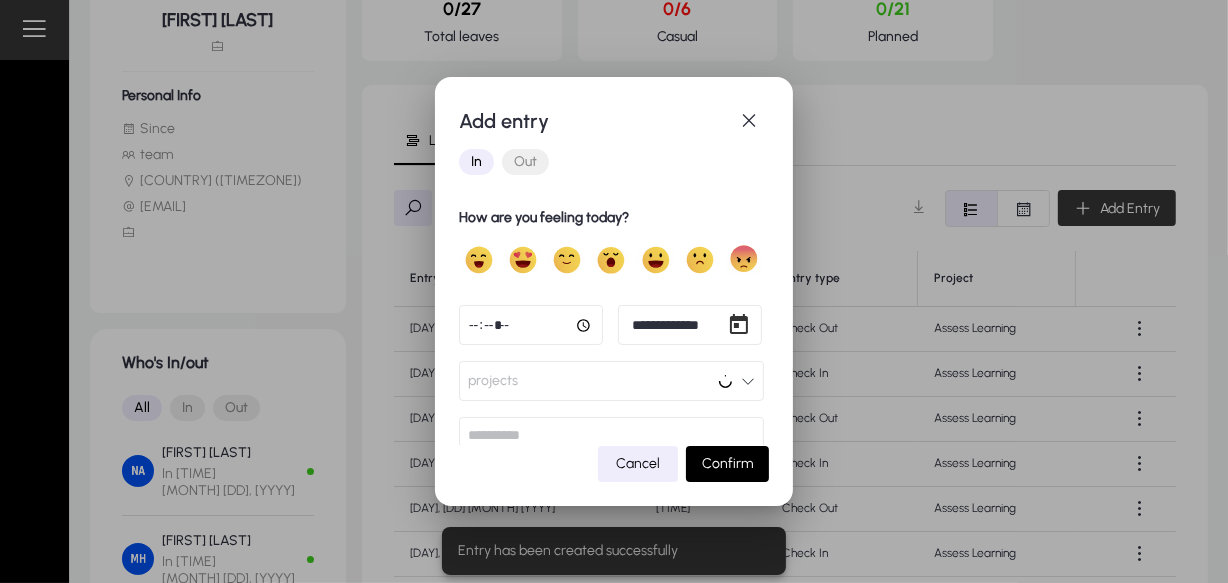 scroll, scrollTop: 0, scrollLeft: 0, axis: both 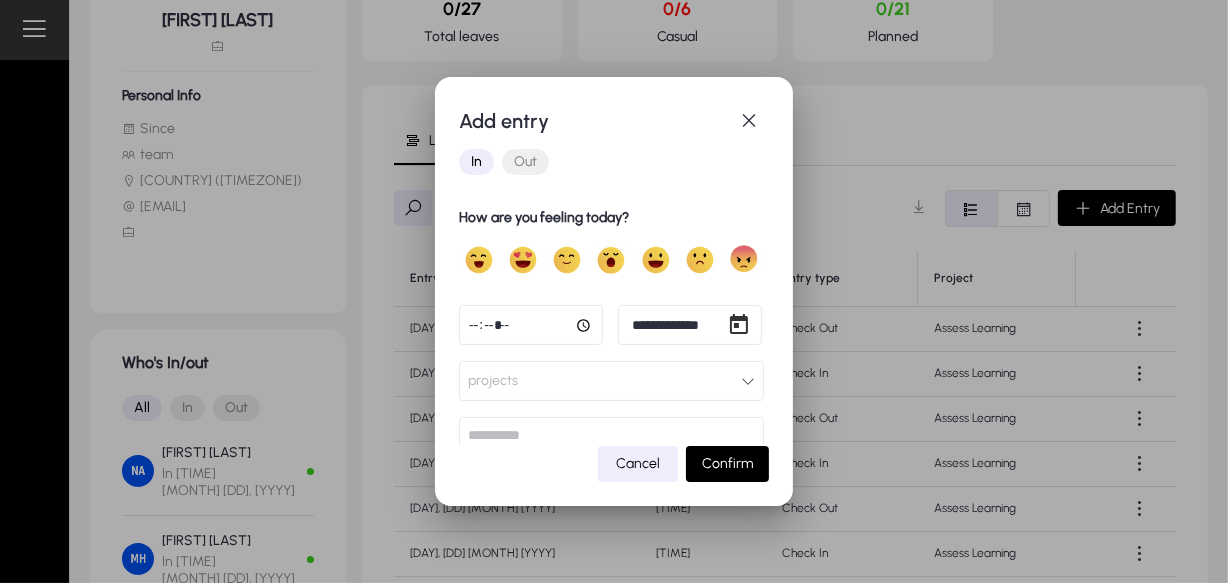 click on "**********" at bounding box center [614, 291] 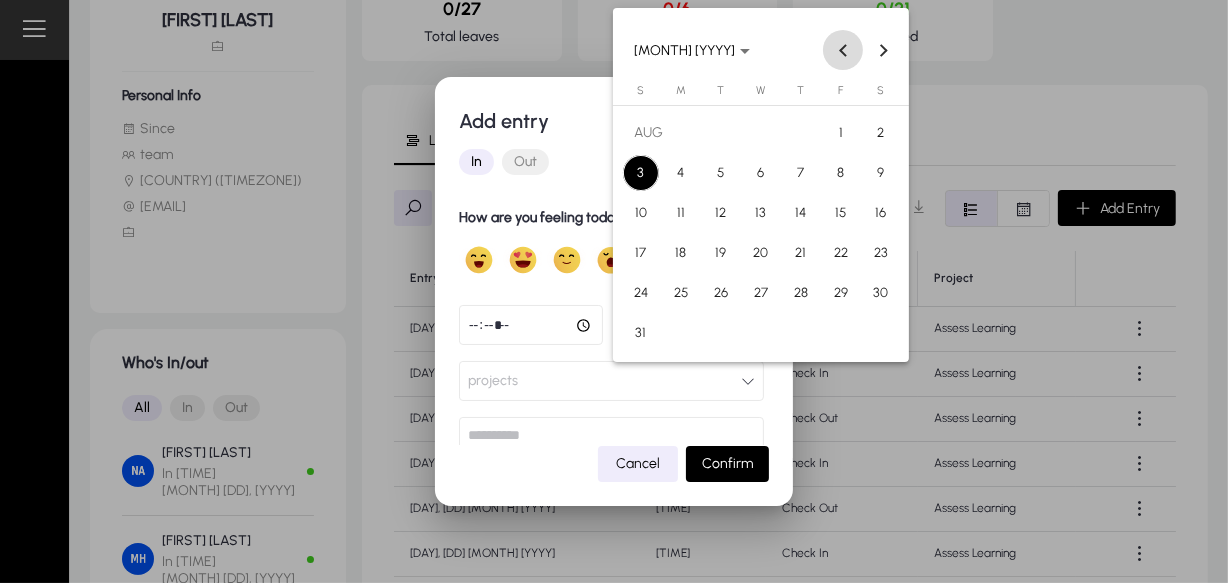 click at bounding box center (843, 50) 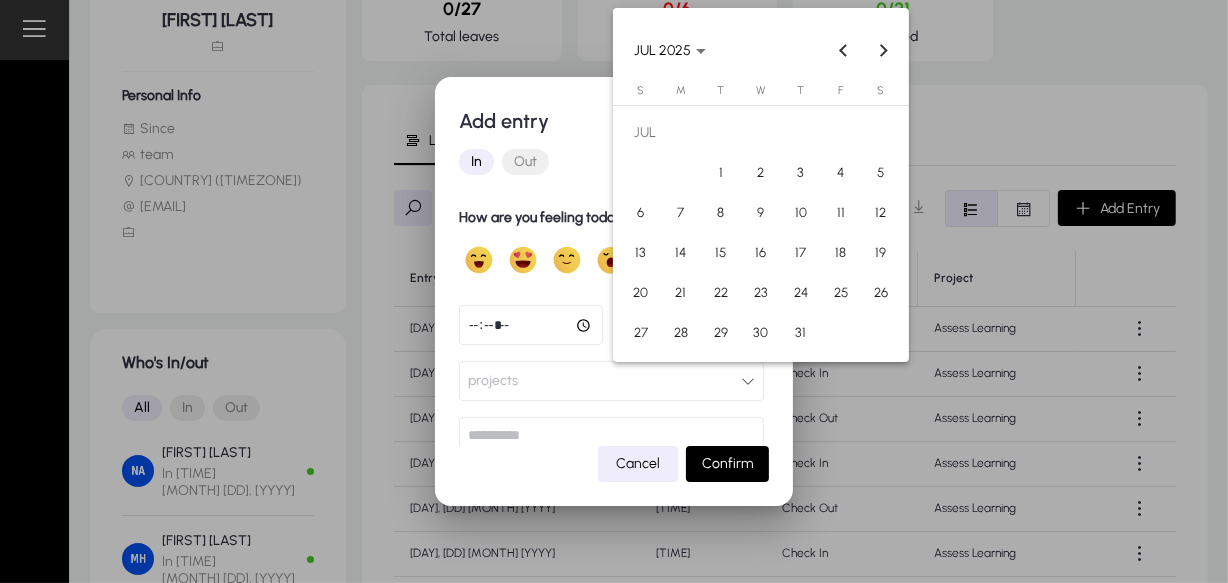 click on "30" at bounding box center (761, 333) 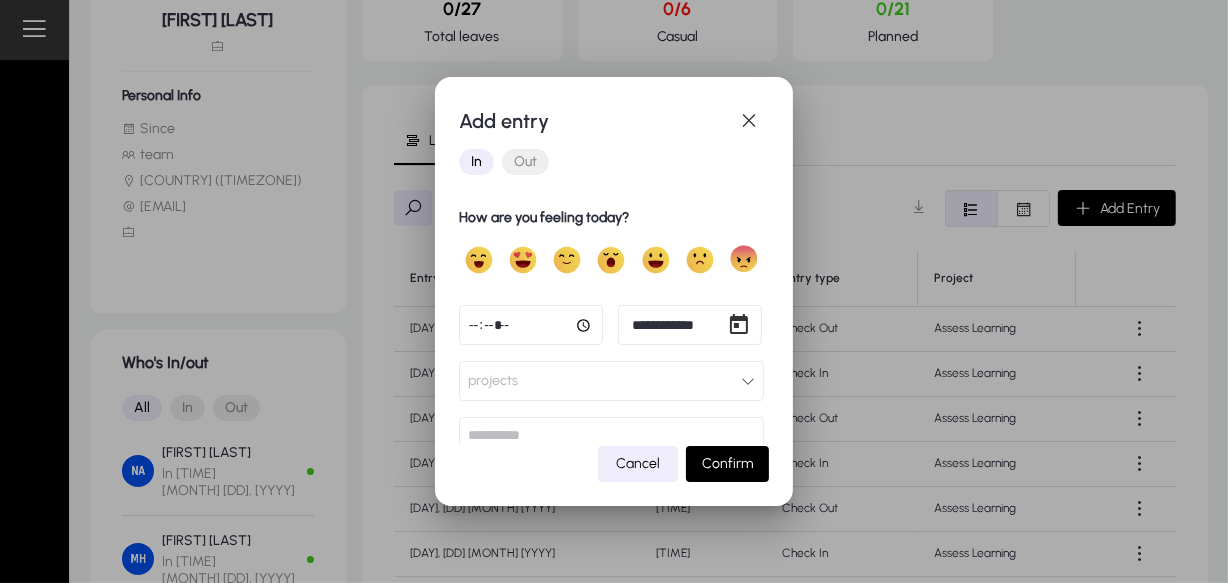 click 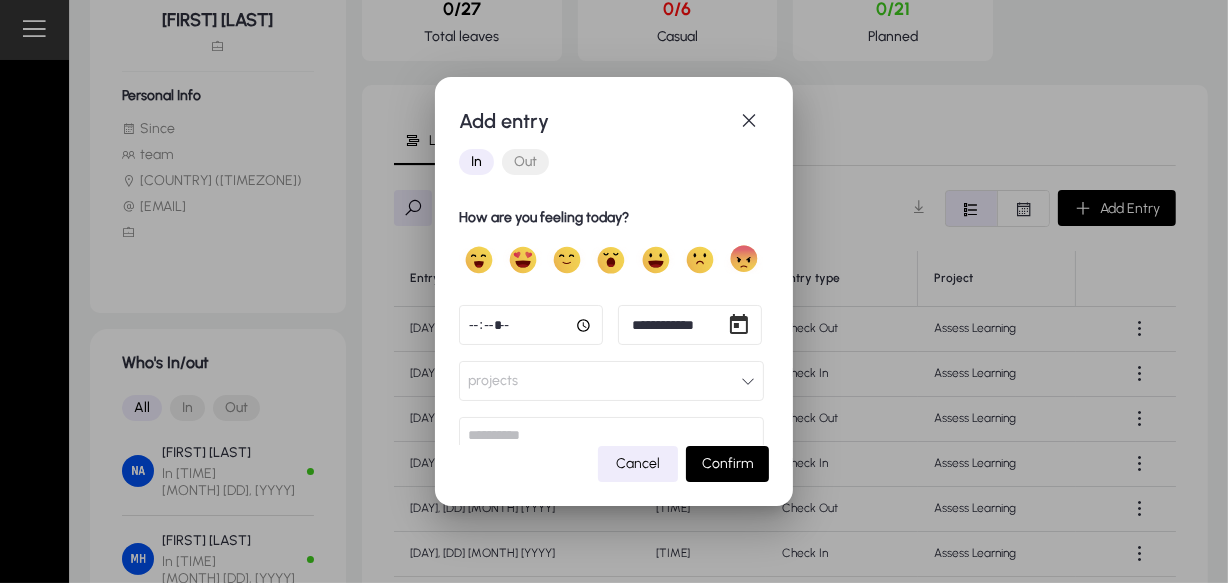 type on "*****" 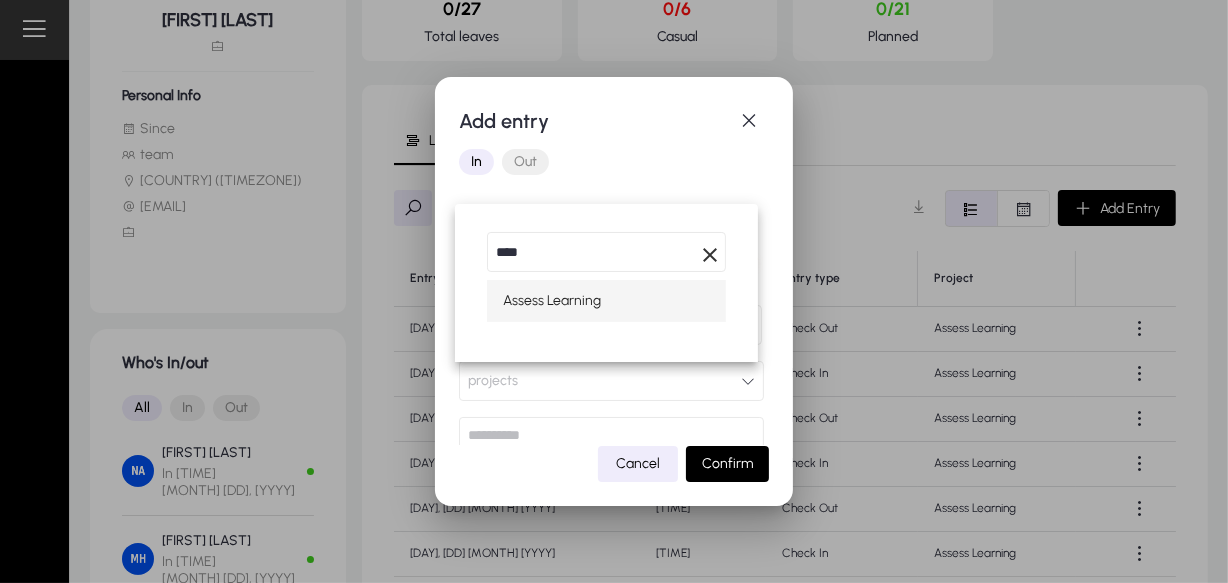 type on "****" 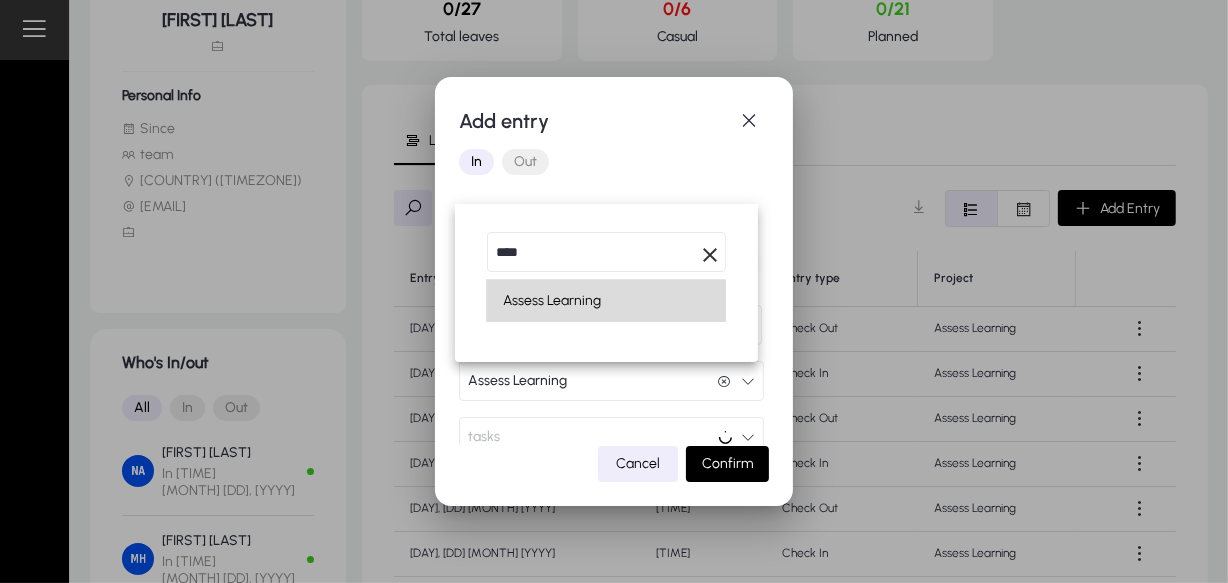 scroll, scrollTop: 0, scrollLeft: 0, axis: both 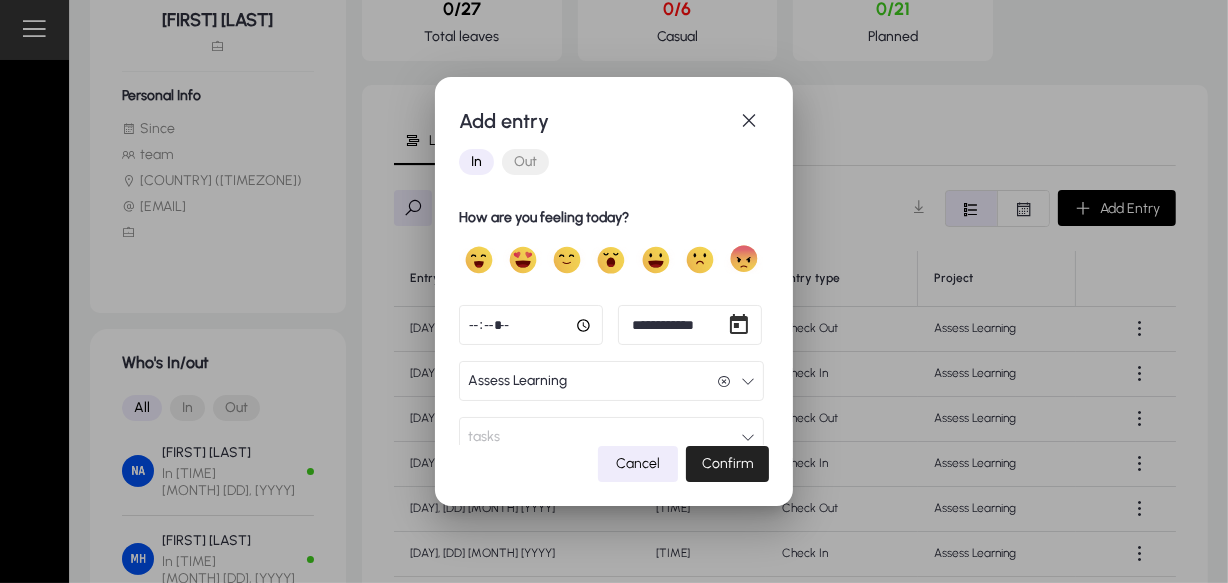 click on "Confirm" 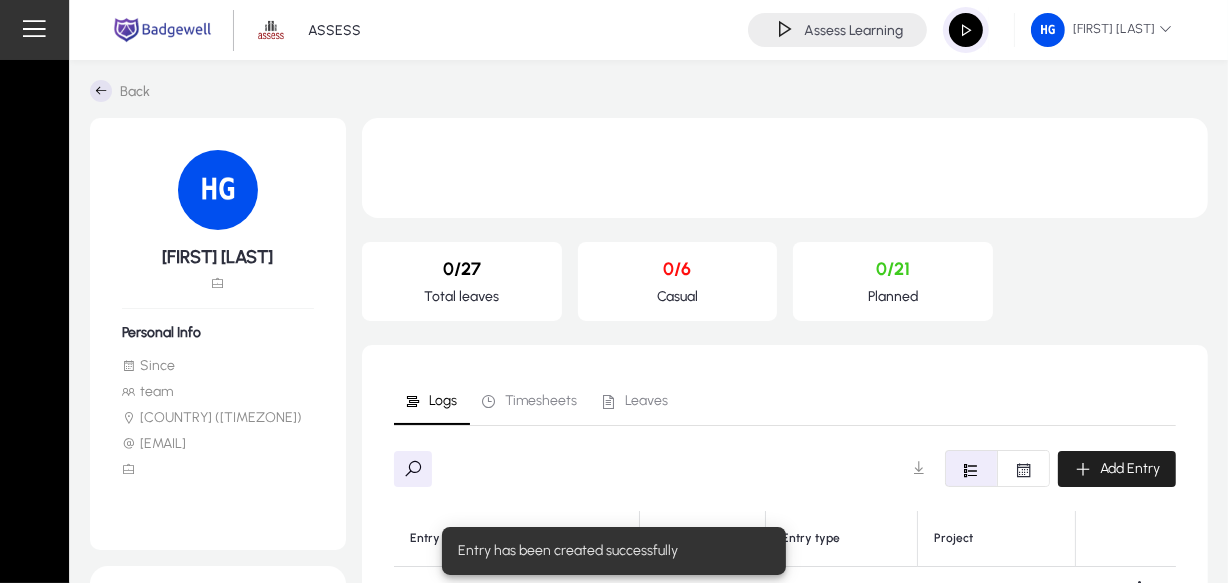 scroll, scrollTop: 237, scrollLeft: 0, axis: vertical 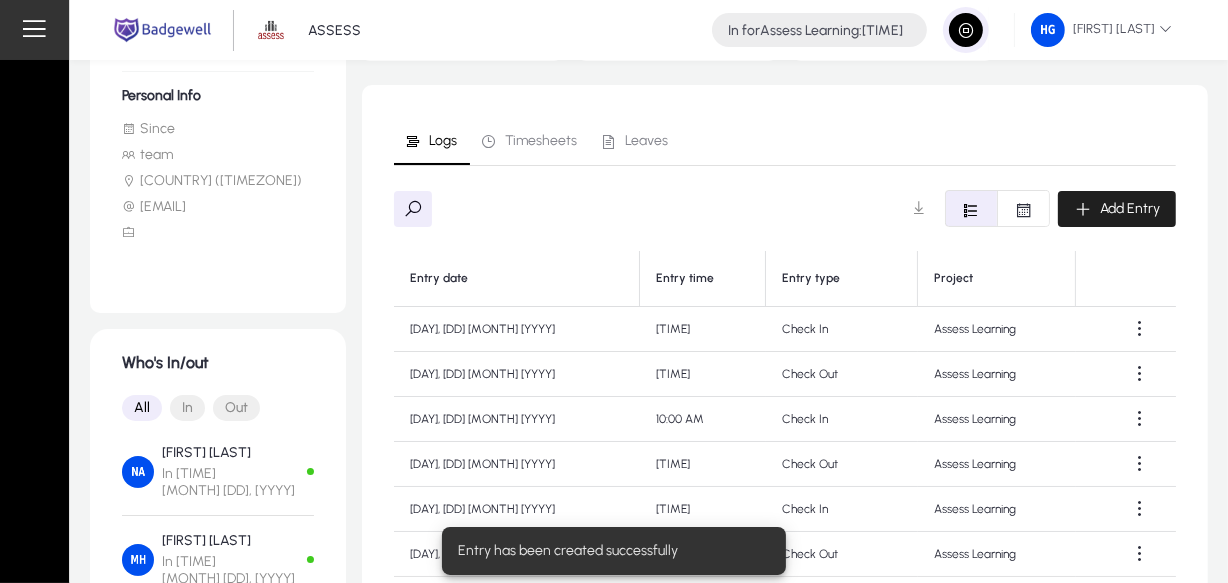 click on "Add Entry" 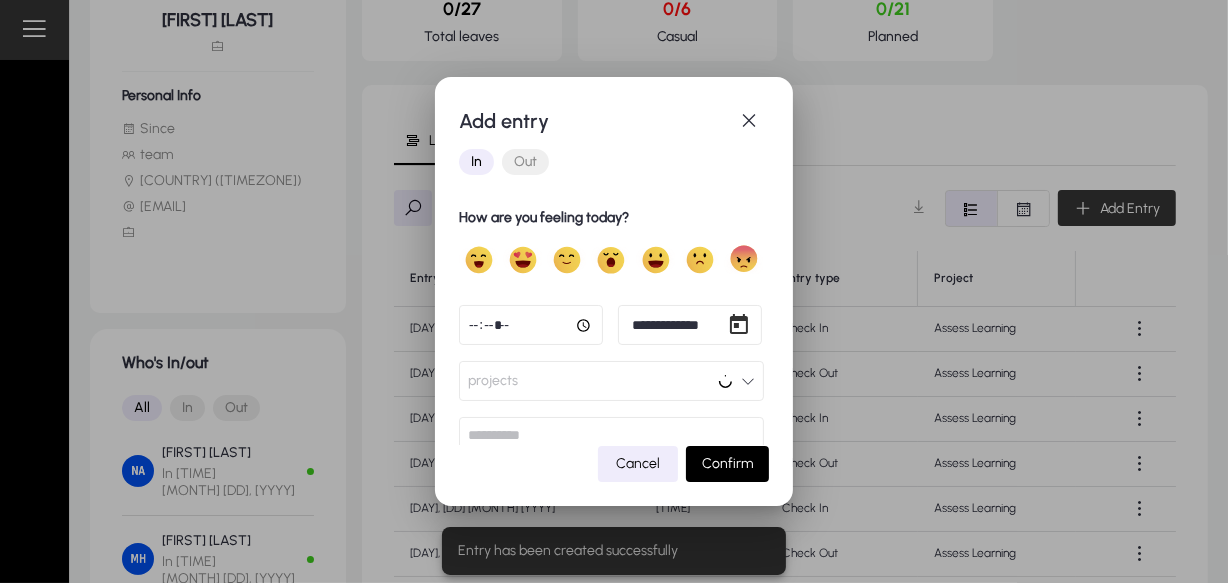 scroll, scrollTop: 0, scrollLeft: 0, axis: both 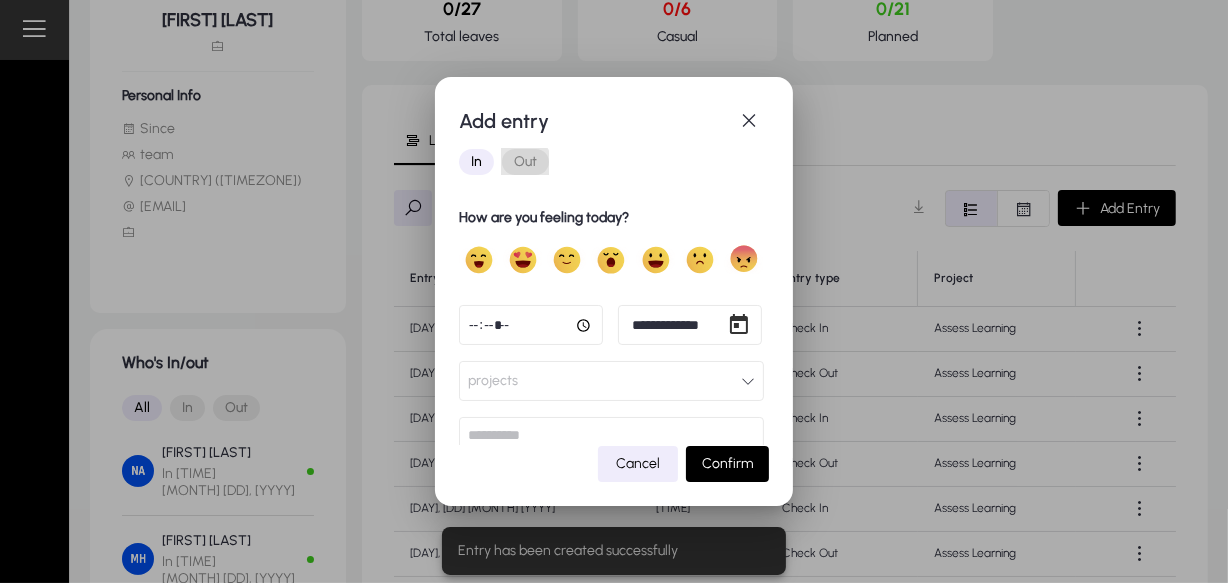 click on "Out" at bounding box center (525, 162) 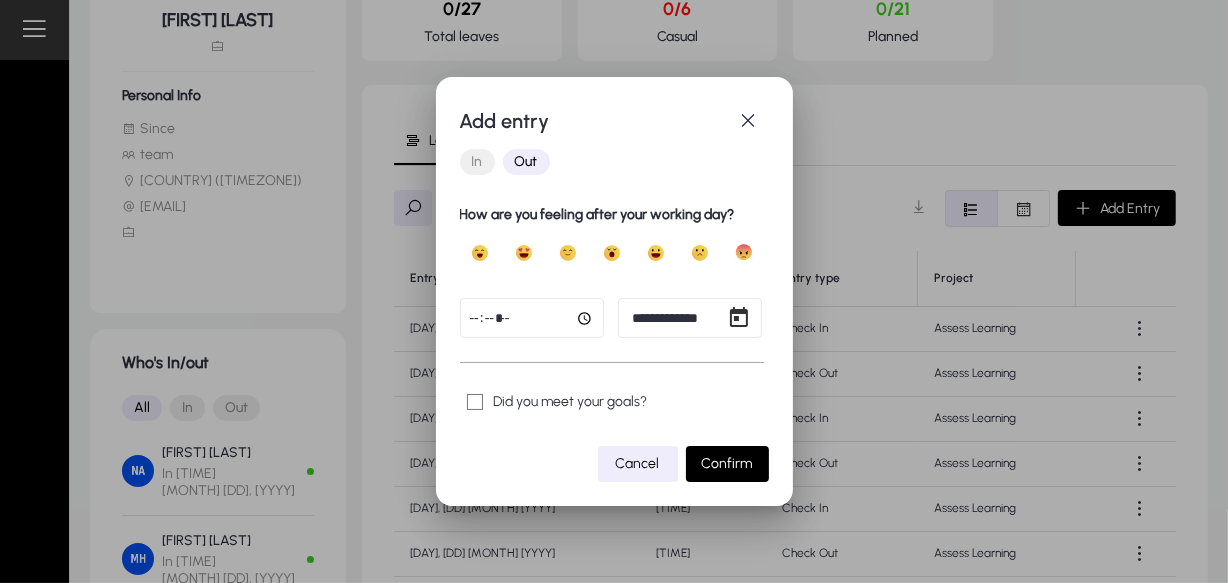 click on "**********" at bounding box center [614, 291] 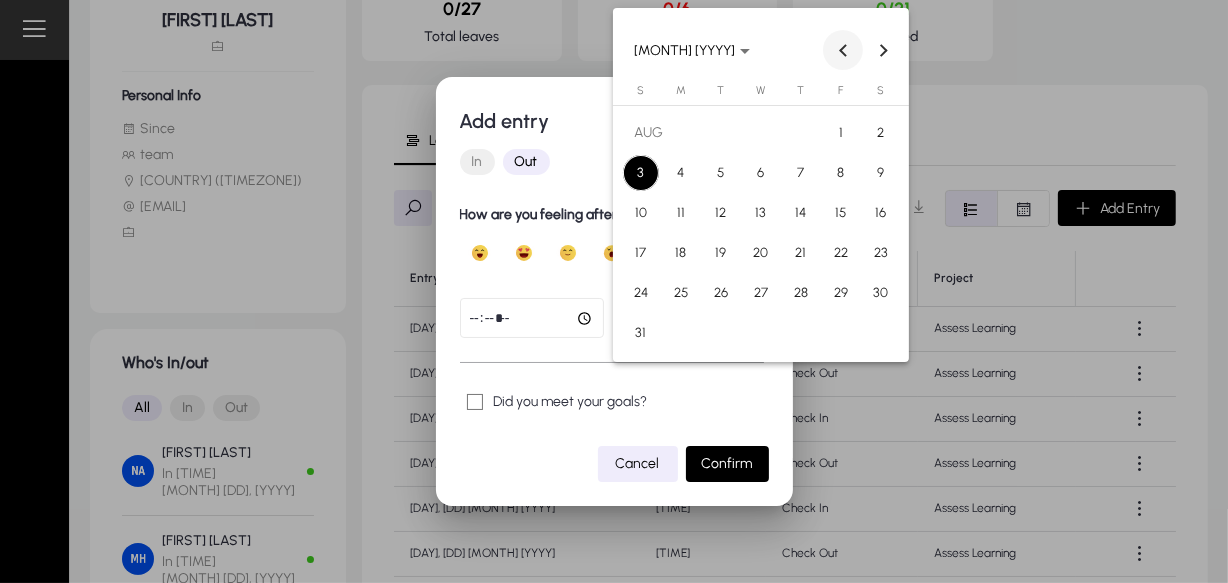 click at bounding box center [843, 50] 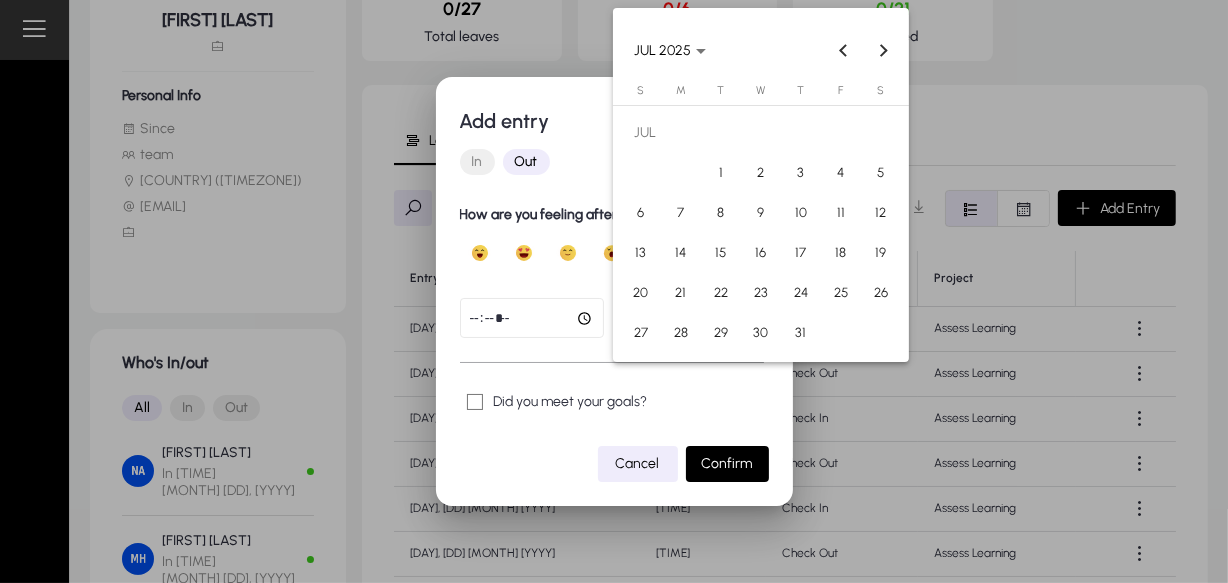click on "30" at bounding box center [761, 333] 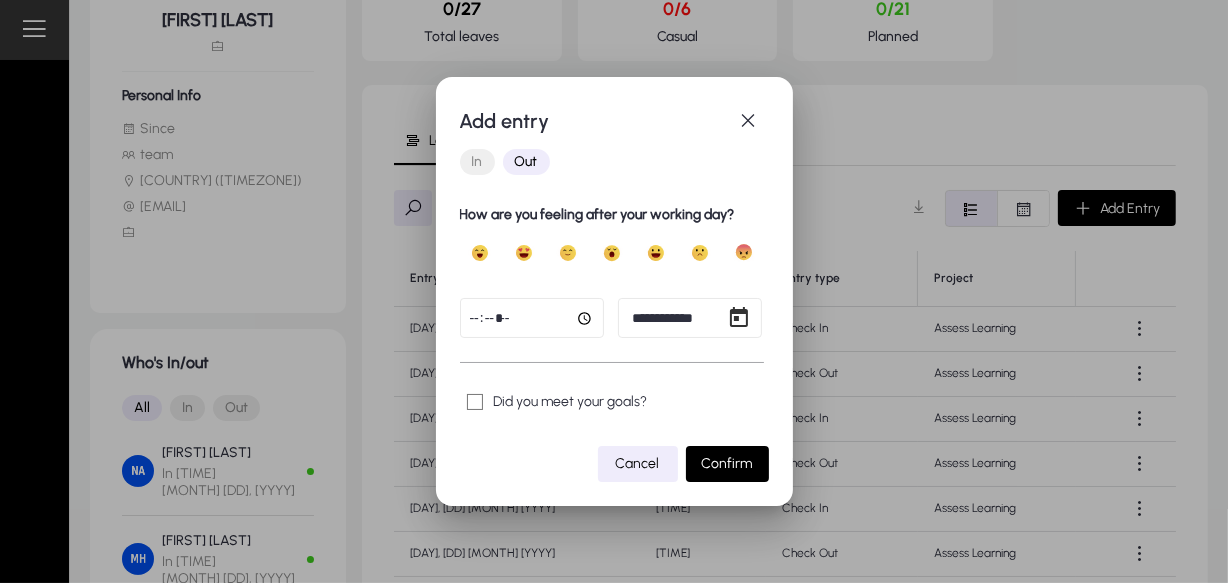 click 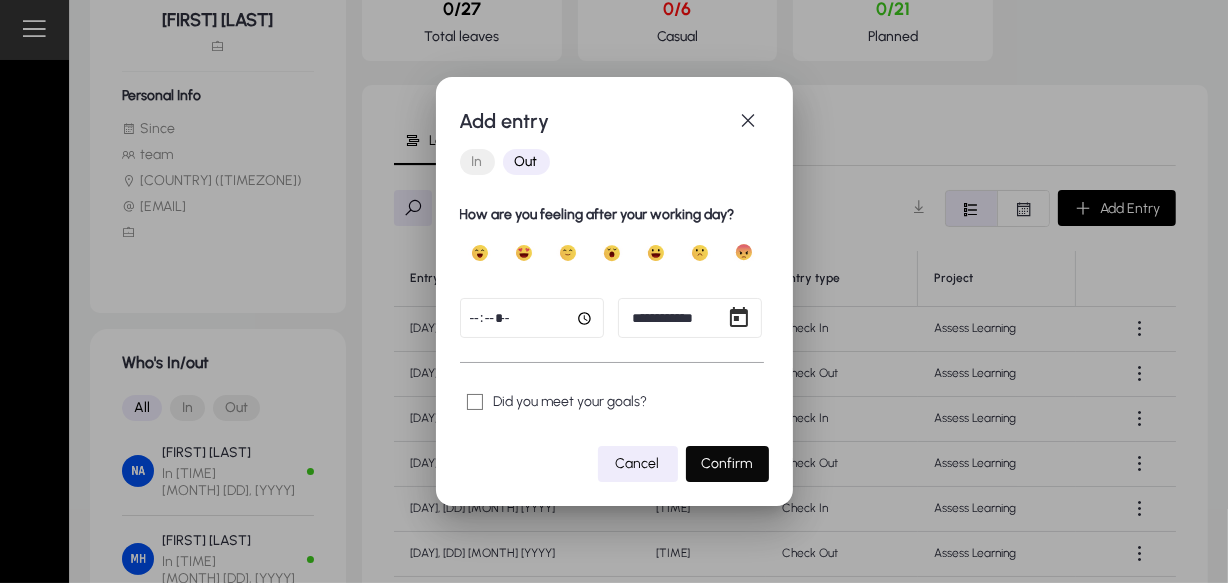 click on "Confirm" 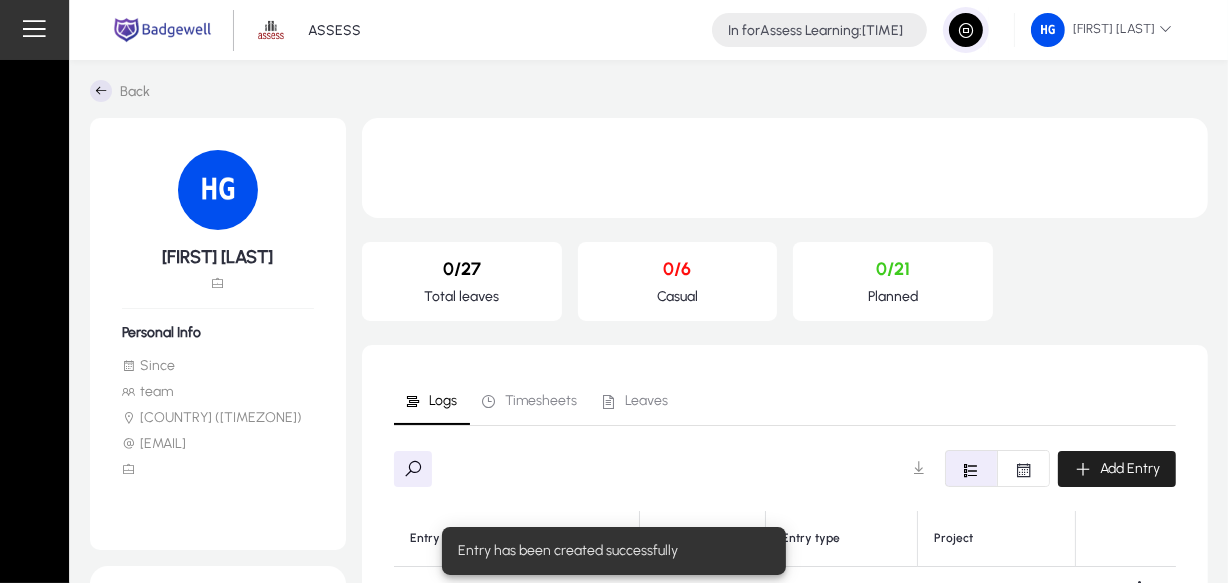 scroll, scrollTop: 237, scrollLeft: 0, axis: vertical 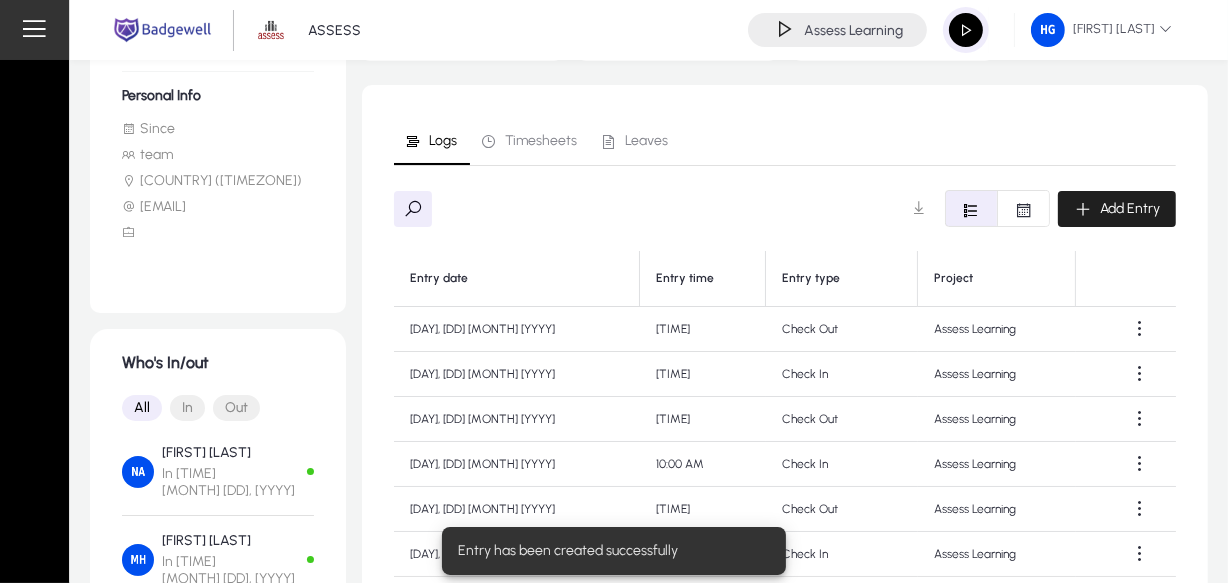 click on "Add Entry" 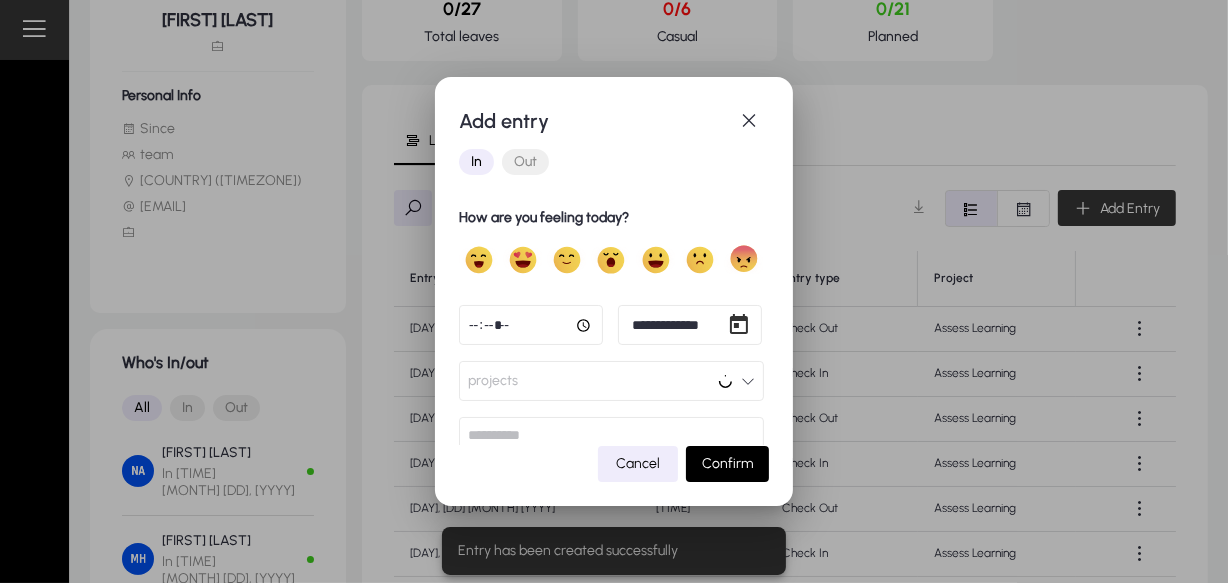 scroll, scrollTop: 0, scrollLeft: 0, axis: both 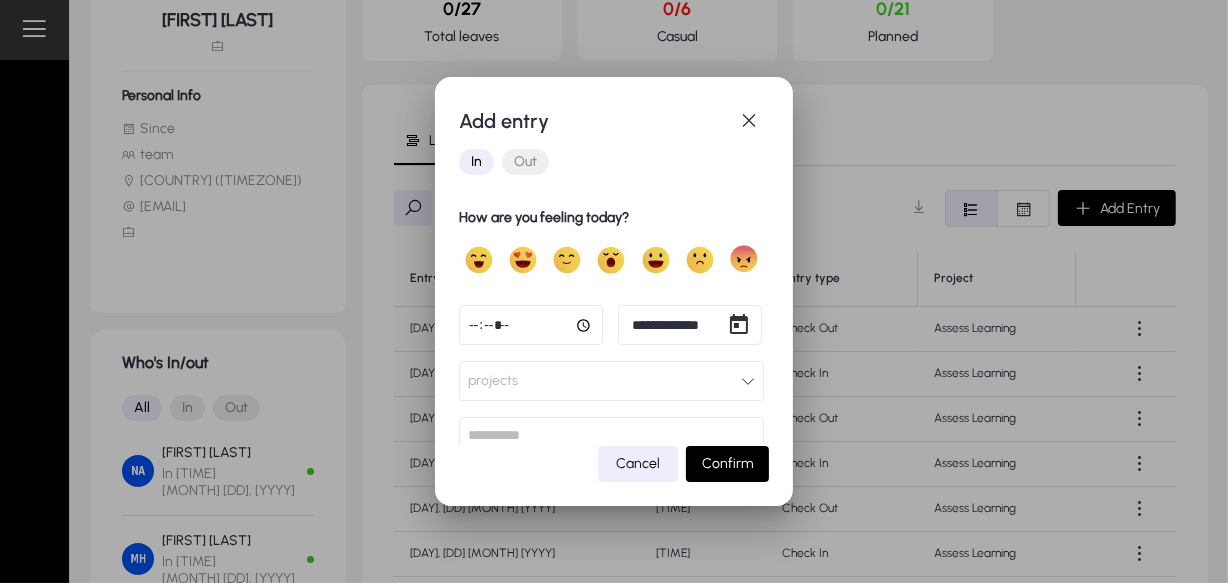 click on "**********" at bounding box center (614, 291) 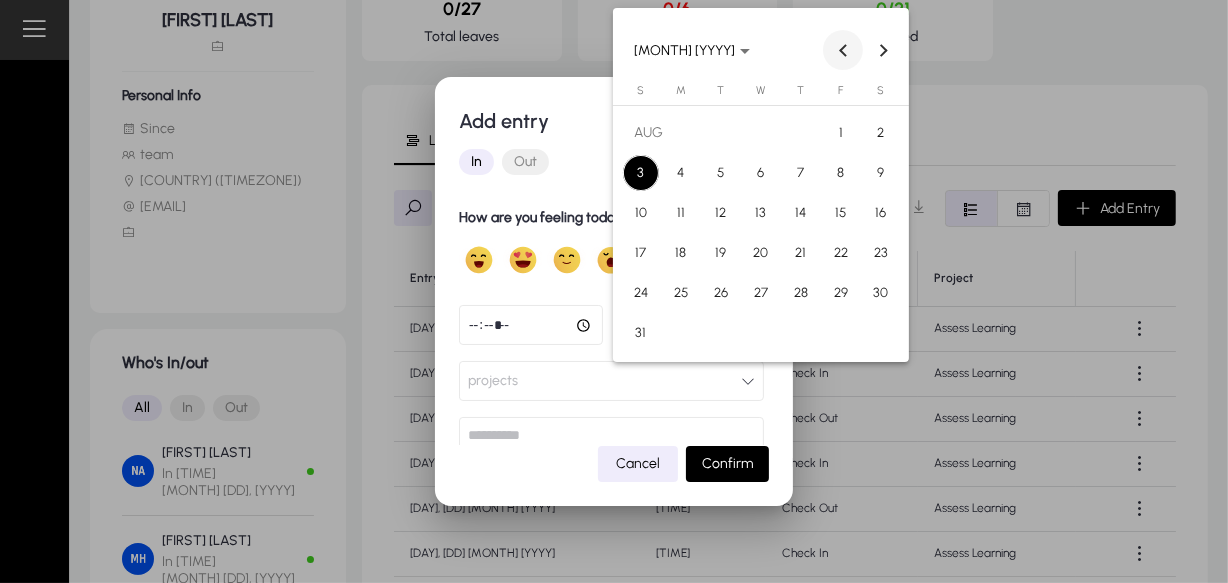 click at bounding box center [843, 50] 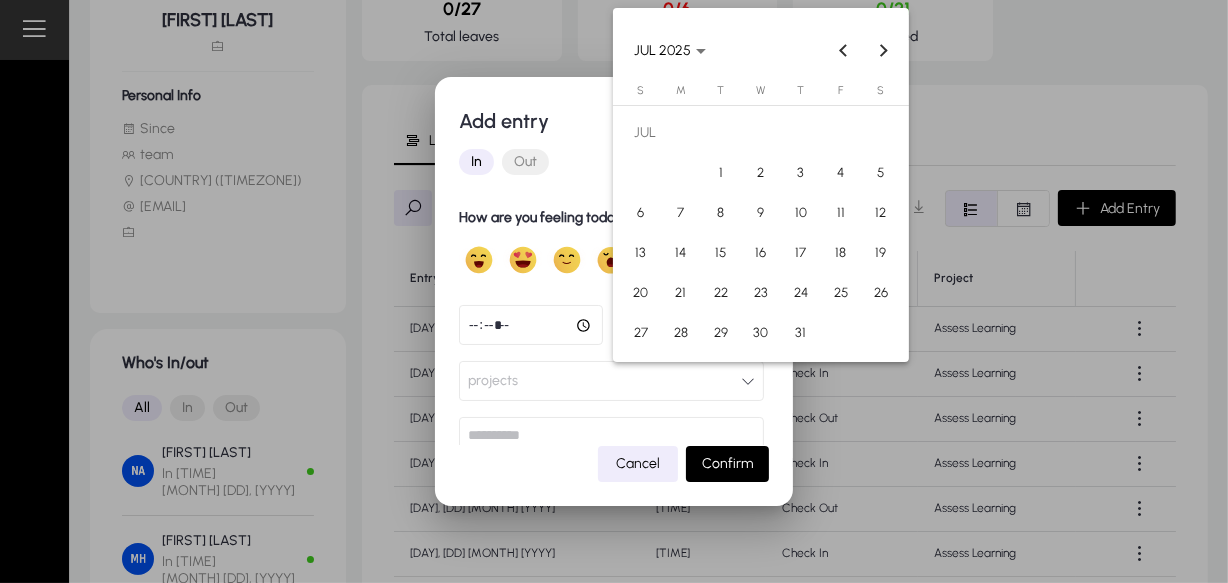 click on "30" at bounding box center [761, 333] 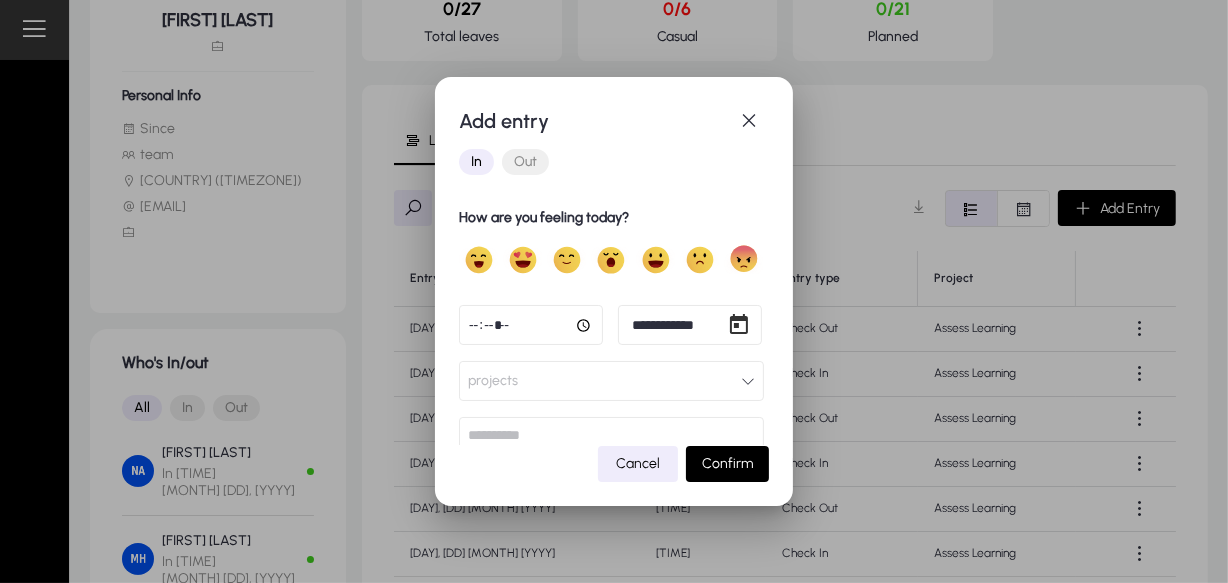 click 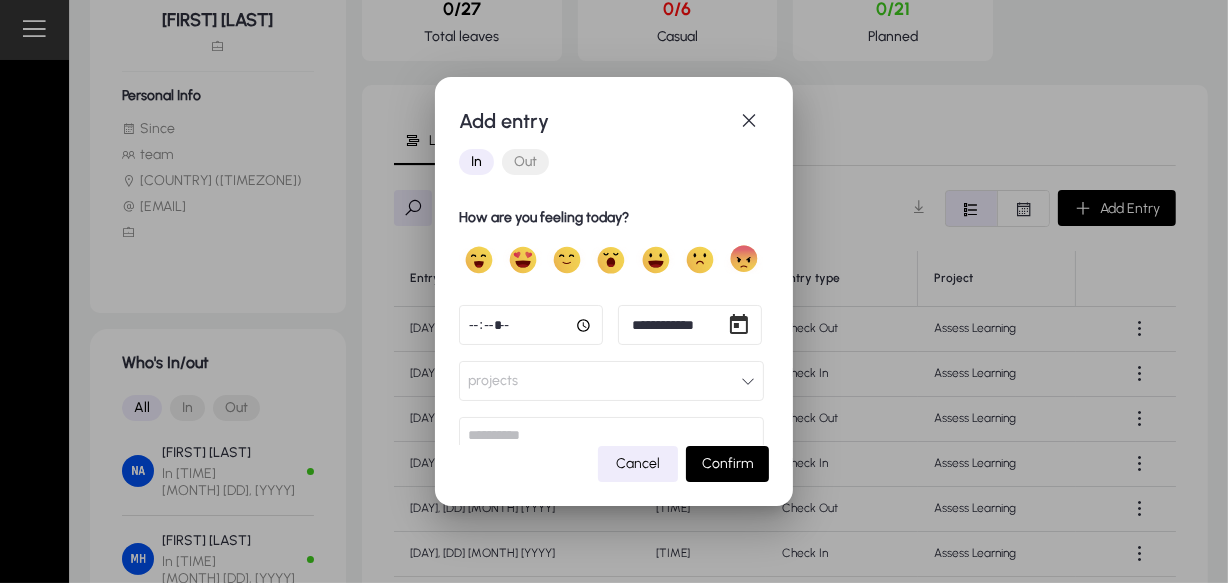 type on "*****" 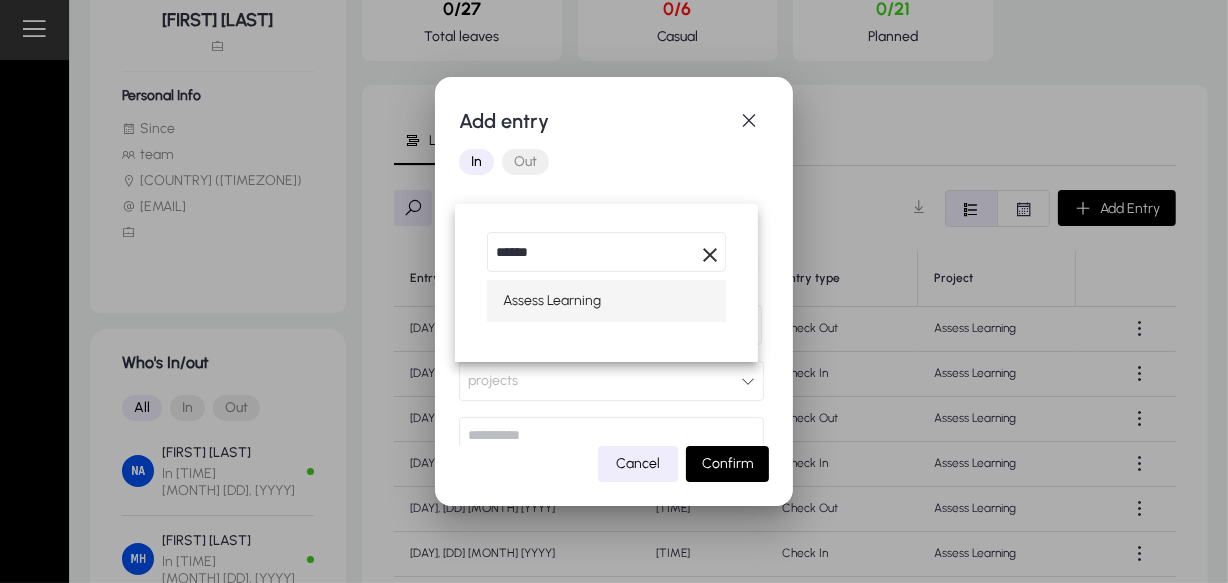 type on "******" 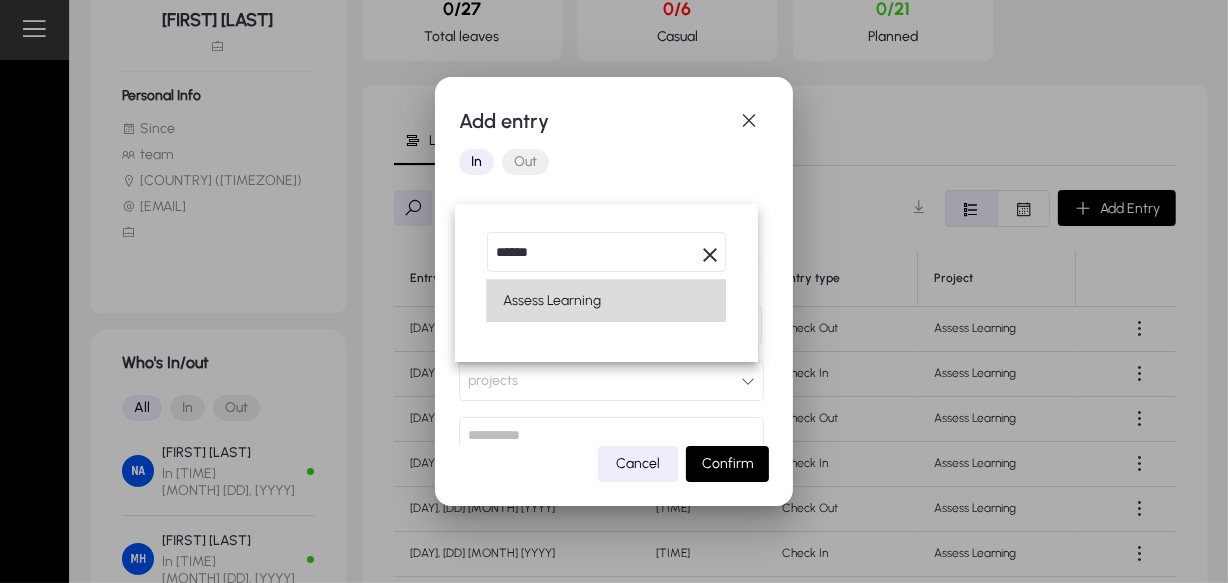 click on "Assess Learning" at bounding box center (552, 301) 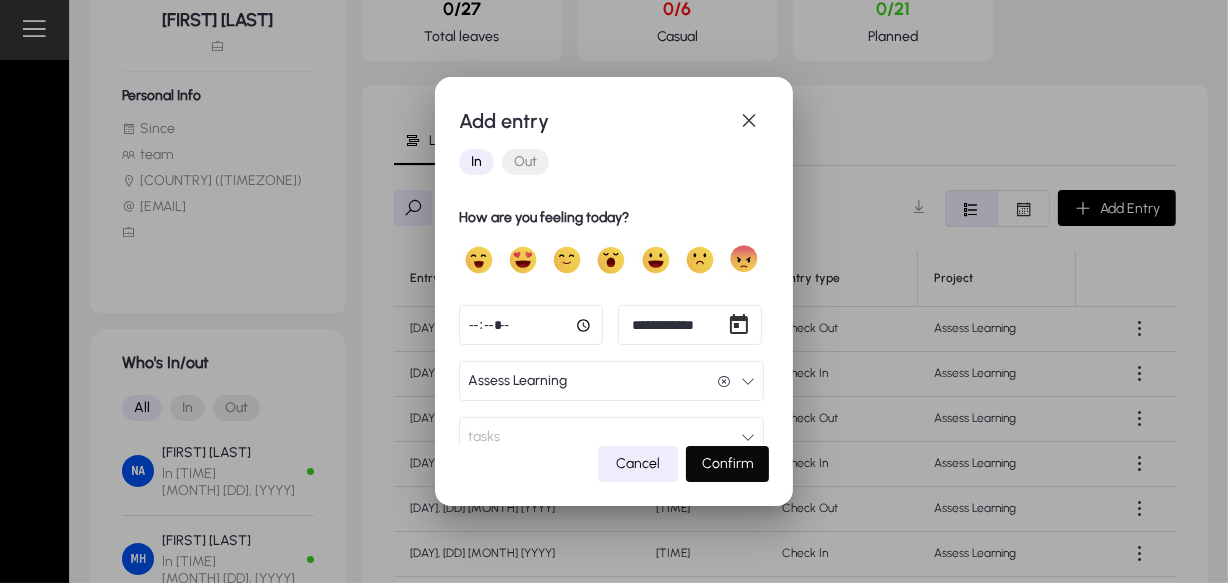 click on "Confirm" 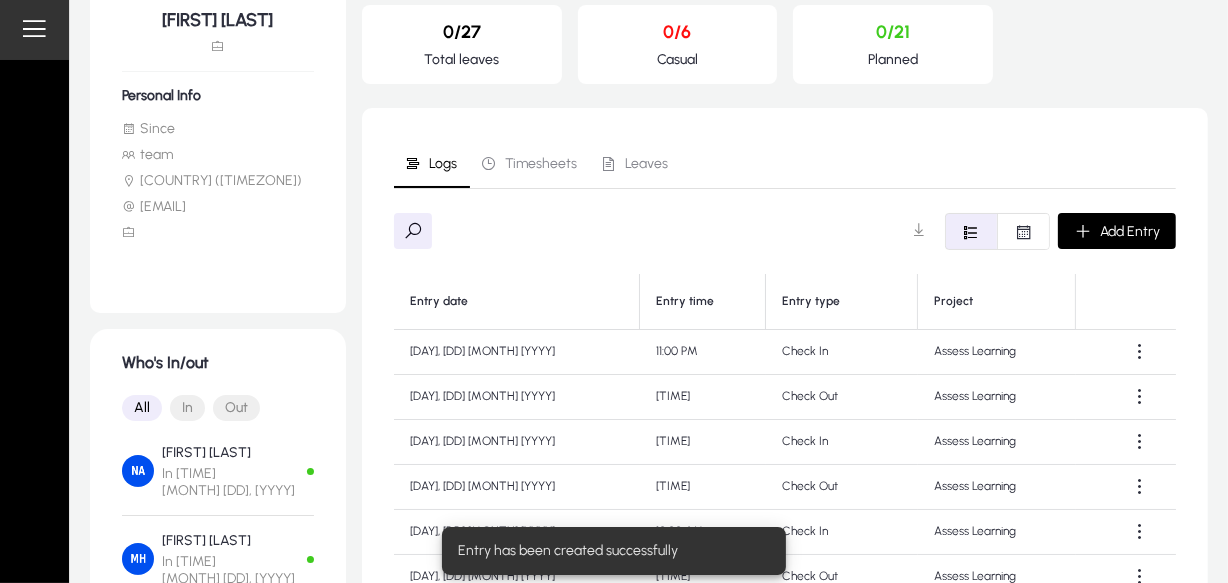 scroll, scrollTop: 237, scrollLeft: 0, axis: vertical 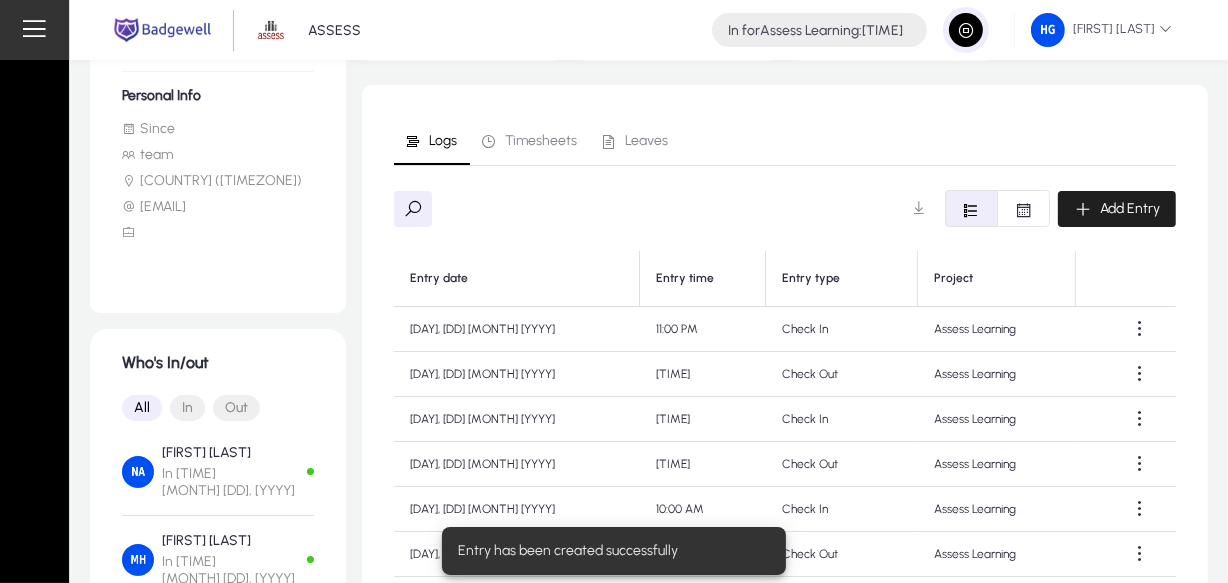 click on "Add Entry" 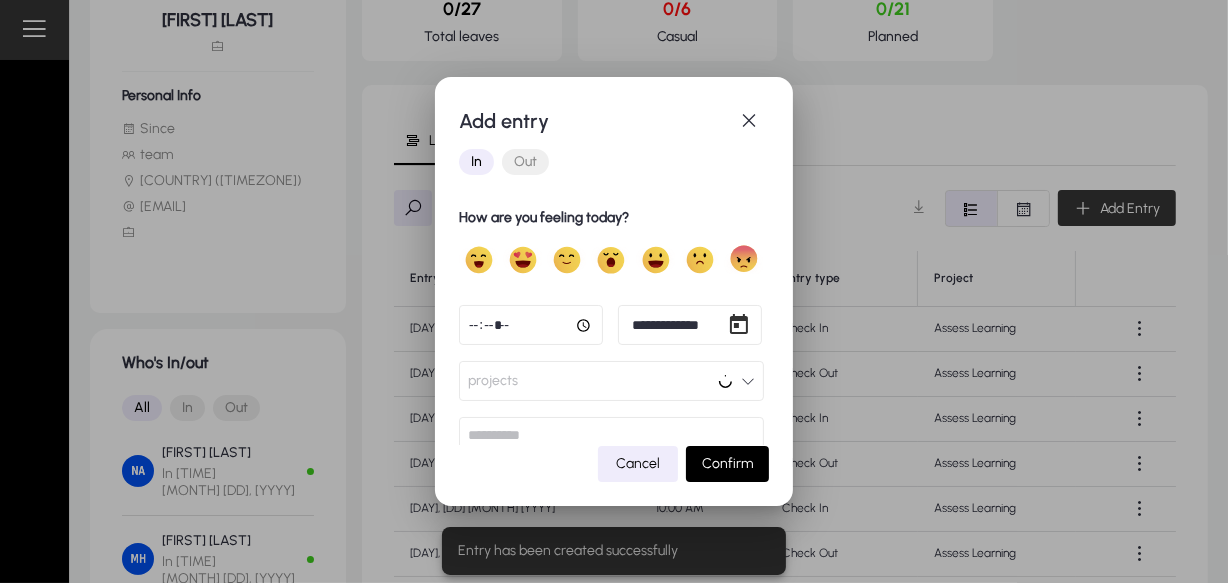 scroll, scrollTop: 0, scrollLeft: 0, axis: both 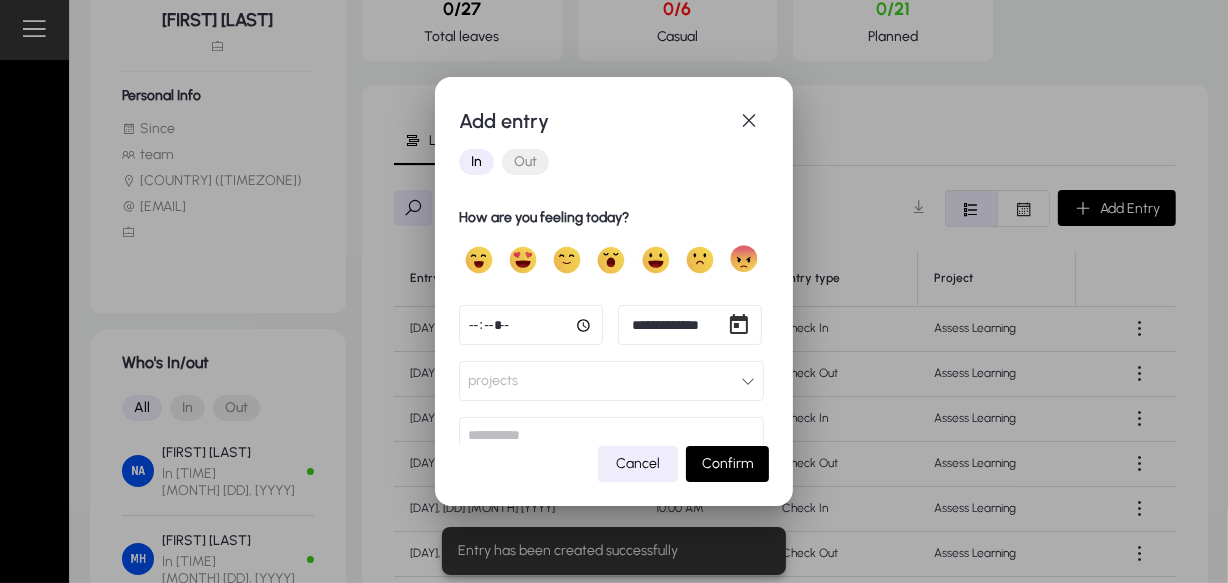 click on "Out" at bounding box center [525, 162] 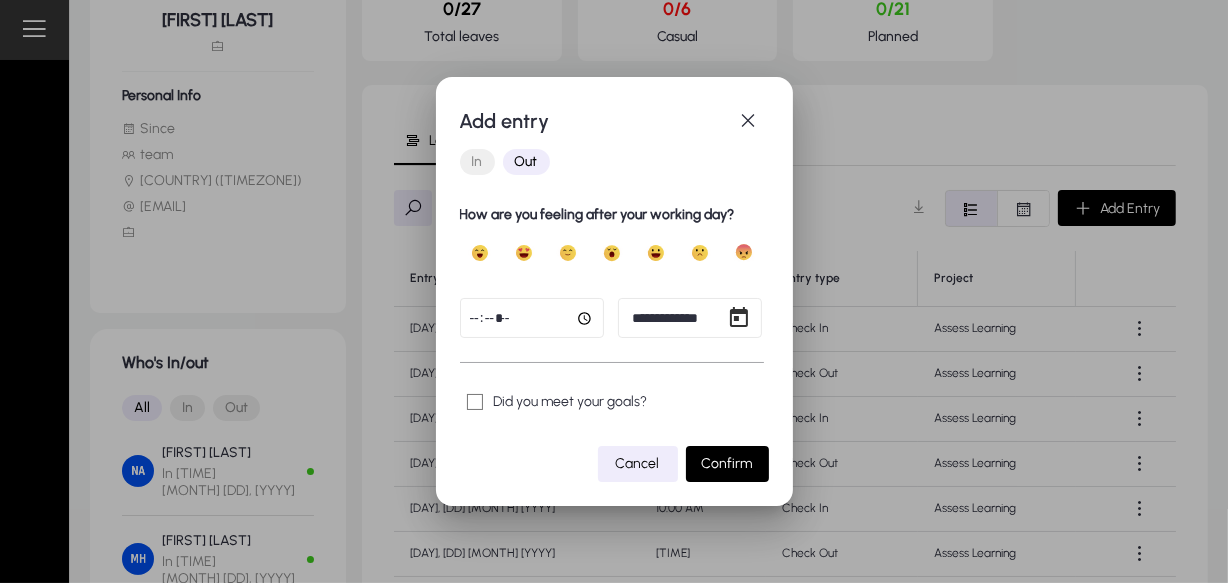 click 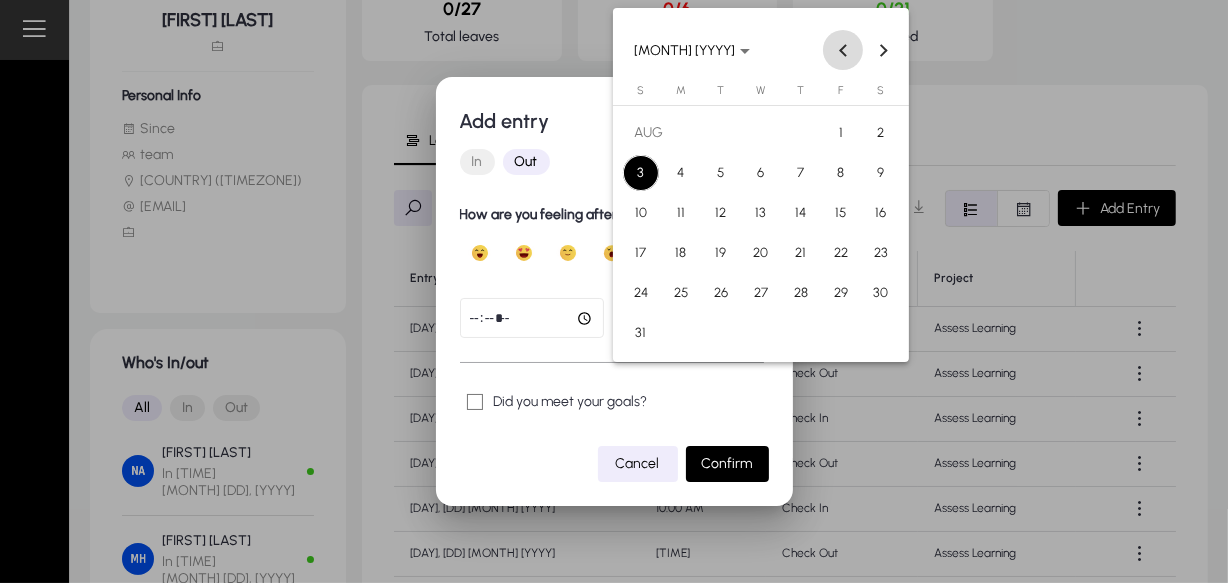 click at bounding box center [843, 50] 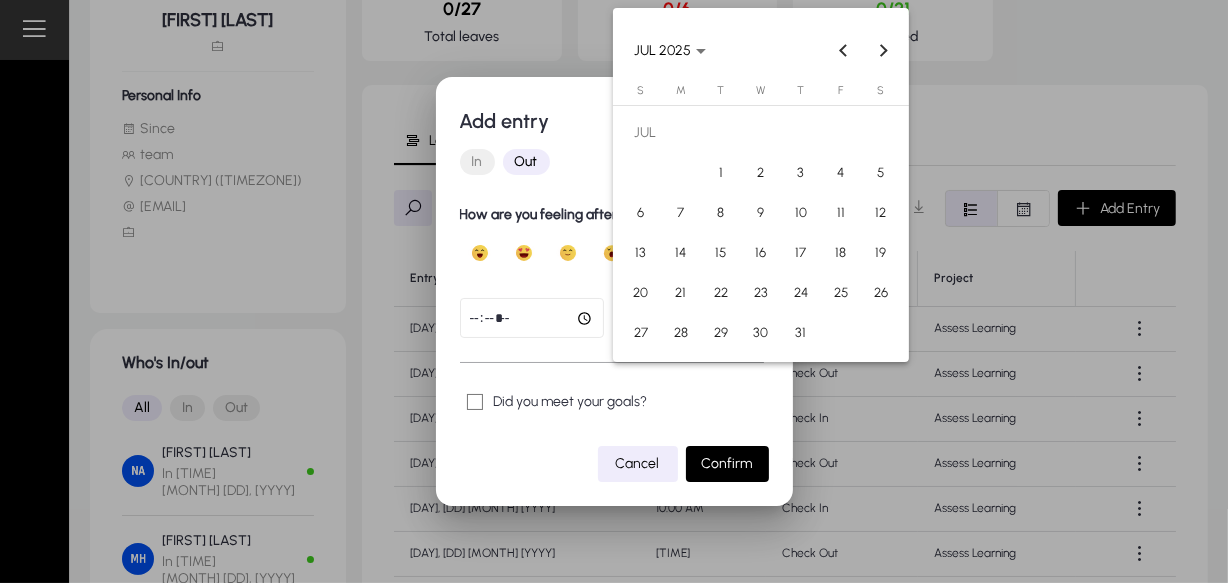 click on "30" at bounding box center (761, 333) 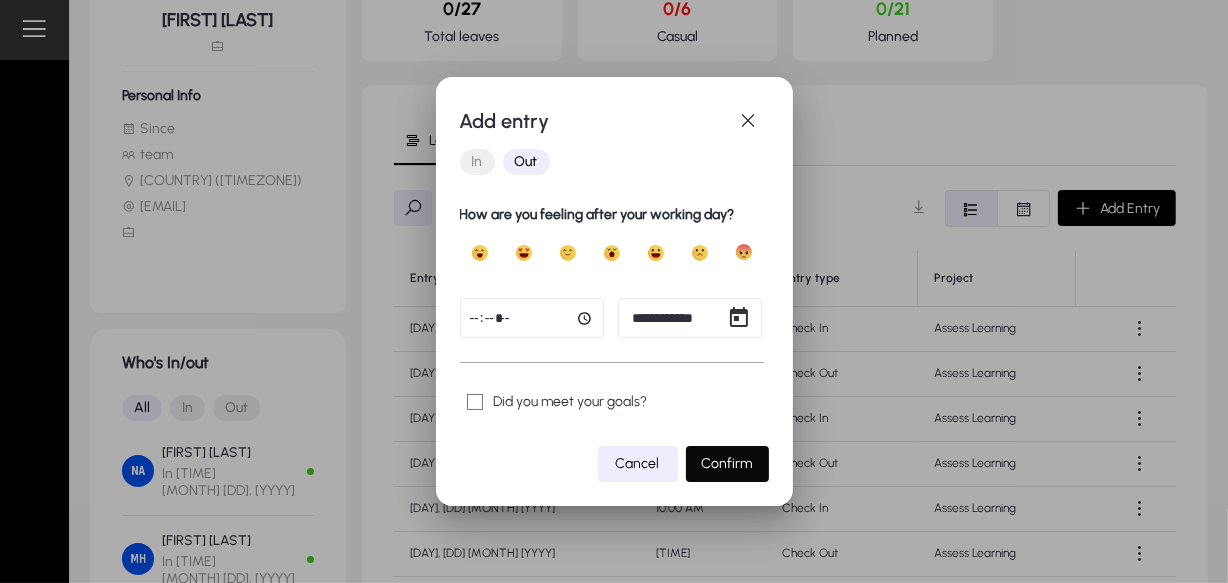click on "Confirm" 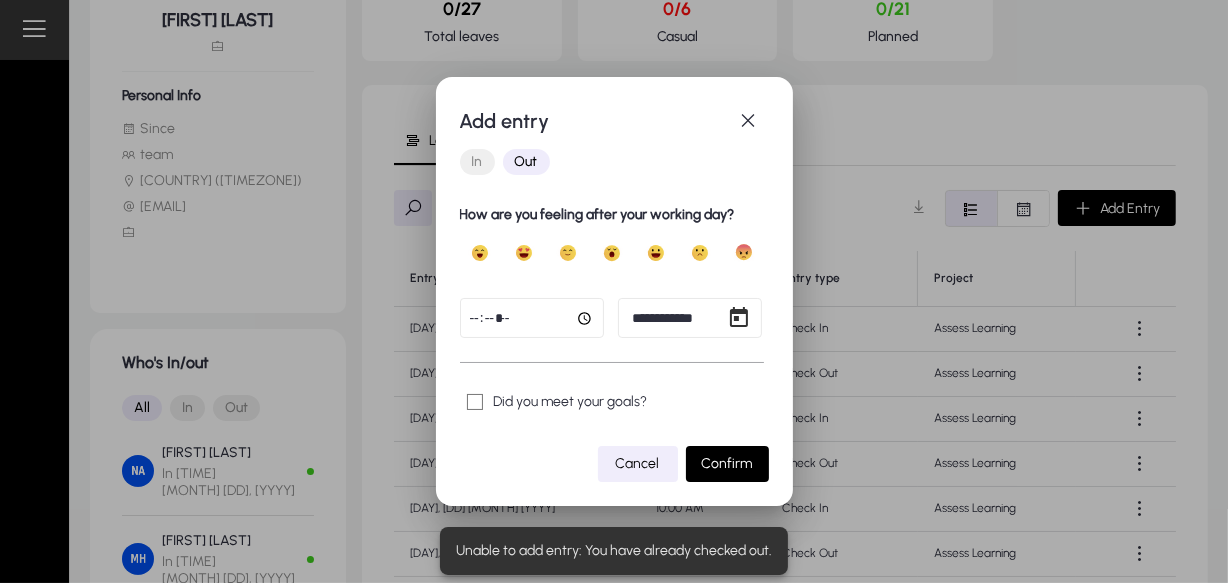 click on "Cancel" 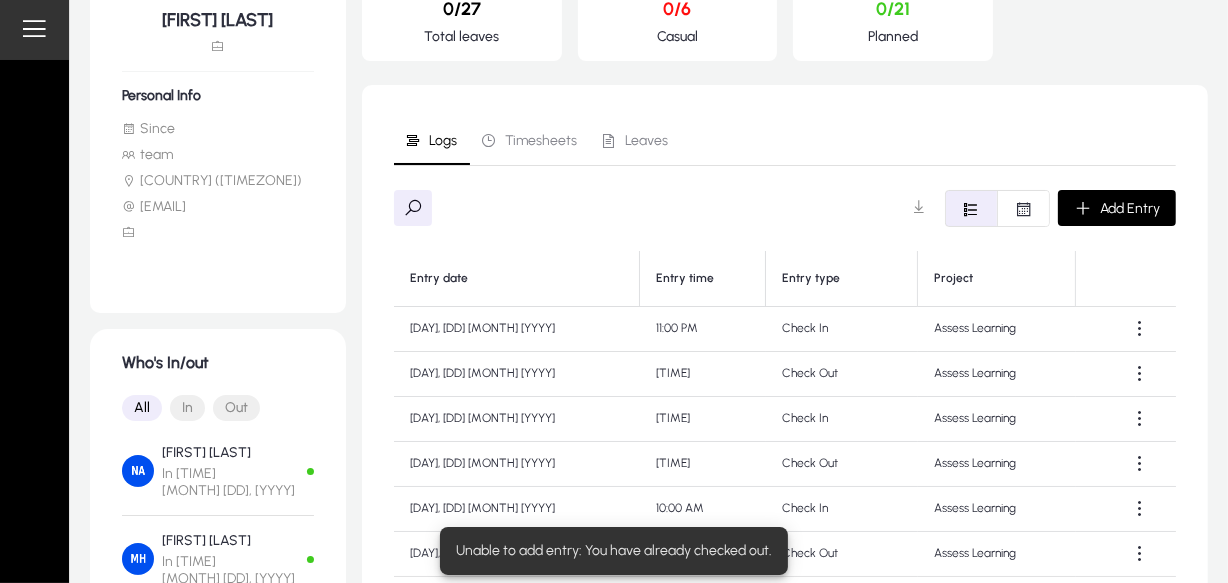 scroll, scrollTop: 237, scrollLeft: 0, axis: vertical 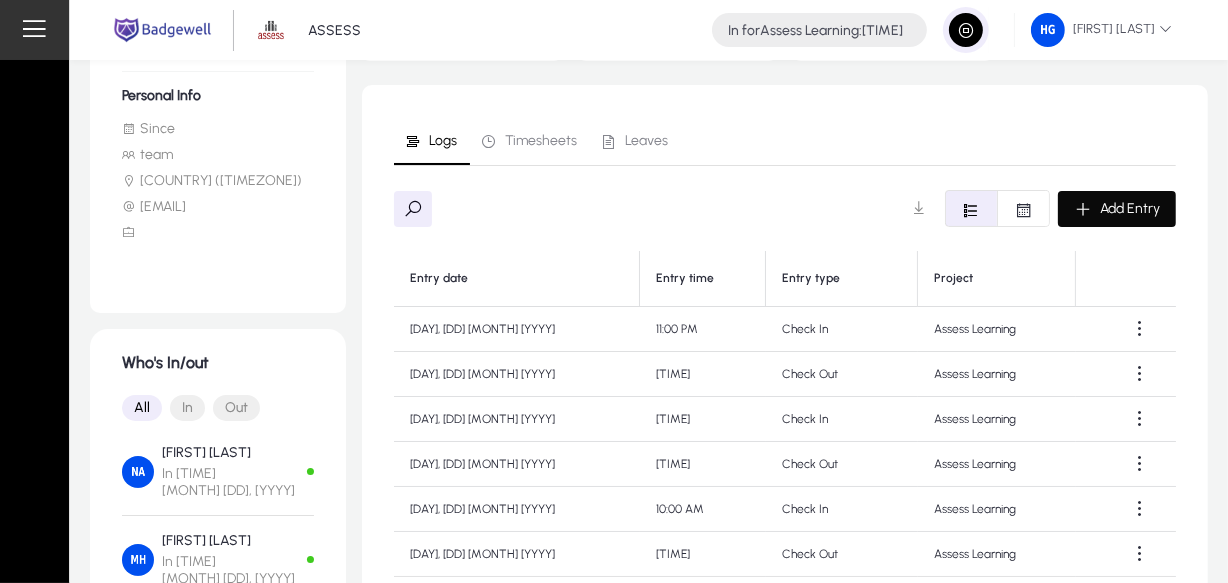 click 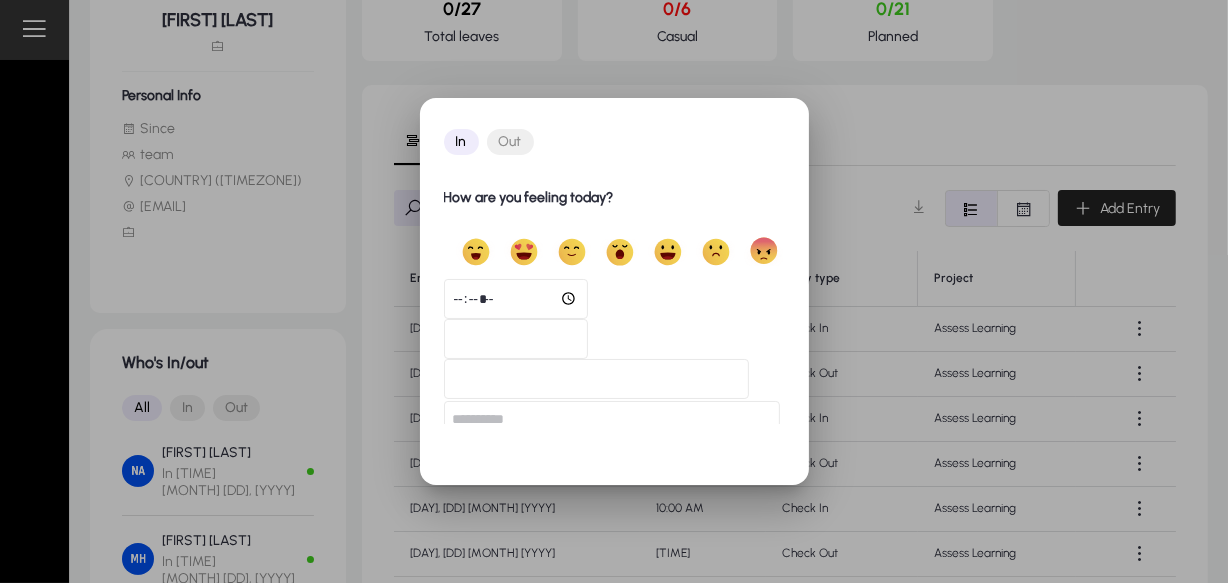 type 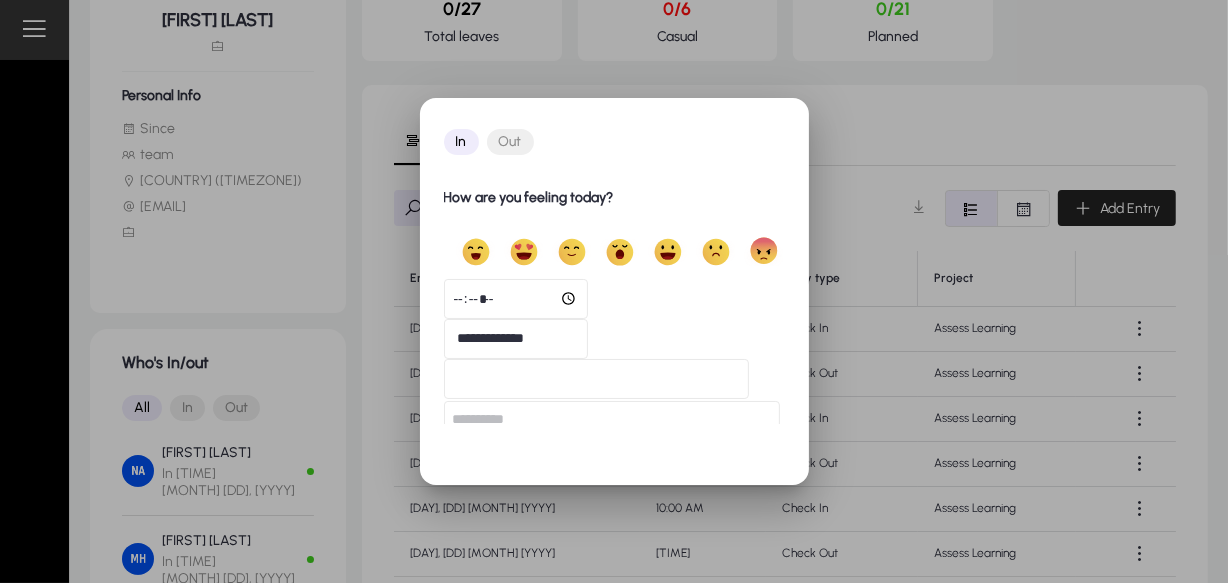 scroll, scrollTop: 0, scrollLeft: 0, axis: both 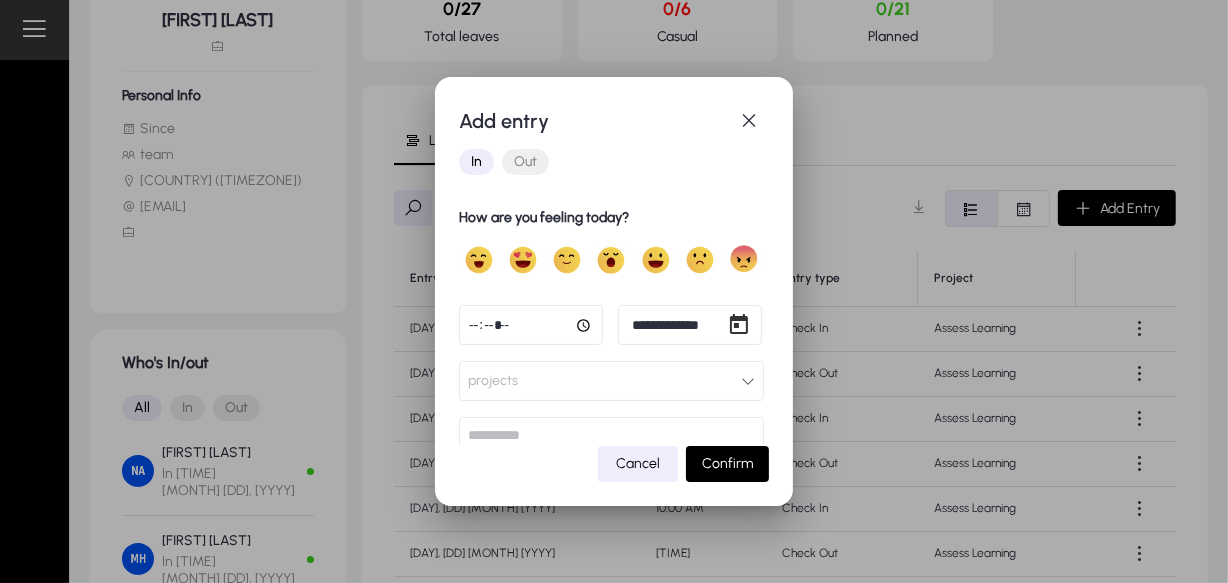 click on "**********" at bounding box center [614, 291] 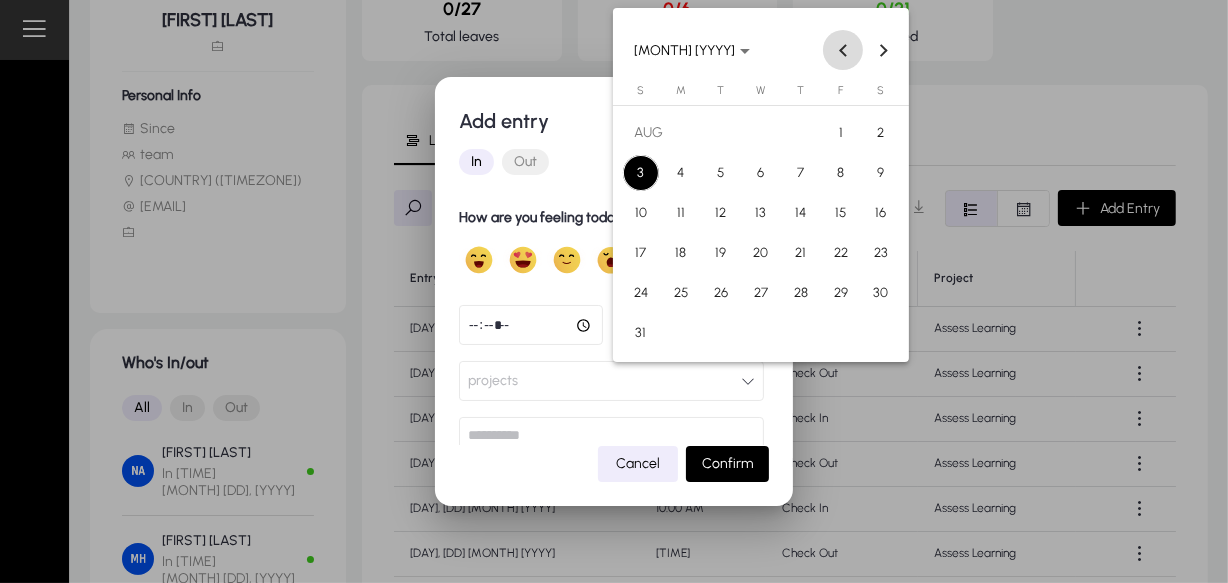 click at bounding box center [843, 50] 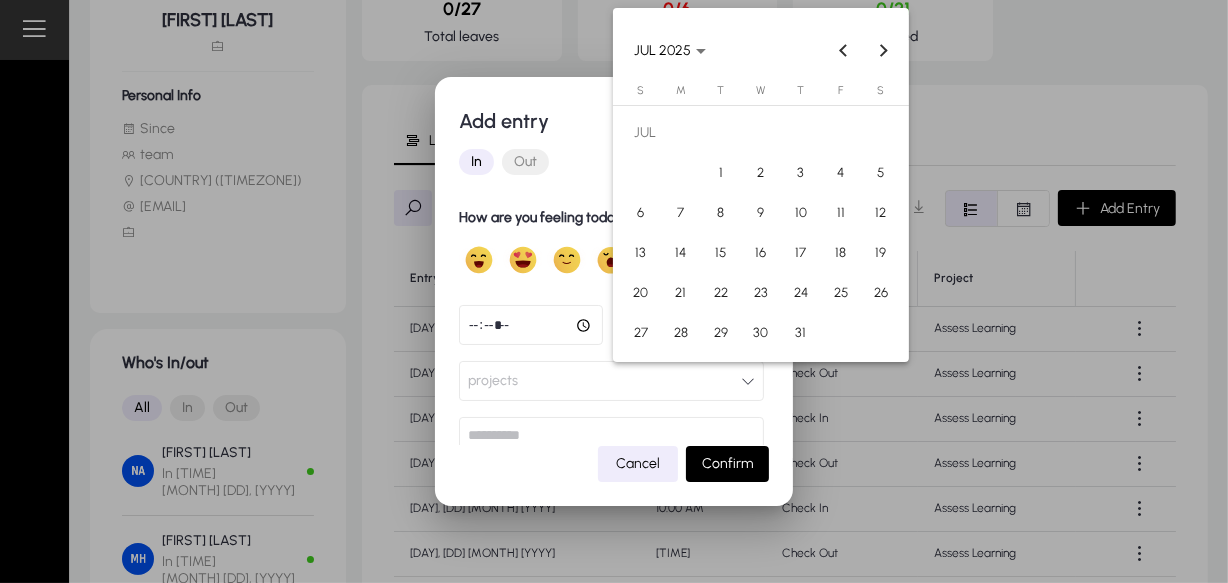 click on "31" at bounding box center [801, 333] 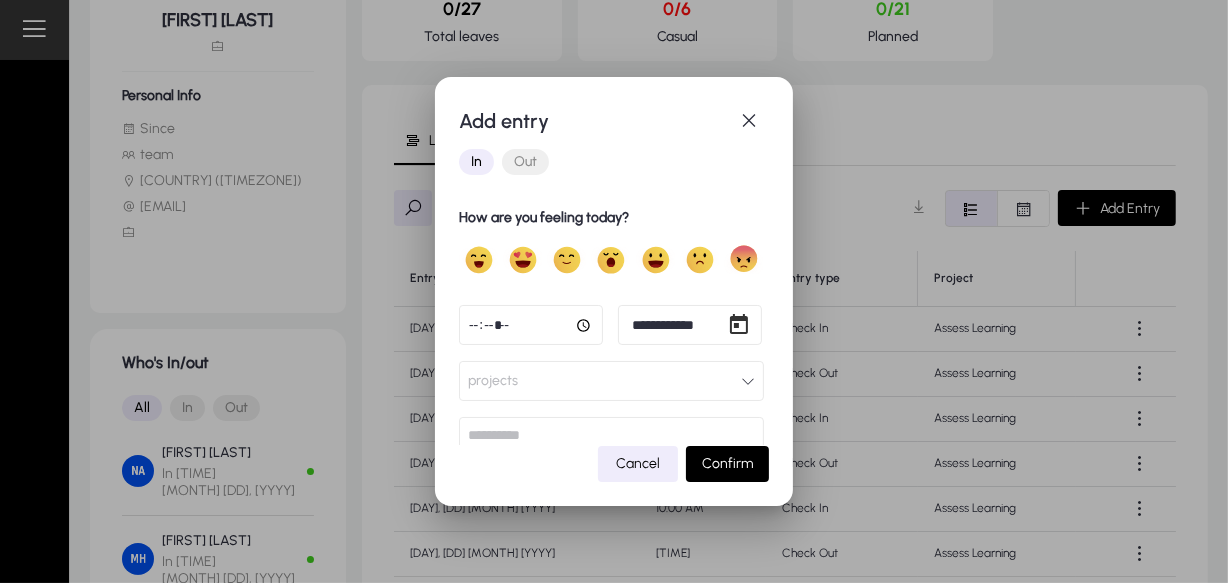 click 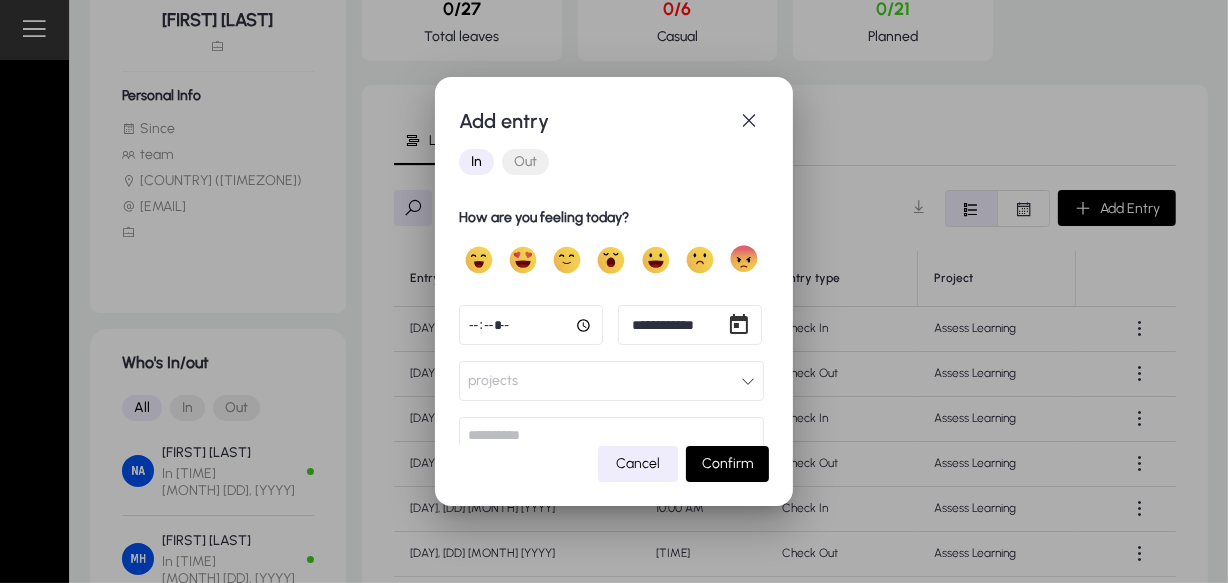 click on "projects" 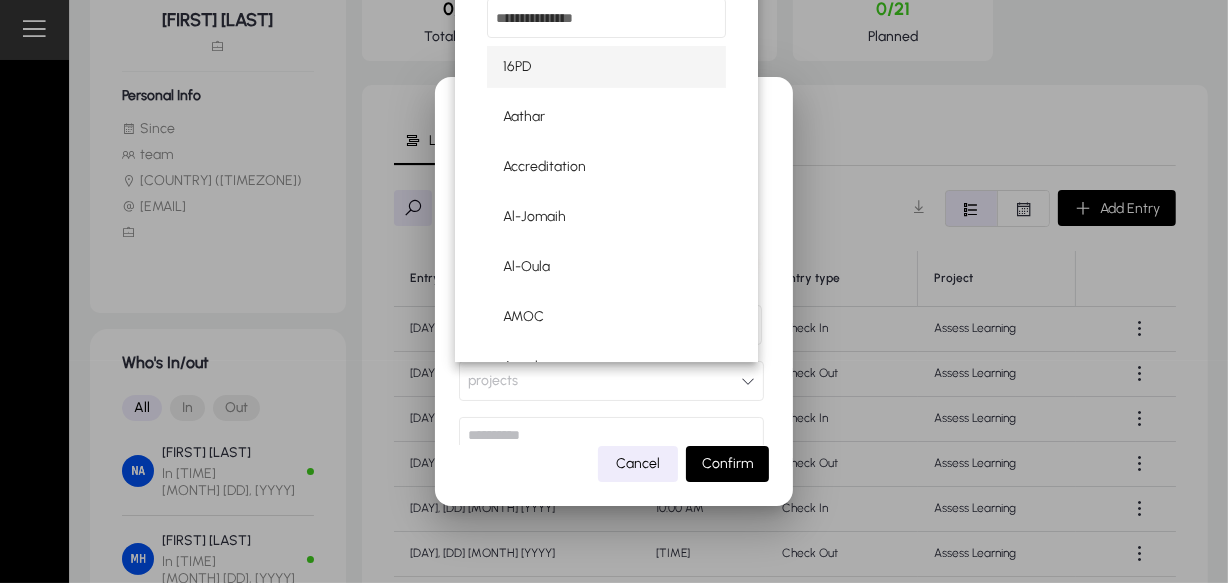 click at bounding box center [614, 291] 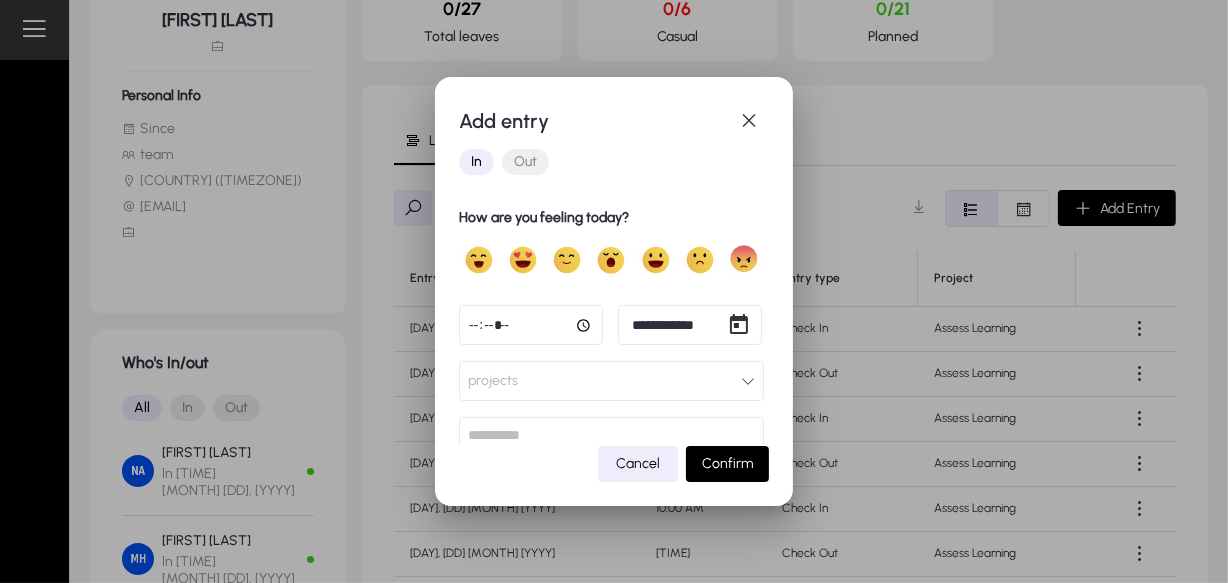 click on "Out" at bounding box center [525, 162] 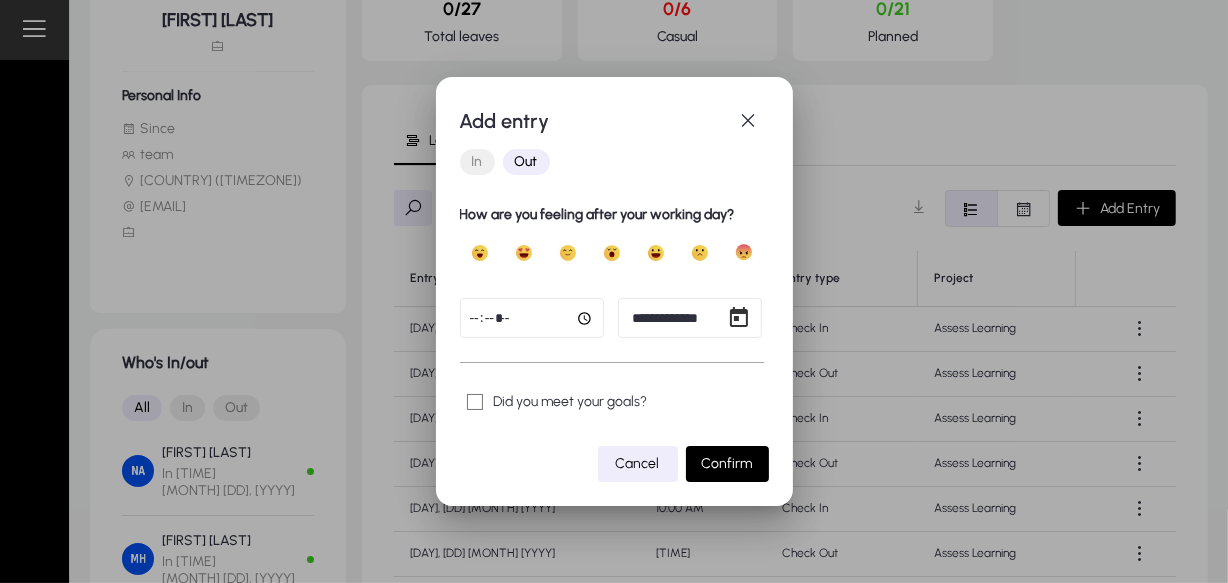 click on "**********" at bounding box center (614, 291) 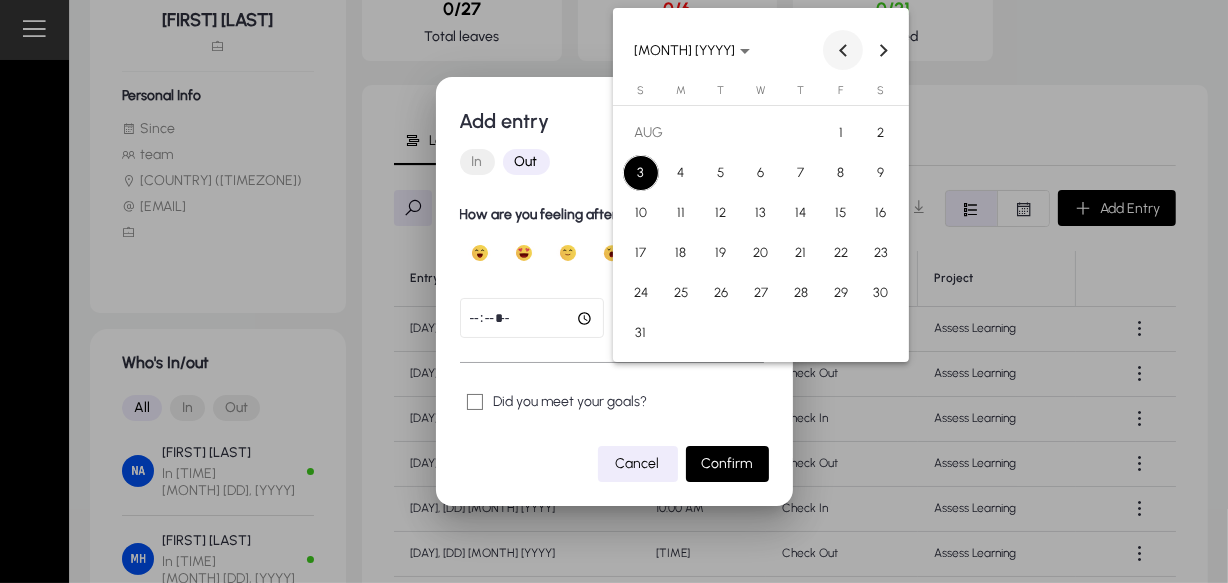click at bounding box center [843, 50] 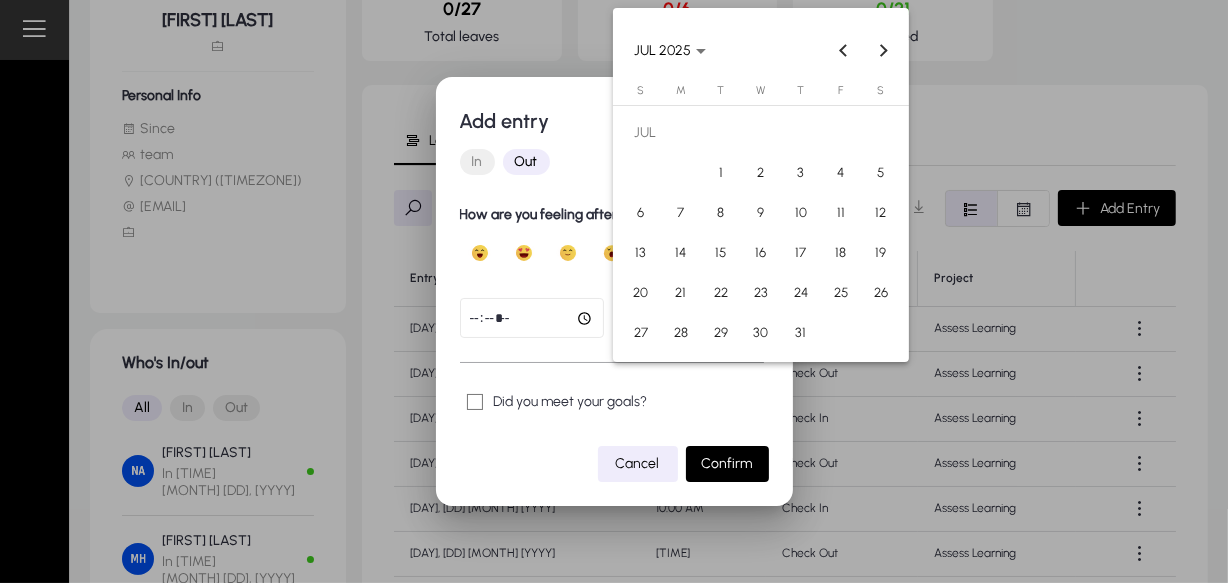click on "31" at bounding box center [801, 333] 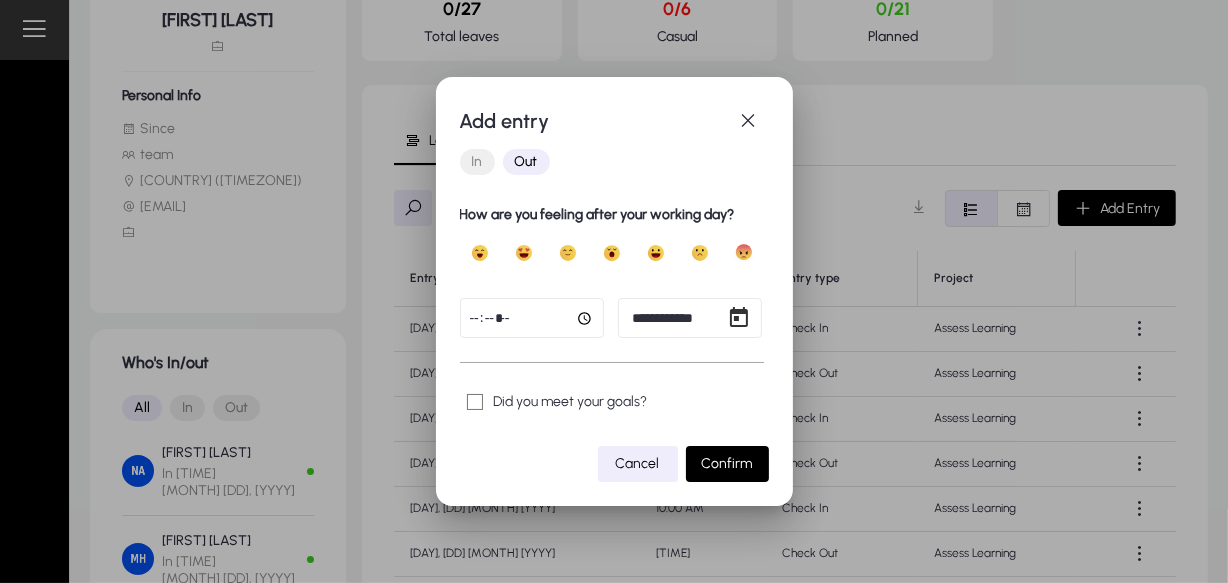 click 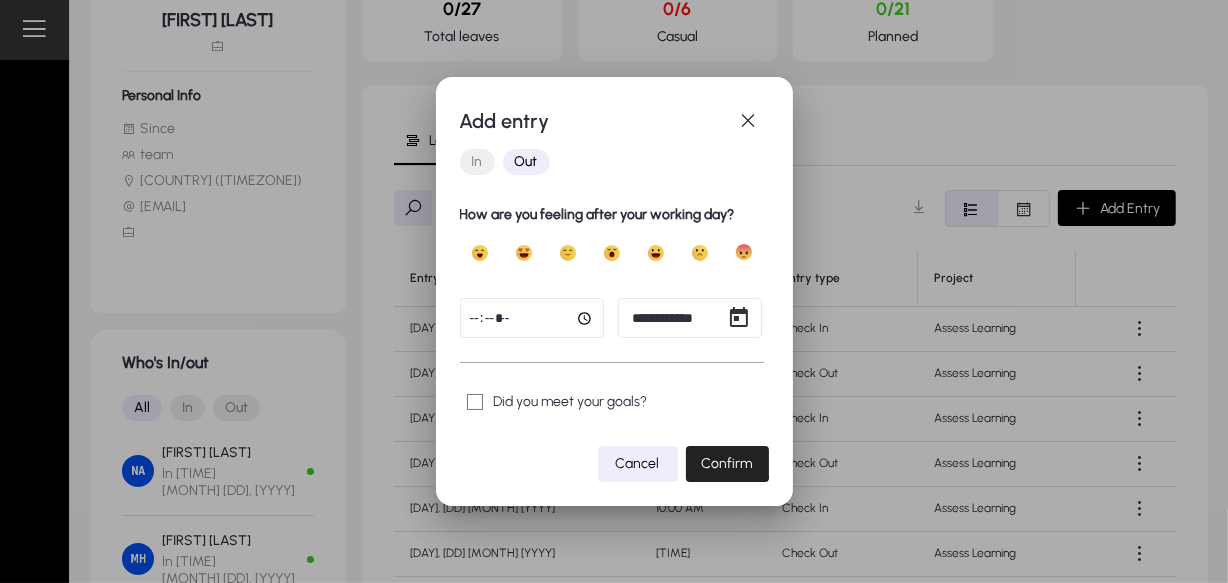 click on "Confirm" 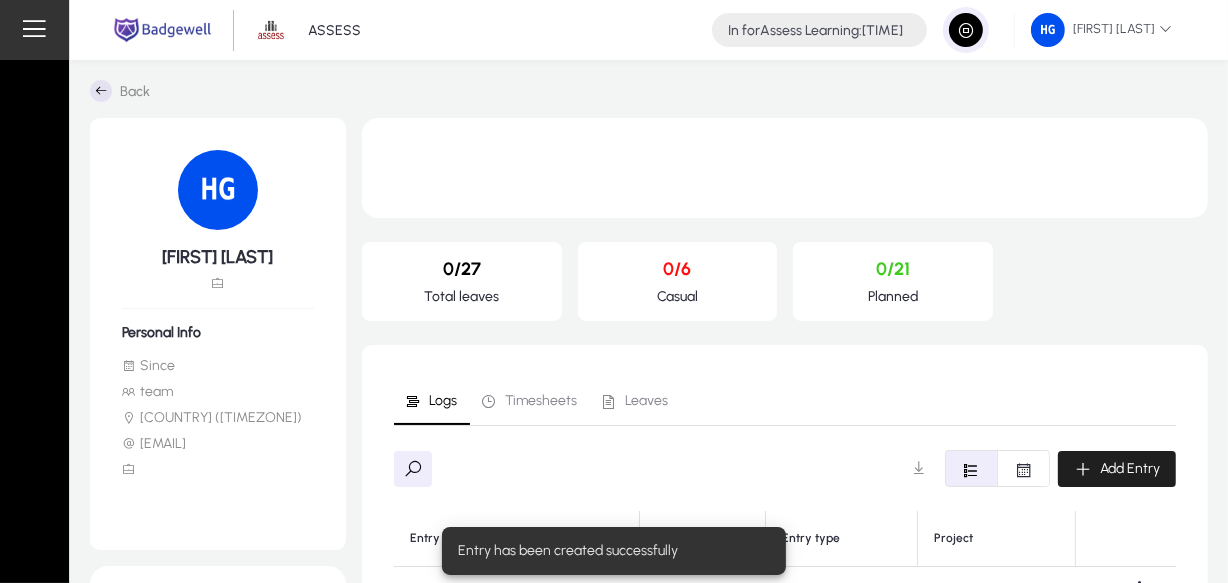 scroll, scrollTop: 237, scrollLeft: 0, axis: vertical 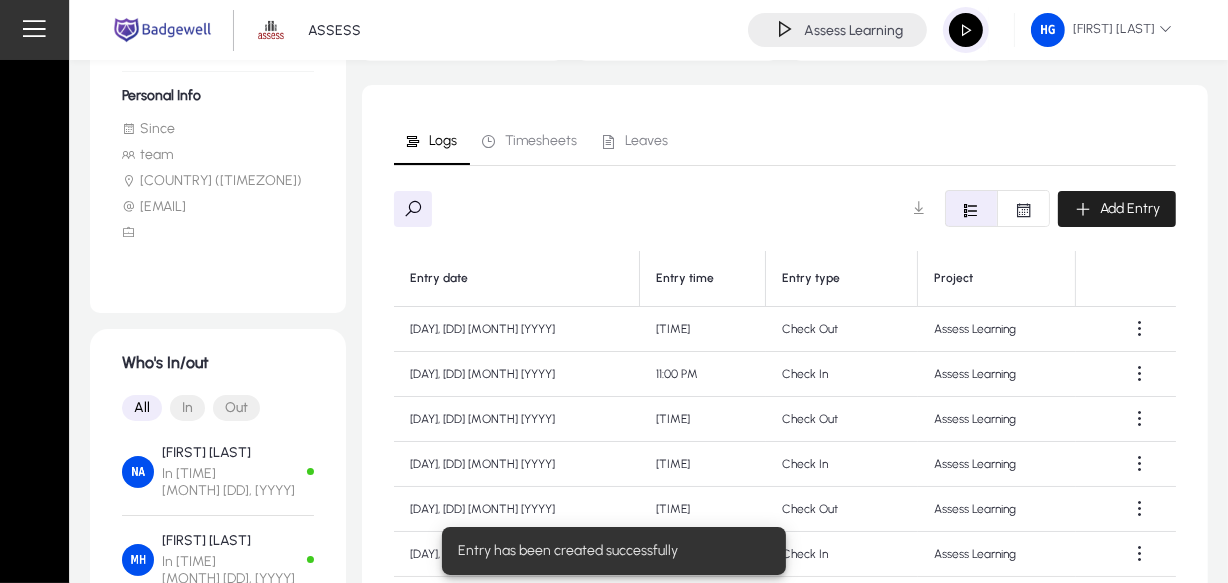 click on "Add Entry" 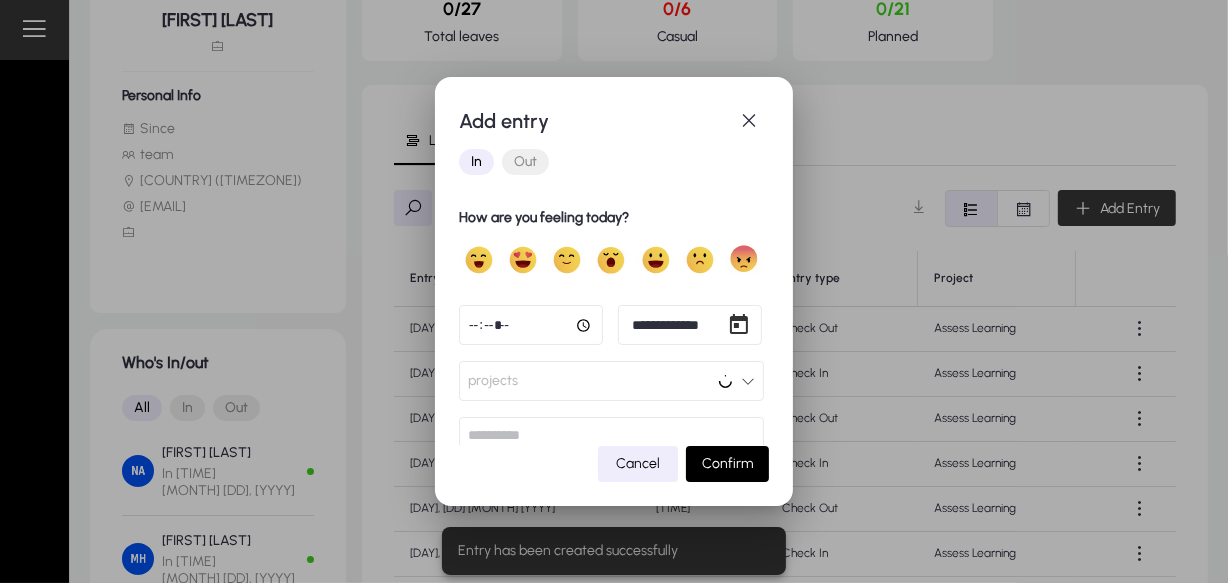 scroll, scrollTop: 0, scrollLeft: 0, axis: both 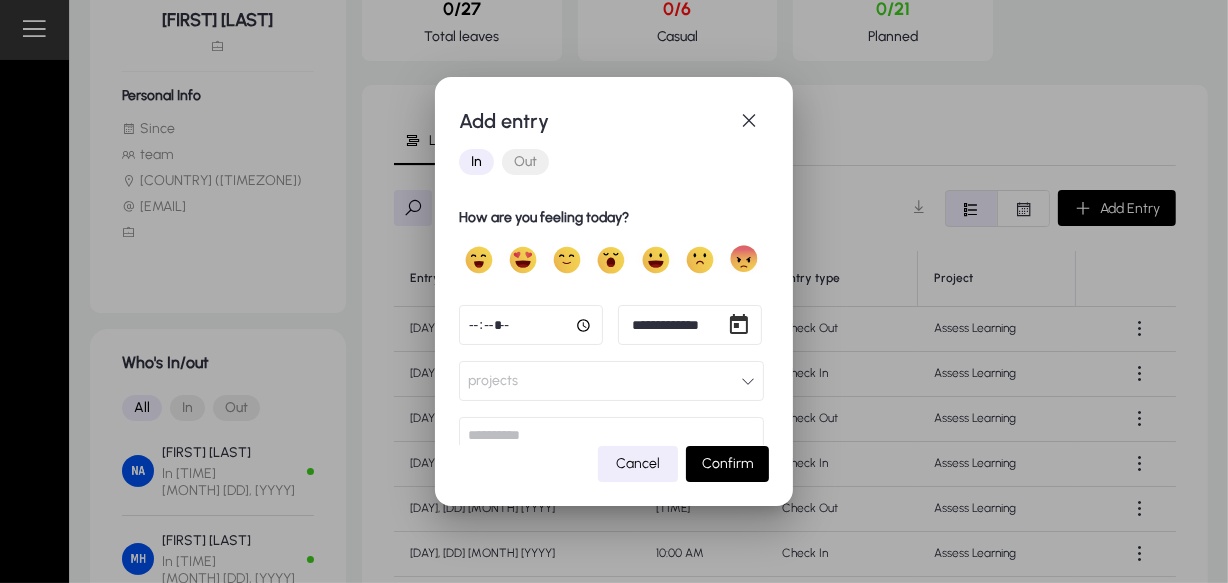 click on "**********" at bounding box center [614, 291] 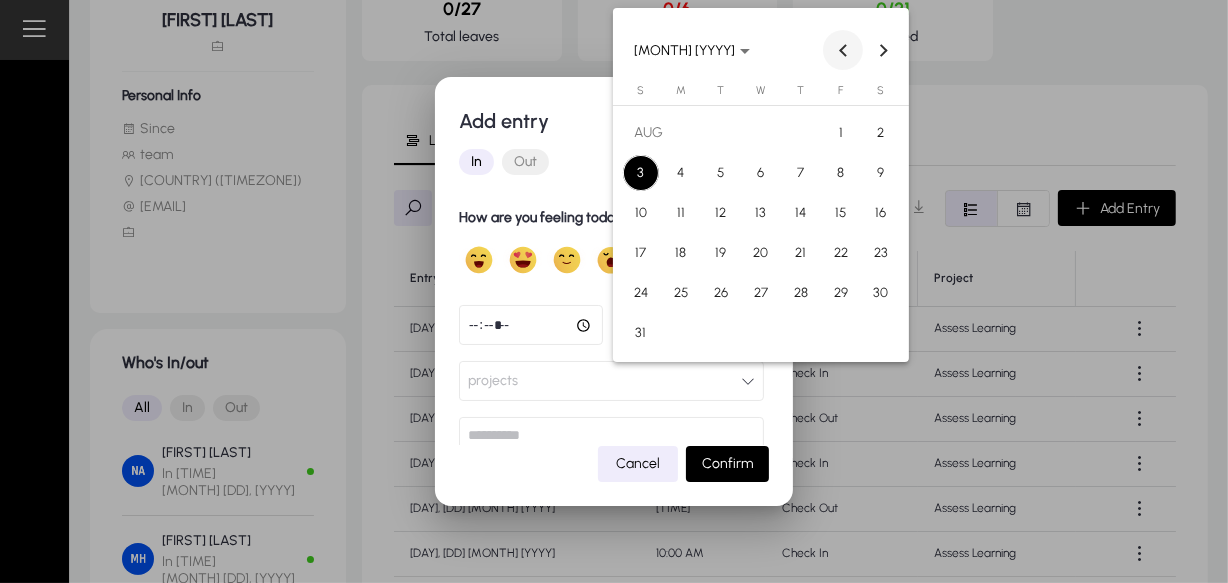 click at bounding box center (843, 50) 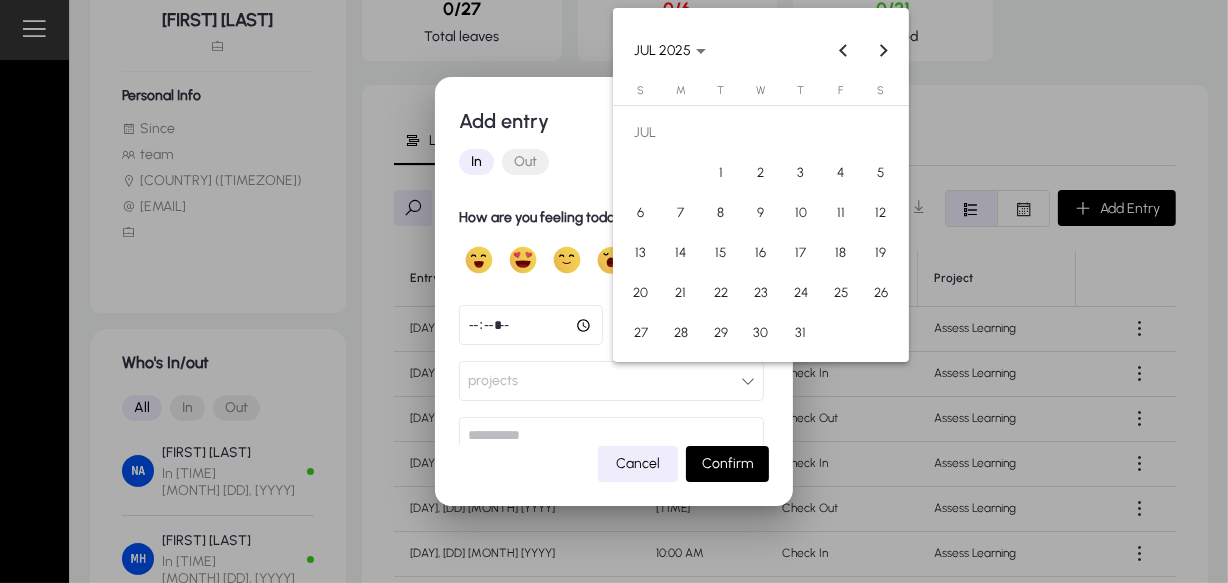 click on "31" at bounding box center [801, 333] 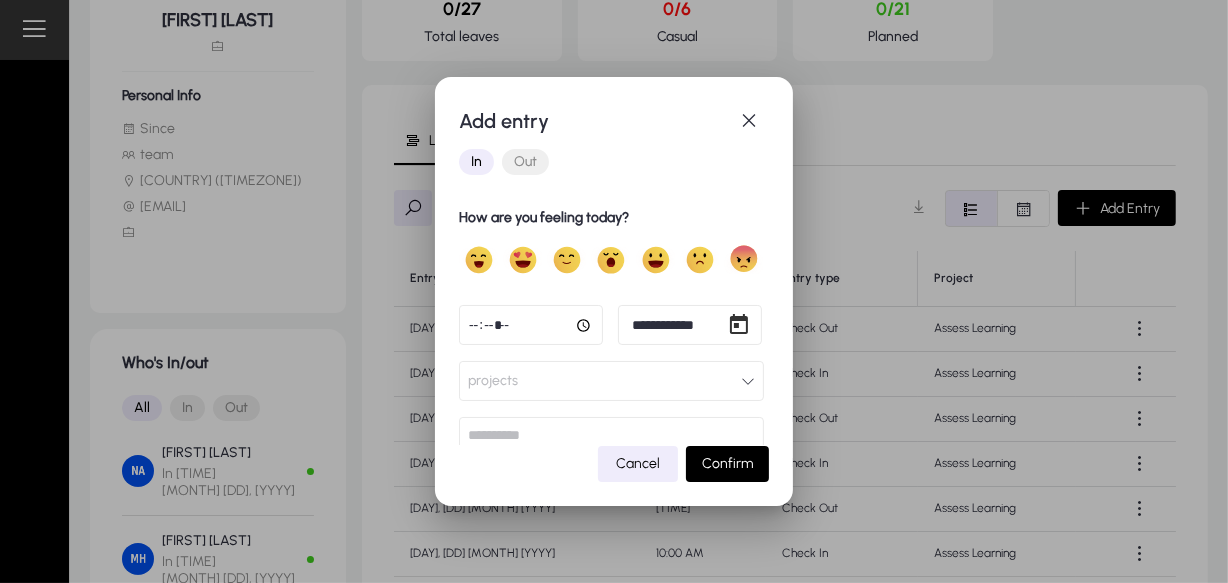 click 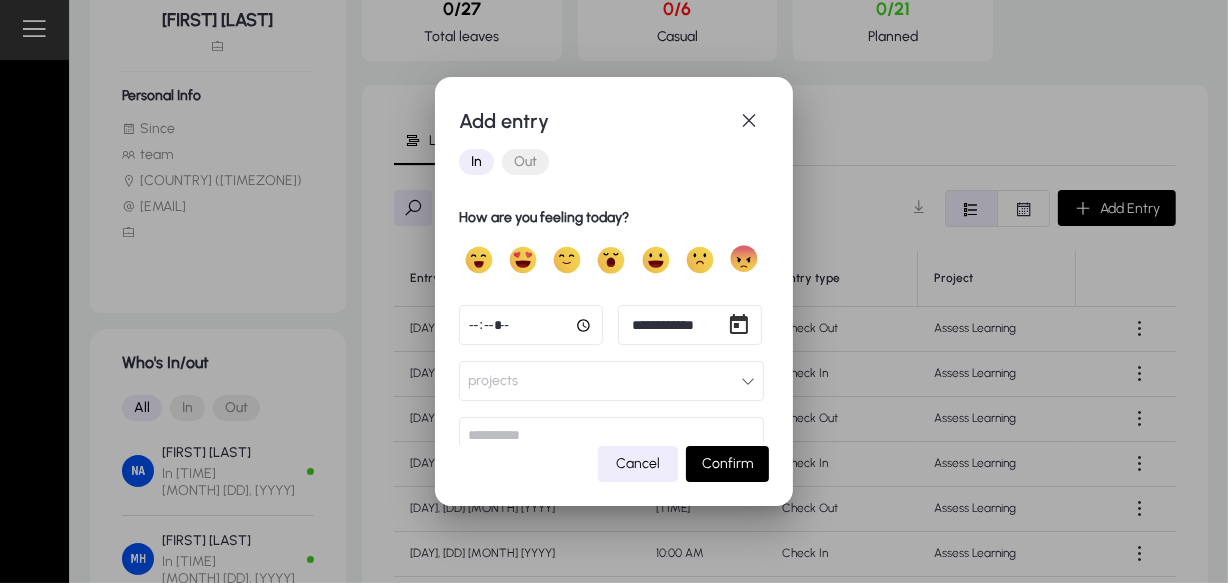 click on "projects" 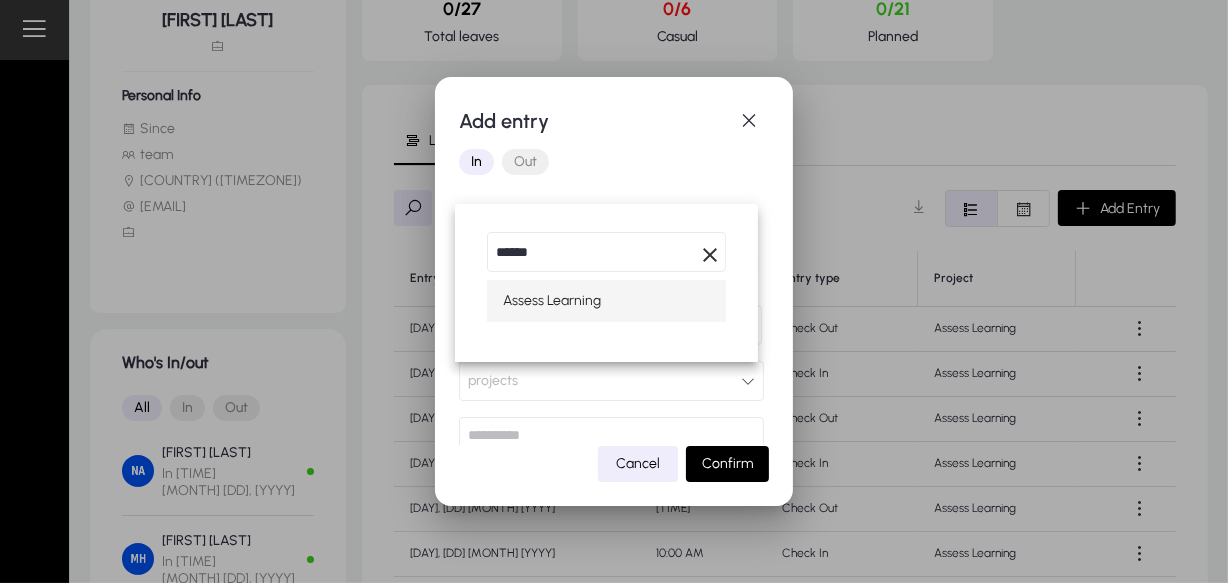type on "******" 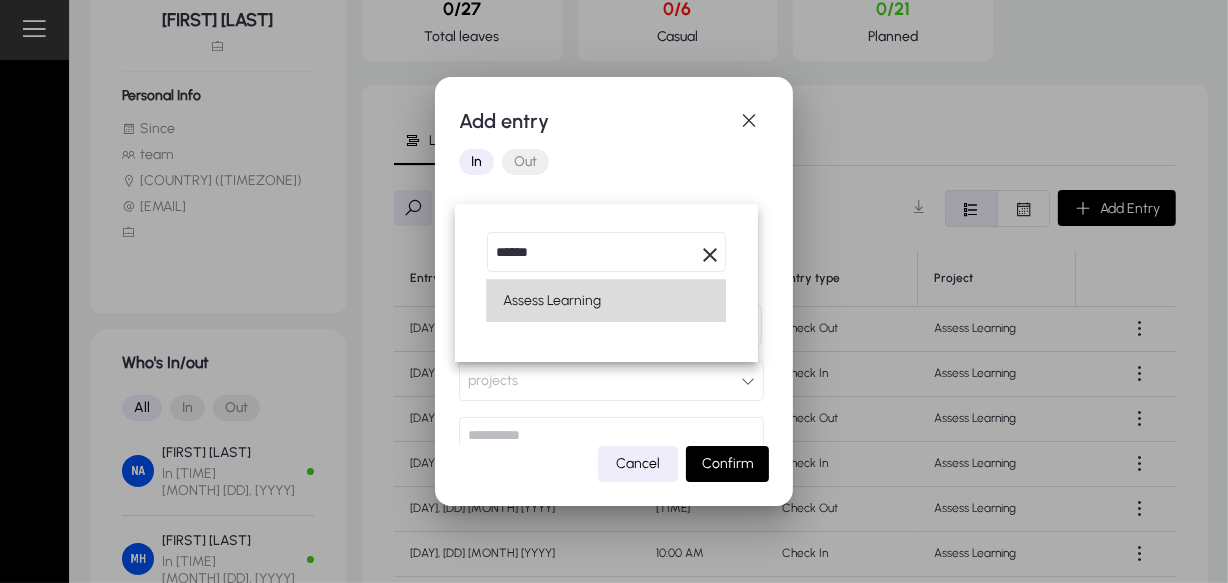 click on "Assess Learning" at bounding box center (552, 301) 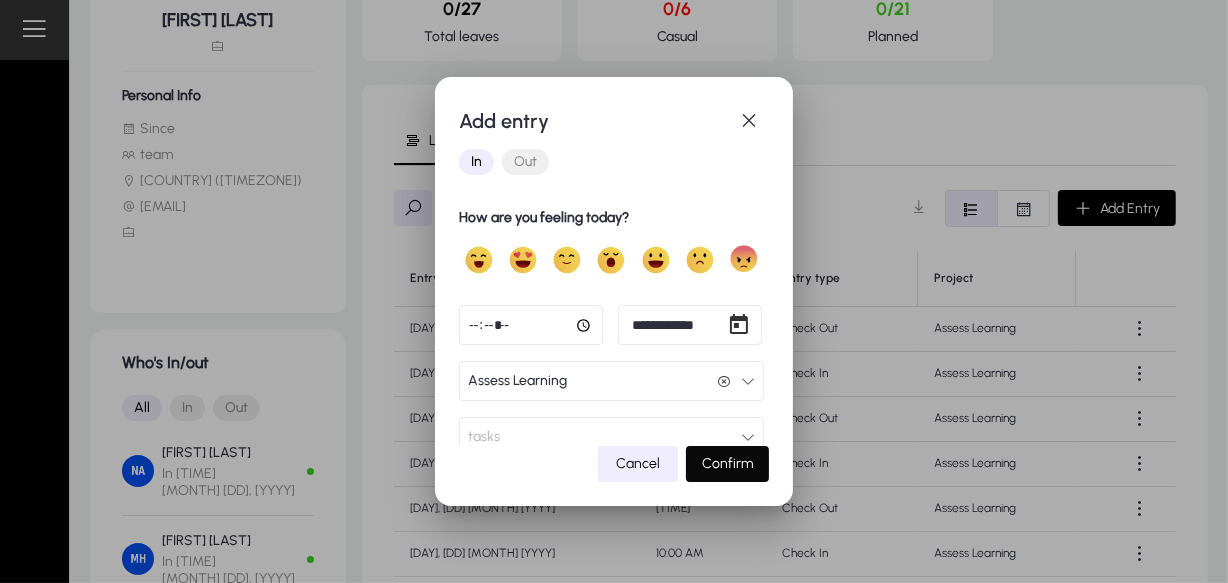 click on "Confirm" 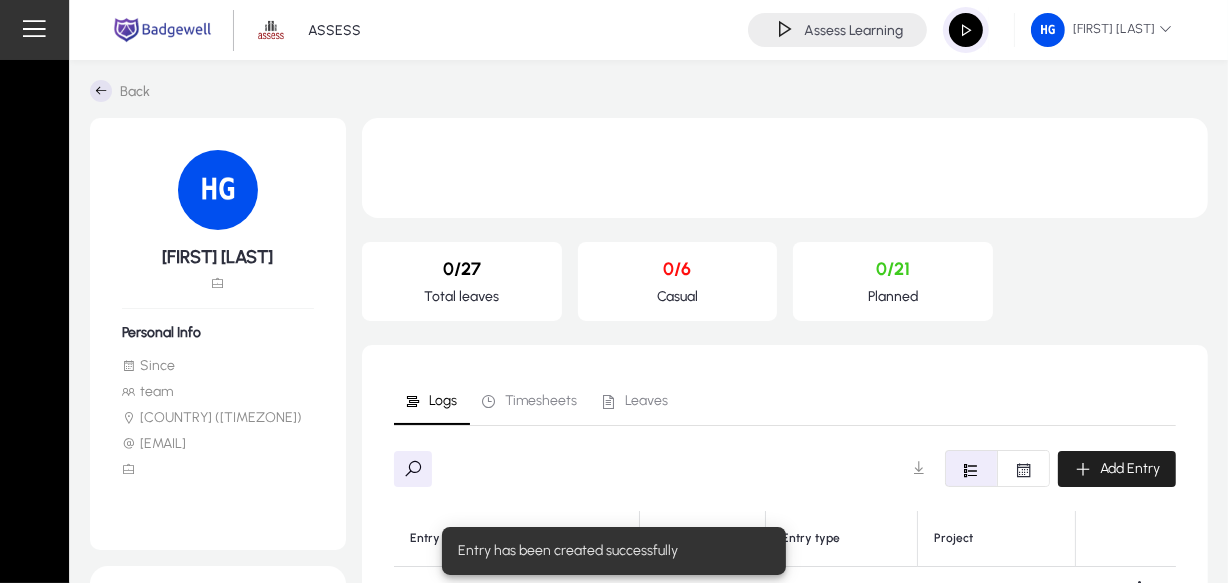 scroll, scrollTop: 237, scrollLeft: 0, axis: vertical 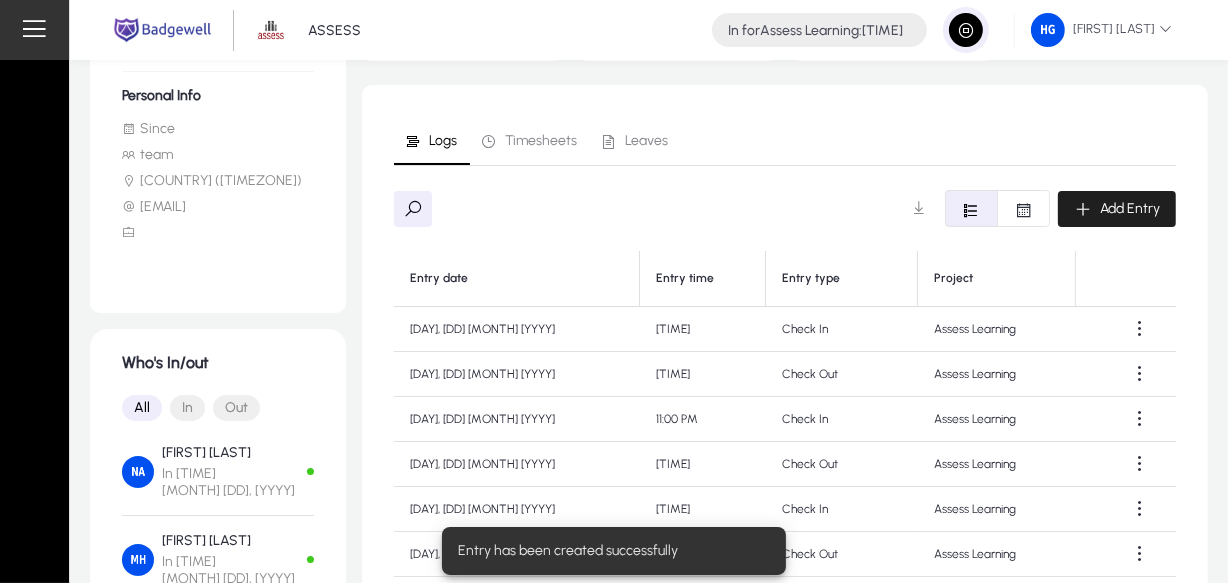 click on "Add Entry" 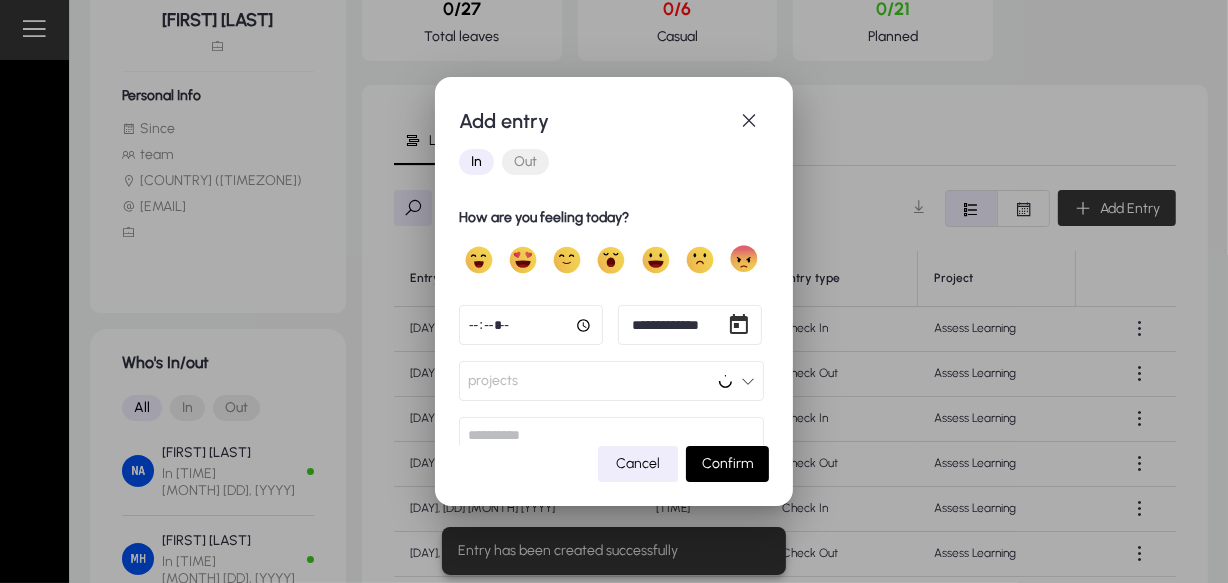 scroll, scrollTop: 0, scrollLeft: 0, axis: both 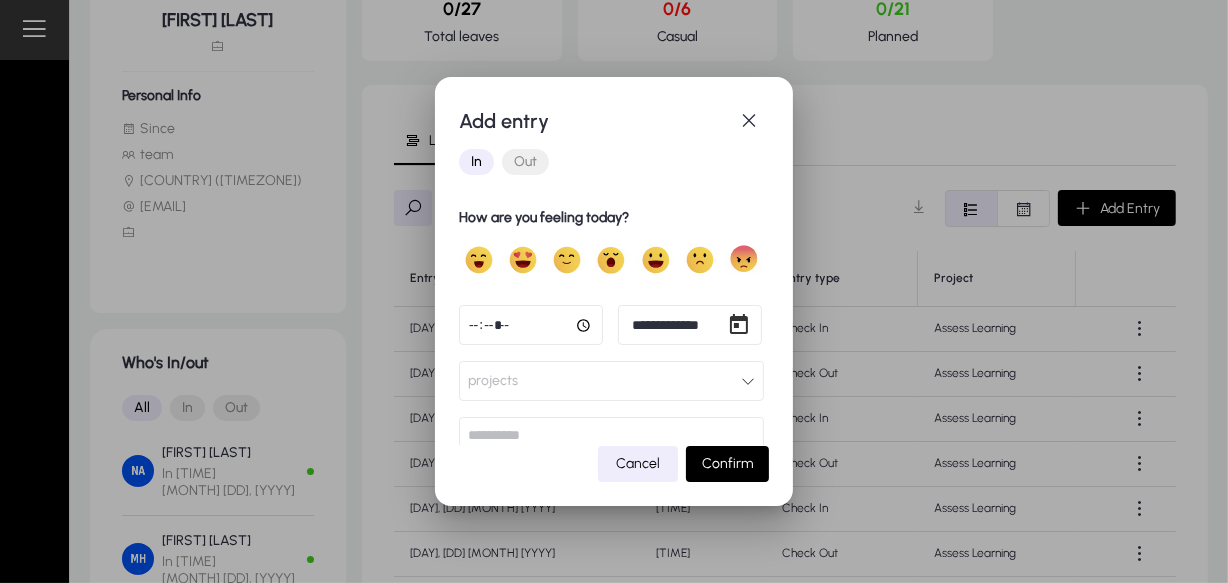 click on "**********" at bounding box center (614, 291) 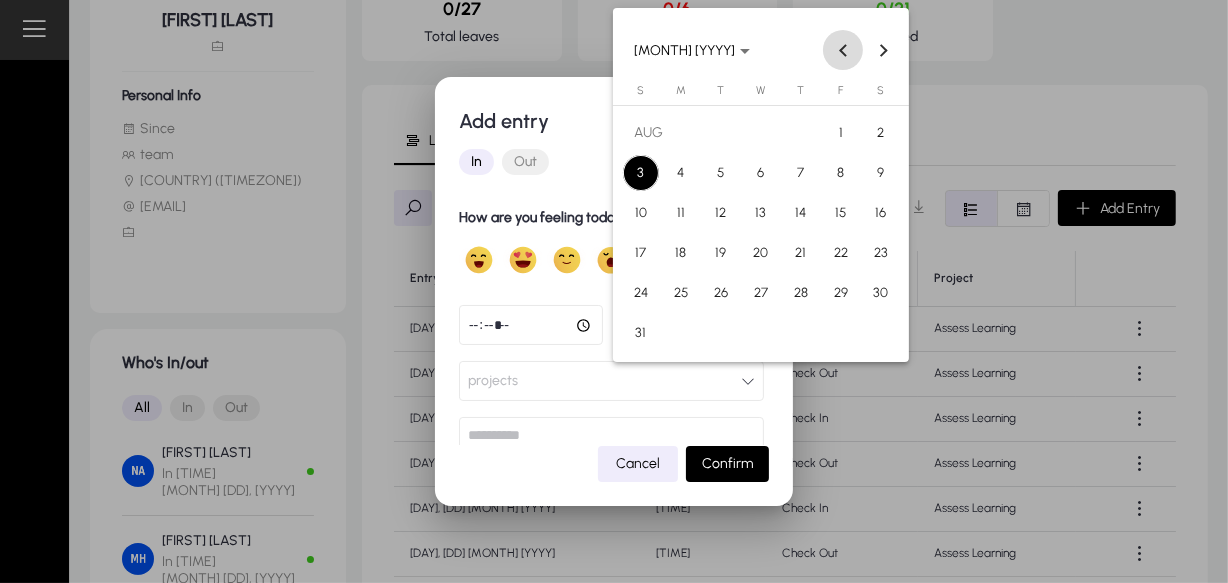 click at bounding box center [843, 50] 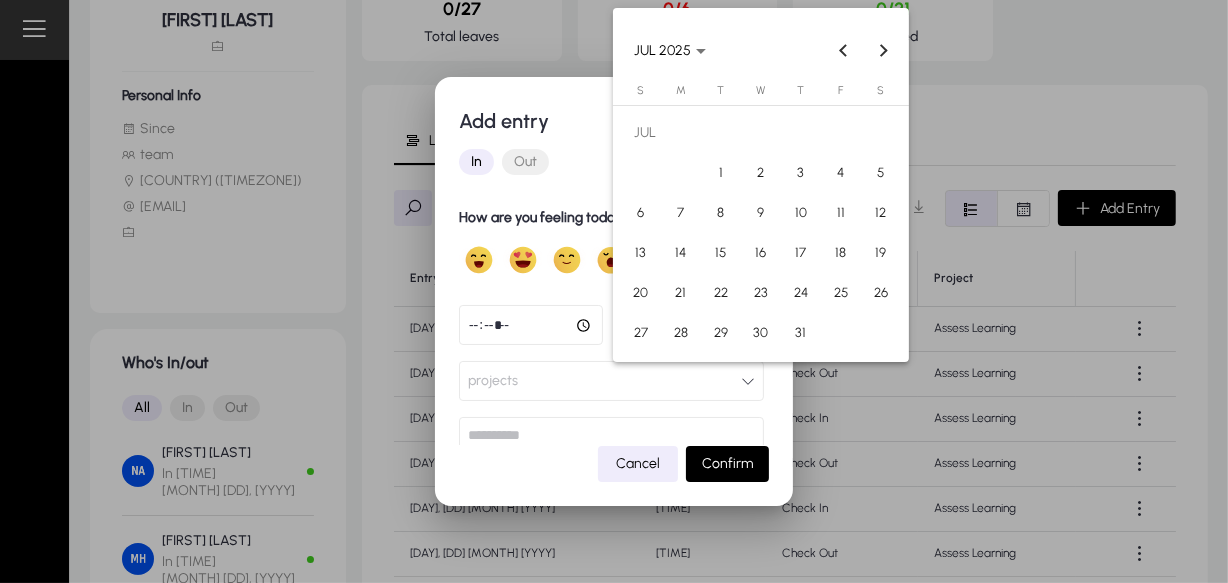 click on "31" at bounding box center (801, 333) 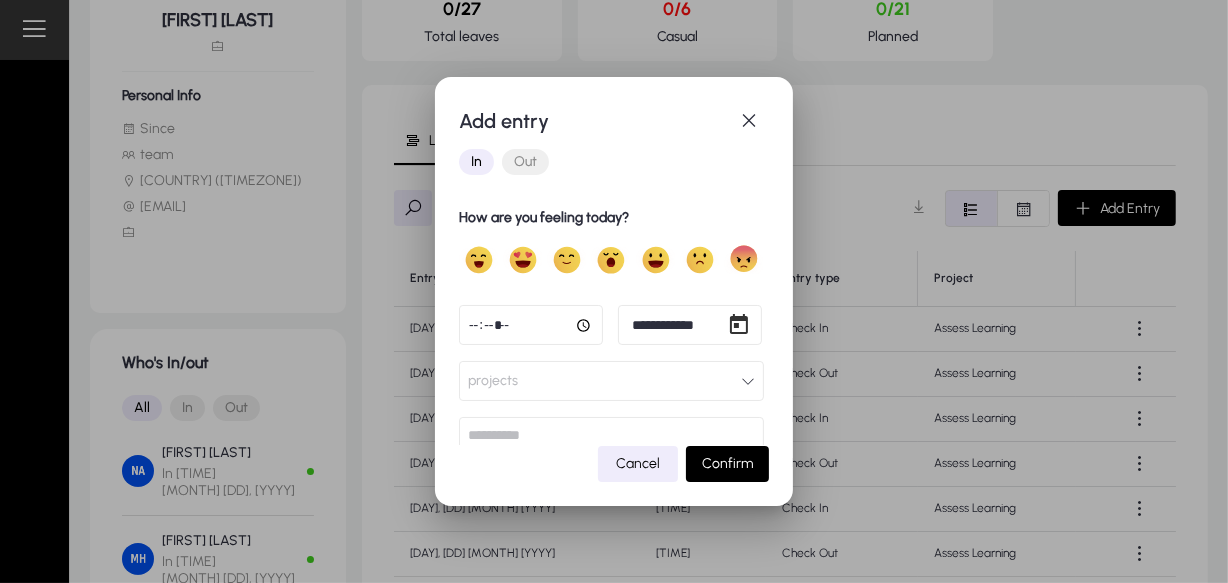 click 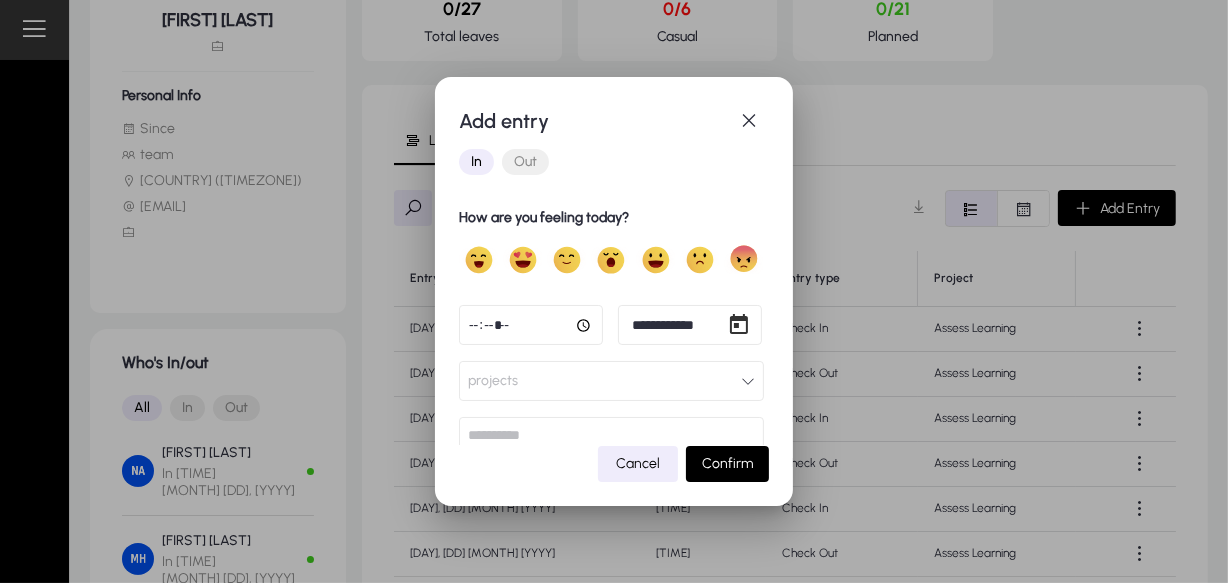 click on "projects" 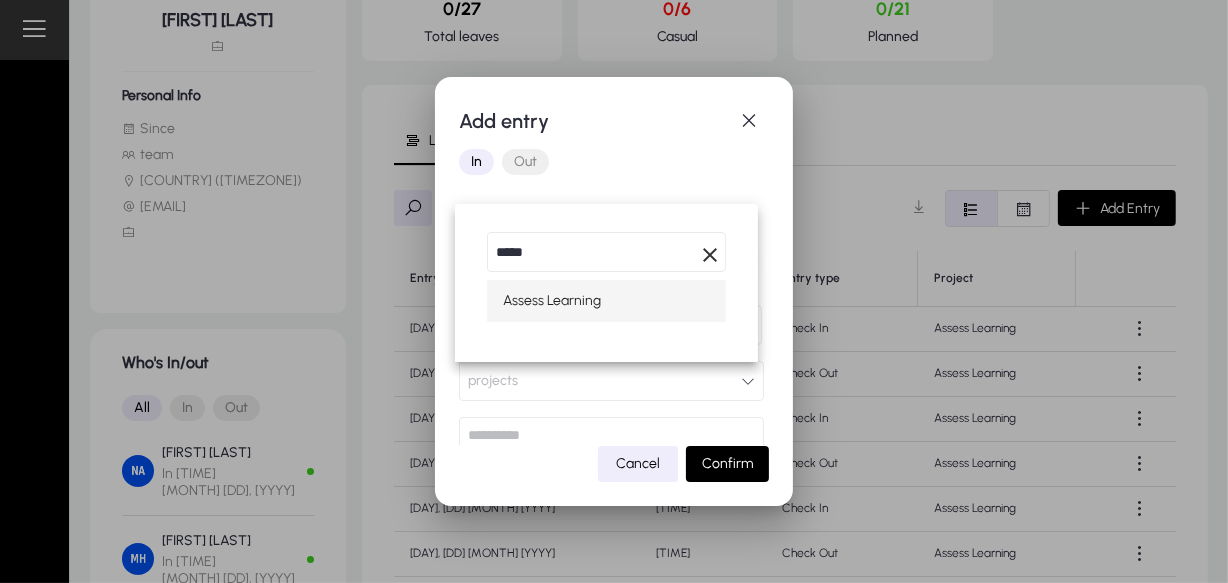 type on "*****" 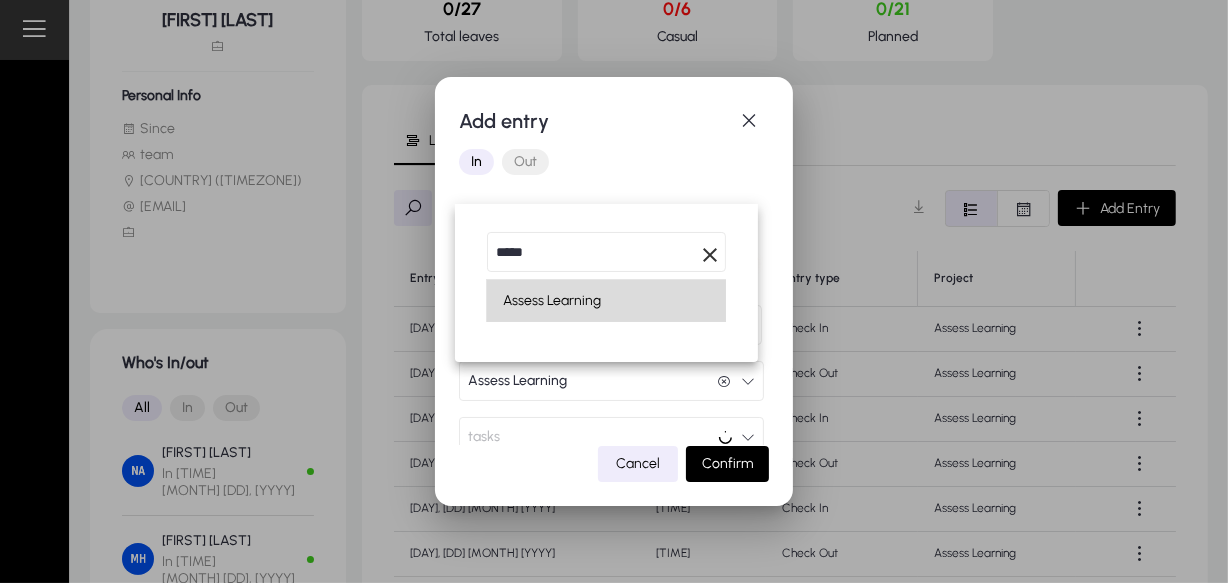 scroll, scrollTop: 0, scrollLeft: 0, axis: both 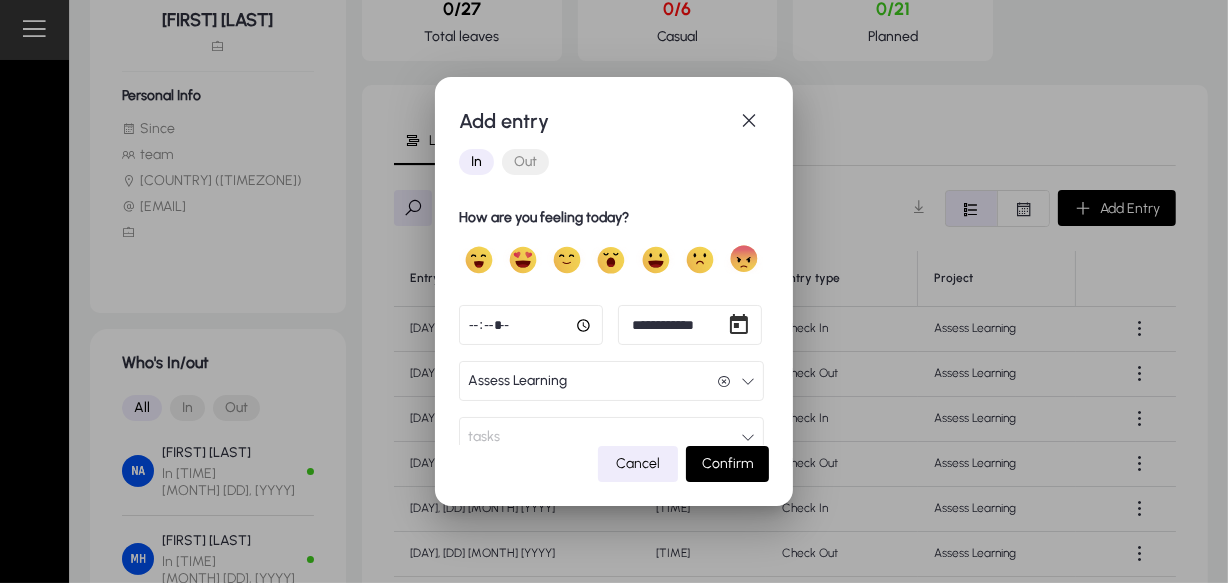 click on "In  Out" at bounding box center [614, 162] 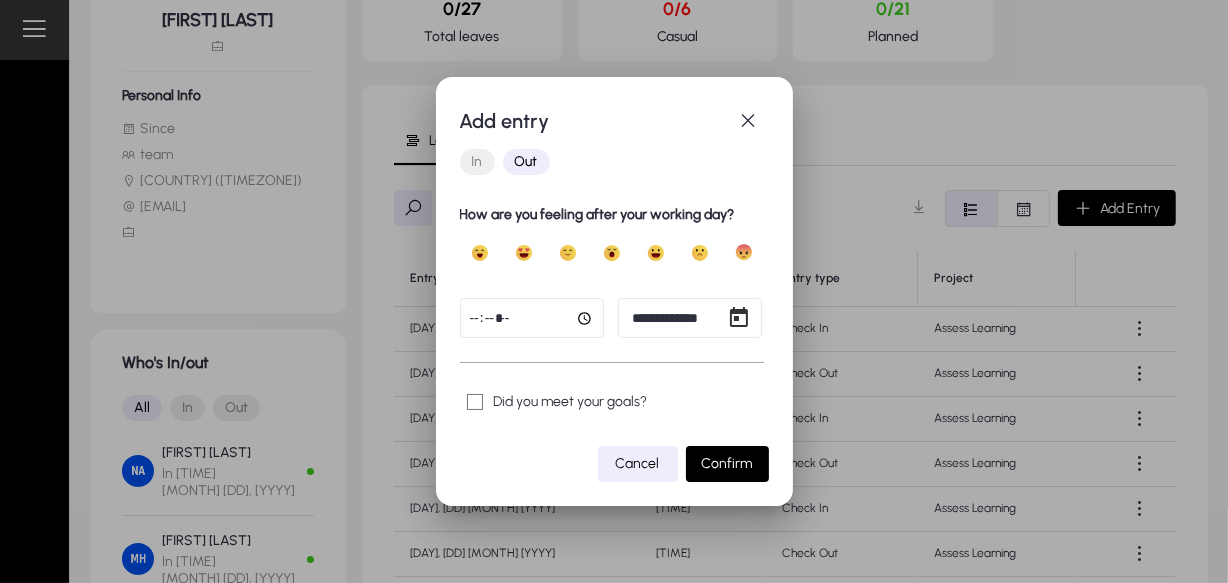 click on "**********" at bounding box center [614, 291] 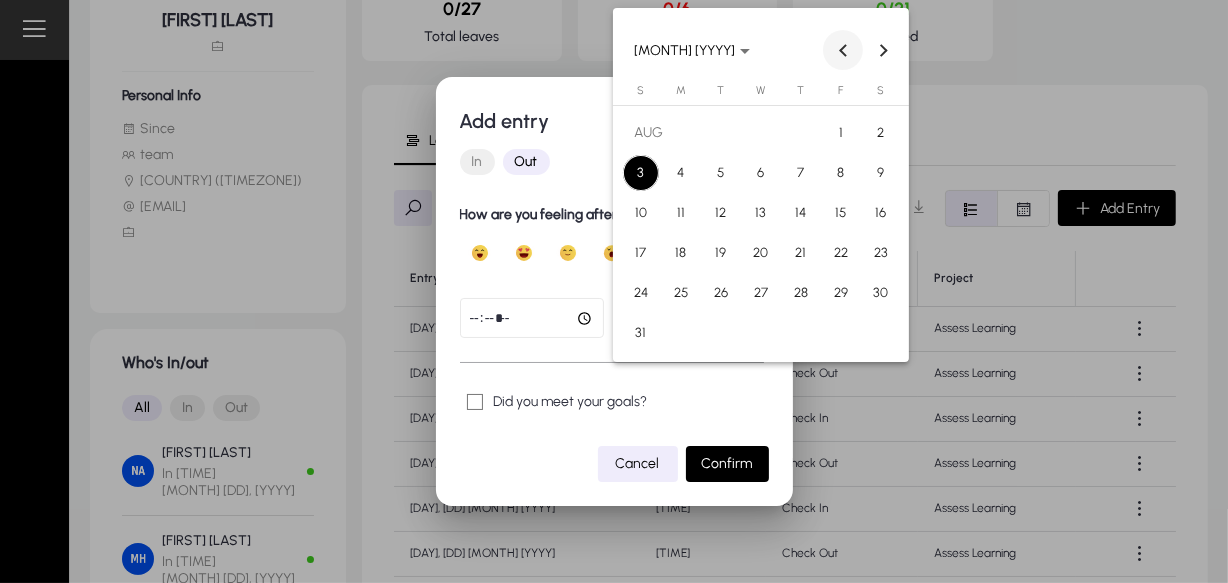 click at bounding box center (843, 50) 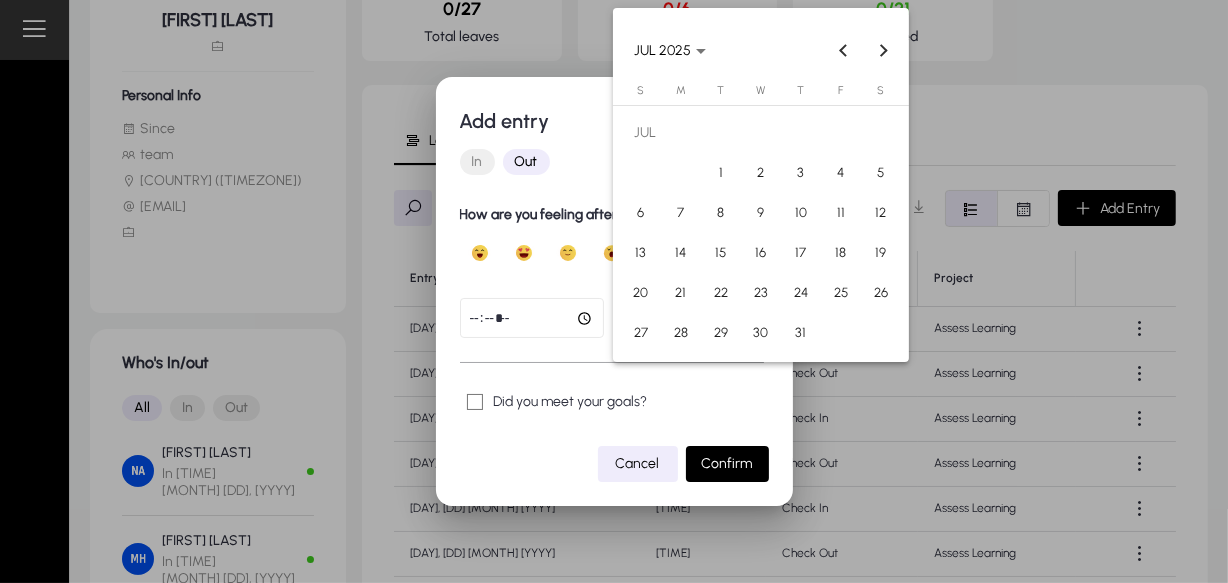 click on "31" at bounding box center [801, 333] 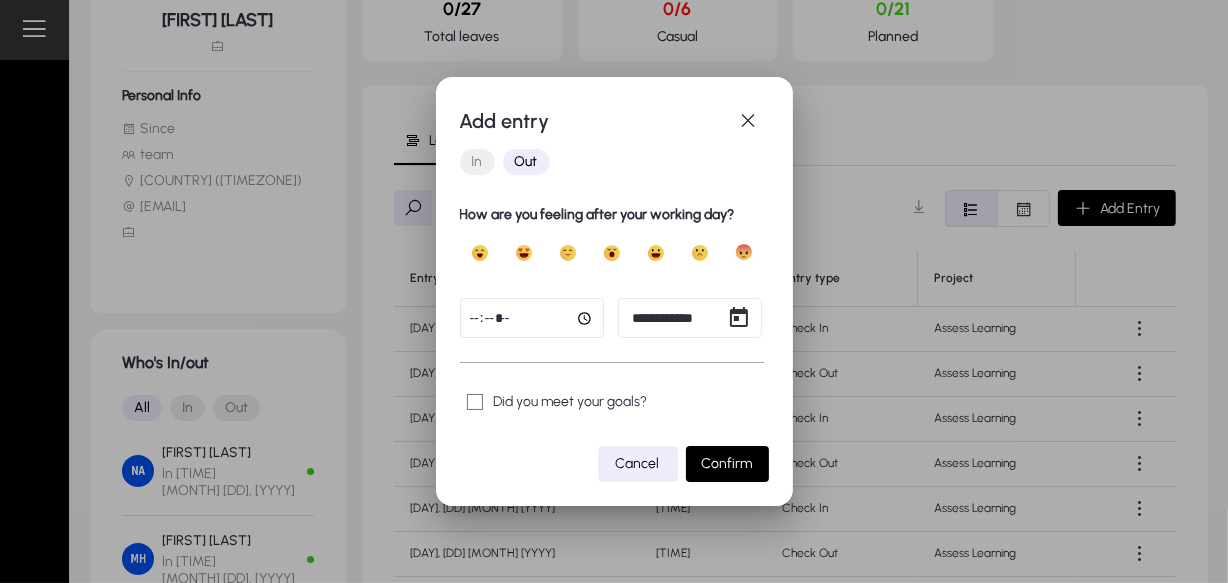 click 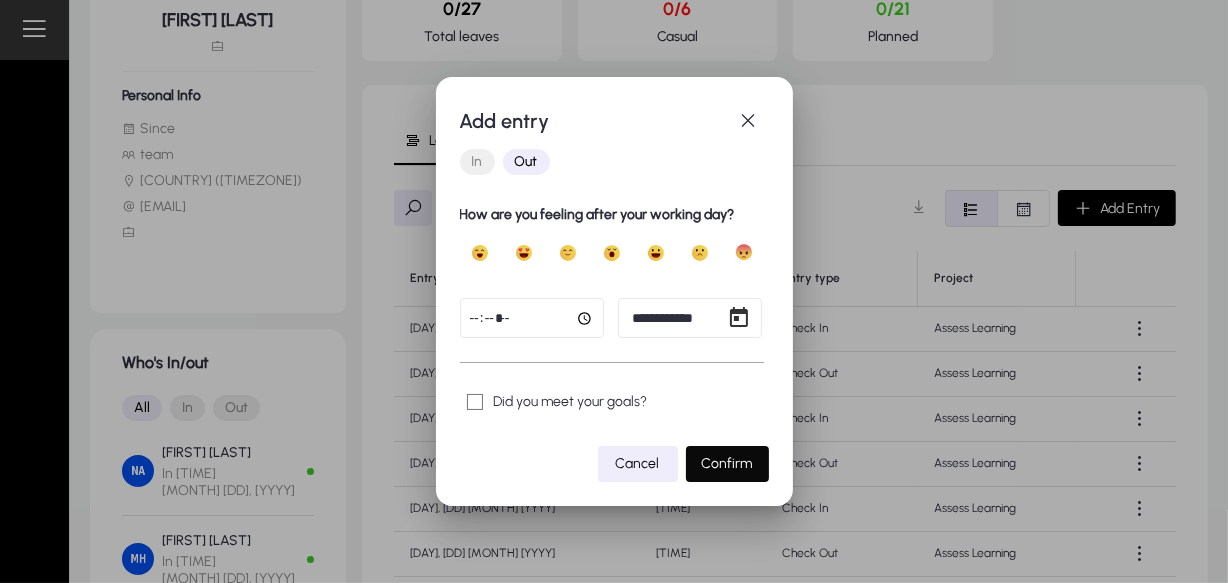 click on "Confirm" 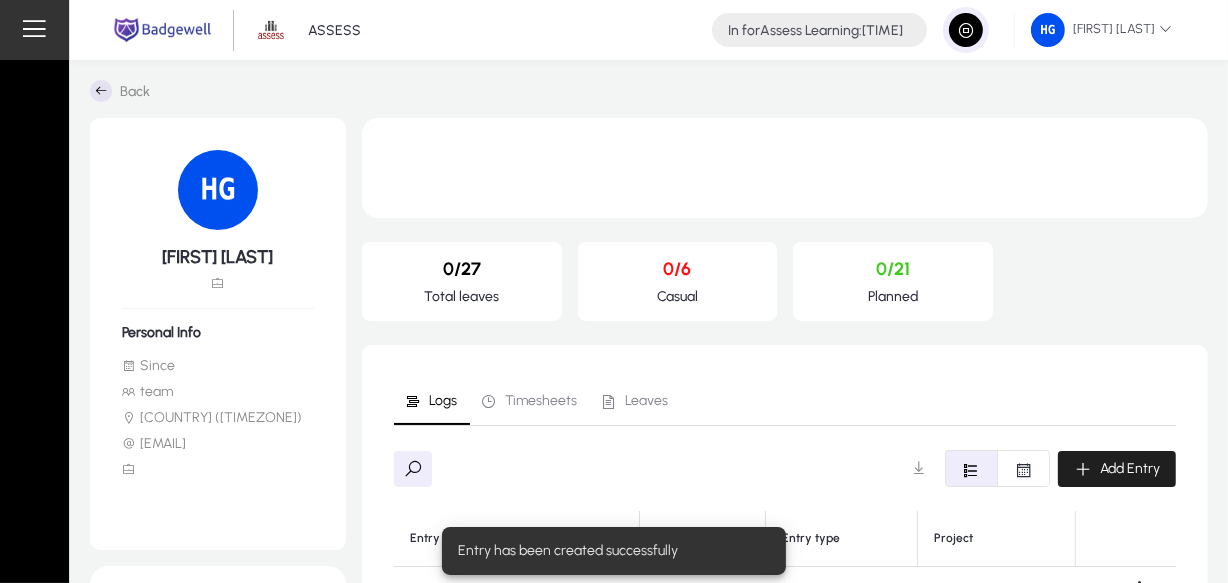 scroll, scrollTop: 237, scrollLeft: 0, axis: vertical 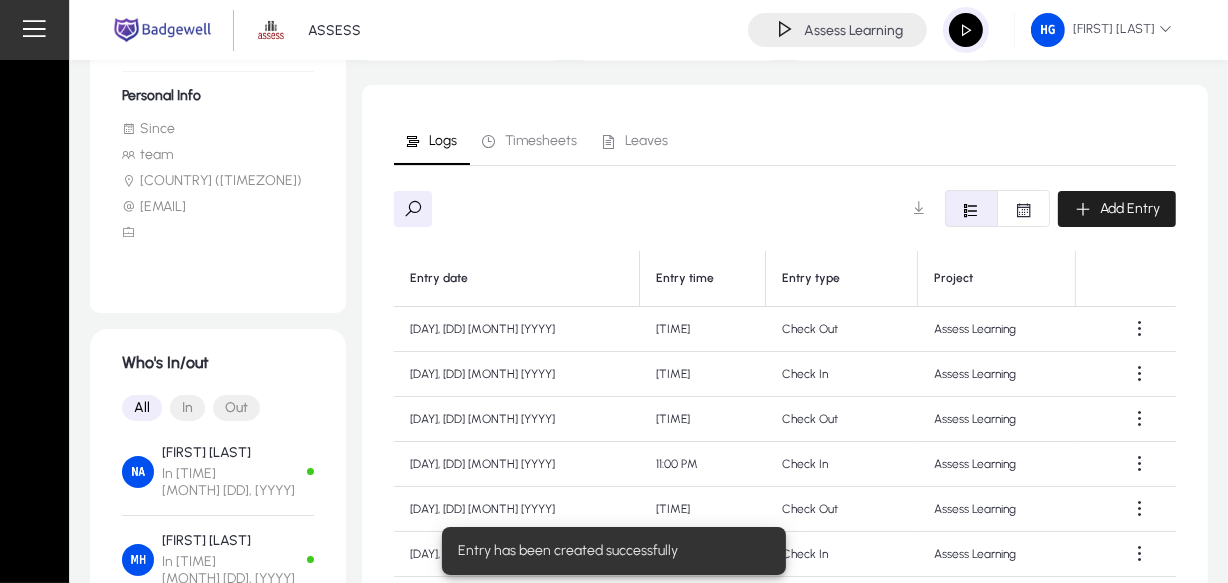 click on "Add Entry" 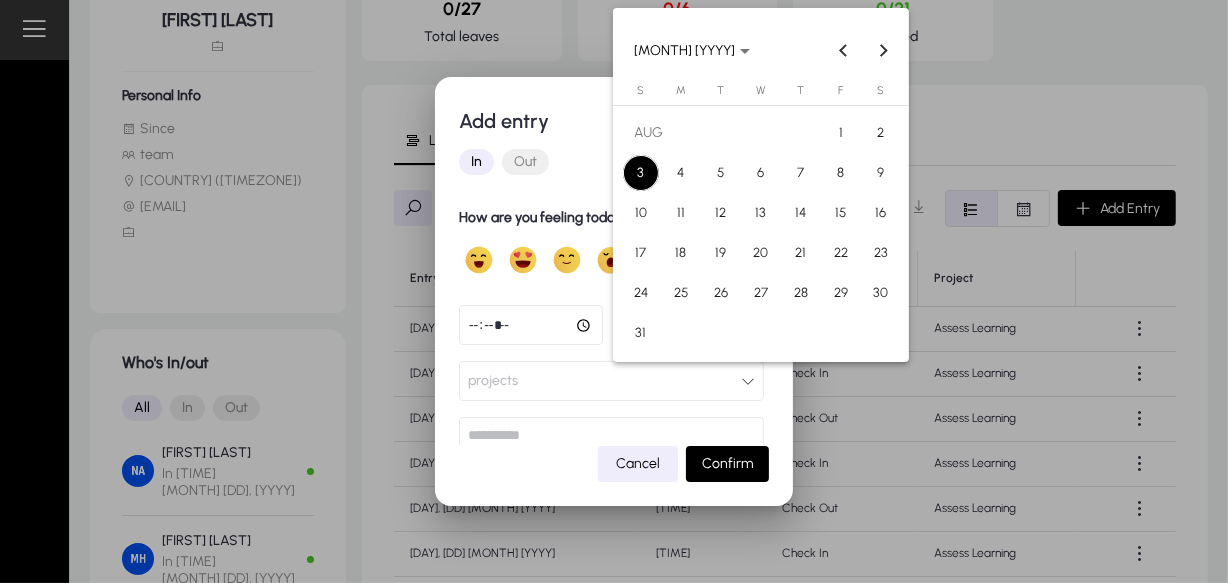 click on "**********" at bounding box center [614, 291] 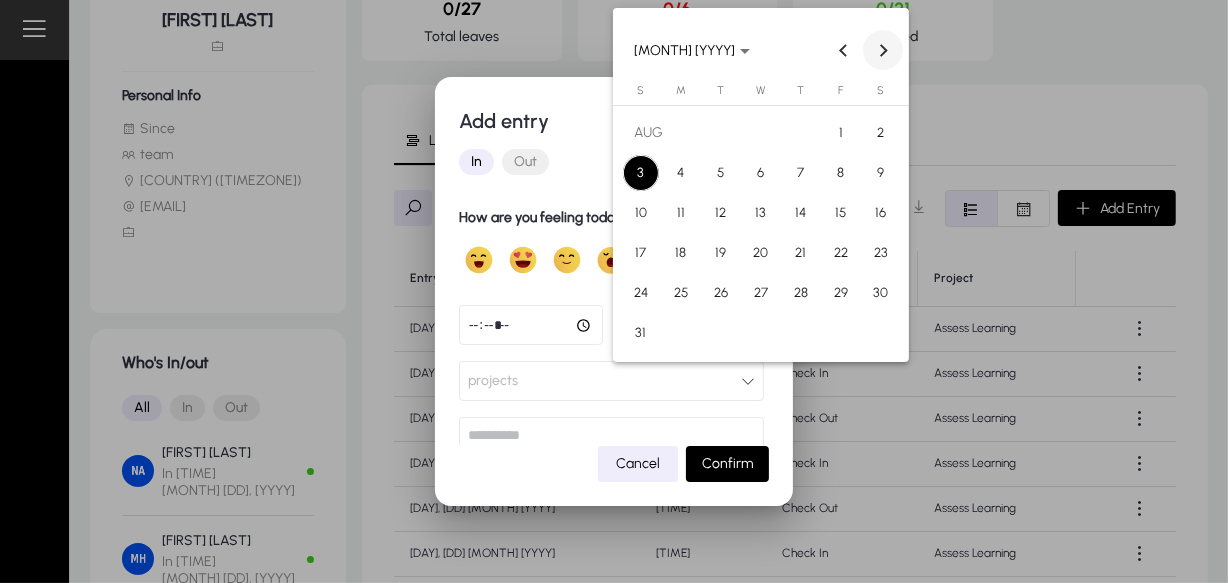 click at bounding box center (883, 50) 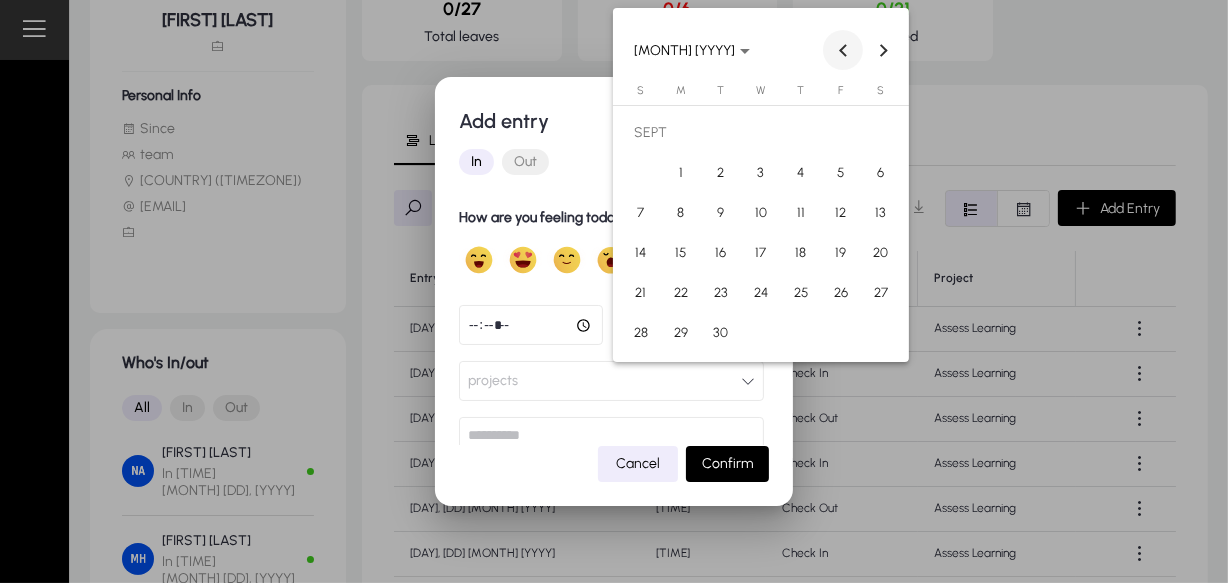 click at bounding box center (843, 50) 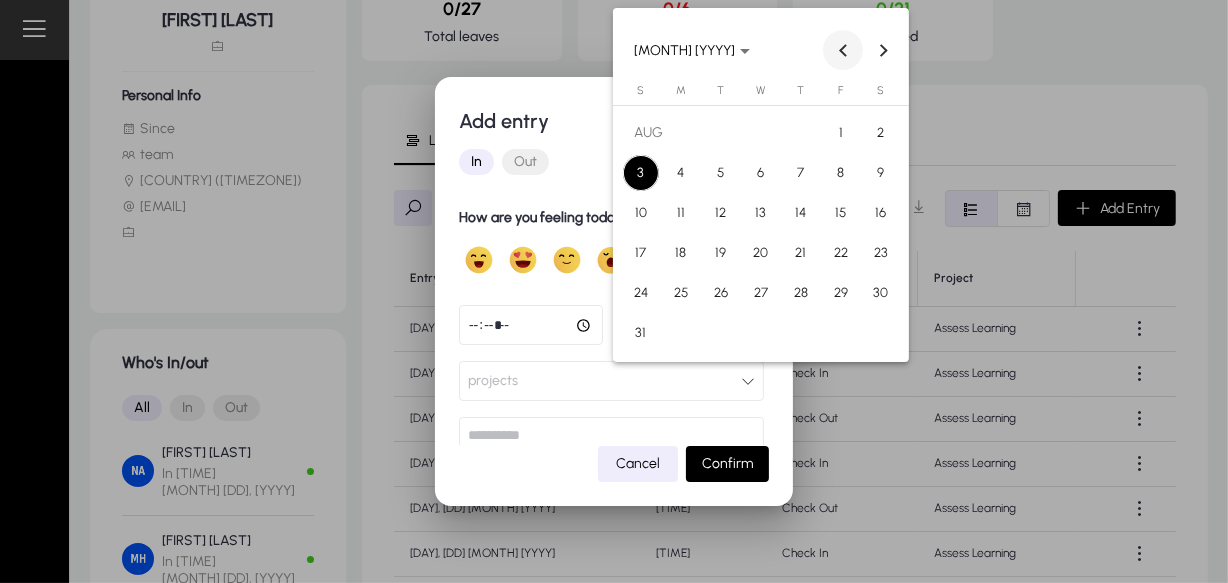click at bounding box center [843, 50] 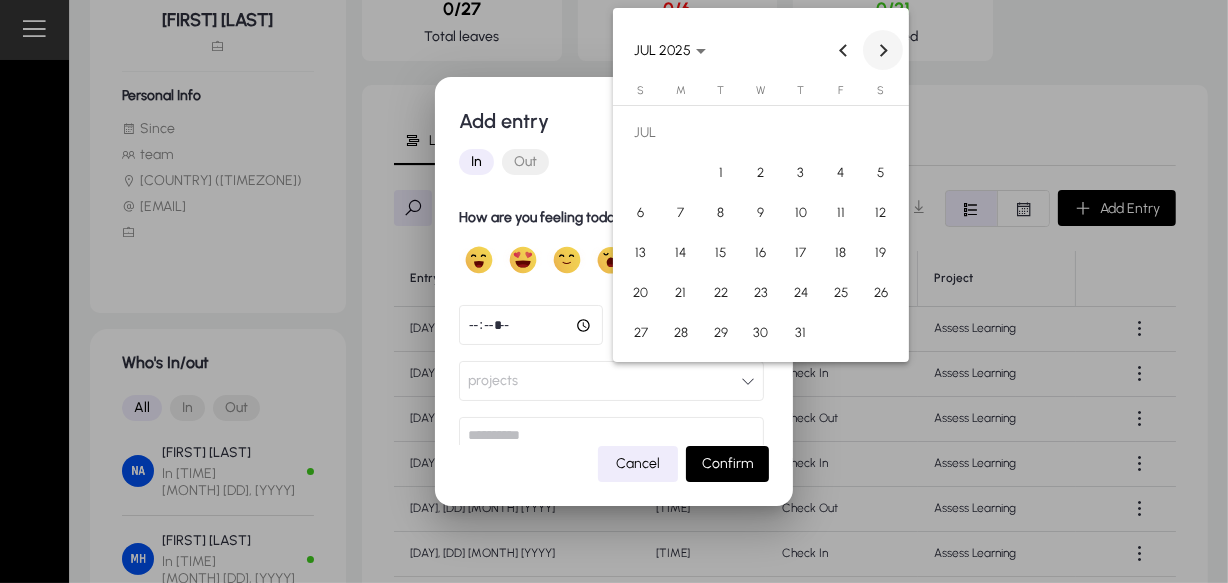 click at bounding box center [883, 50] 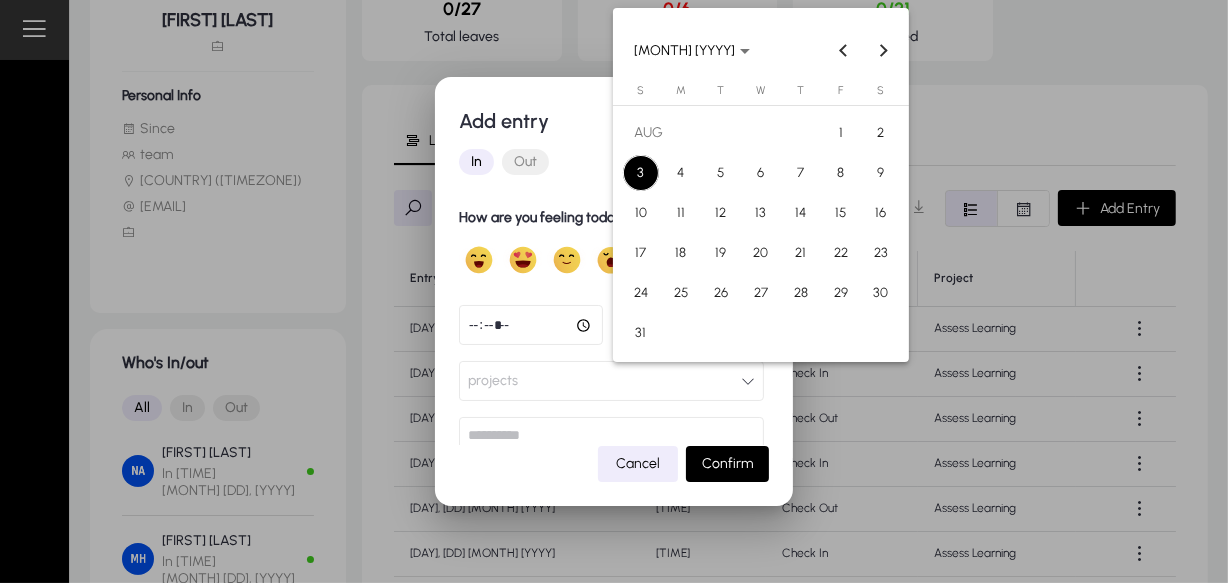click on "3" at bounding box center [641, 173] 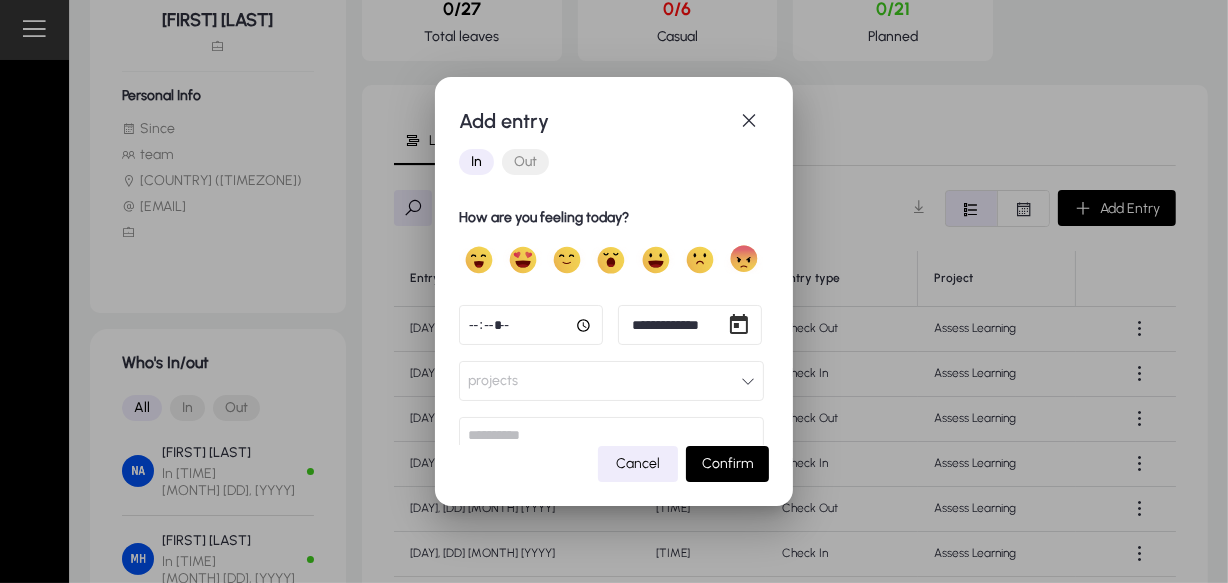 click 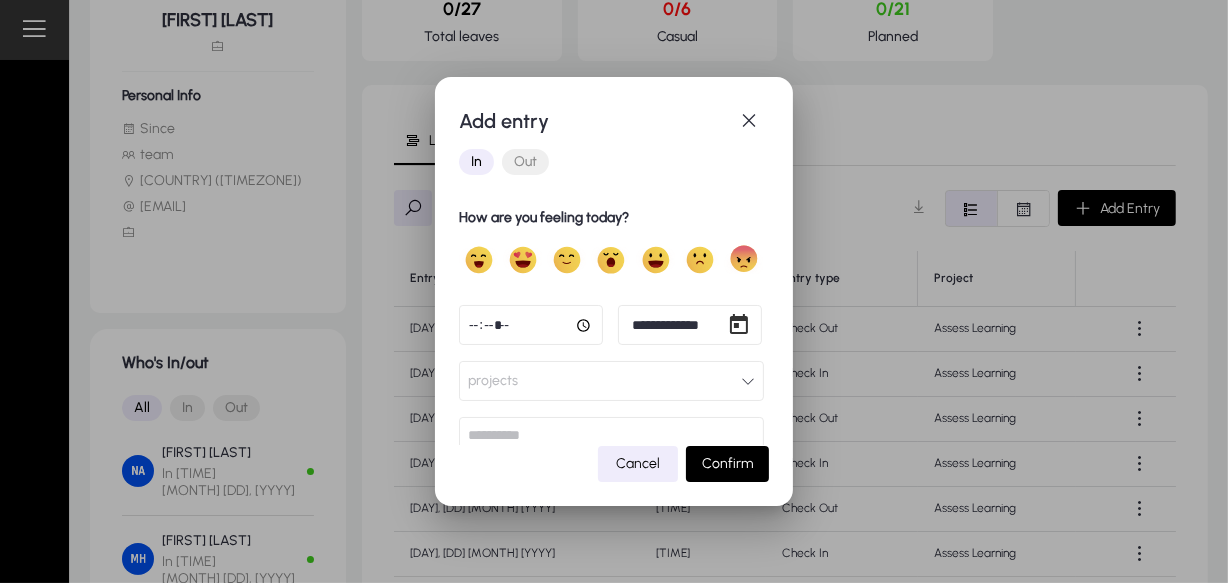 type on "*****" 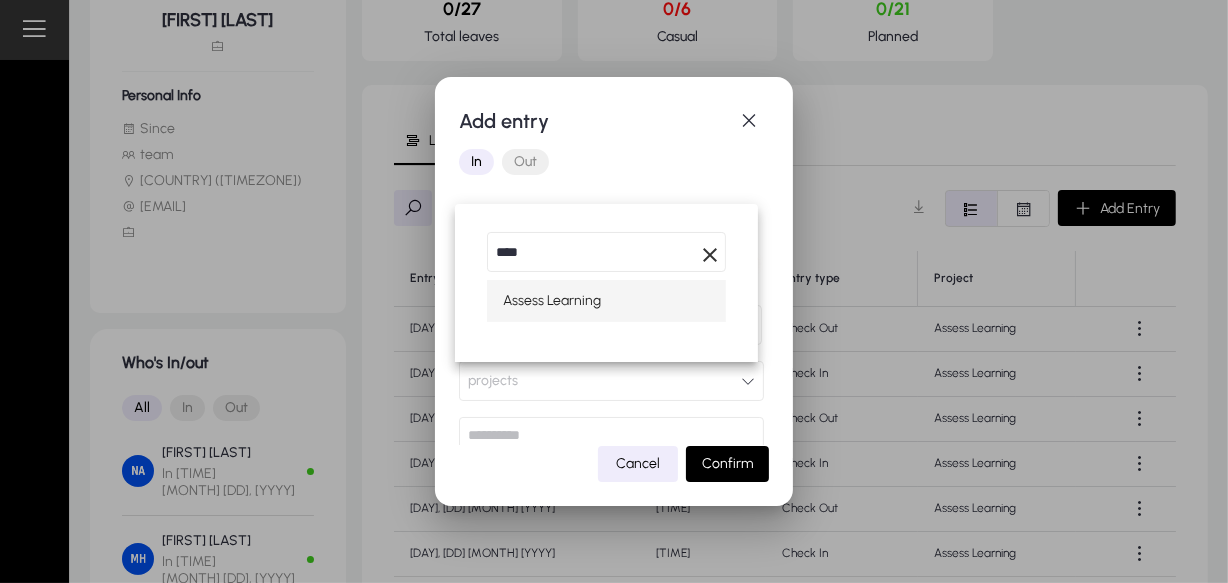 type on "****" 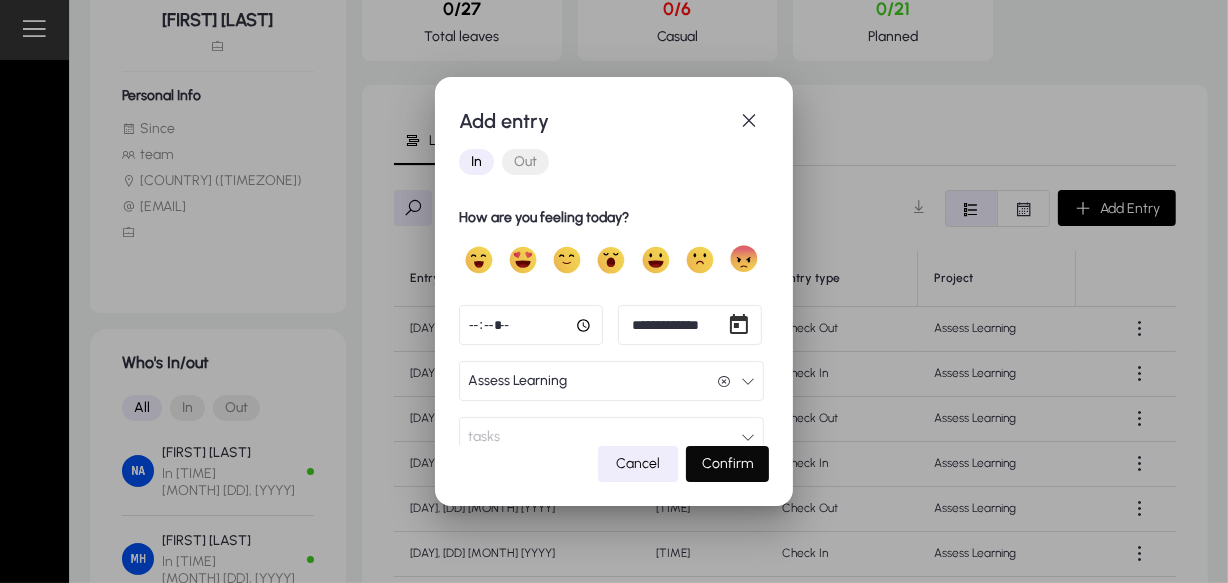 click on "Confirm" 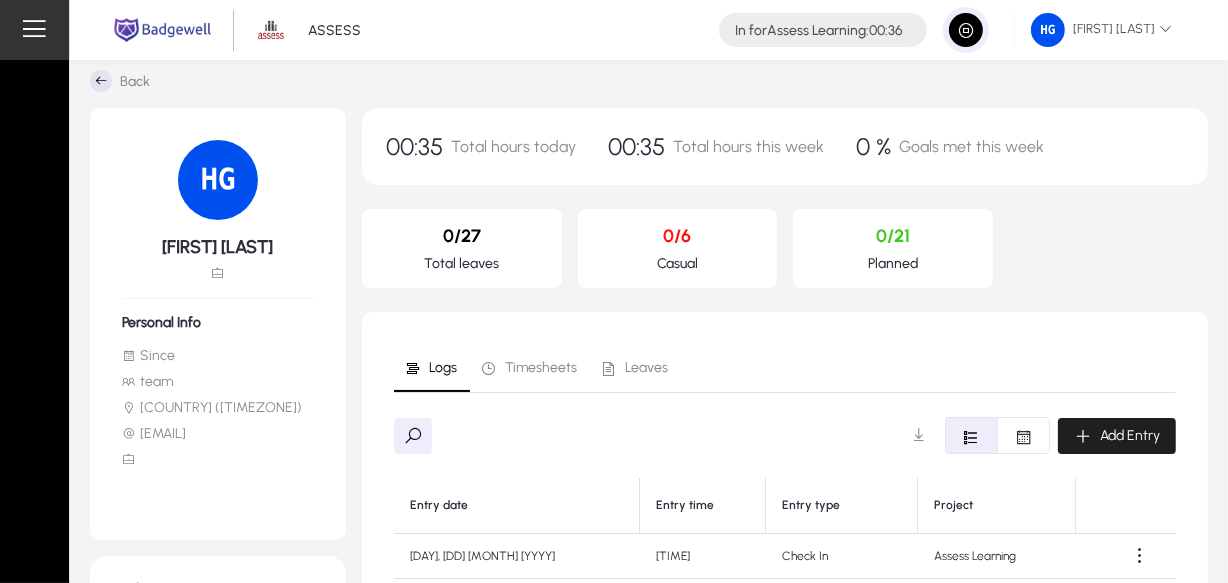 scroll, scrollTop: 0, scrollLeft: 0, axis: both 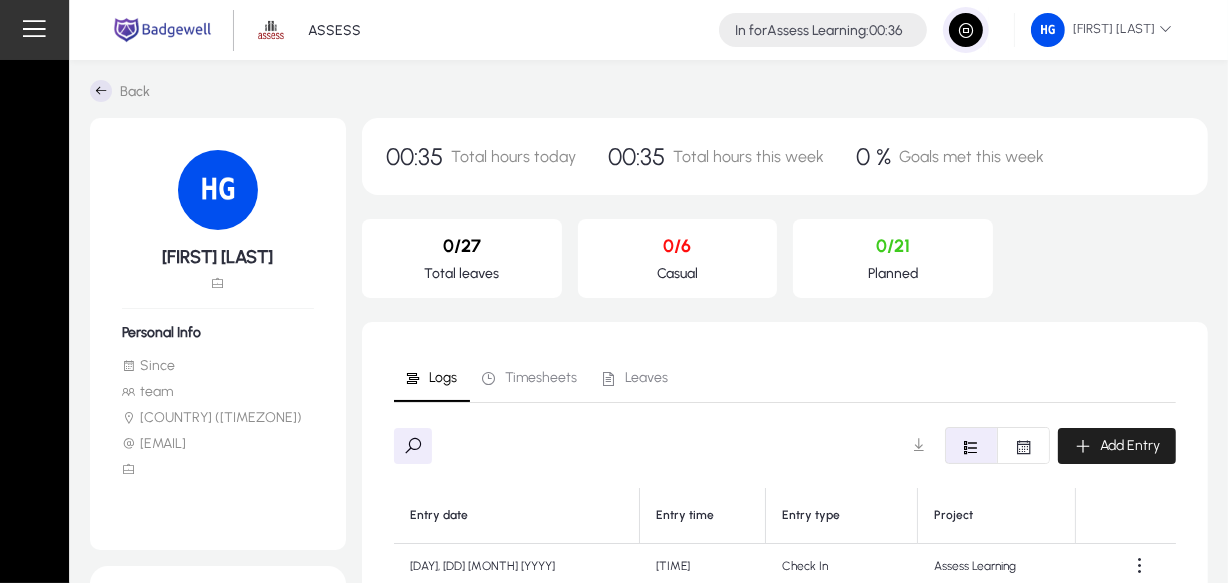 click on "Timesheets" at bounding box center (528, 378) 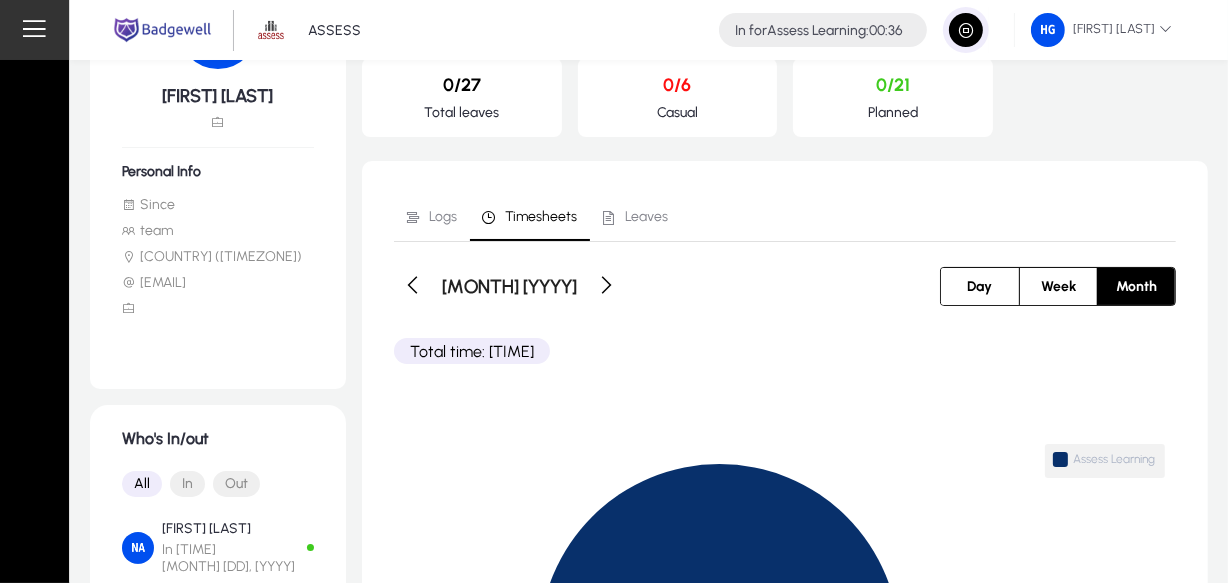 scroll, scrollTop: 93, scrollLeft: 0, axis: vertical 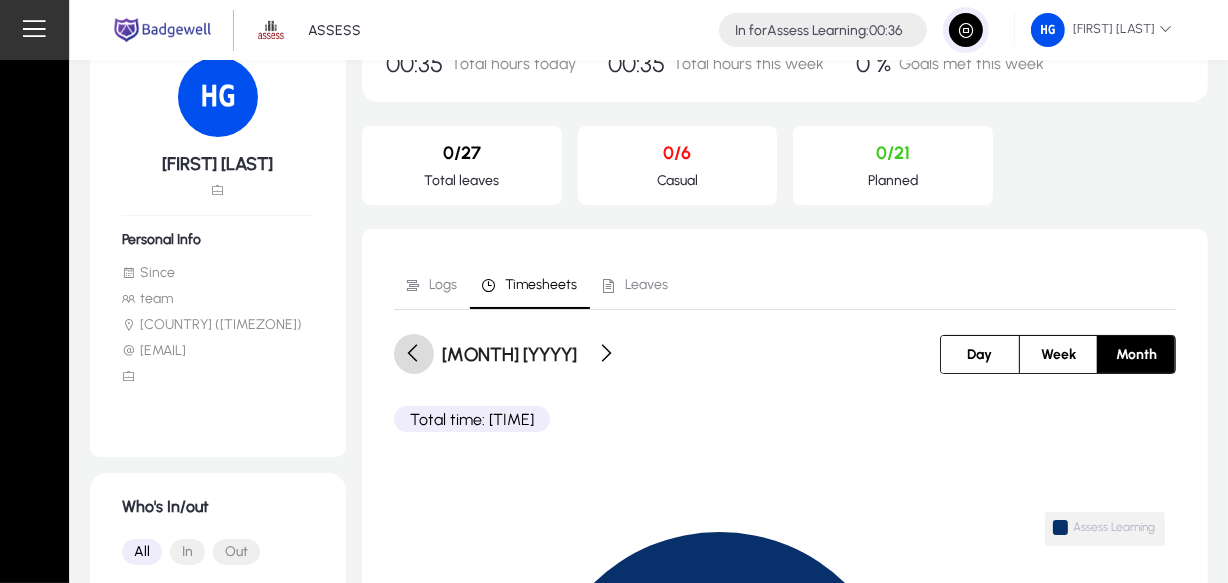 click 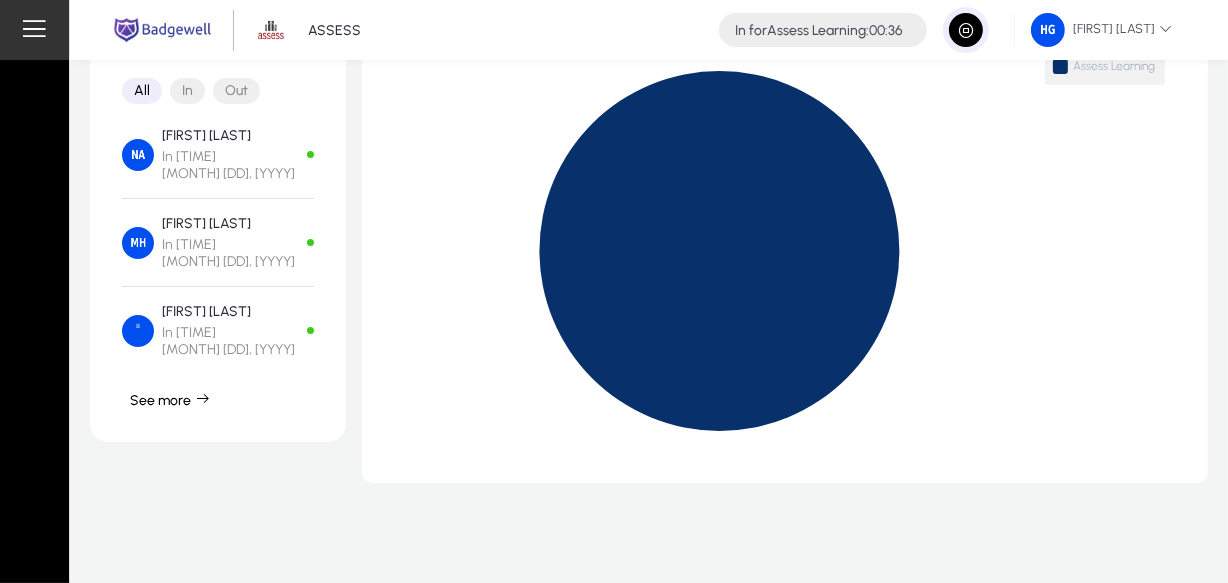 scroll, scrollTop: 251, scrollLeft: 0, axis: vertical 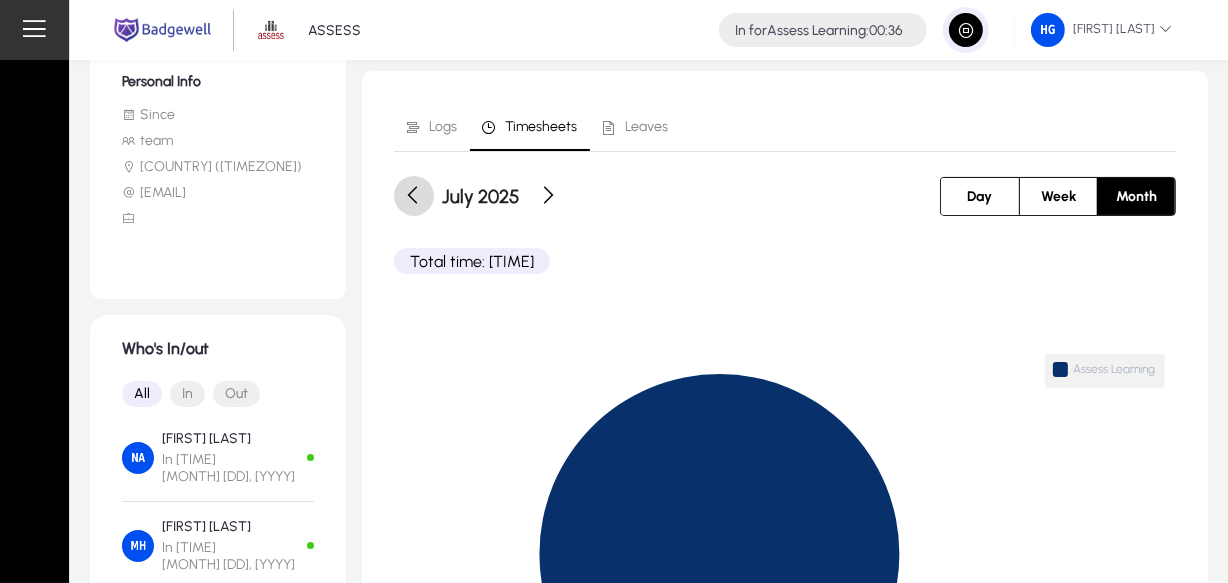 click 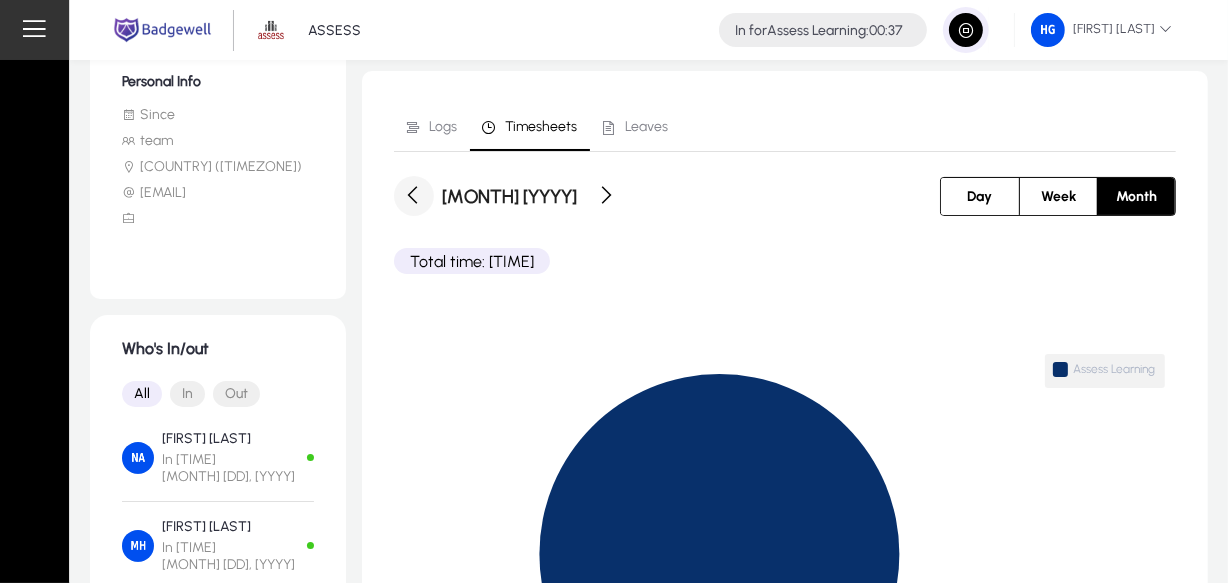 click 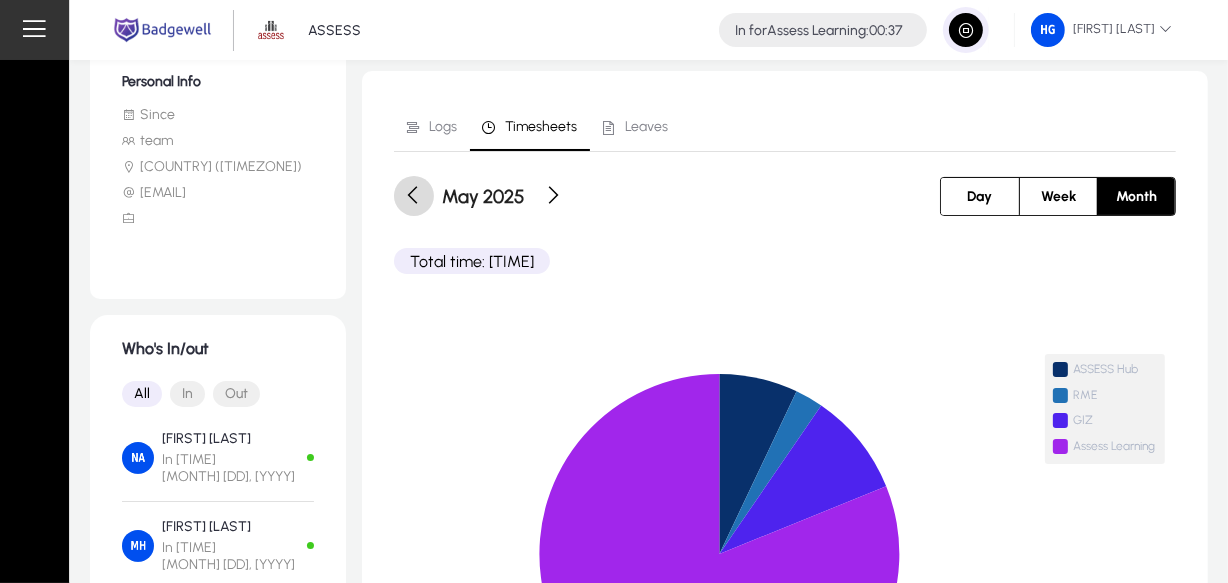 click 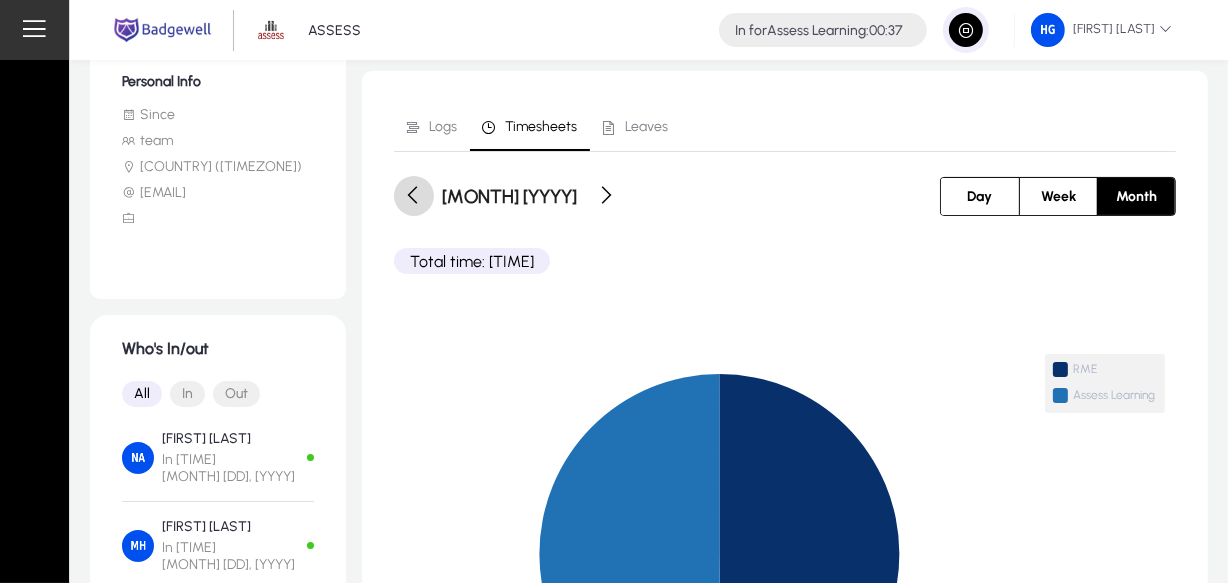click 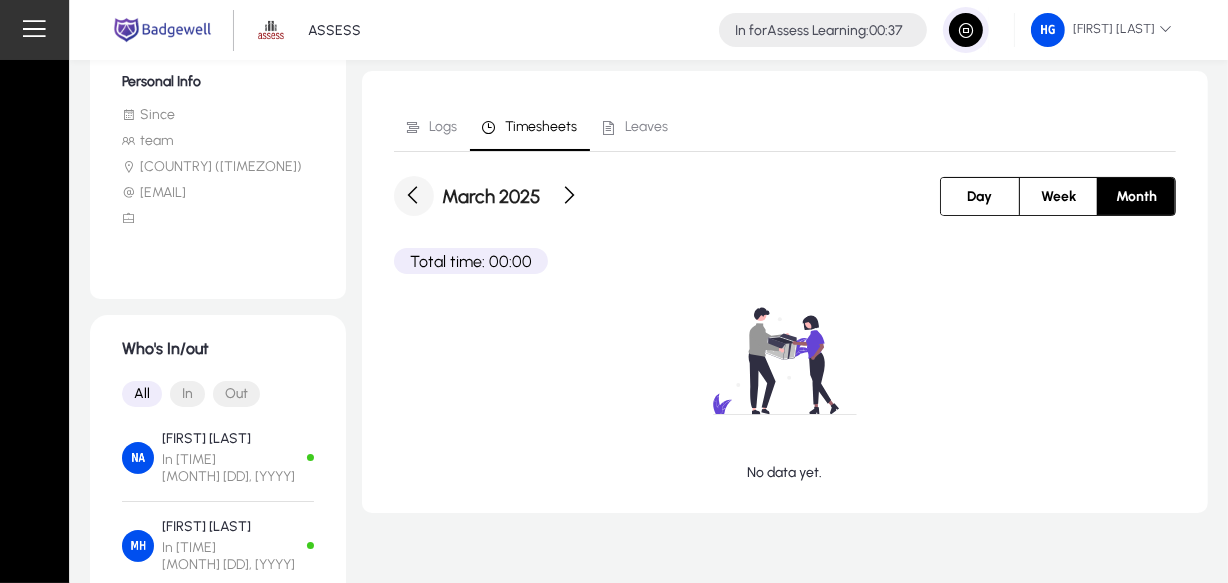 click 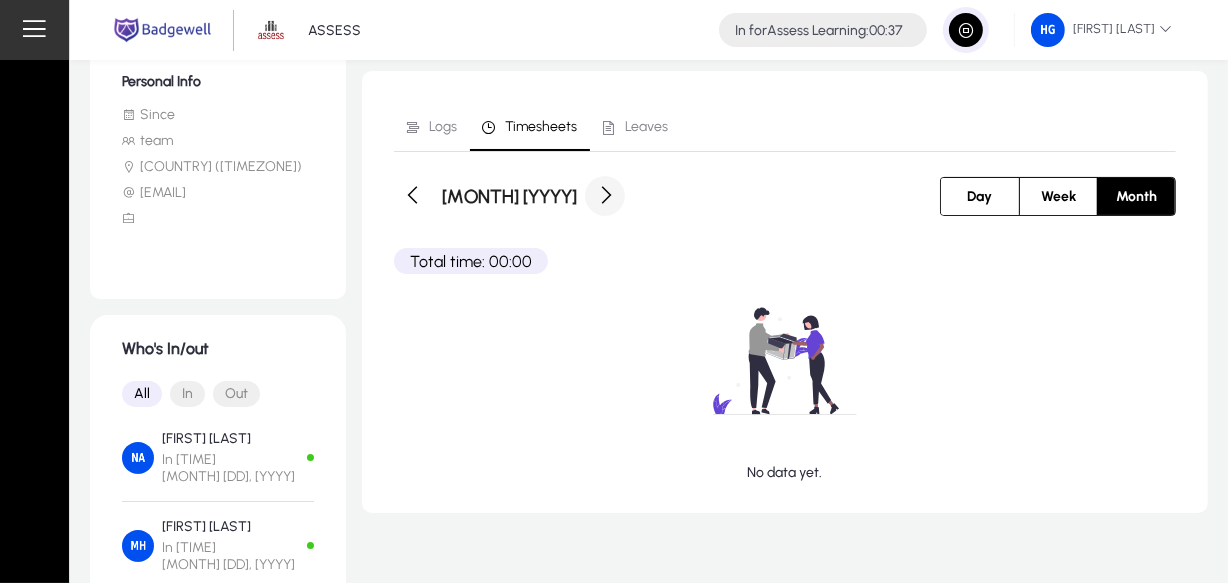 click 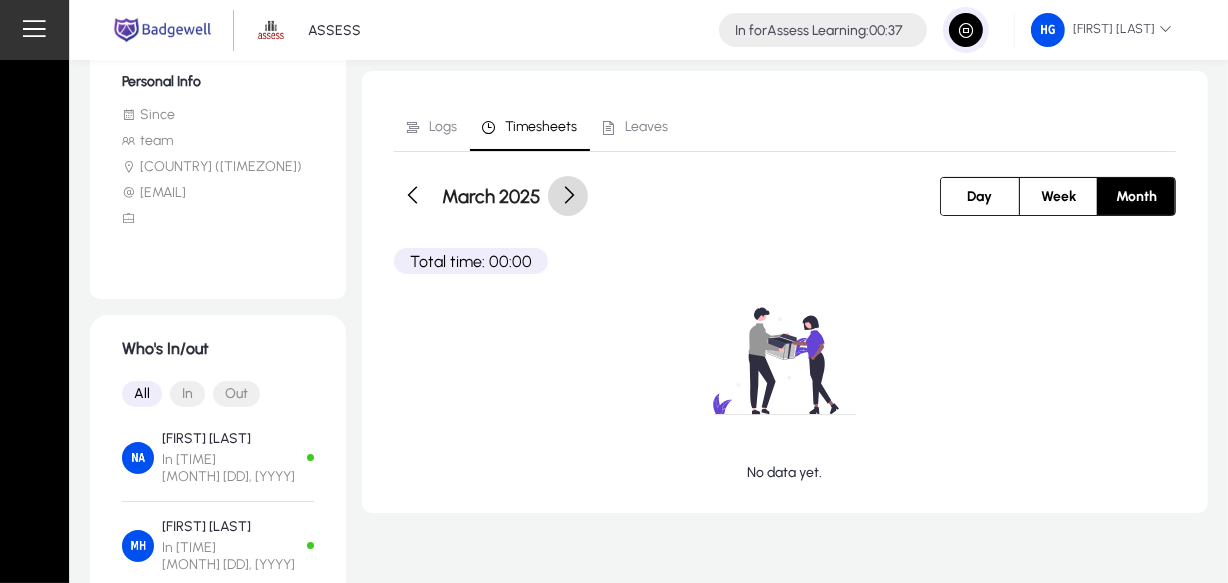 click 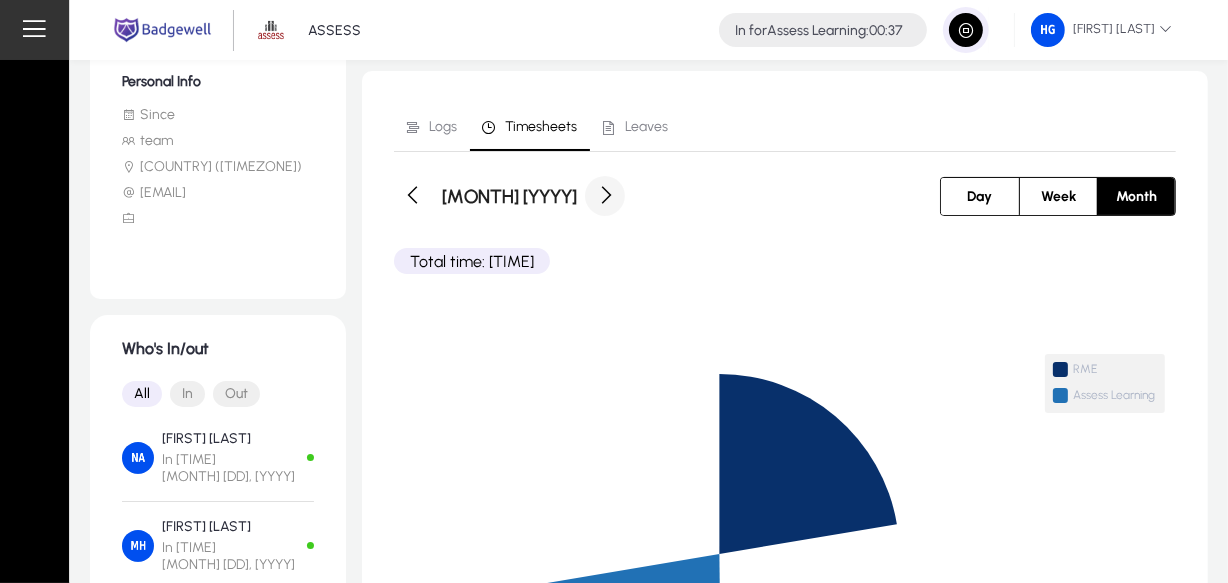 click on "[MONTH] [YYYY]" 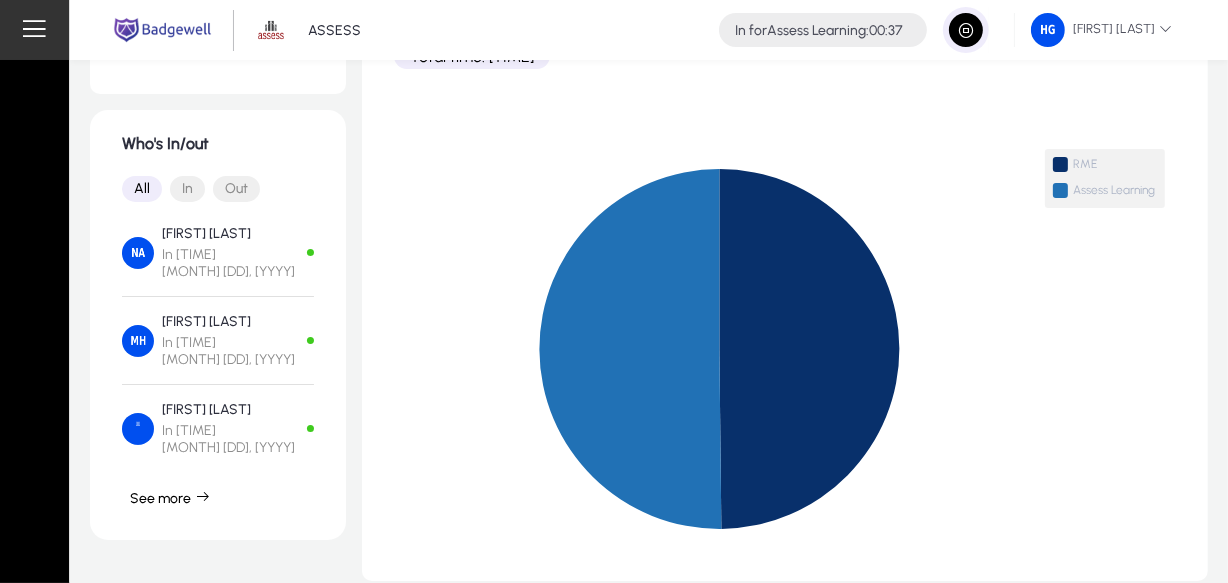 scroll, scrollTop: 462, scrollLeft: 0, axis: vertical 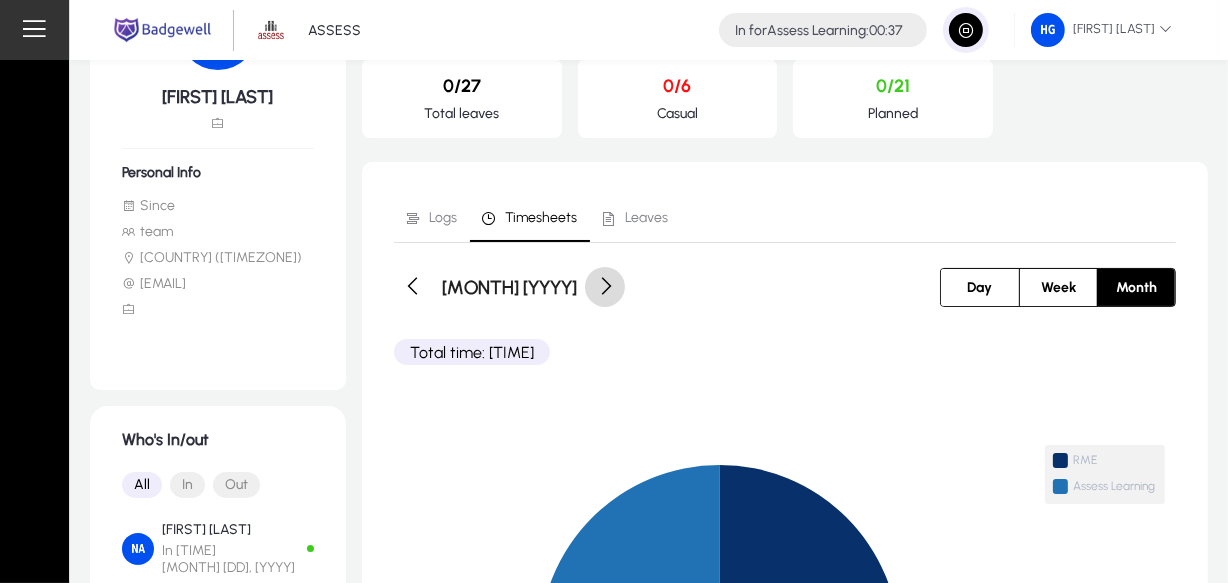 click 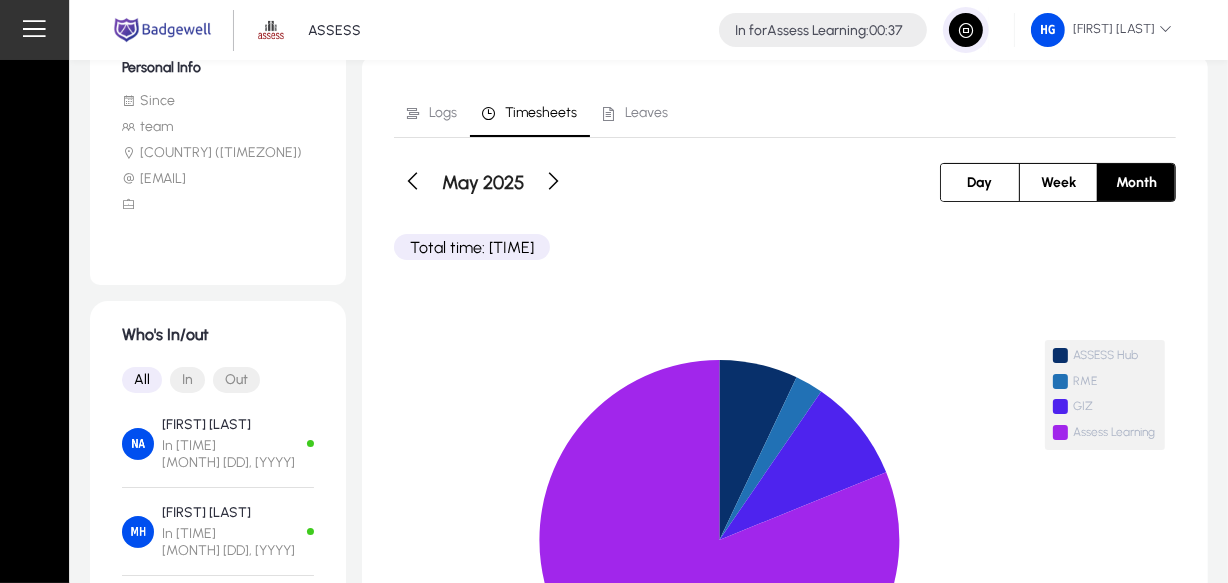 scroll, scrollTop: 151, scrollLeft: 0, axis: vertical 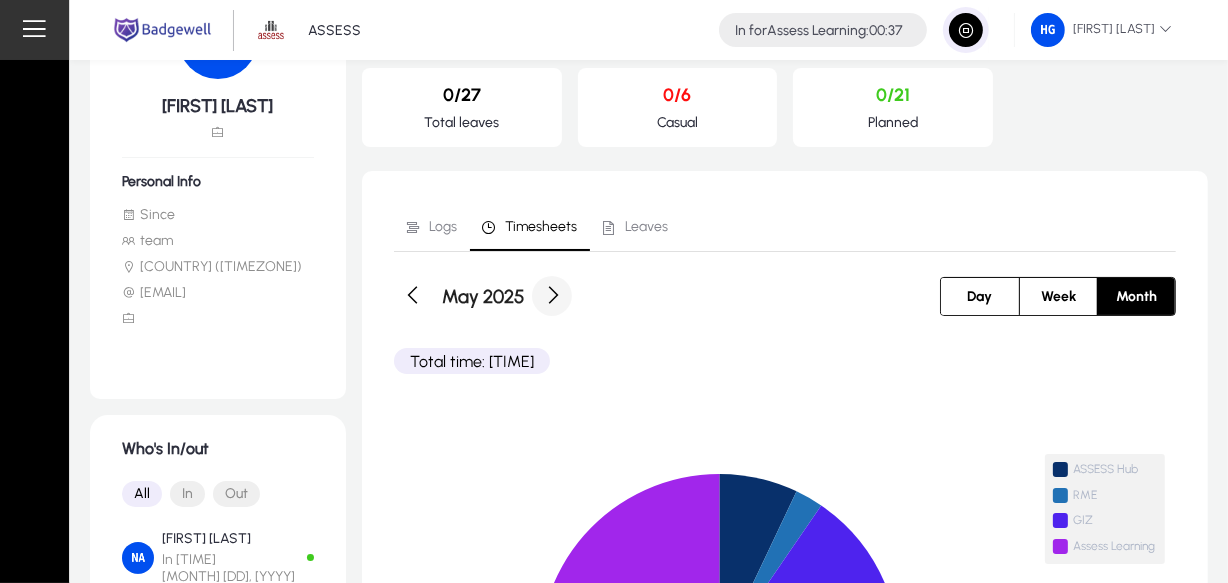 click 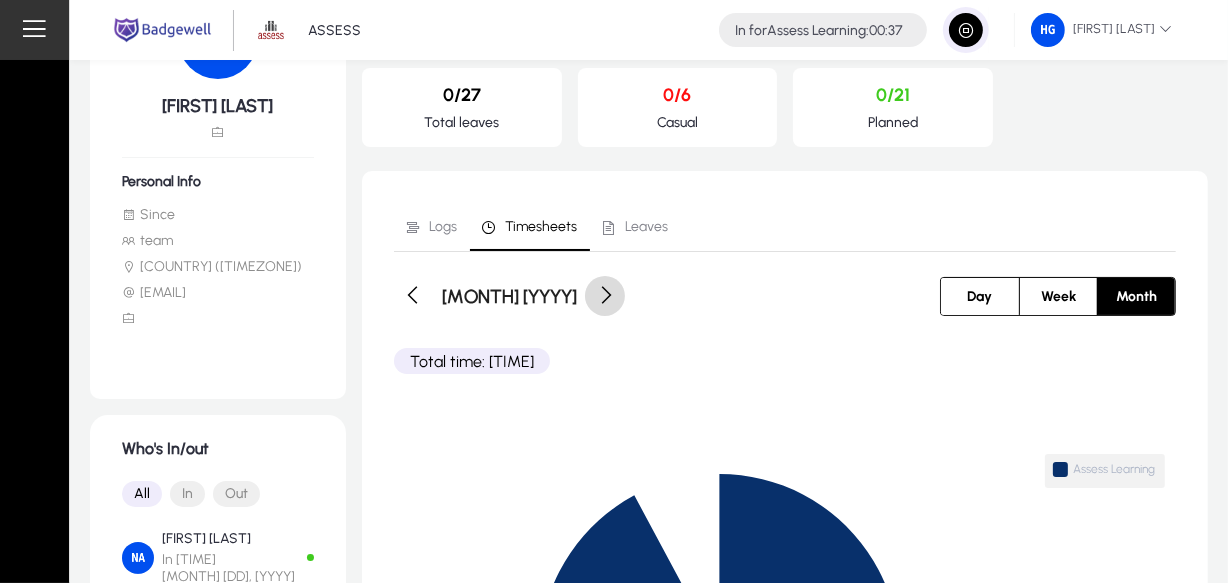 click 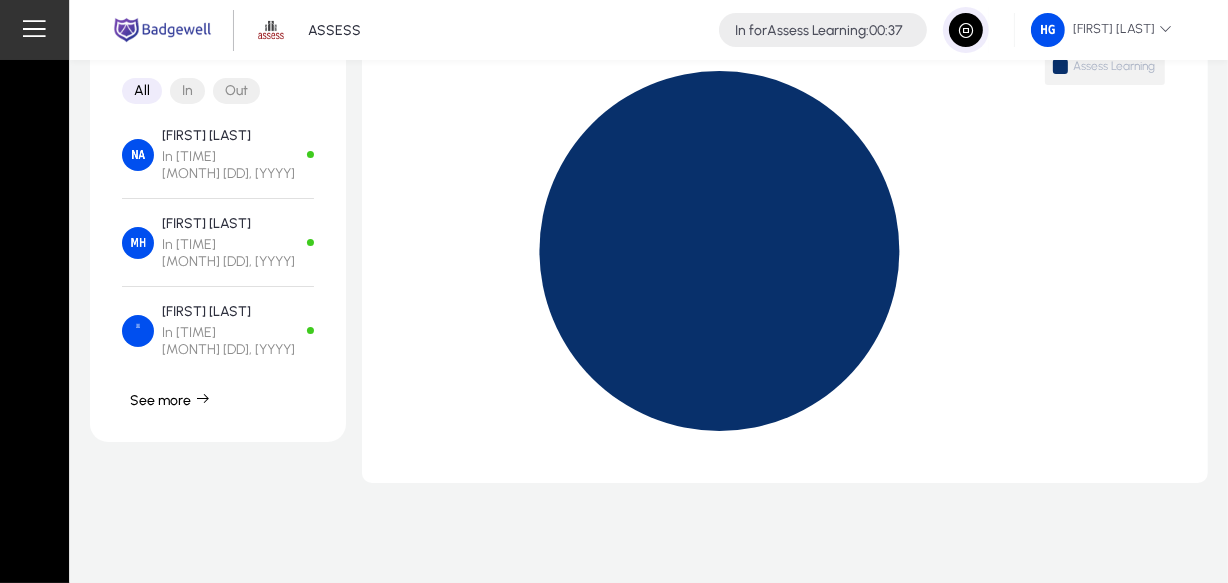 scroll, scrollTop: 0, scrollLeft: 0, axis: both 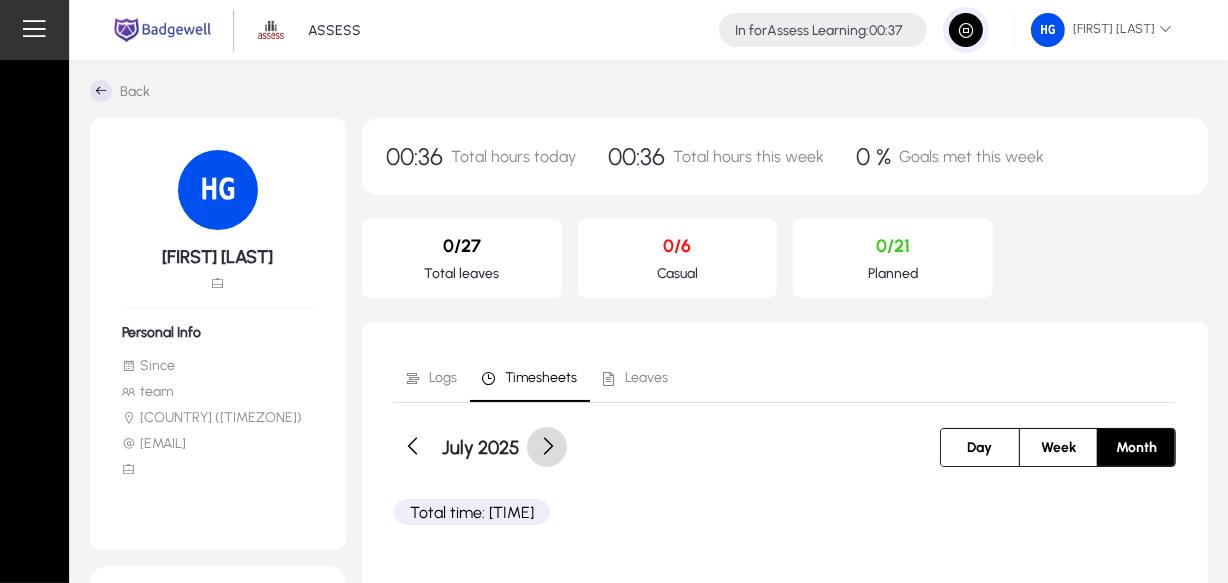 click 